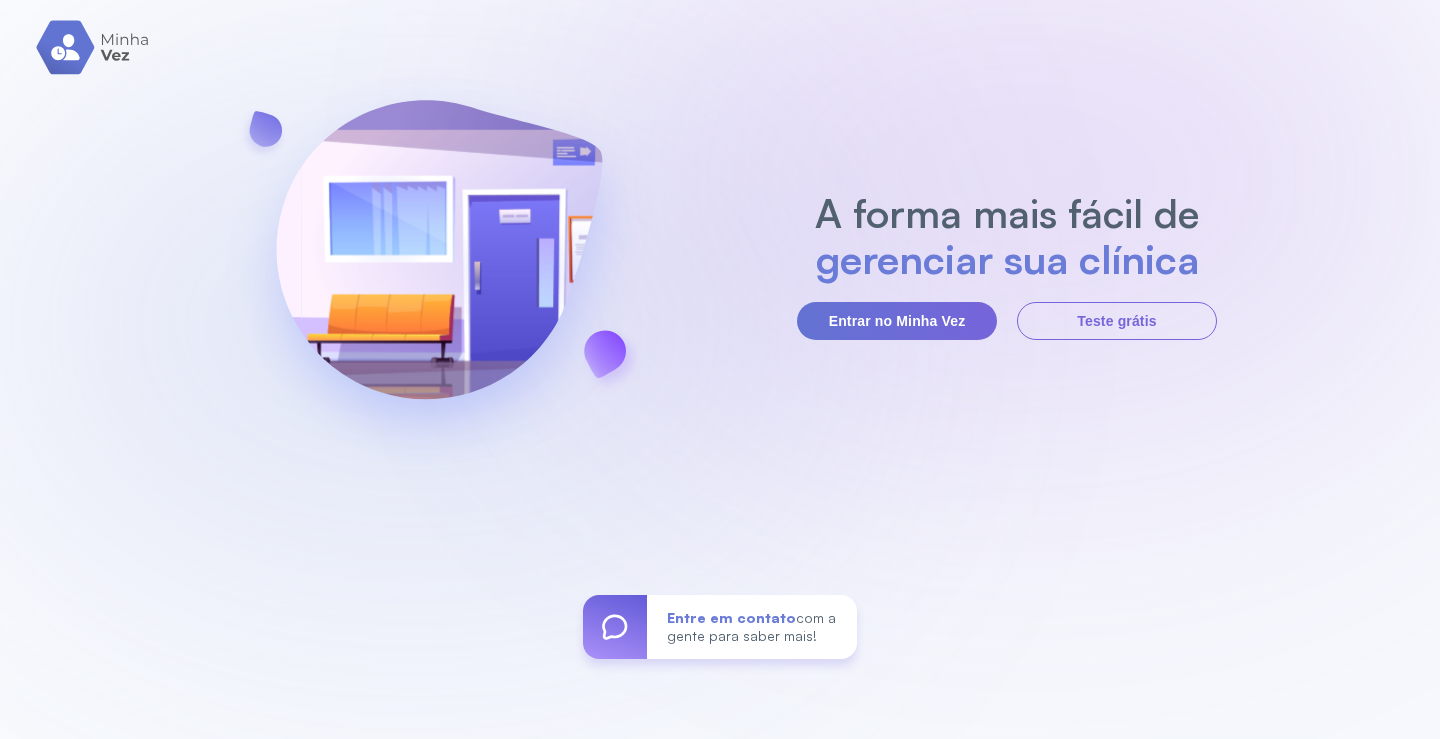 scroll, scrollTop: 0, scrollLeft: 0, axis: both 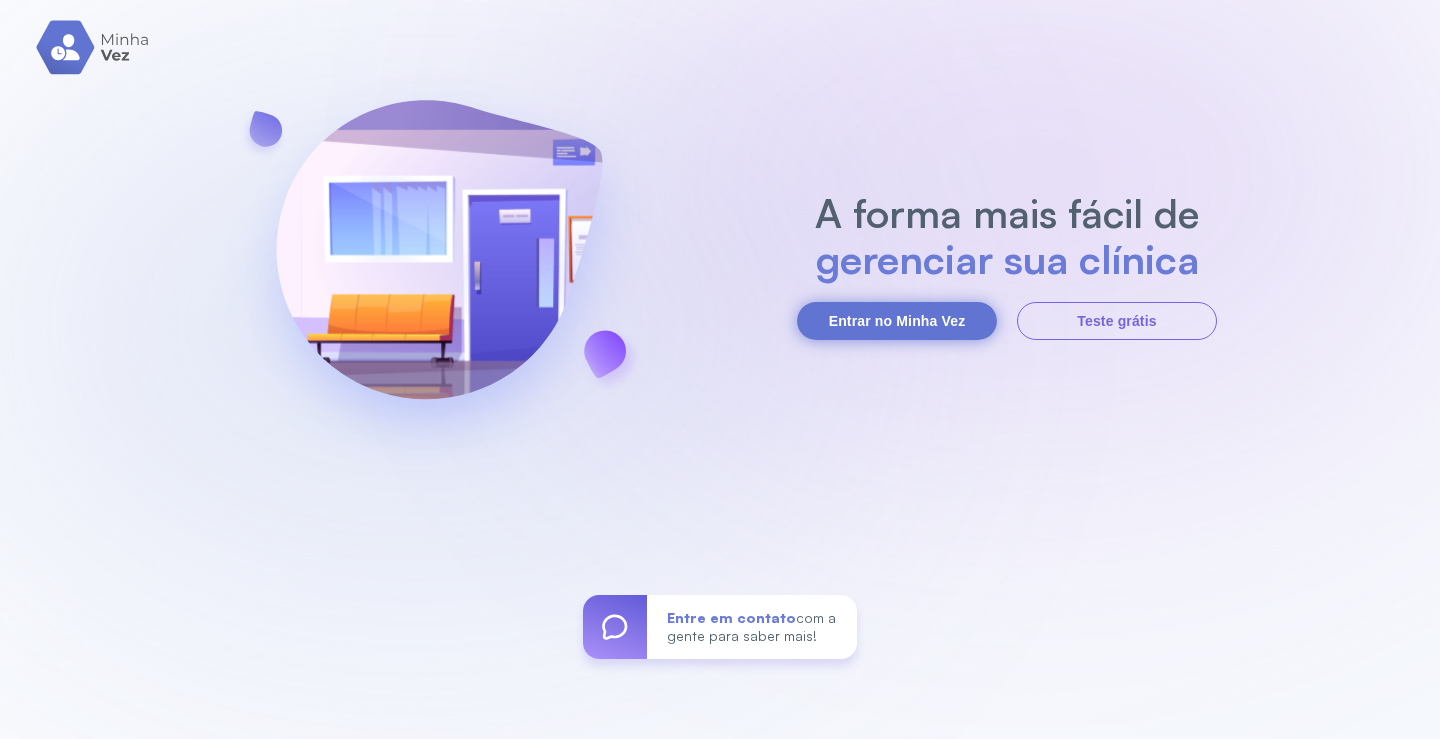 click on "Entrar no Minha Vez" at bounding box center [897, 321] 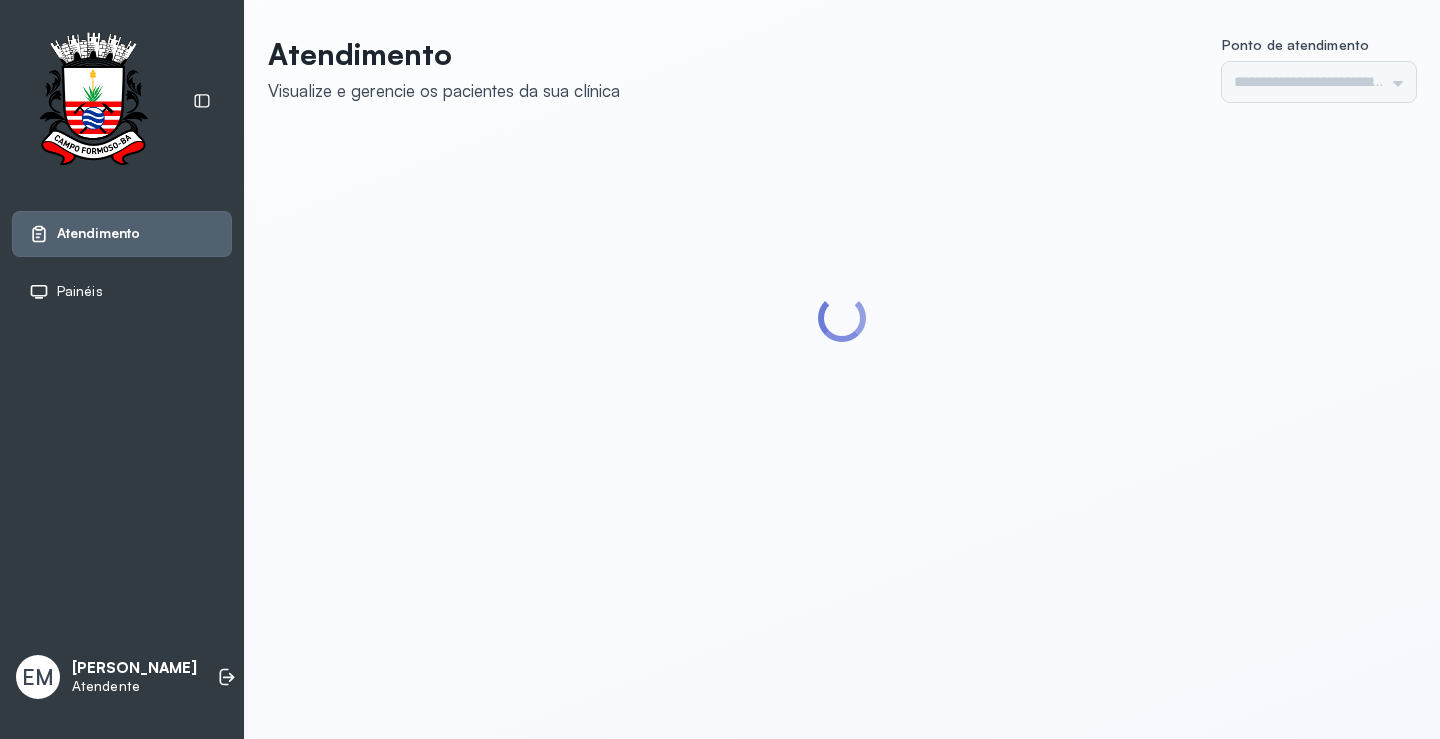 scroll, scrollTop: 0, scrollLeft: 0, axis: both 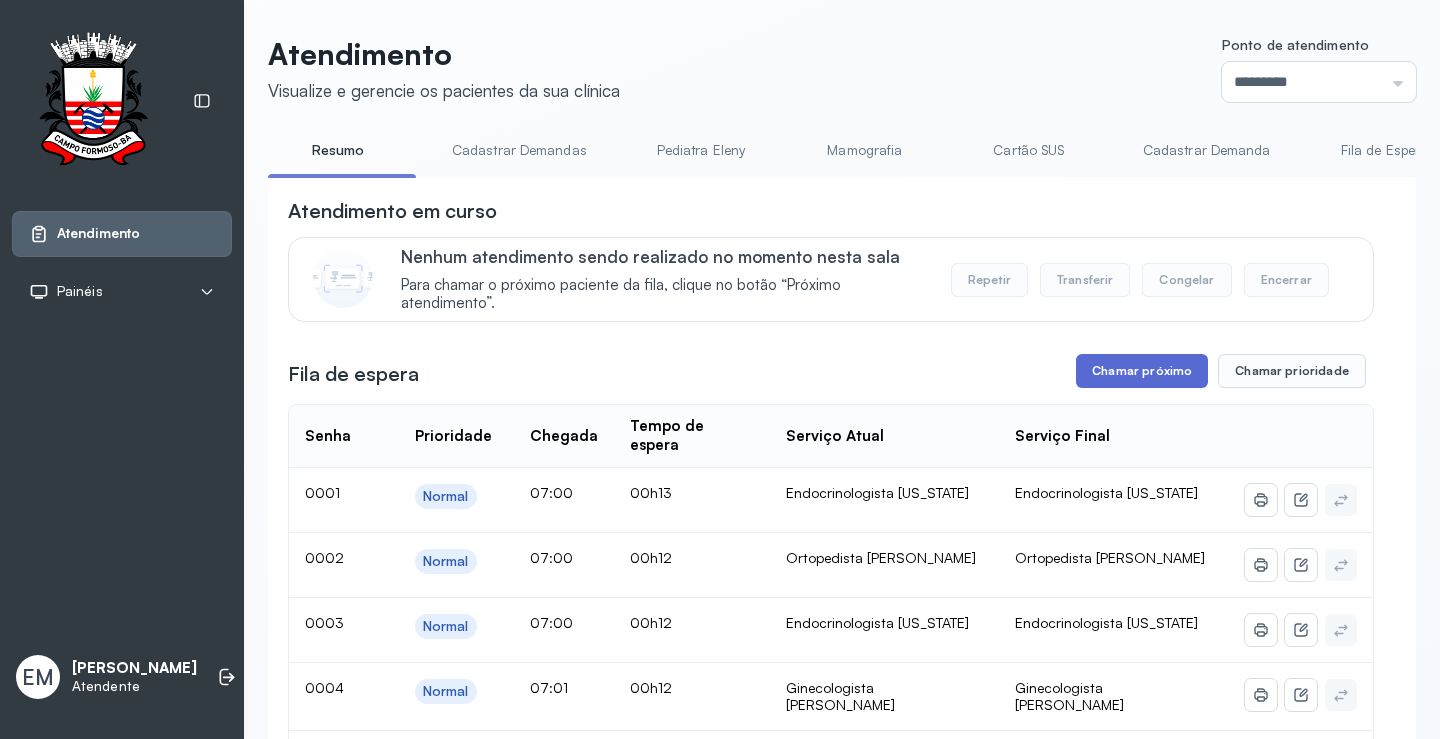 click on "Chamar próximo" at bounding box center (1142, 371) 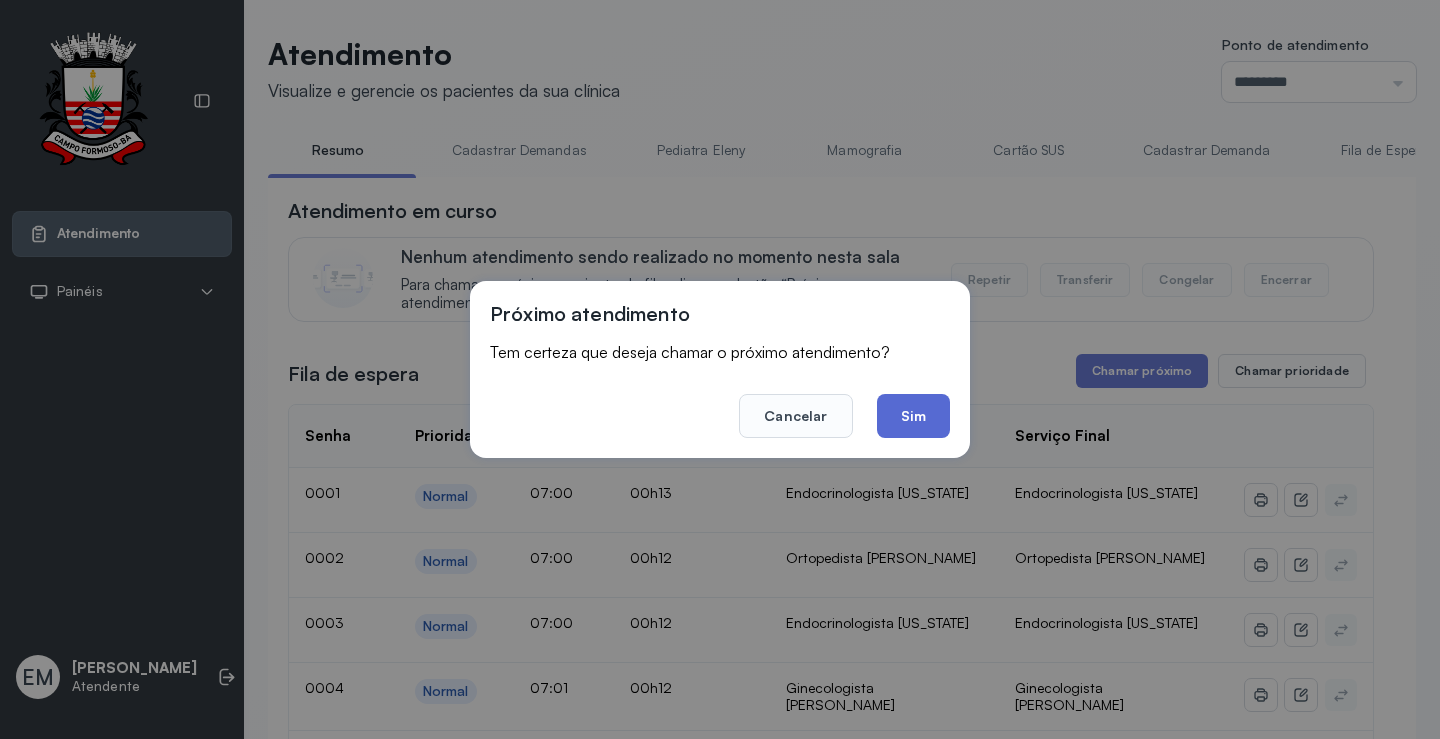click on "Sim" 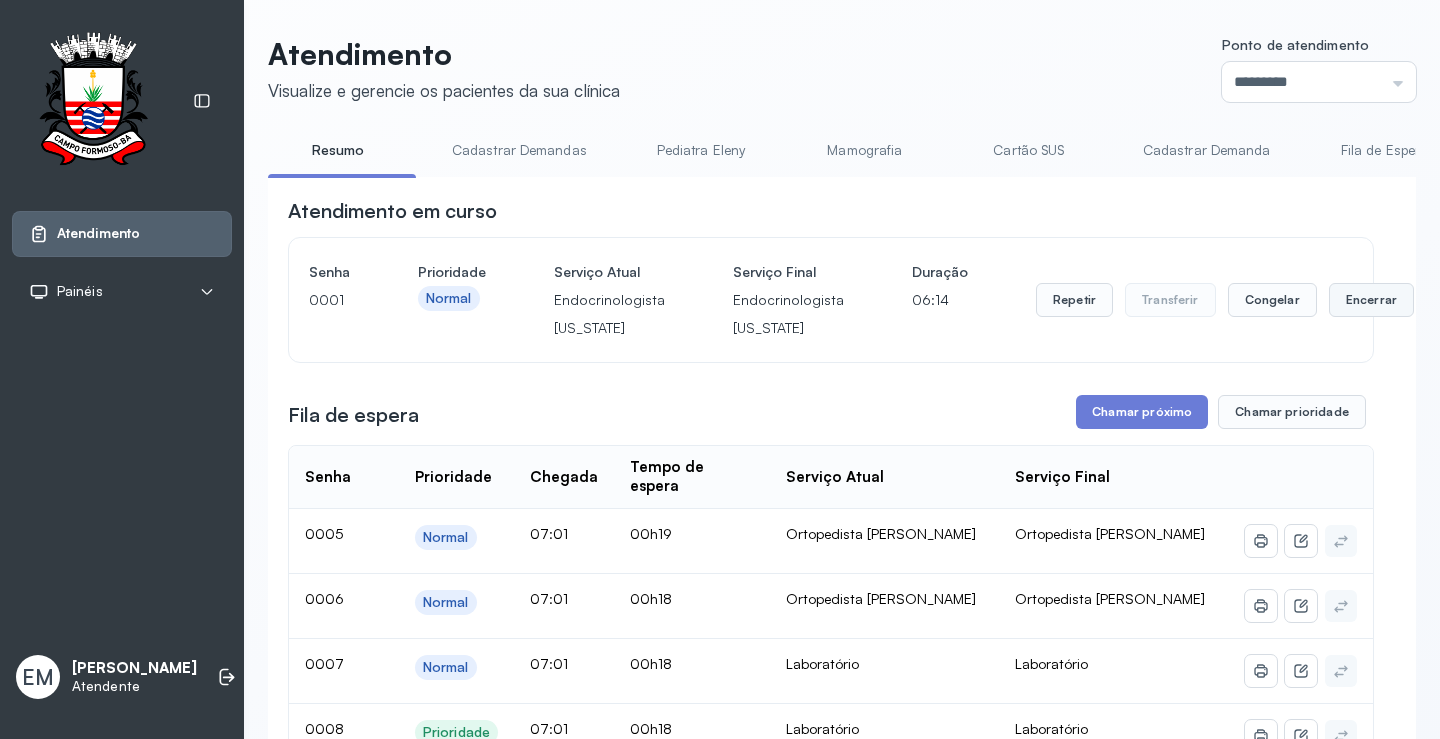 click on "Encerrar" at bounding box center [1371, 300] 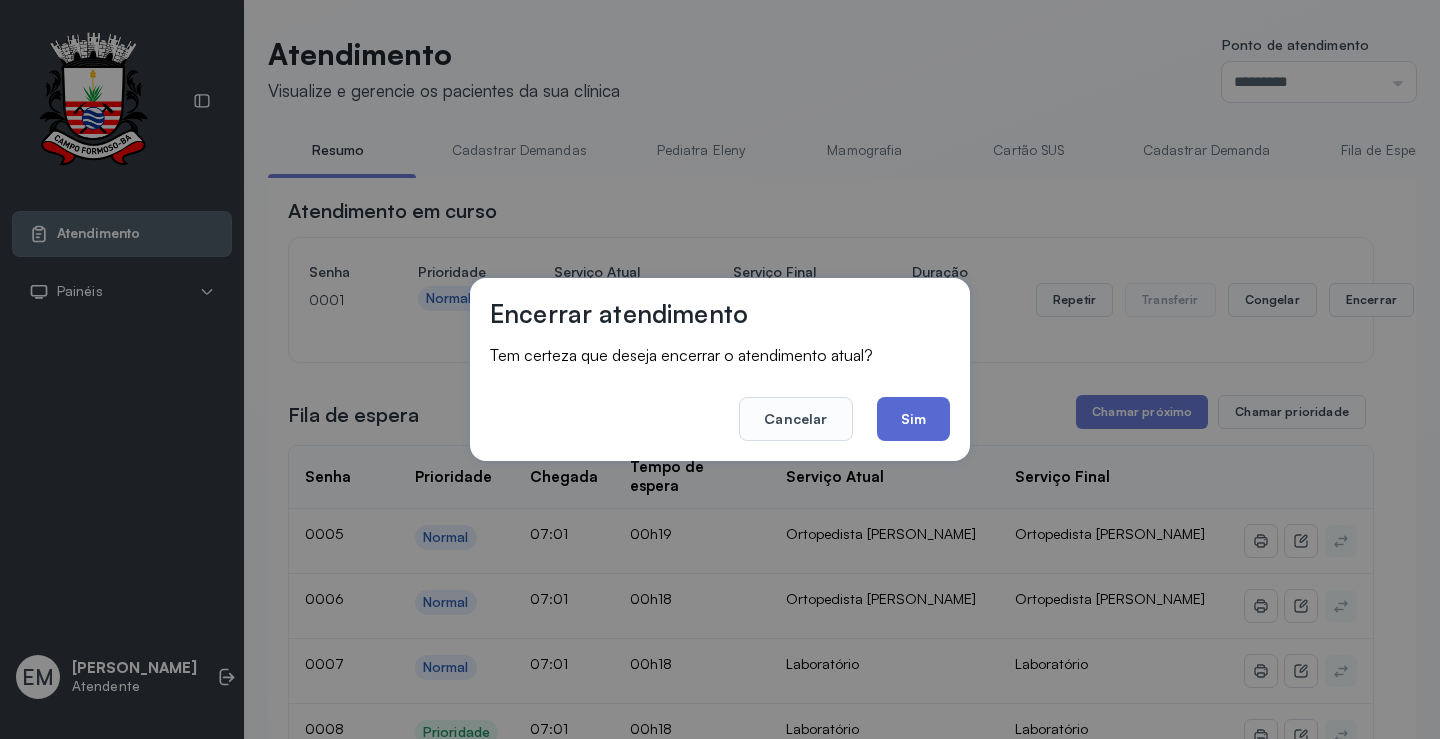 click on "Sim" 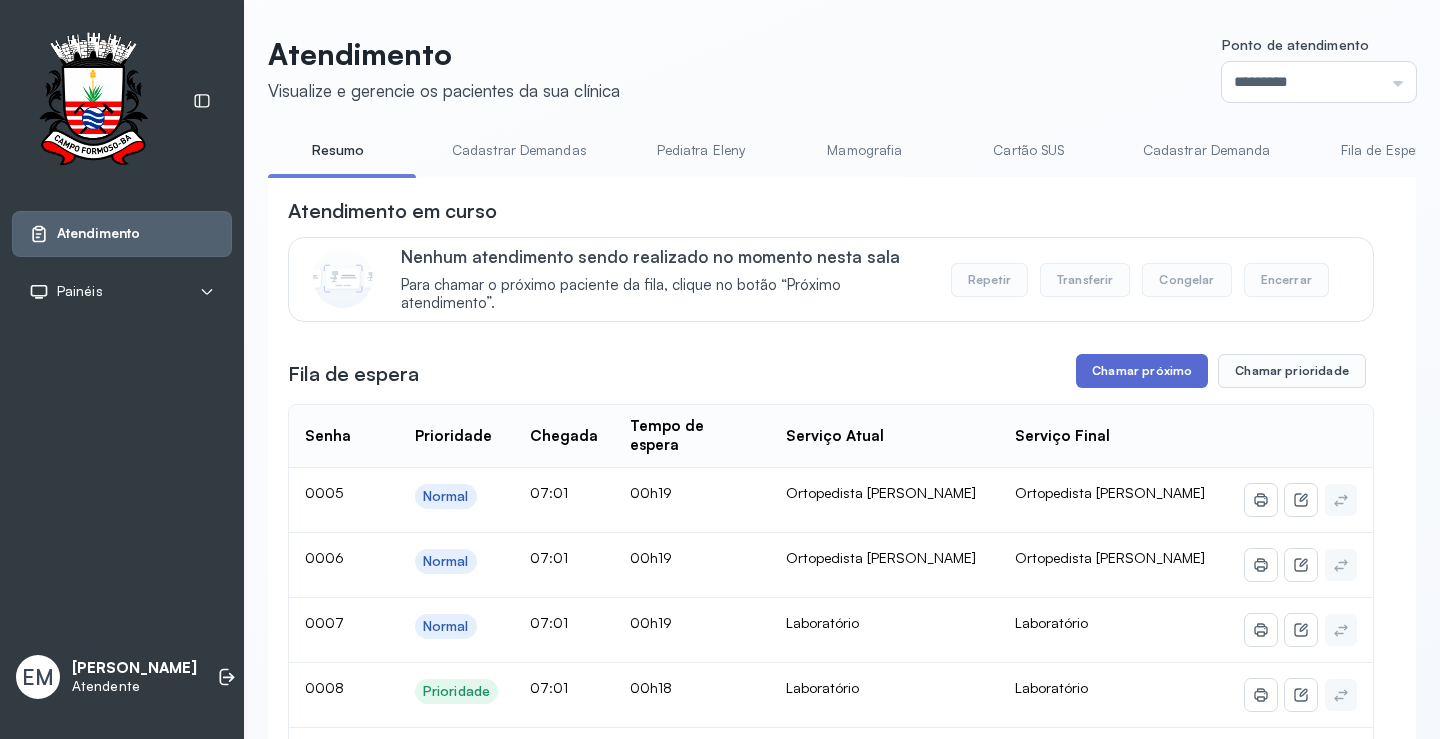 click on "Chamar próximo" at bounding box center (1142, 371) 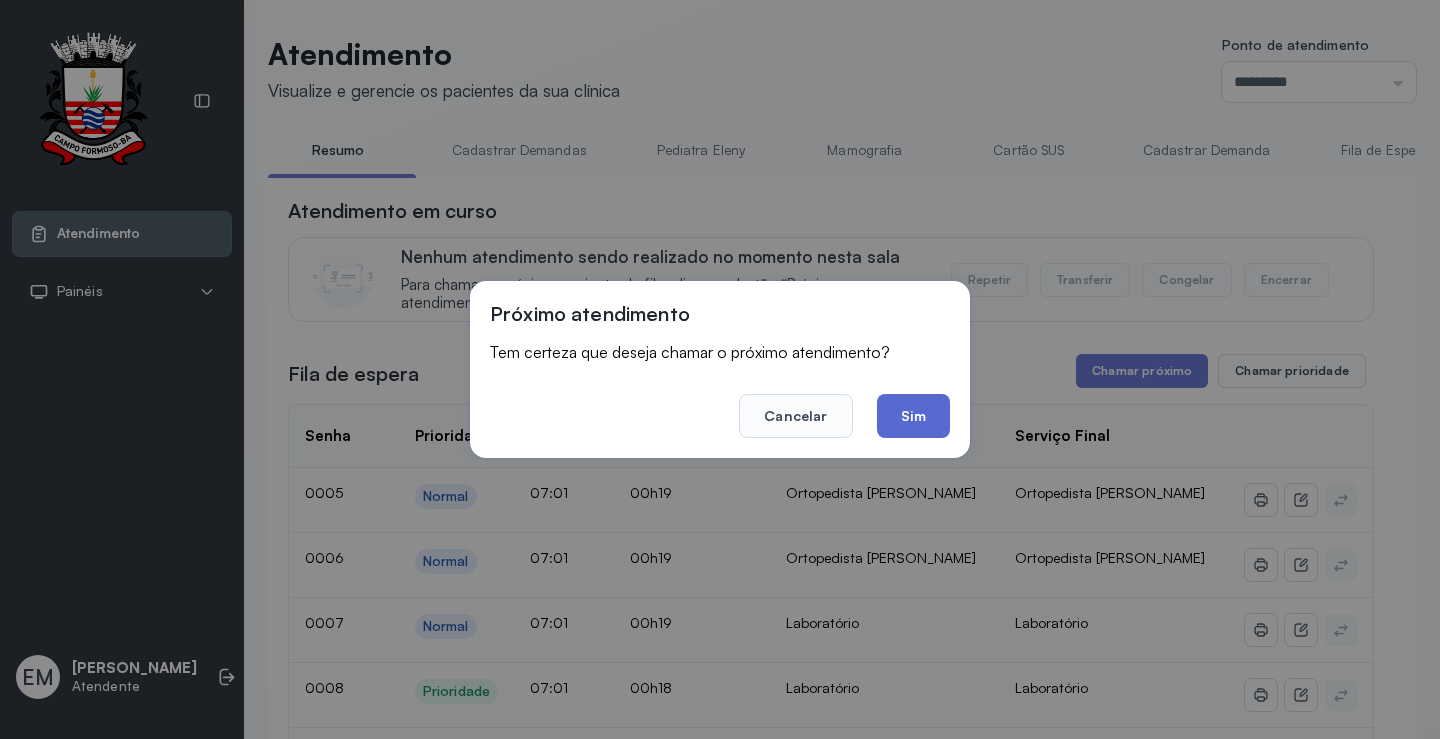 click on "Sim" 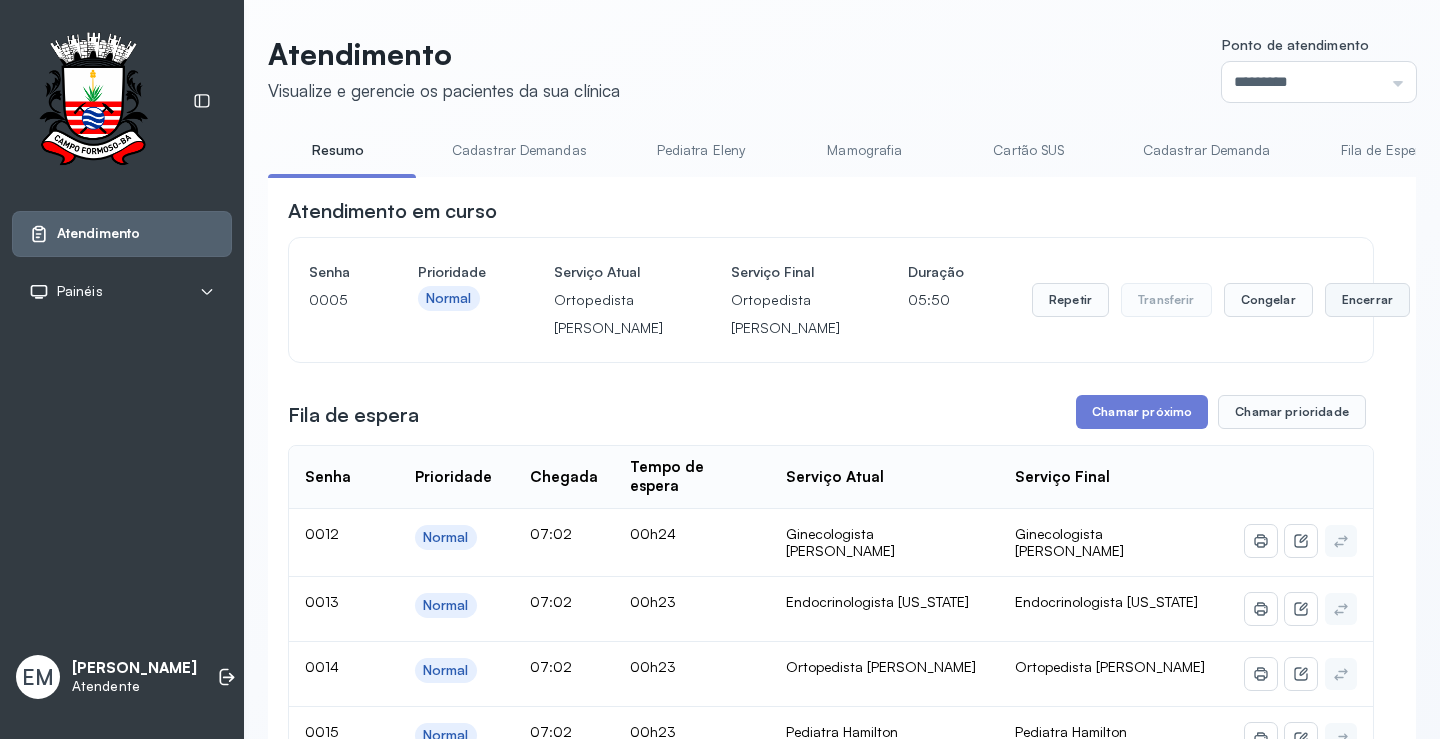 click on "Encerrar" at bounding box center (1367, 300) 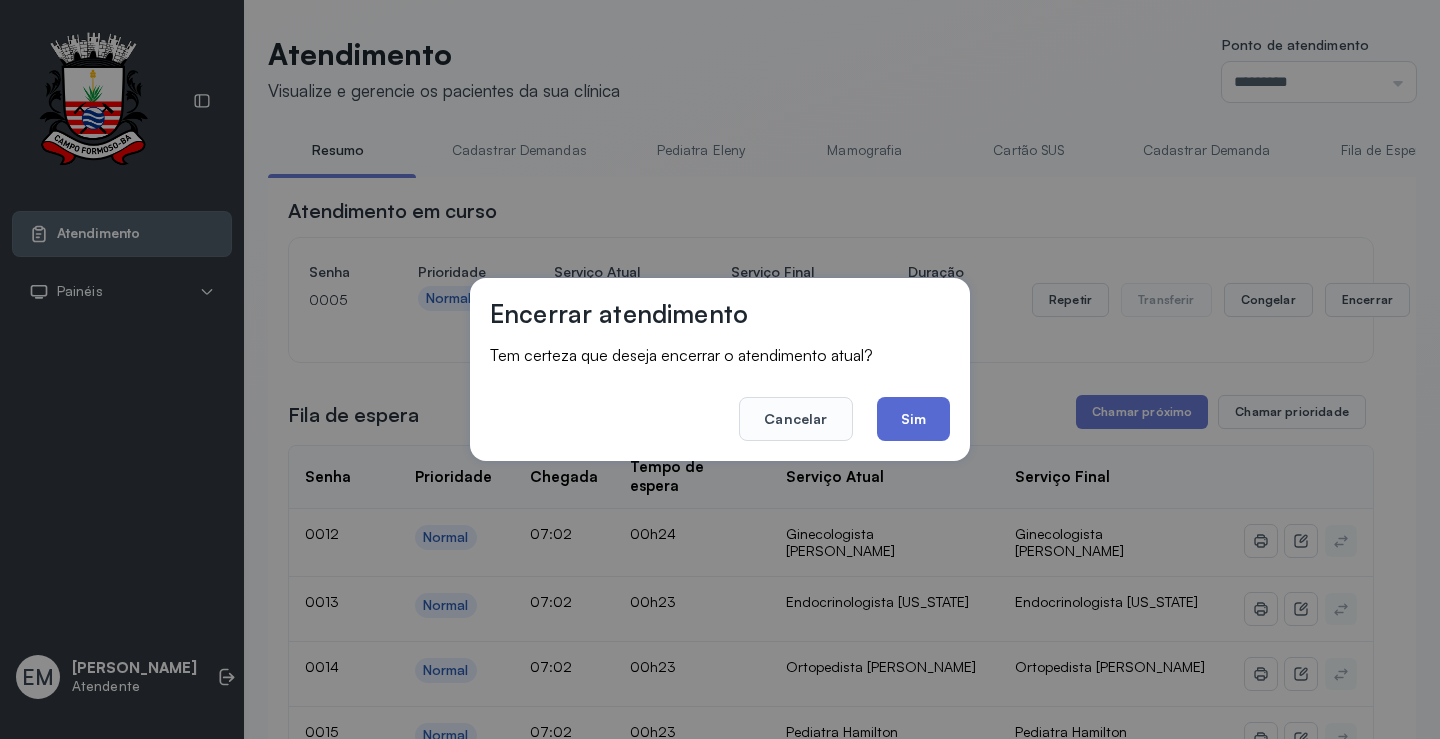 click on "Sim" 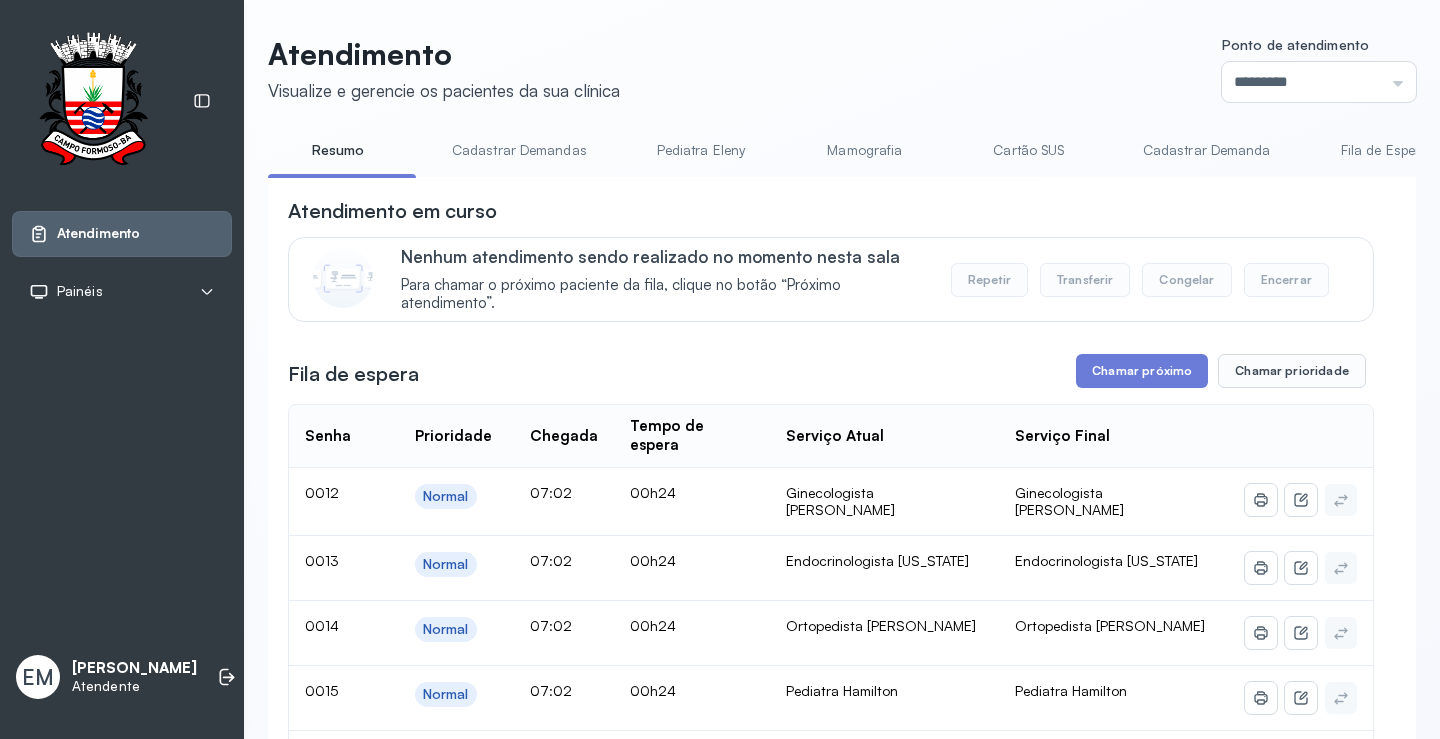 click on "Cartão SUS" at bounding box center [1029, 150] 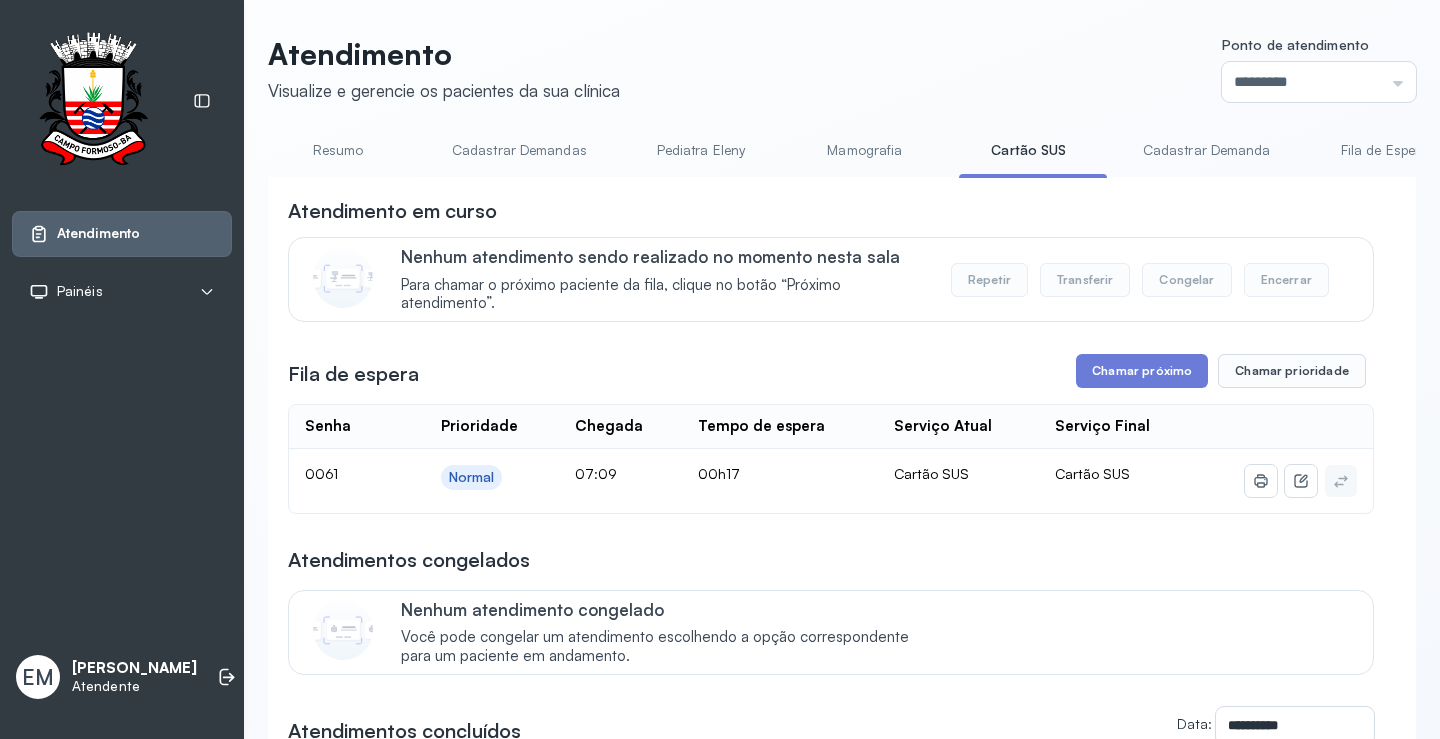 click on "Resumo" at bounding box center (338, 150) 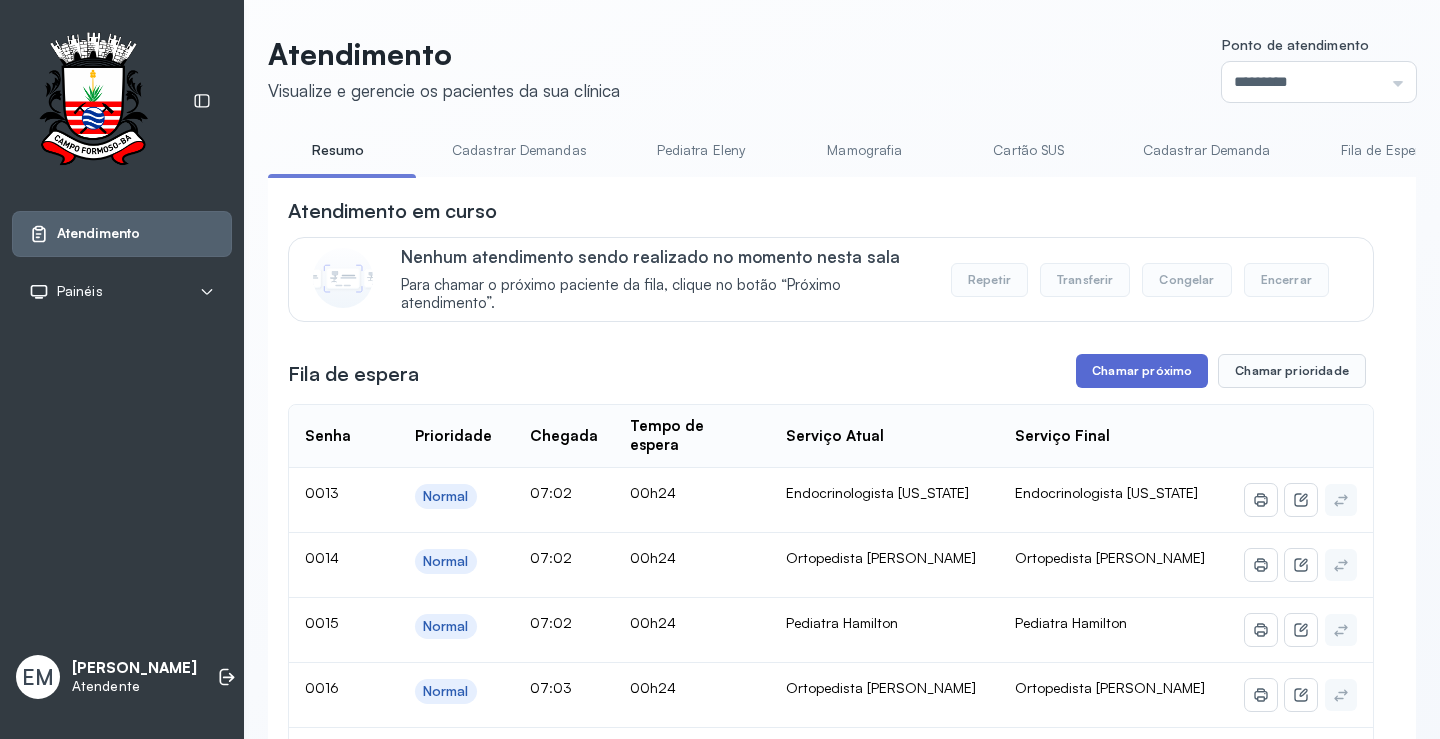 click on "Chamar próximo" at bounding box center (1142, 371) 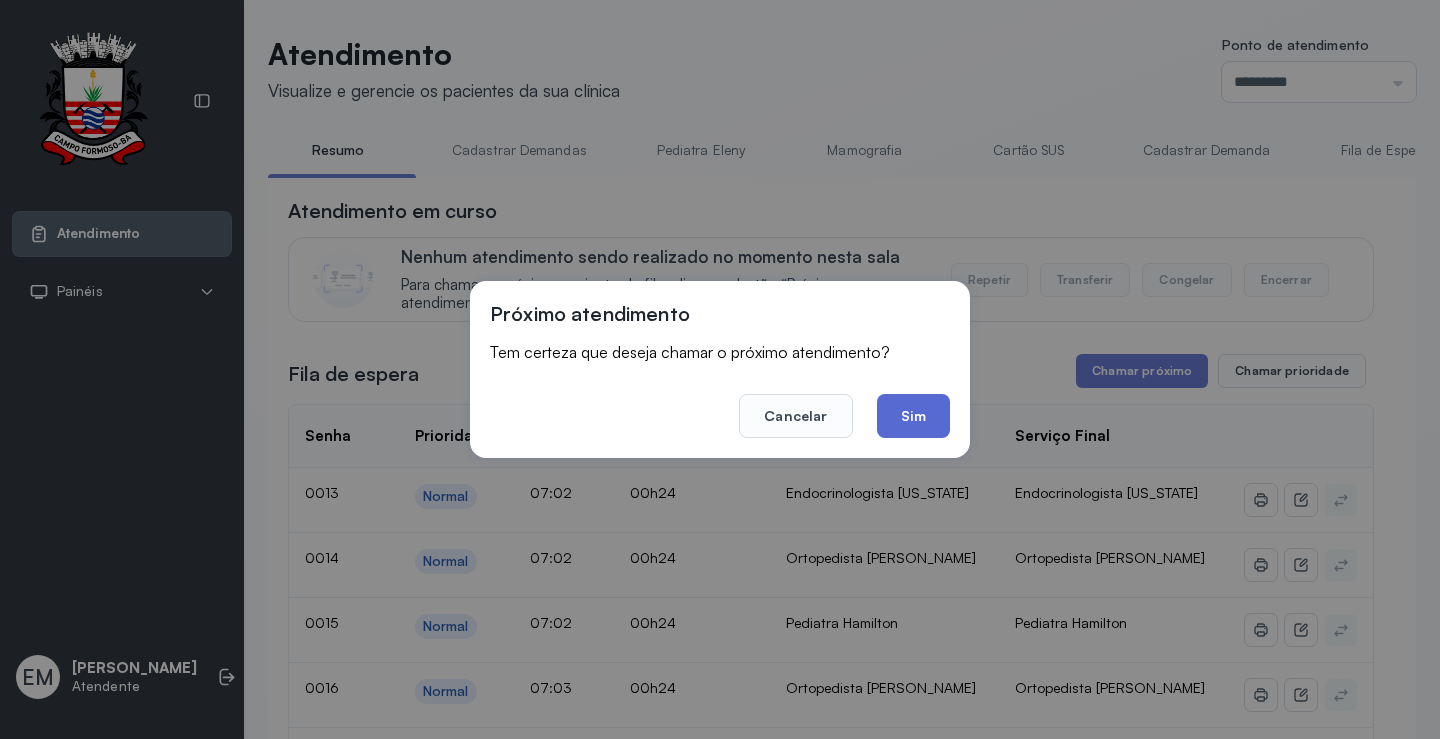 click on "Sim" 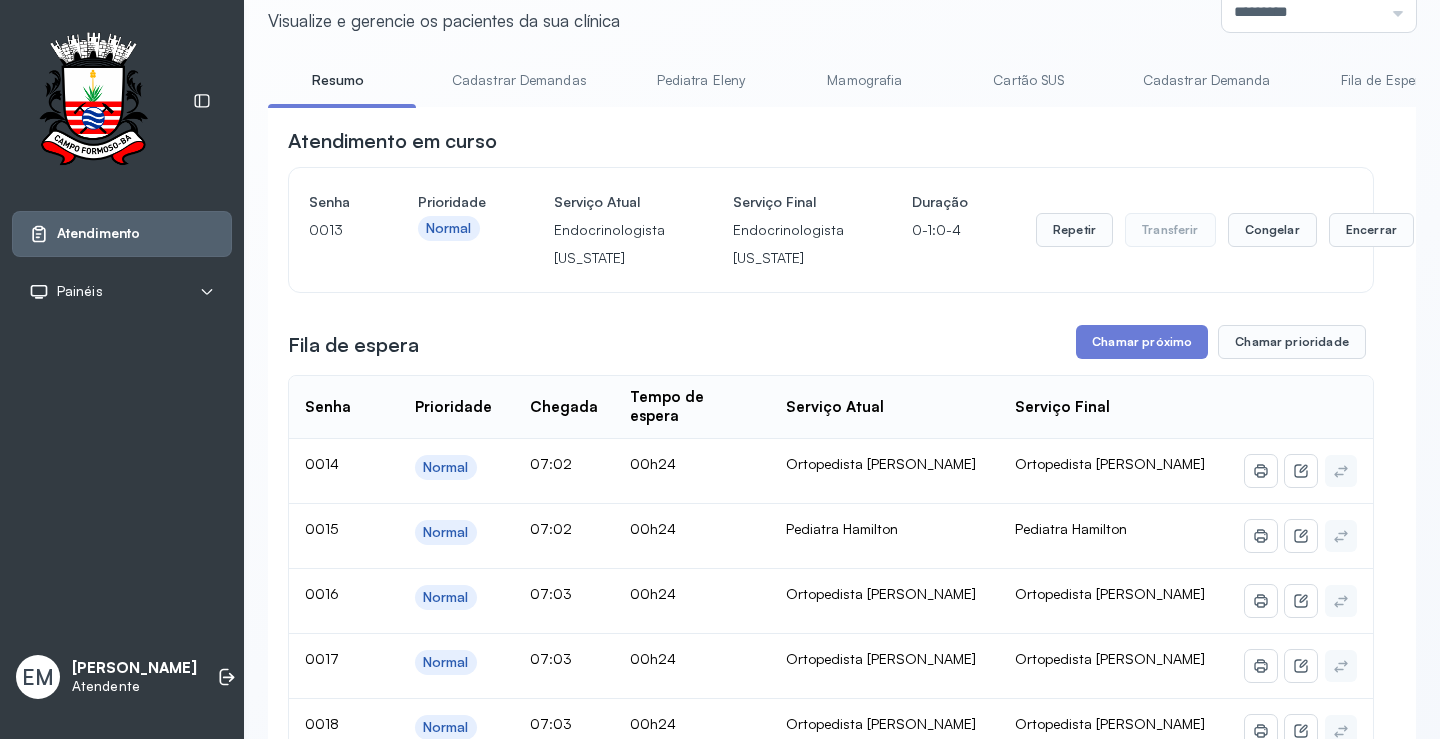 scroll, scrollTop: 200, scrollLeft: 0, axis: vertical 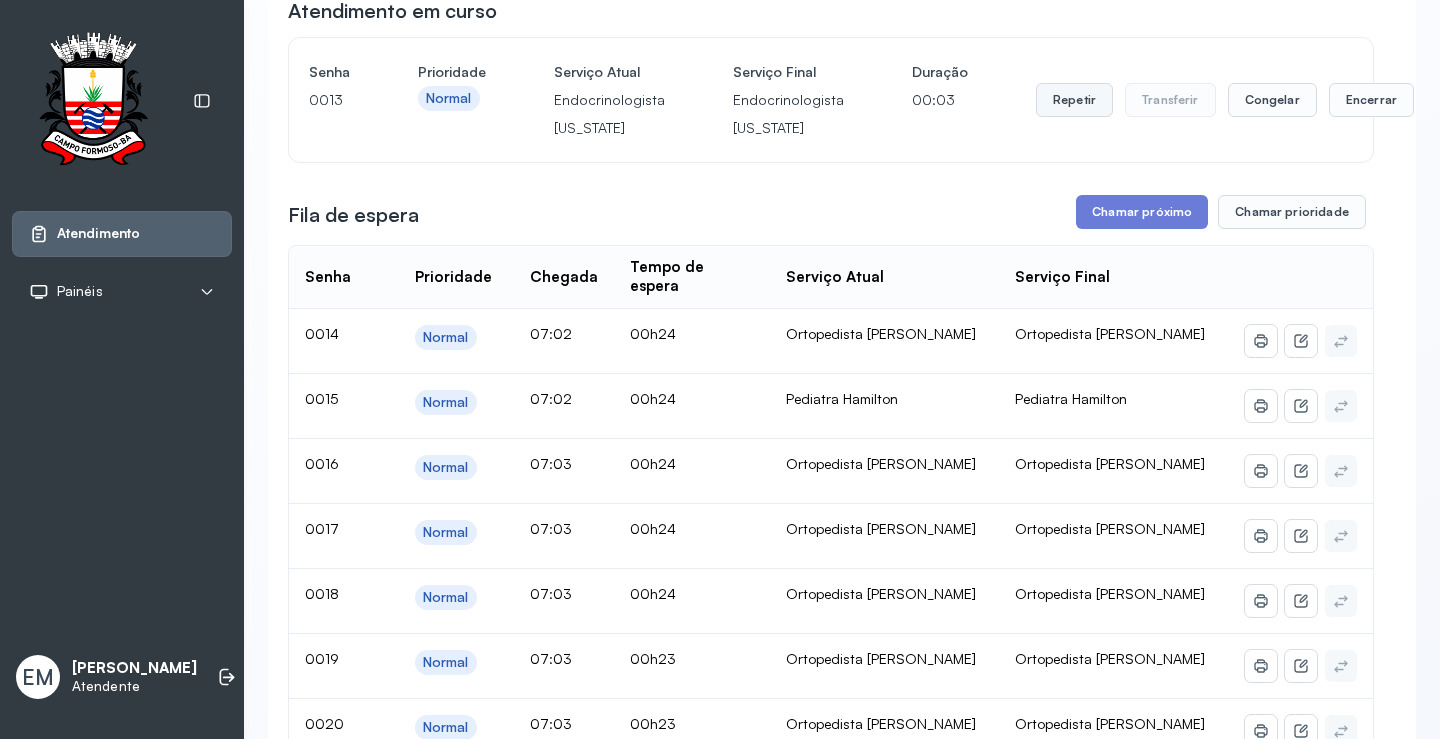 click on "Repetir" at bounding box center [1074, 100] 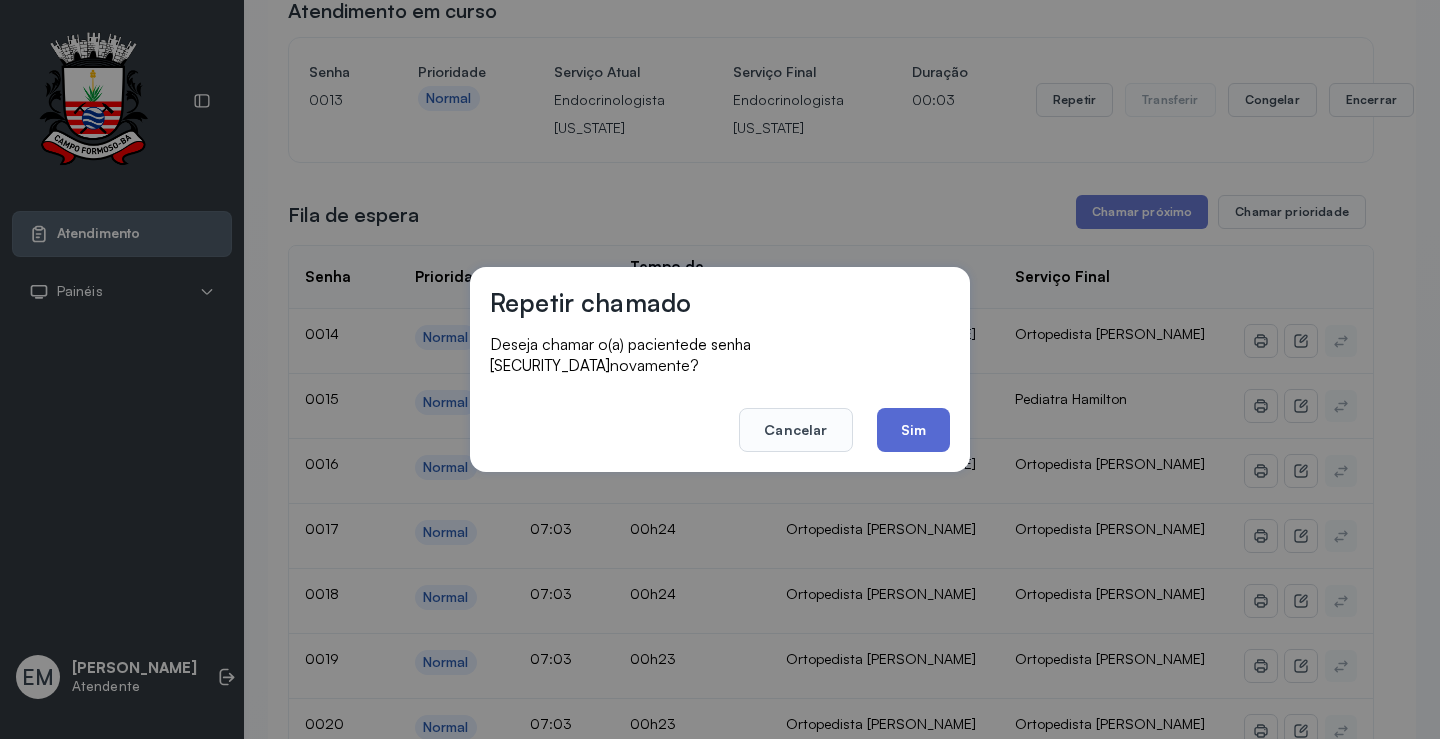 click on "Sim" 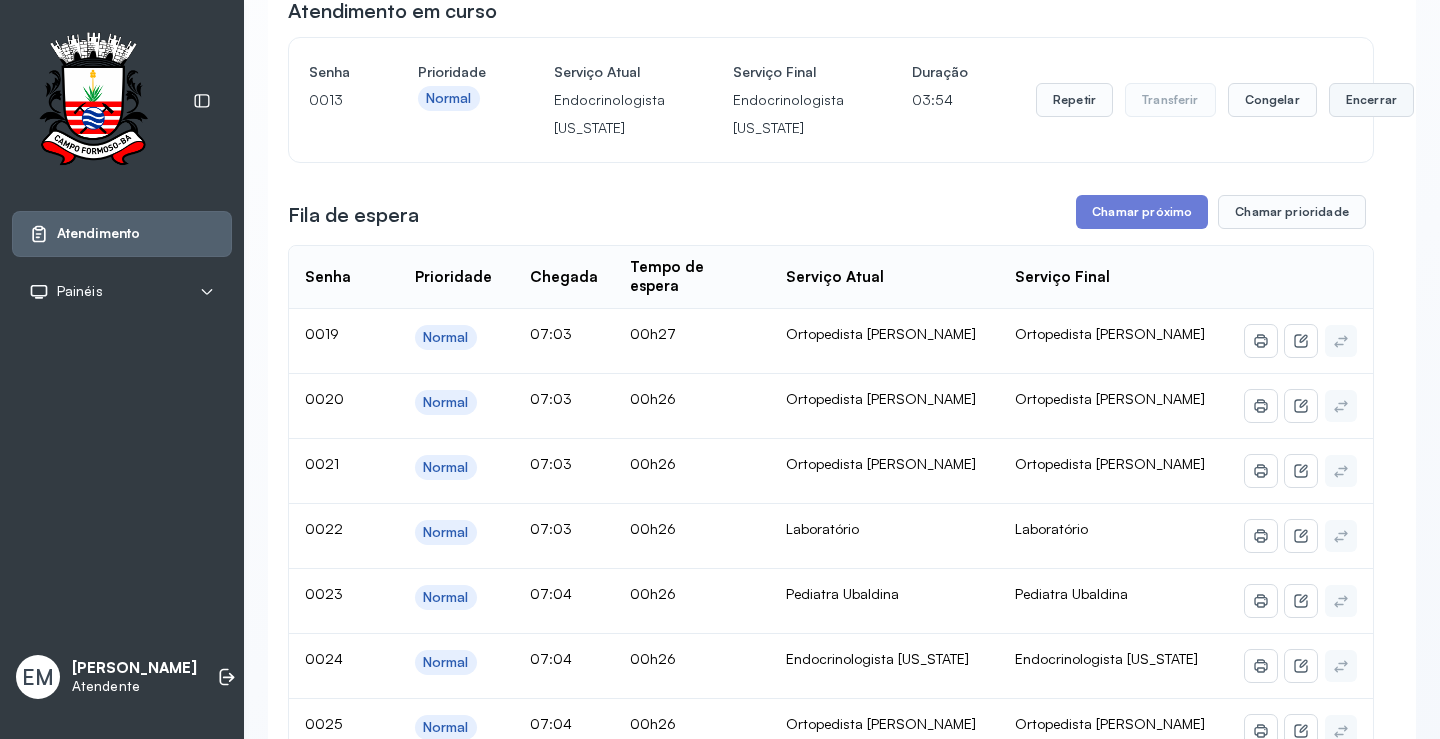 click on "Encerrar" at bounding box center [1371, 100] 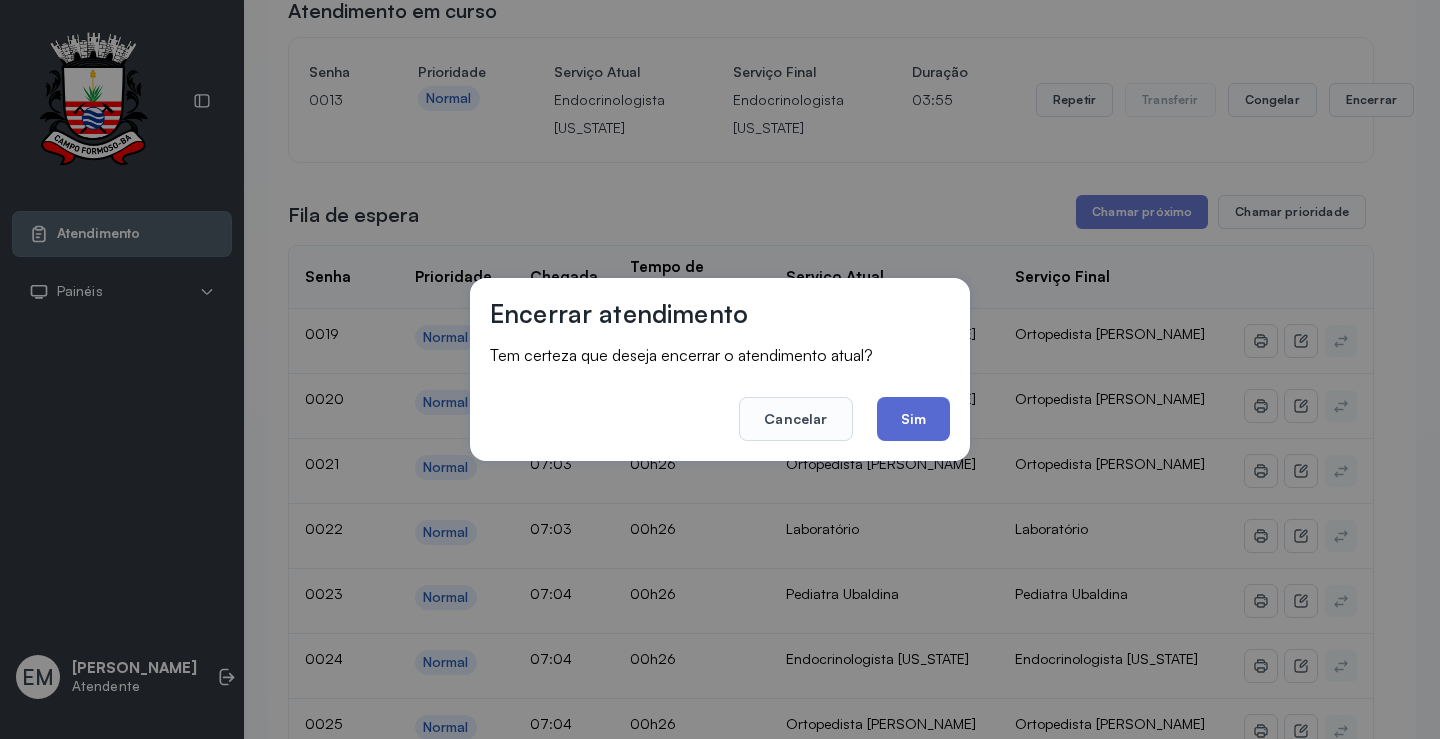 click on "Sim" 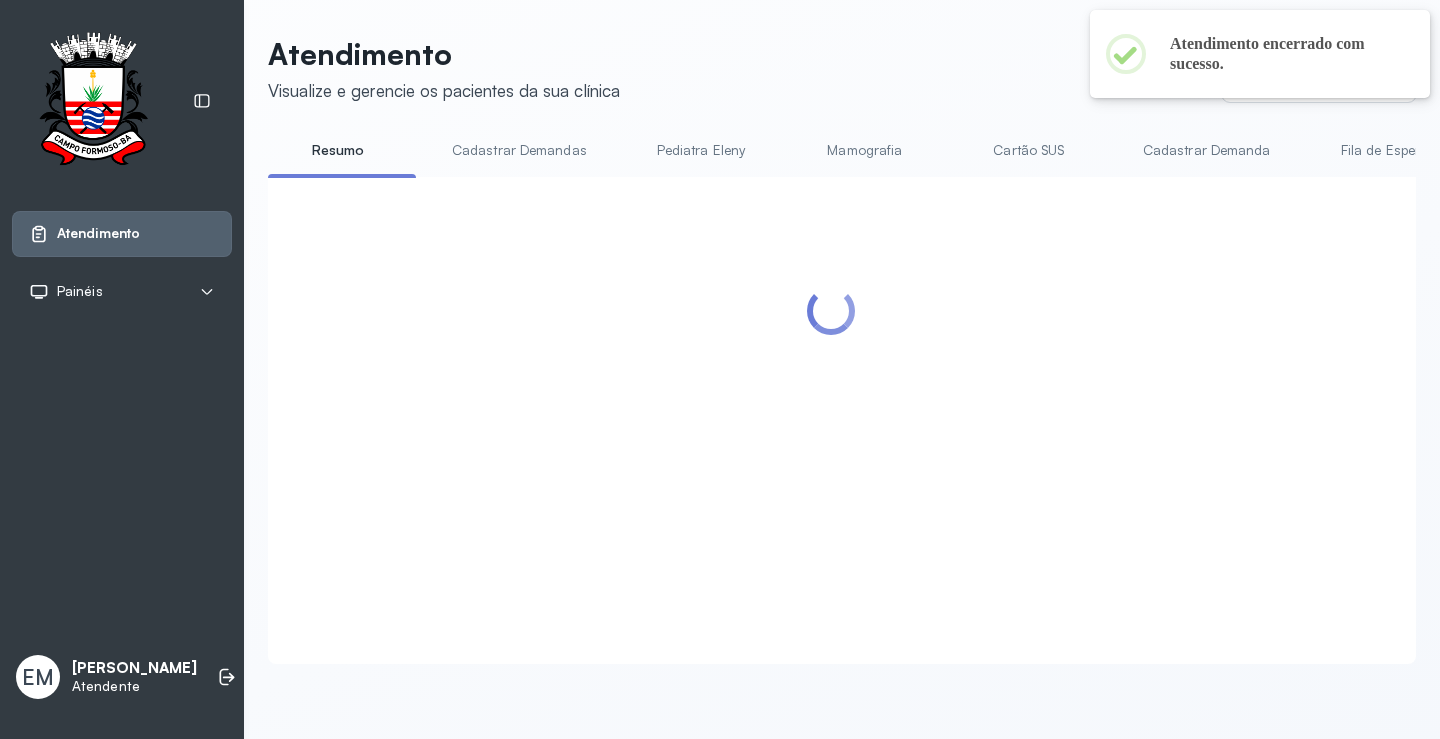 scroll, scrollTop: 1, scrollLeft: 0, axis: vertical 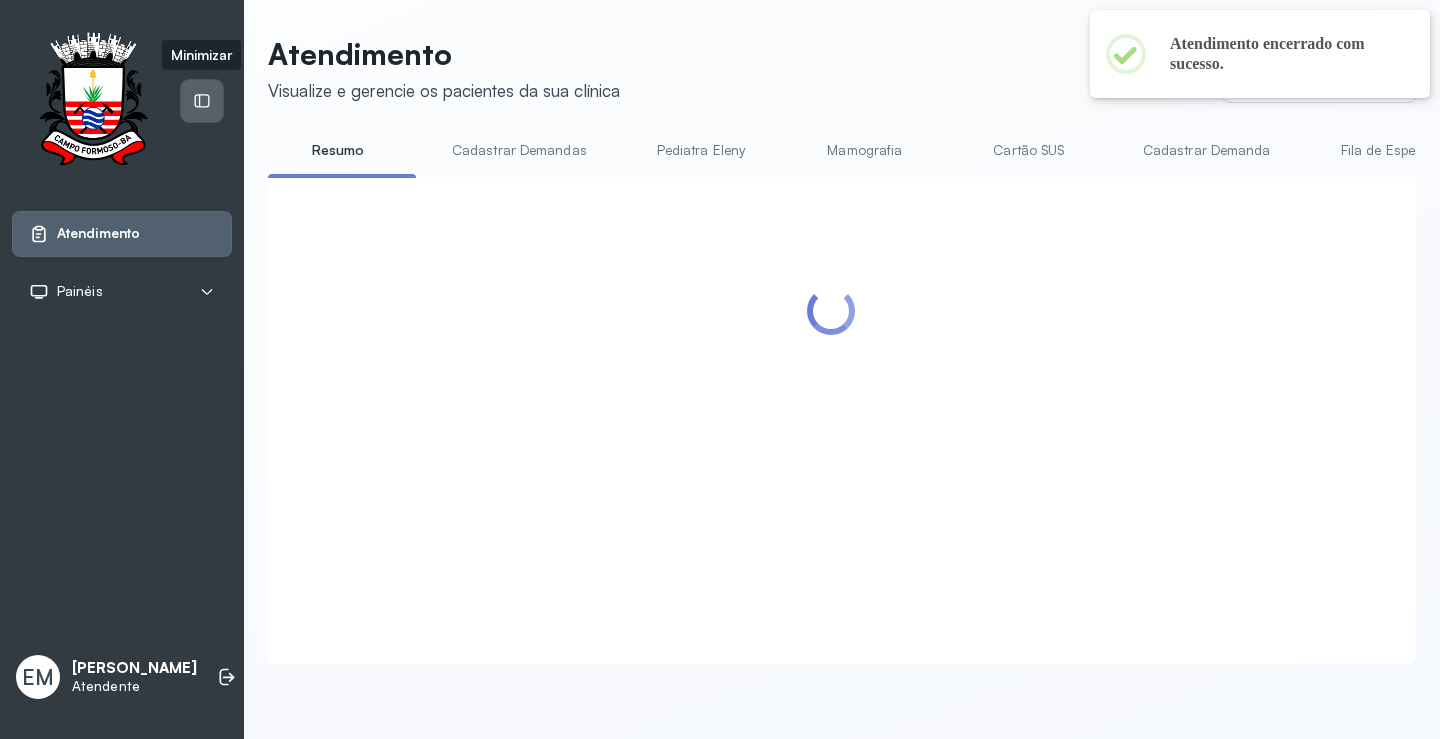click at bounding box center (202, 101) 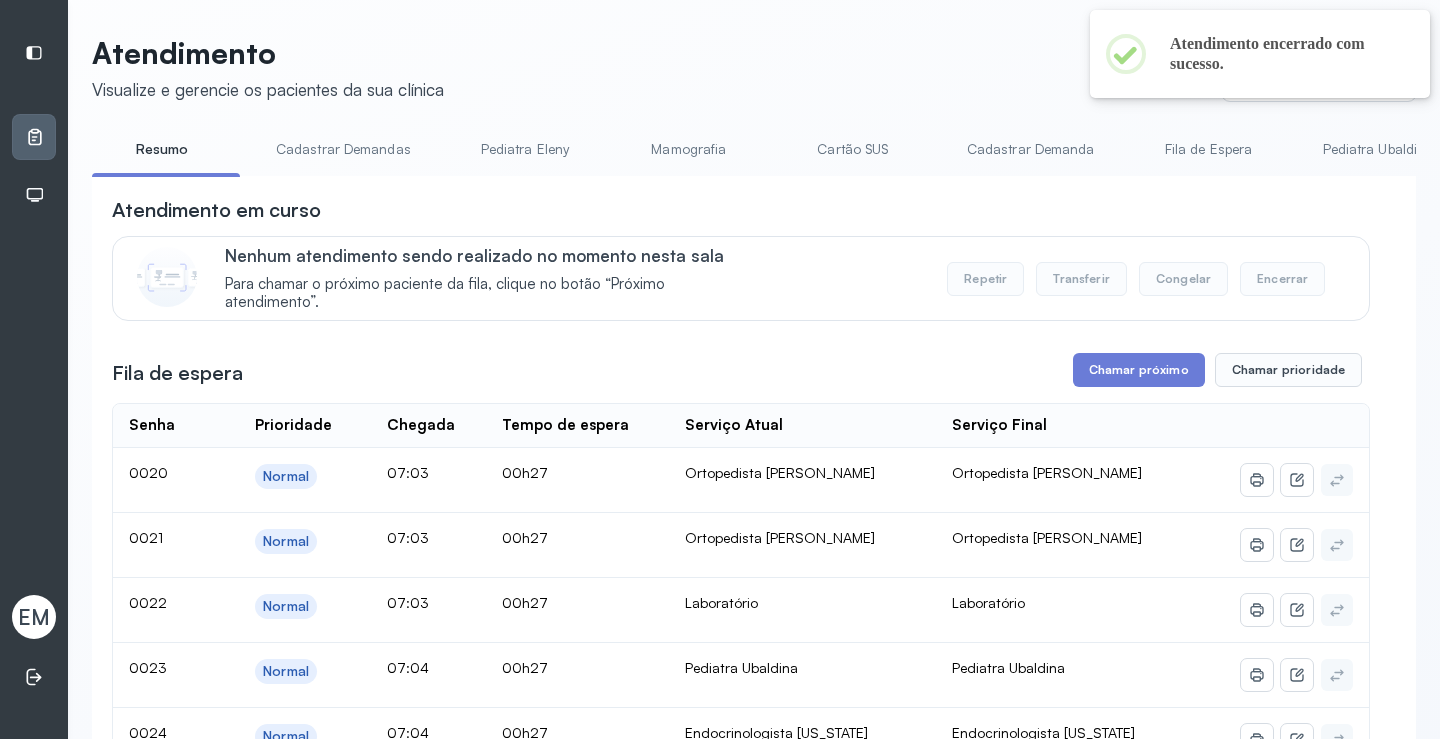 scroll, scrollTop: 200, scrollLeft: 0, axis: vertical 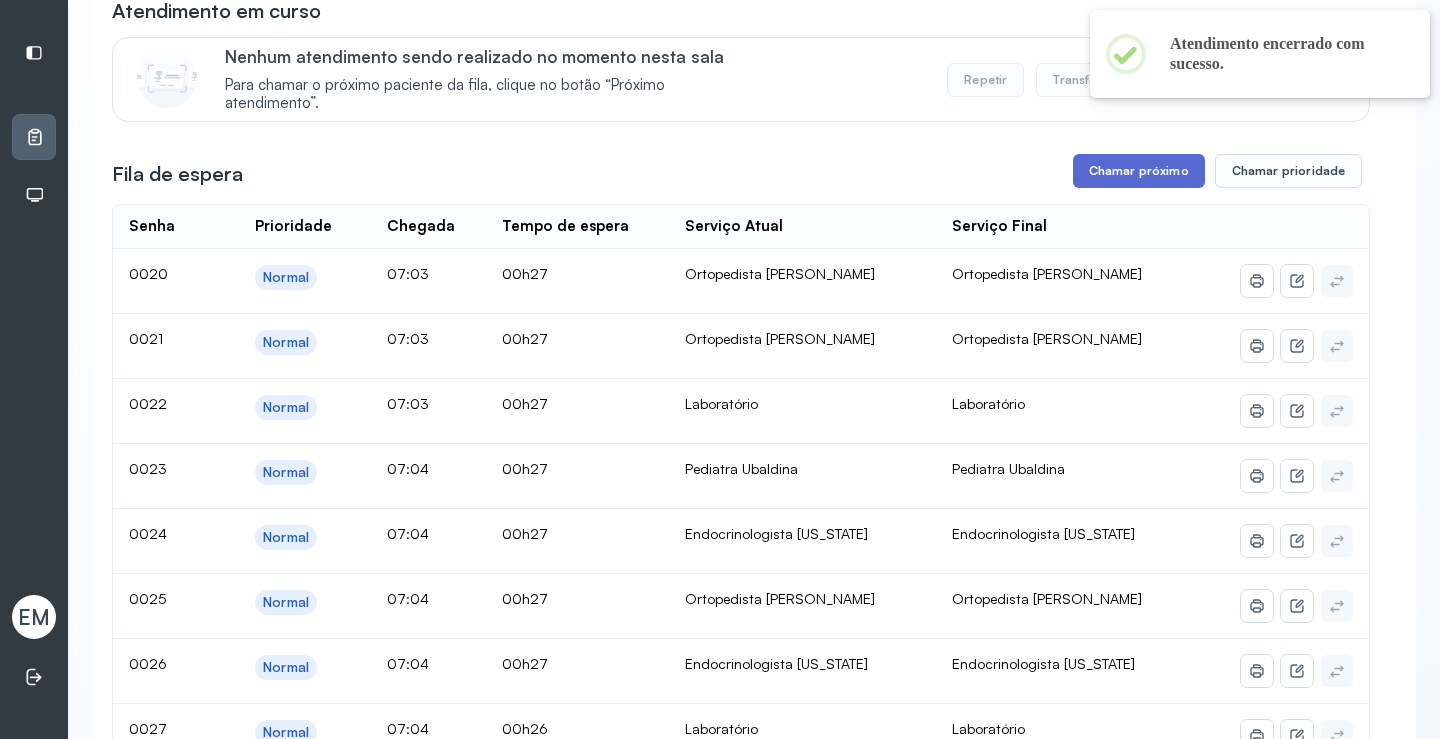 click on "Chamar próximo" at bounding box center (1139, 171) 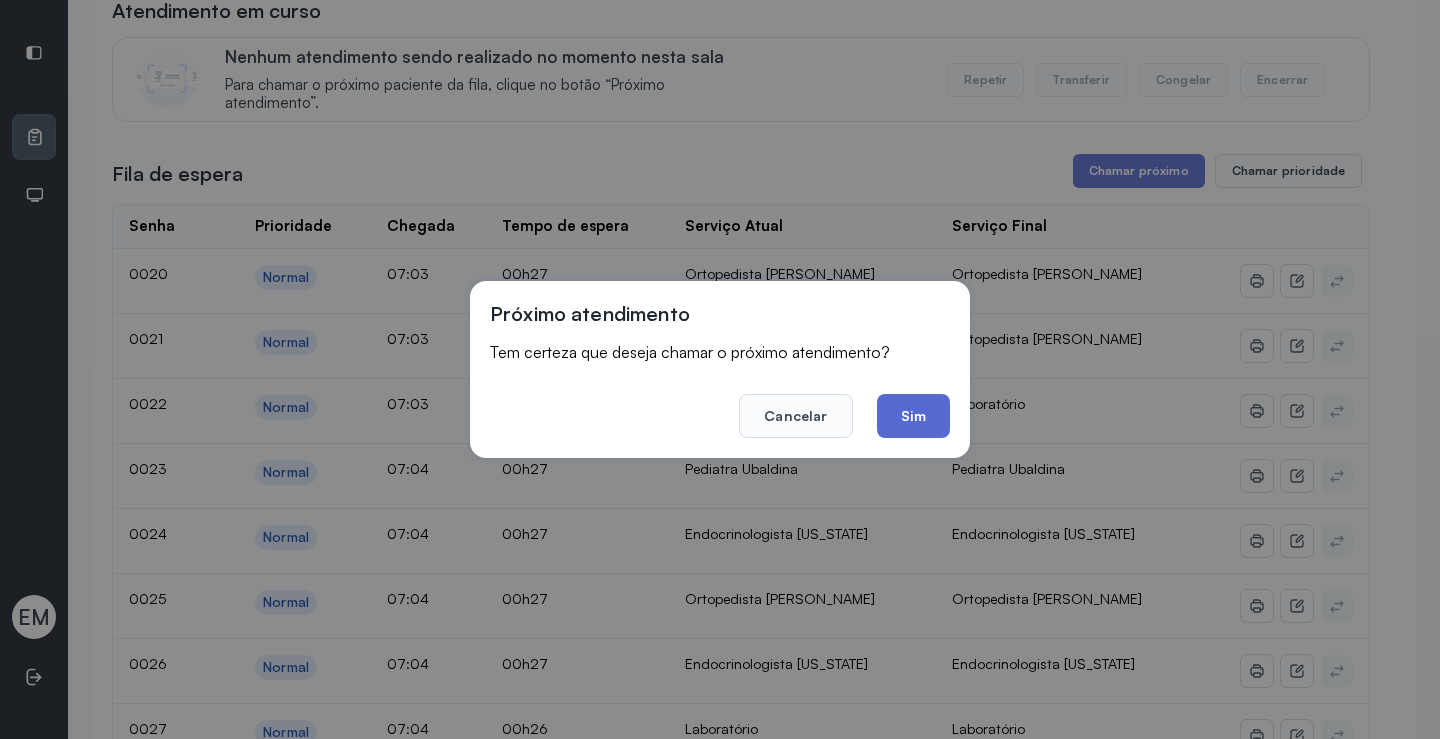 click on "Sim" 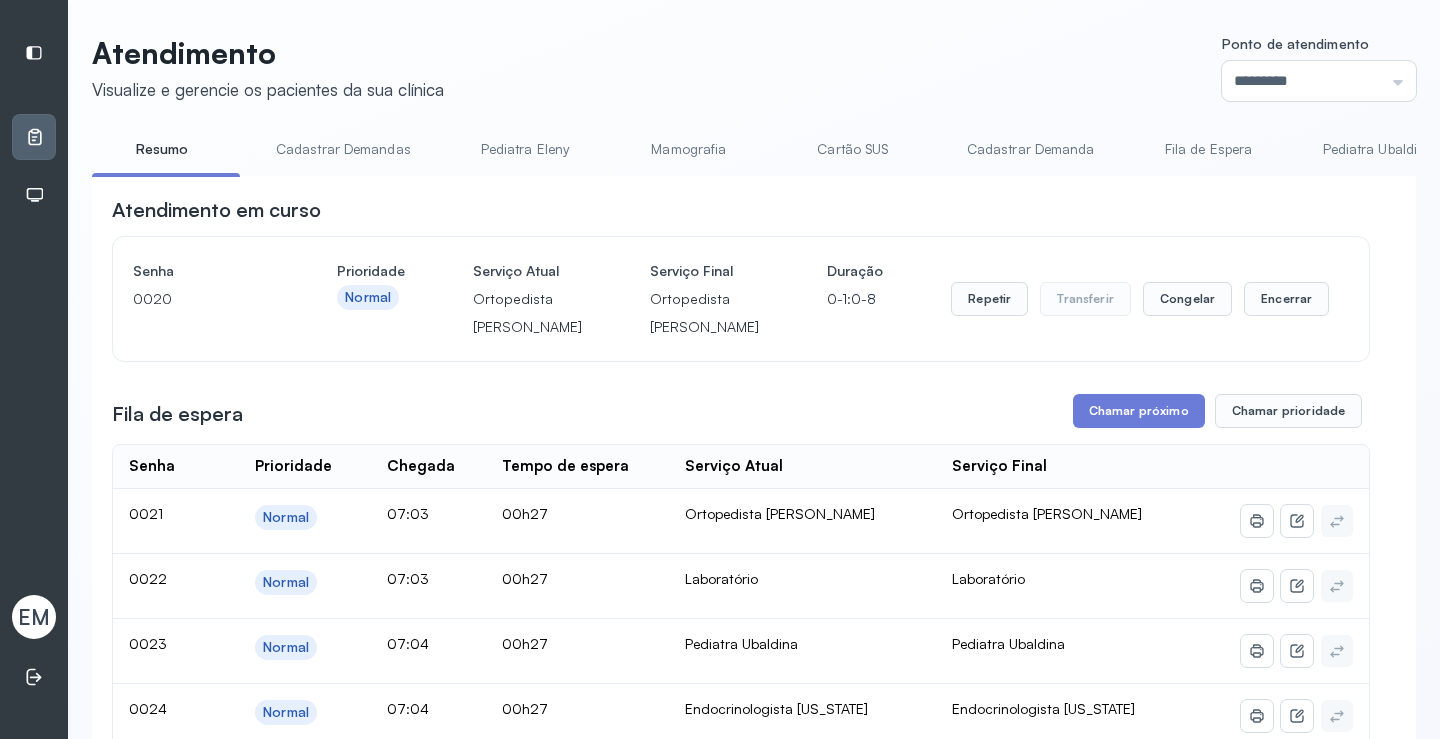 scroll, scrollTop: 200, scrollLeft: 0, axis: vertical 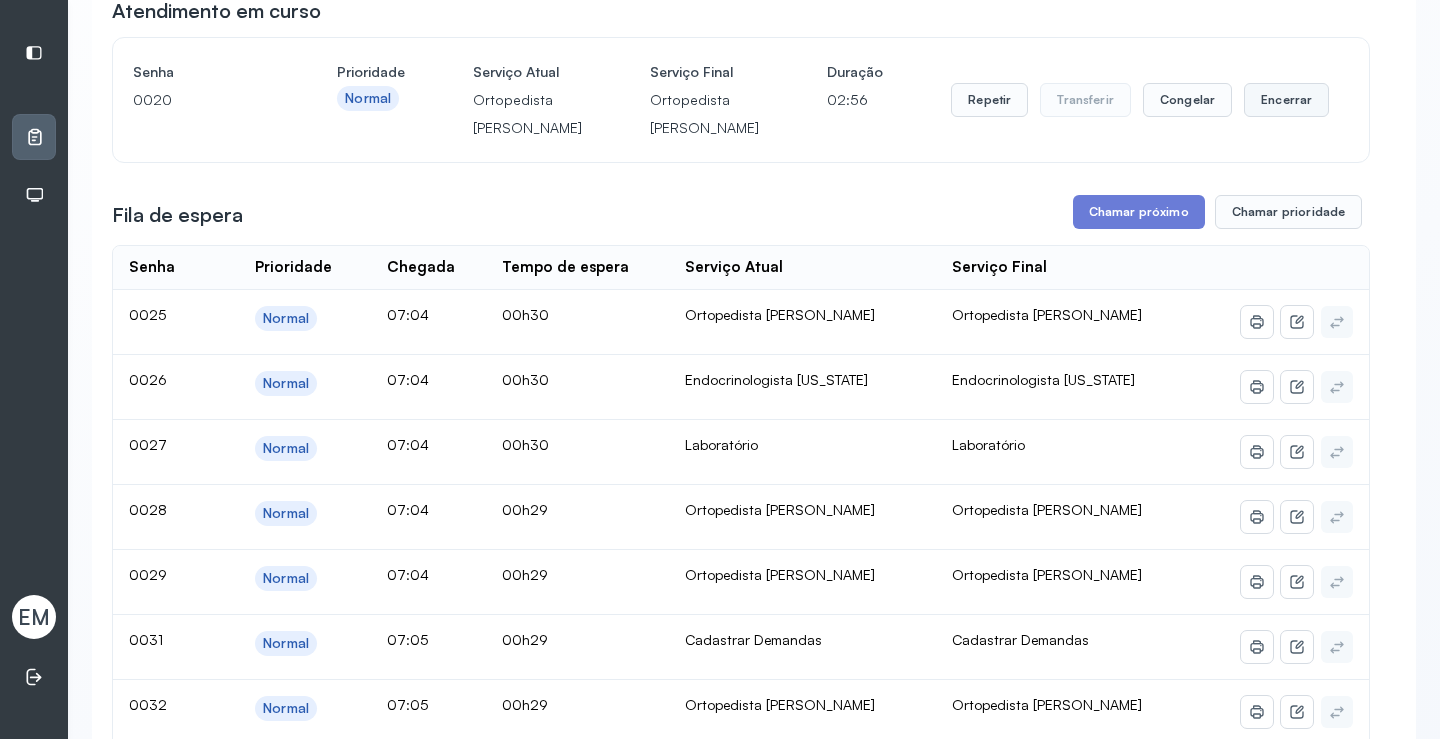 click on "Encerrar" at bounding box center [1286, 100] 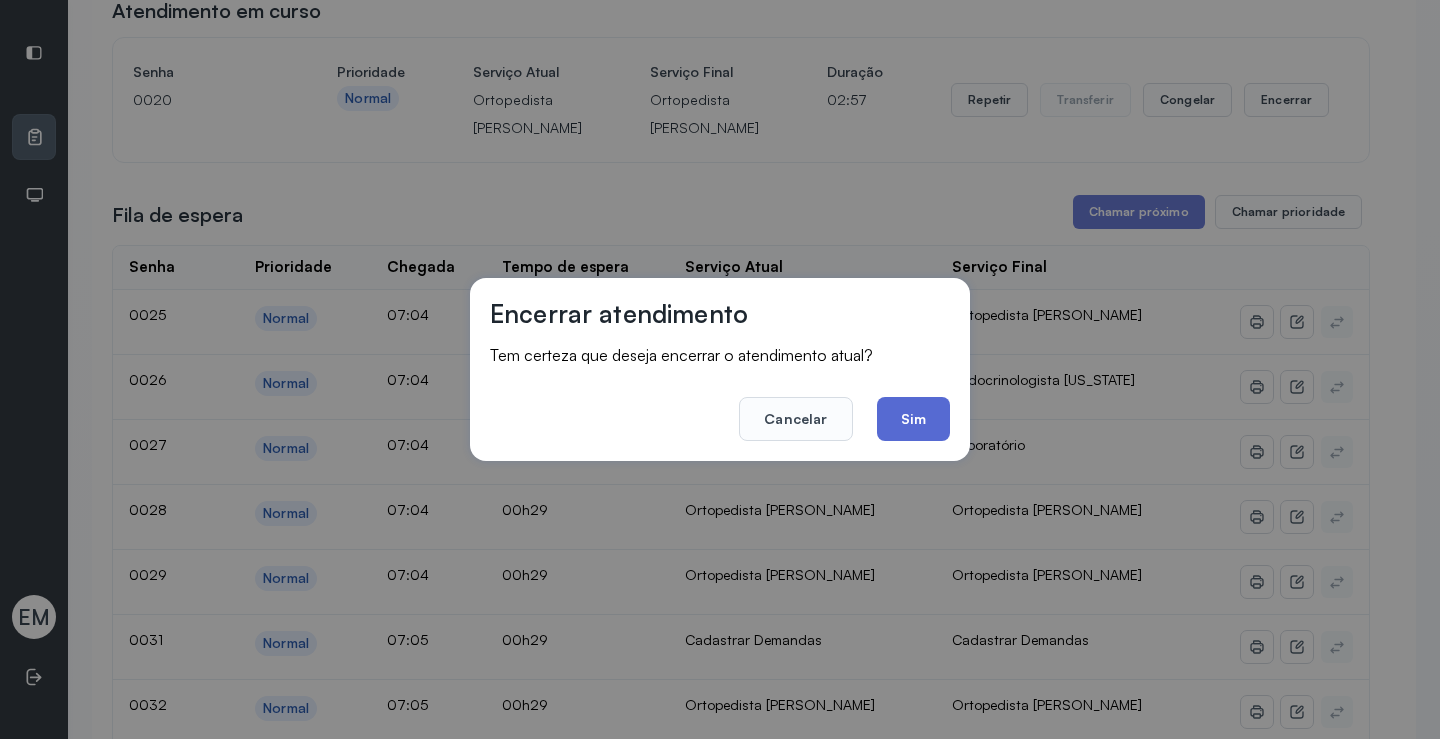 click on "Sim" 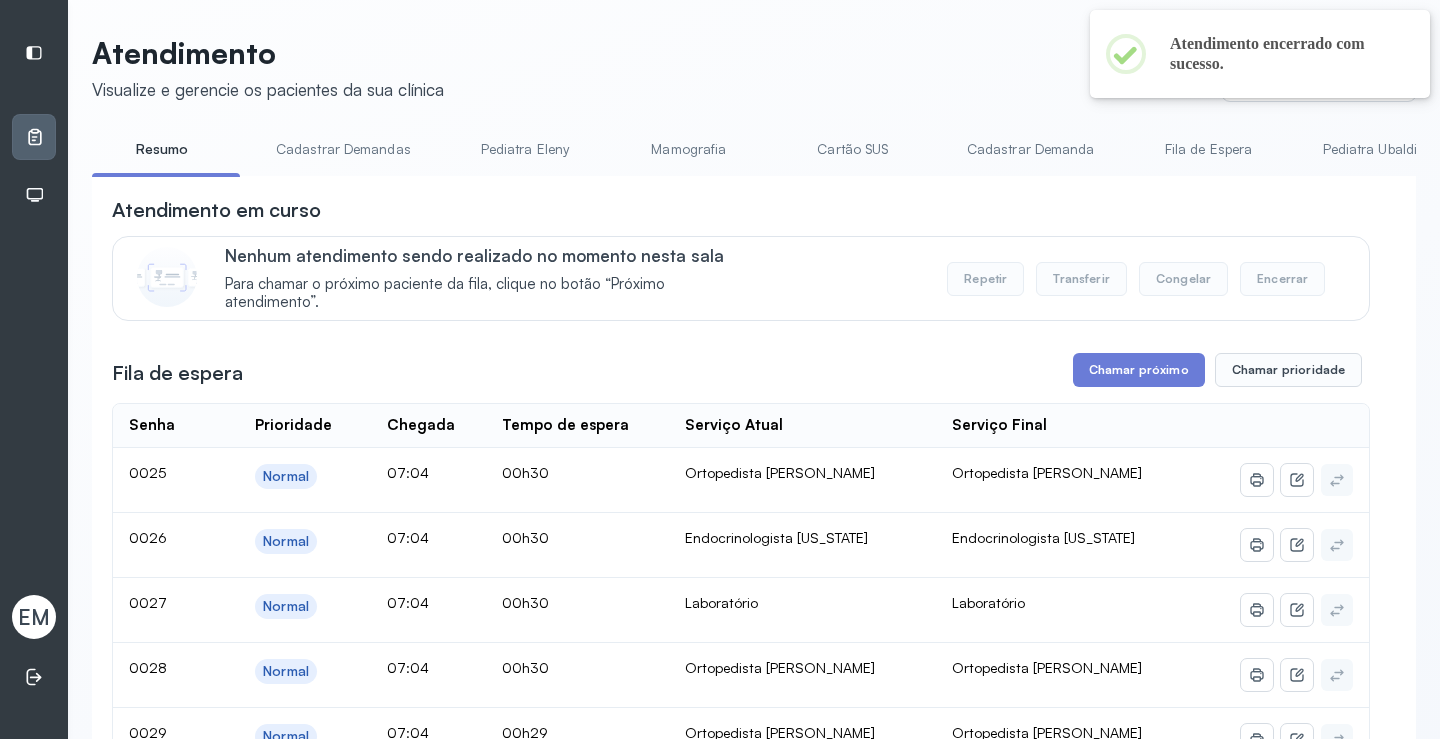 scroll, scrollTop: 200, scrollLeft: 0, axis: vertical 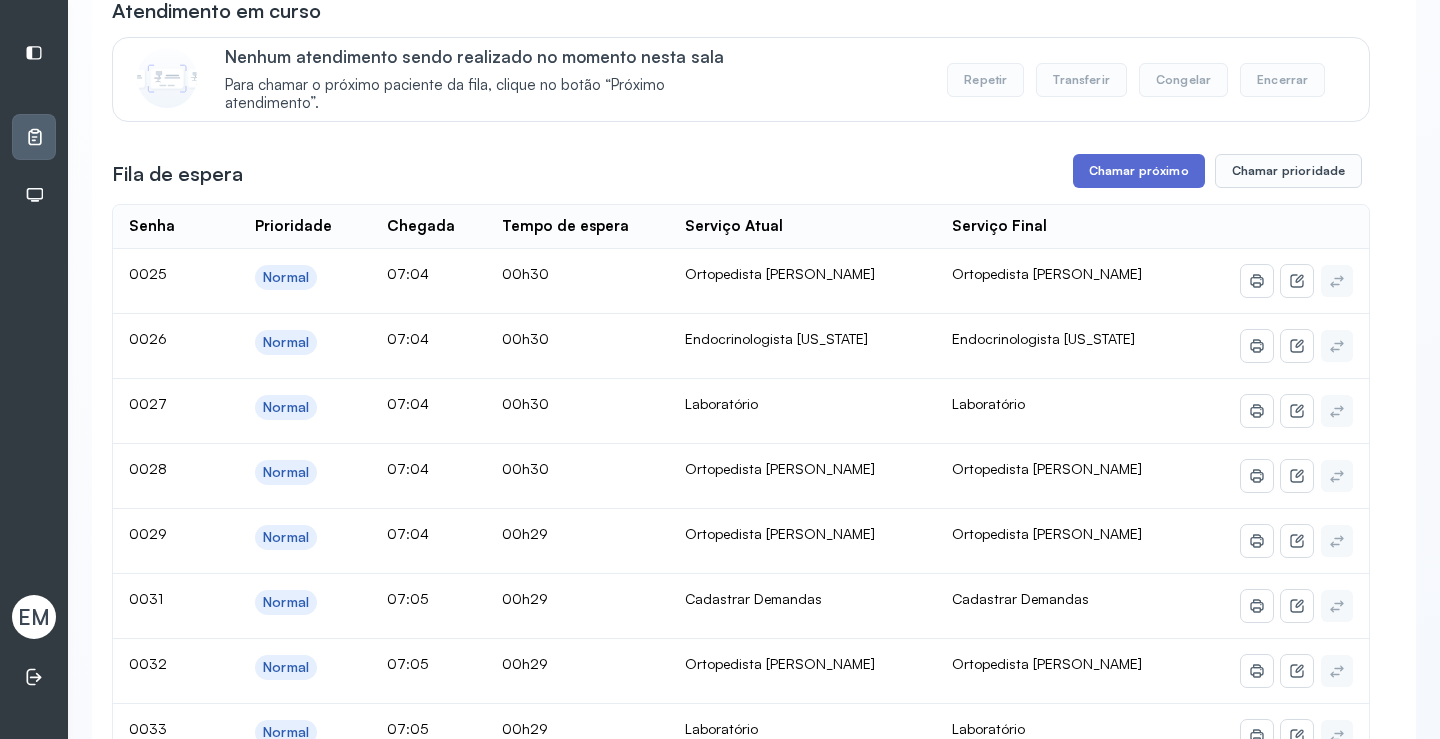 click on "Chamar próximo" at bounding box center [1139, 171] 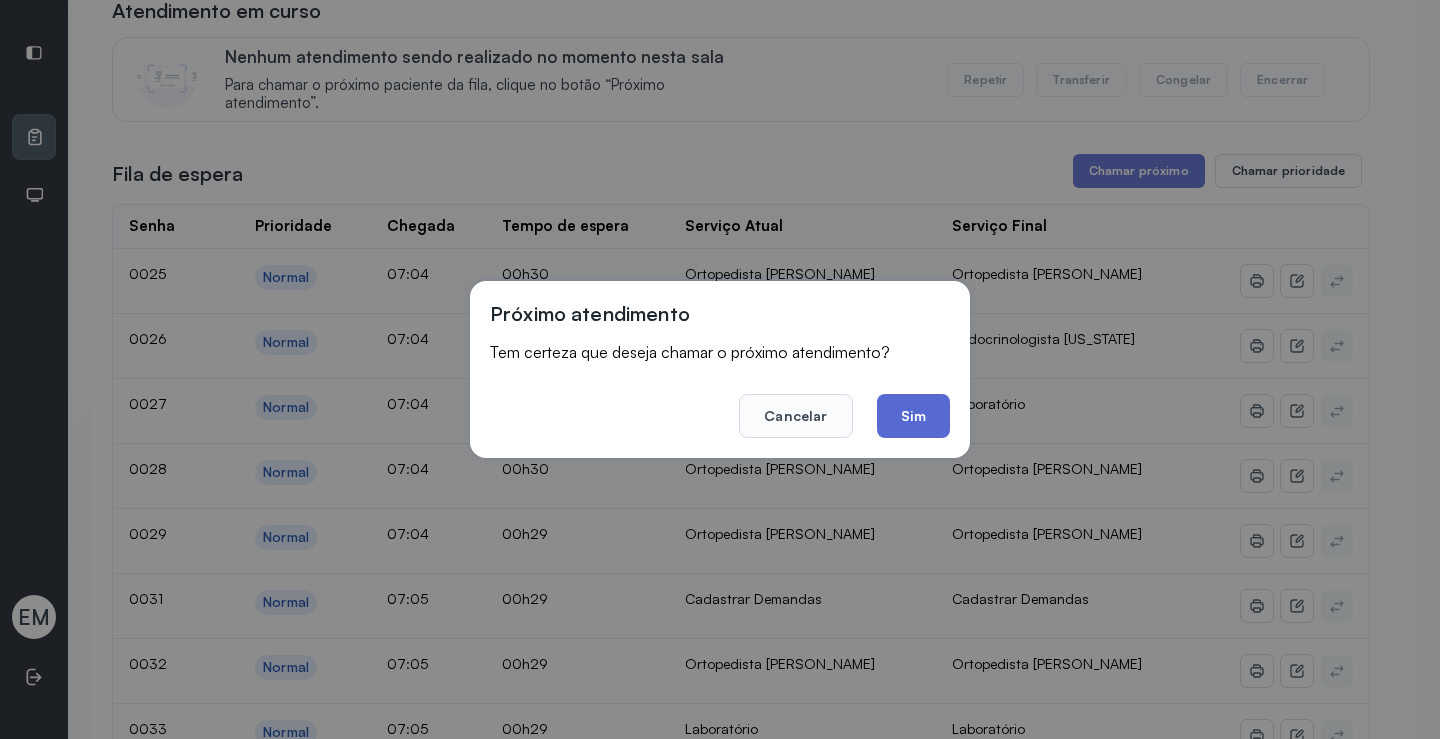 click on "Sim" 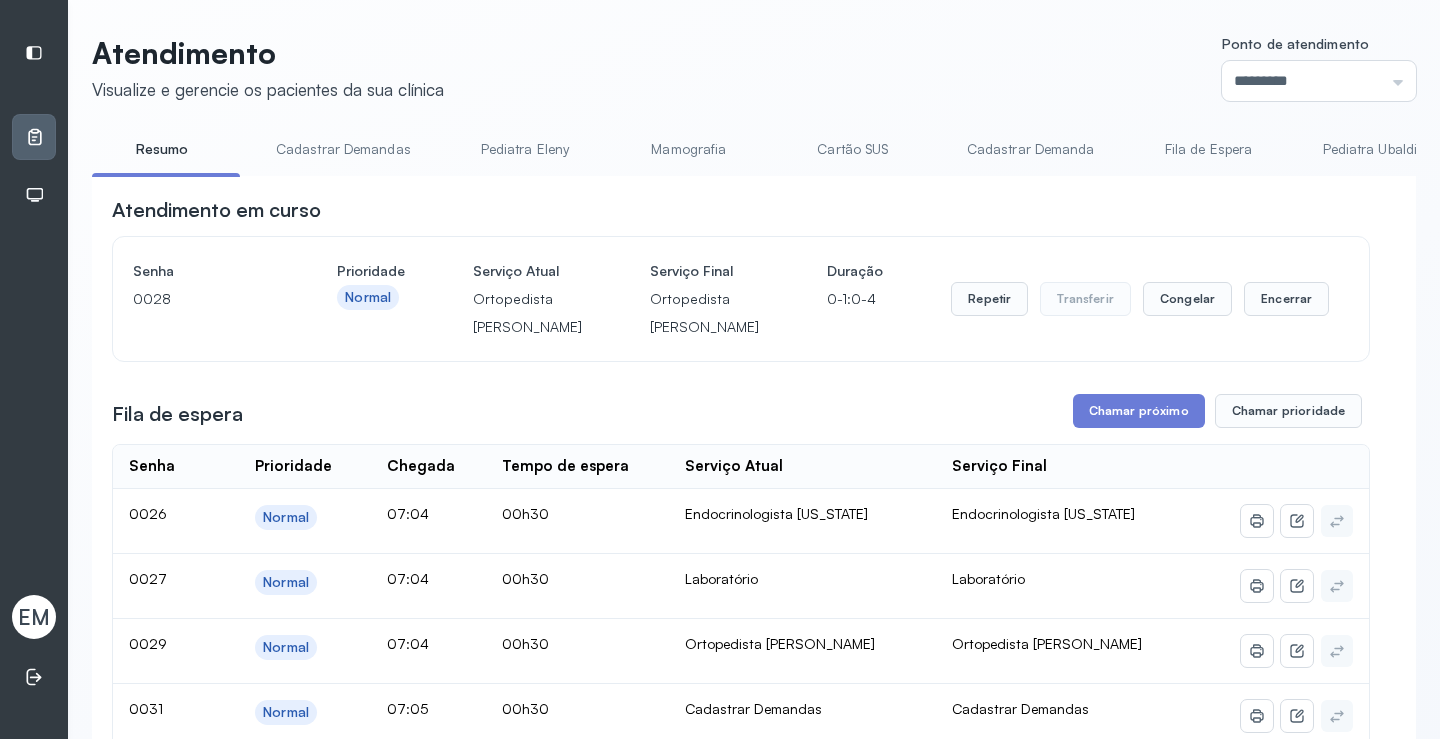 scroll, scrollTop: 200, scrollLeft: 0, axis: vertical 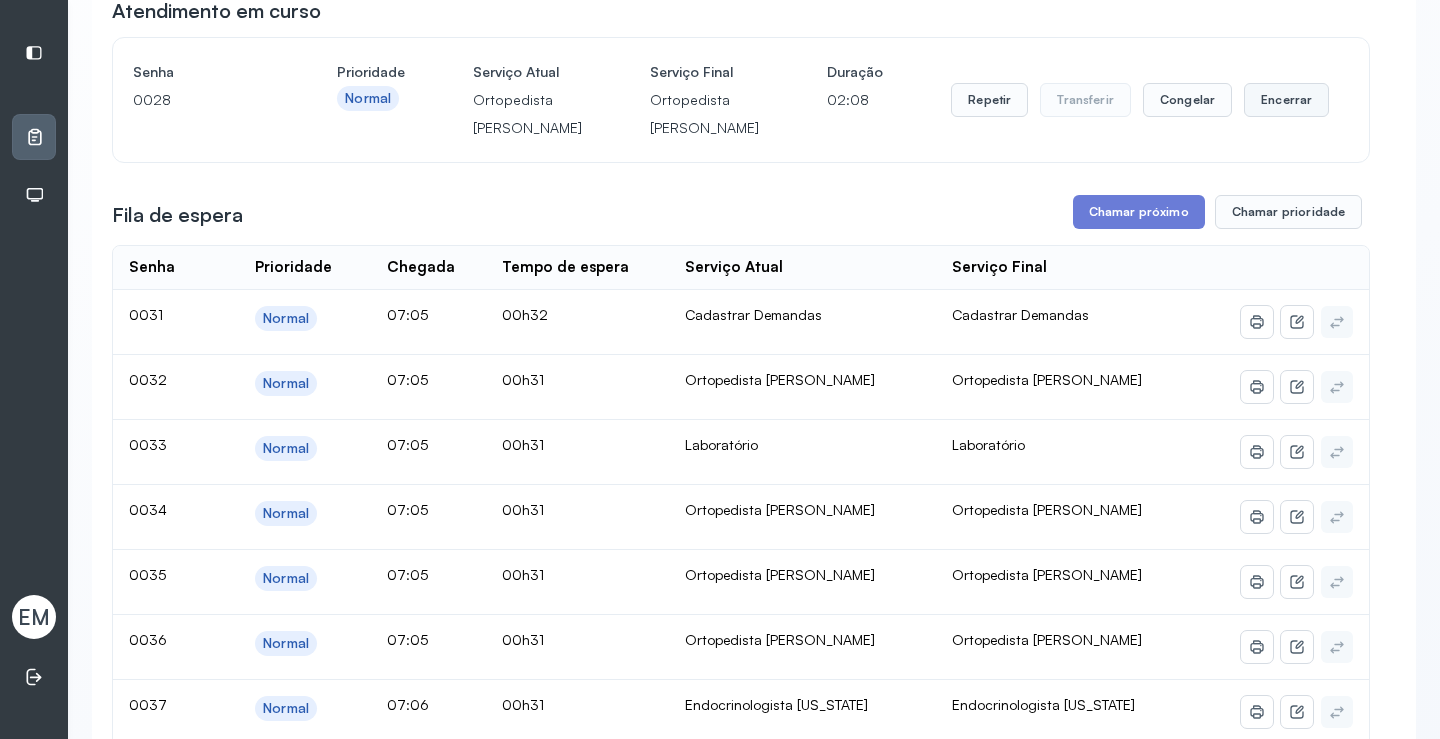click on "Encerrar" at bounding box center (1286, 100) 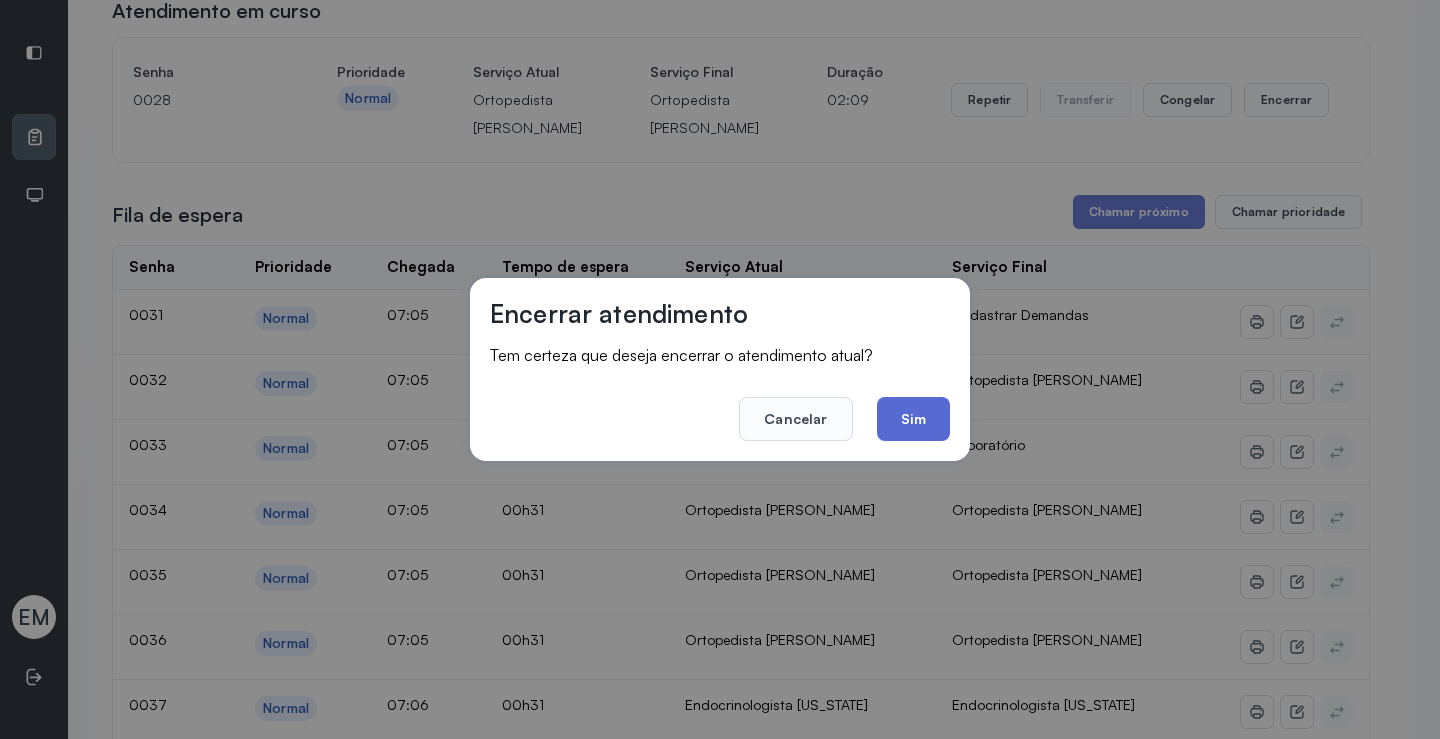 click on "Sim" 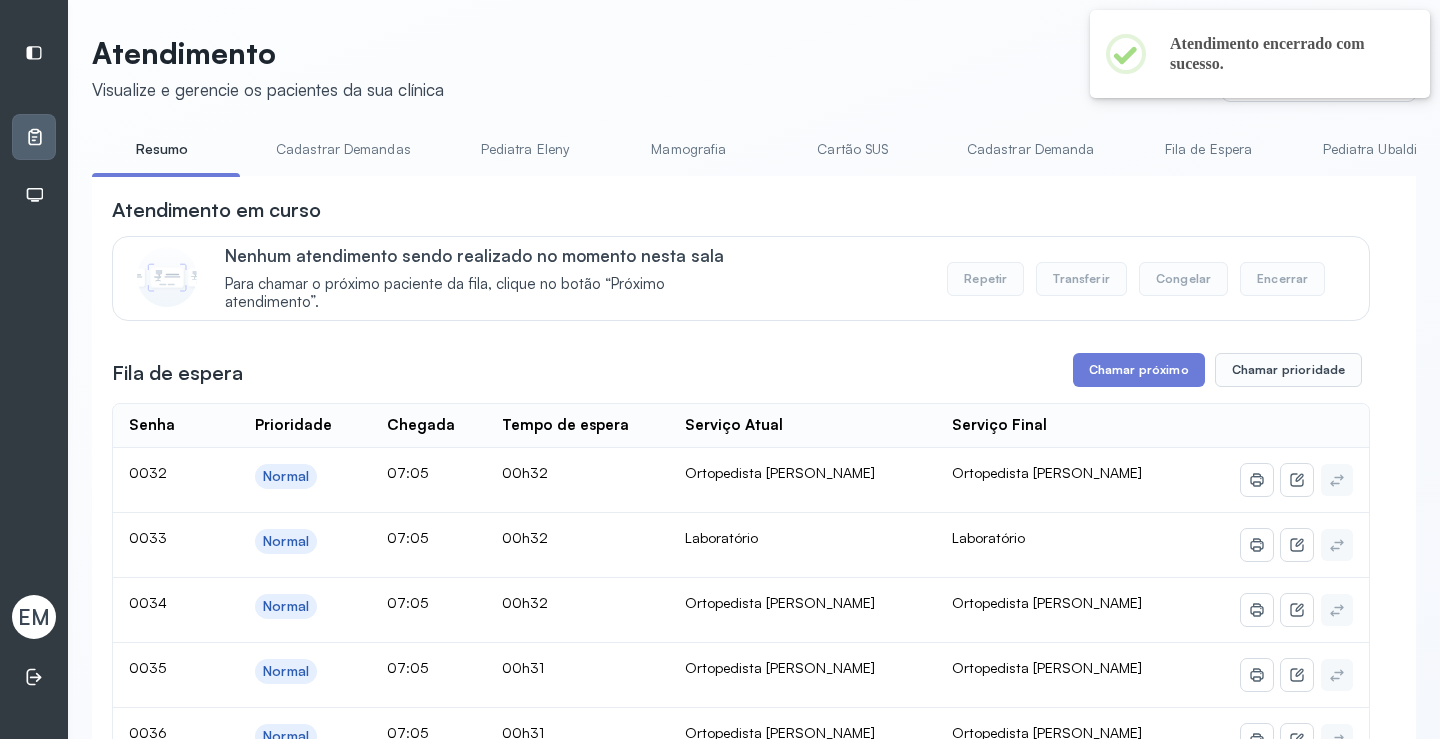 scroll, scrollTop: 200, scrollLeft: 0, axis: vertical 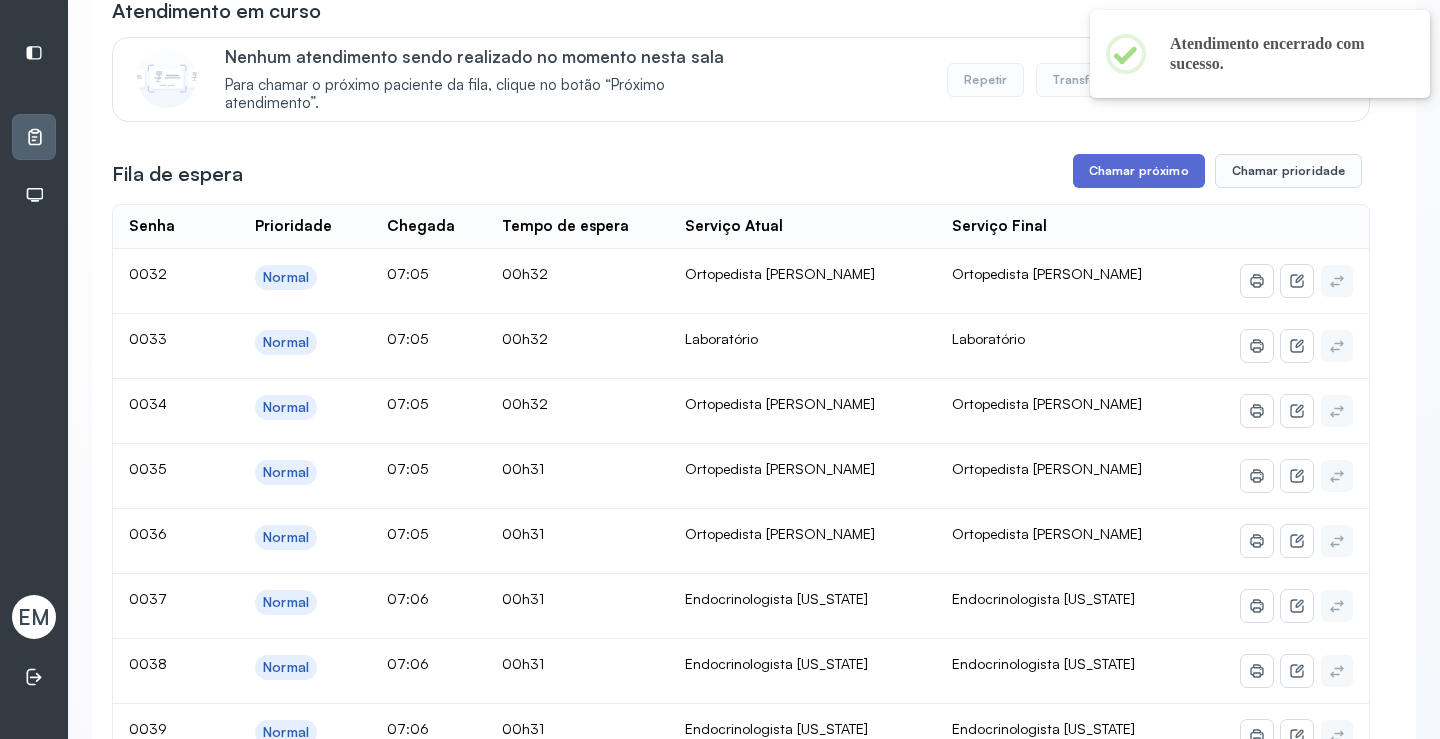 click on "Chamar próximo" at bounding box center [1139, 171] 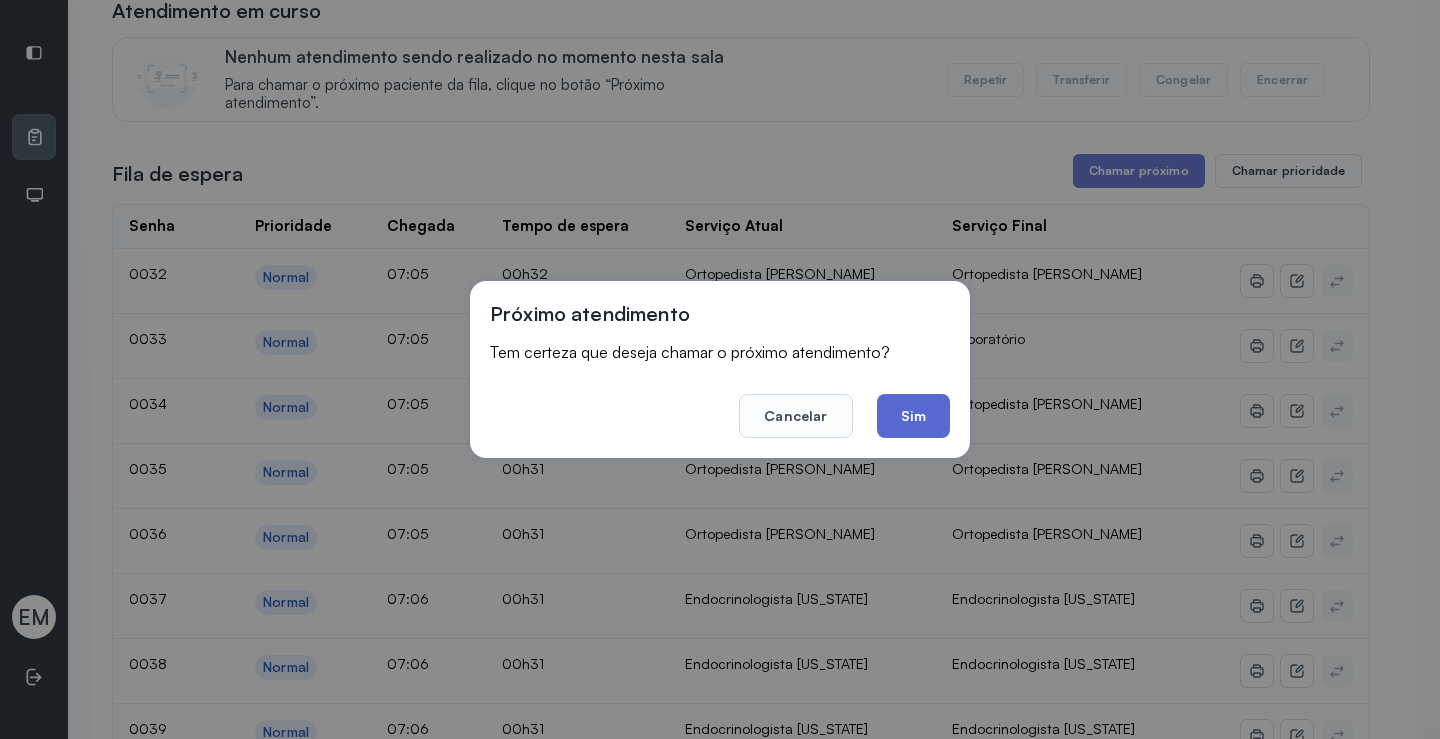 click on "Sim" 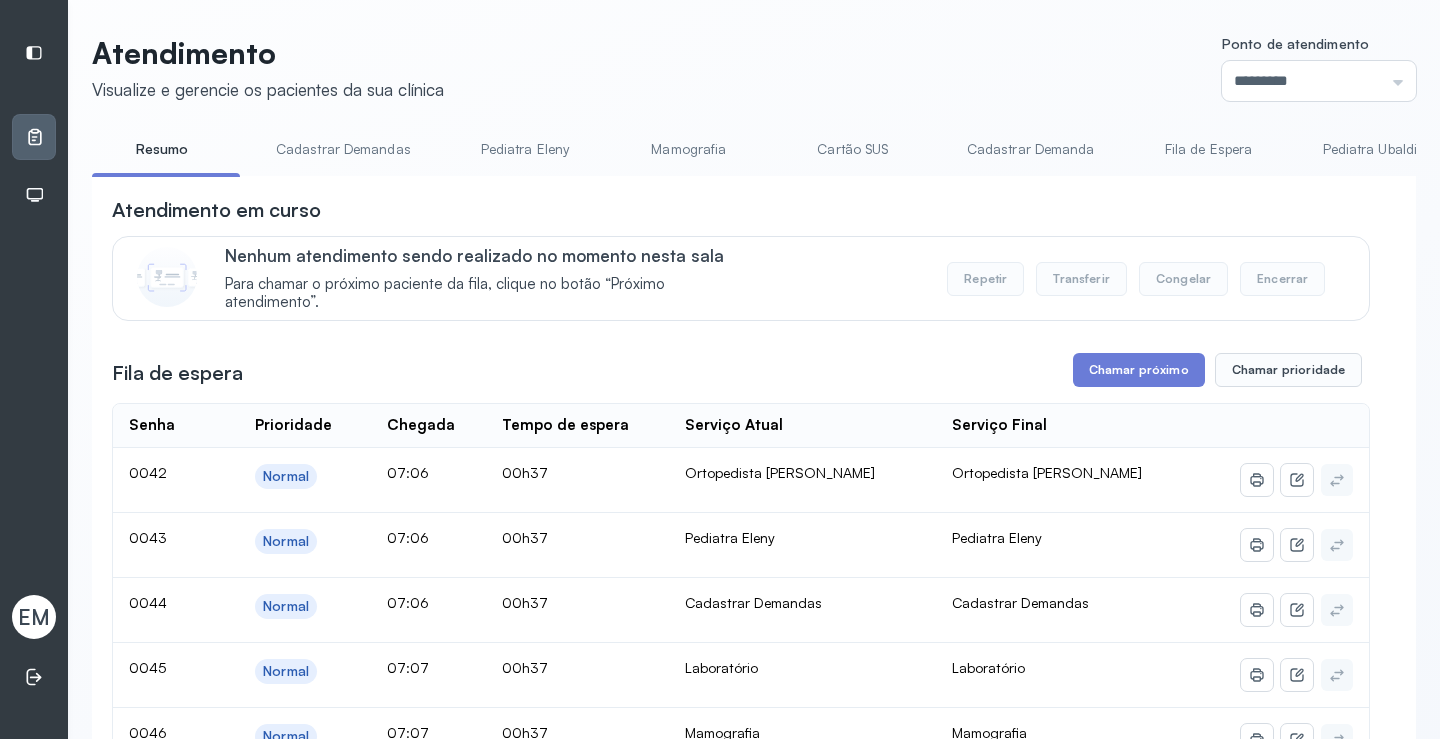 scroll, scrollTop: 200, scrollLeft: 0, axis: vertical 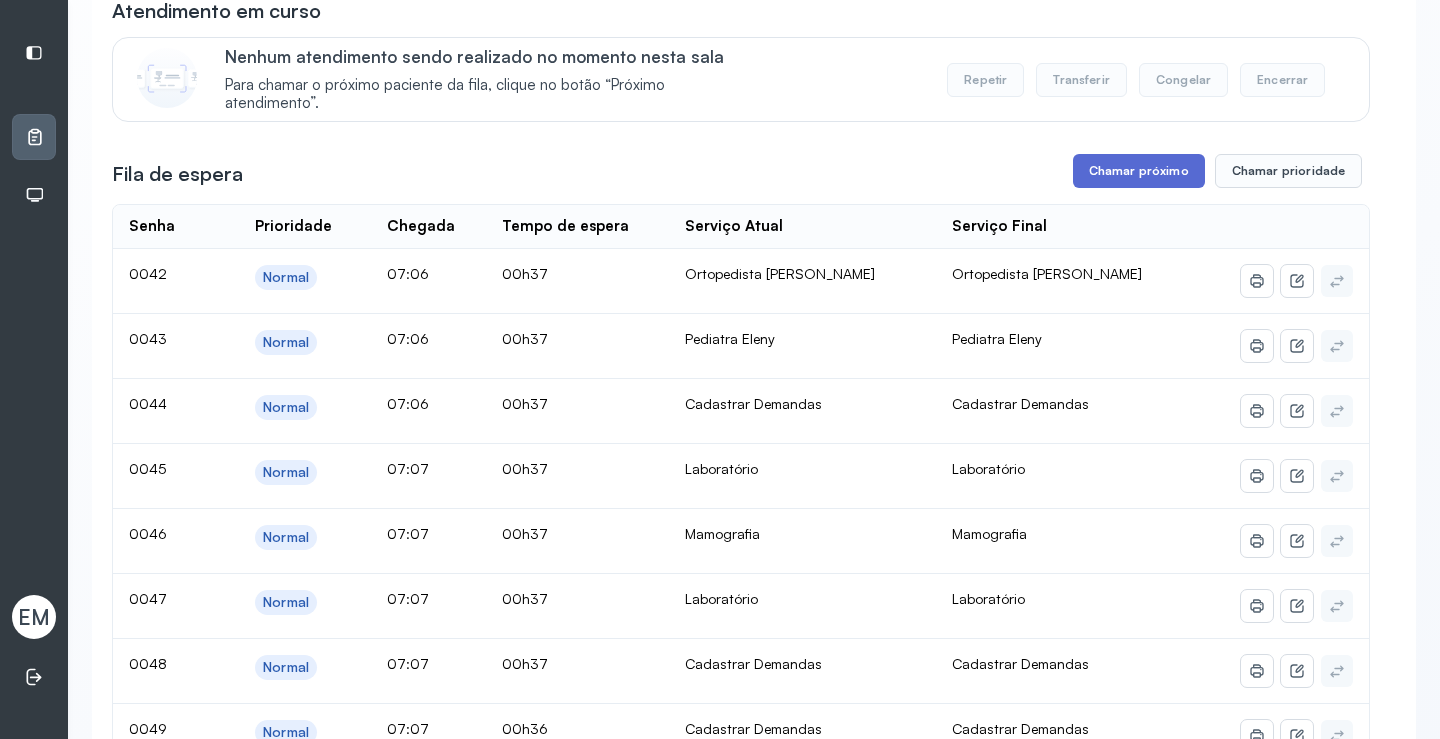 click on "Chamar próximo" at bounding box center [1139, 171] 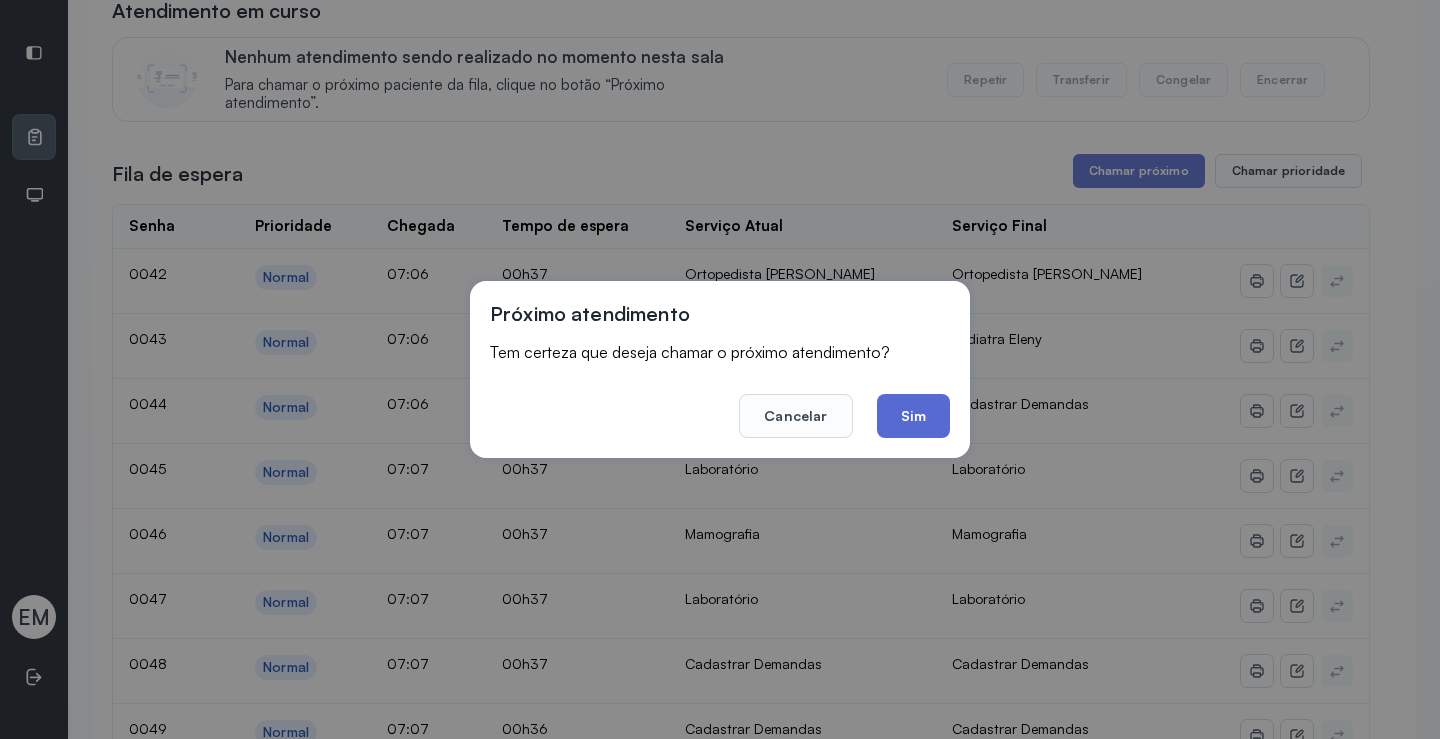 click on "Sim" 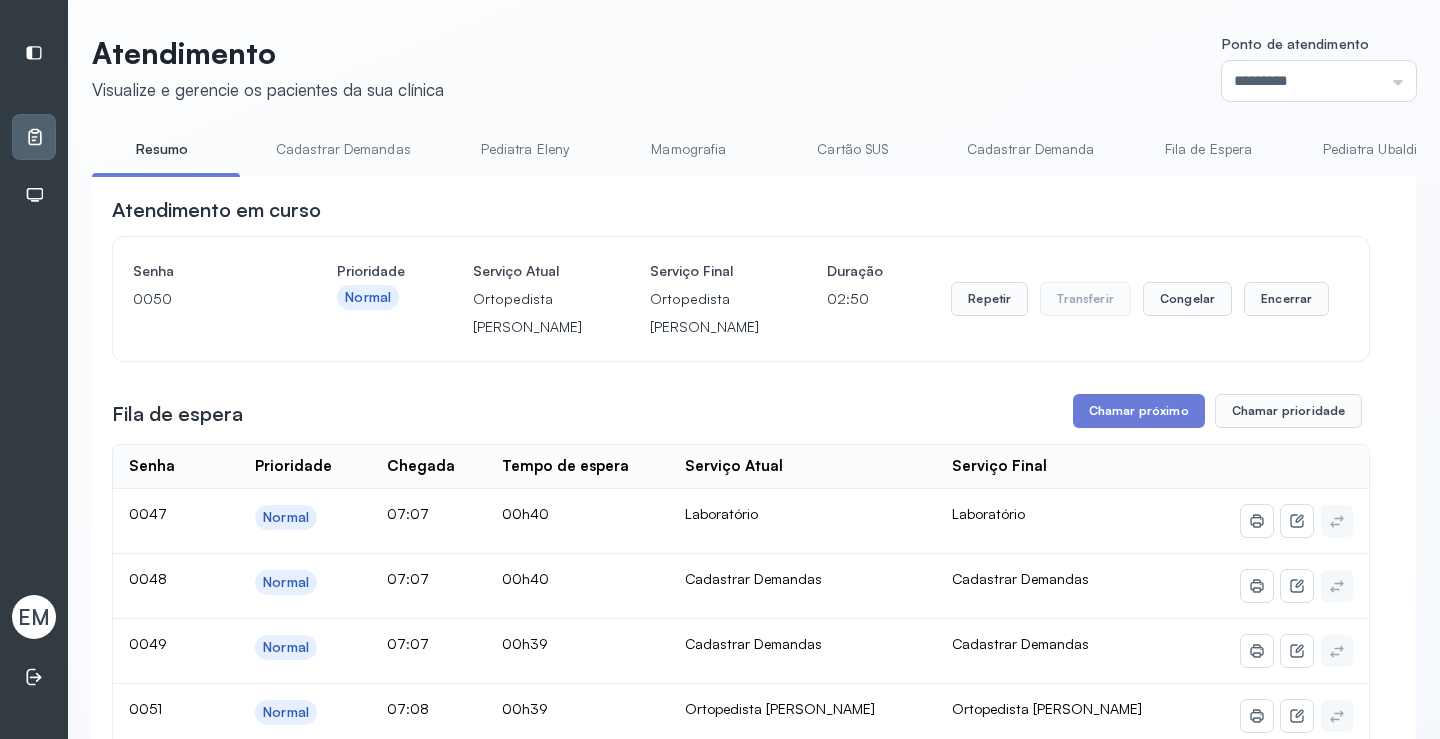 scroll, scrollTop: 200, scrollLeft: 0, axis: vertical 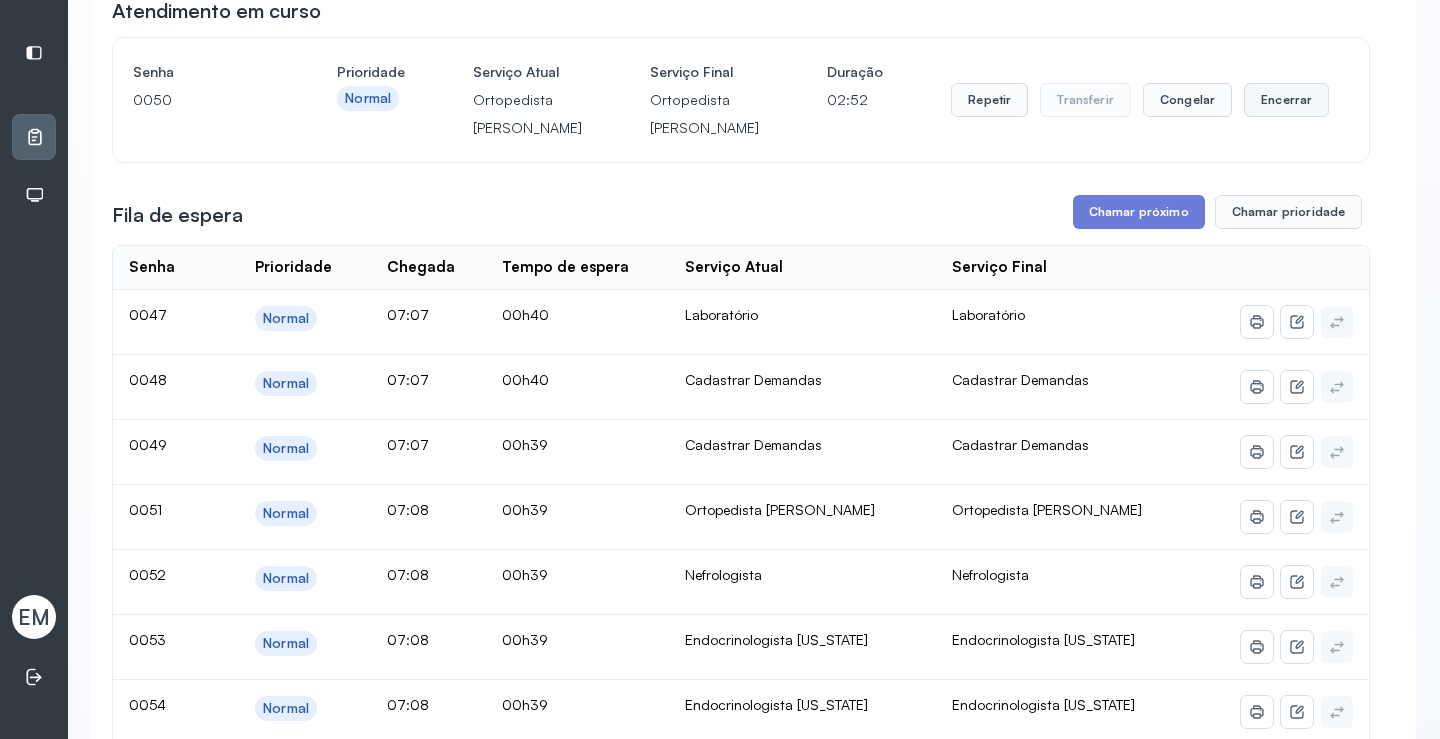click on "Encerrar" at bounding box center [1286, 100] 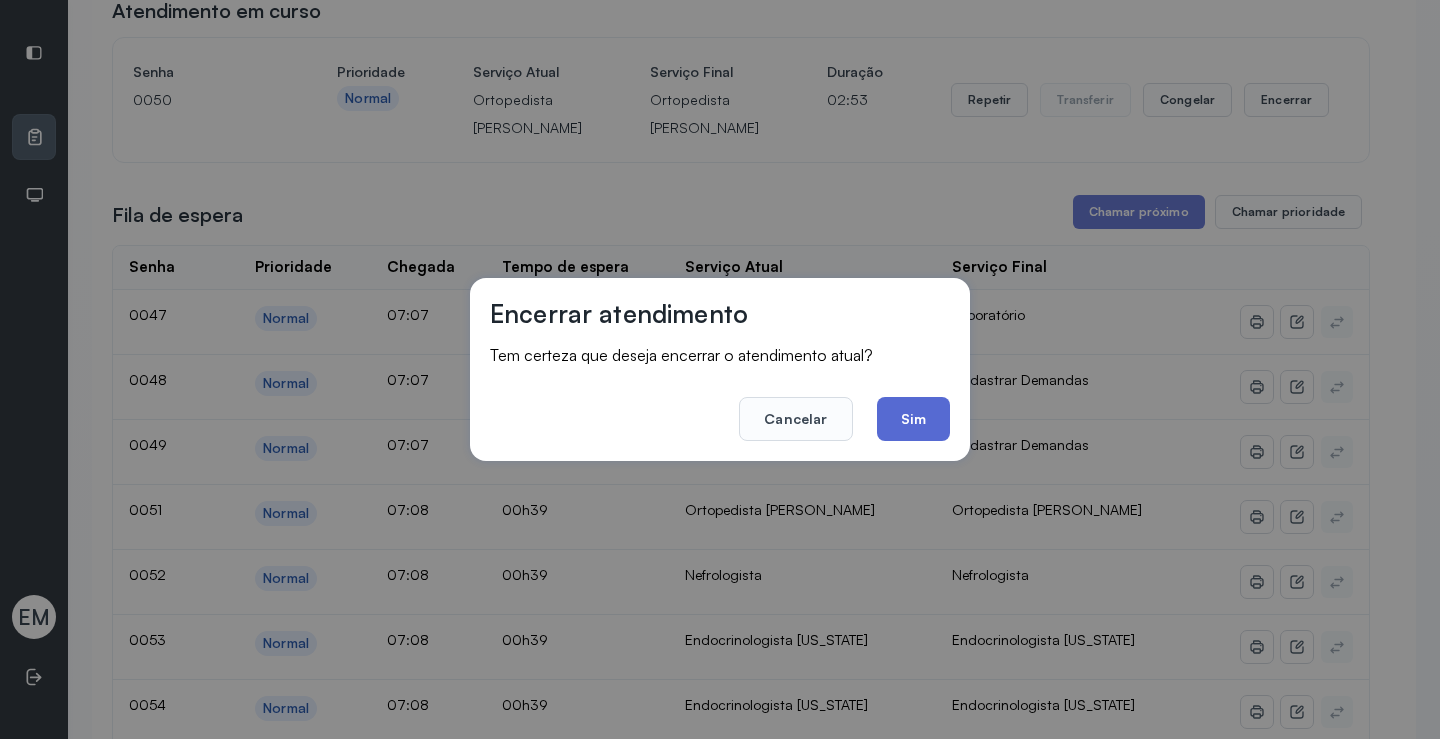 click on "Sim" 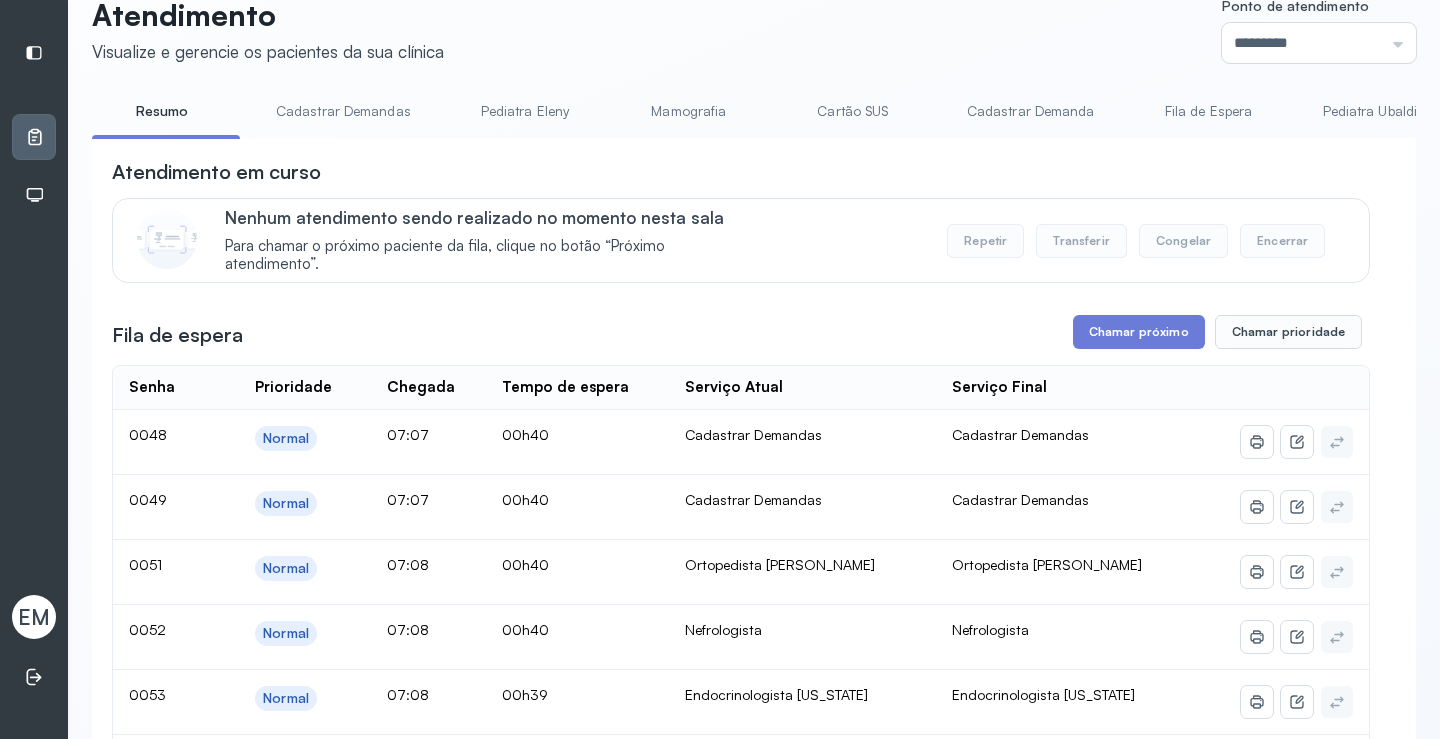 scroll, scrollTop: 0, scrollLeft: 0, axis: both 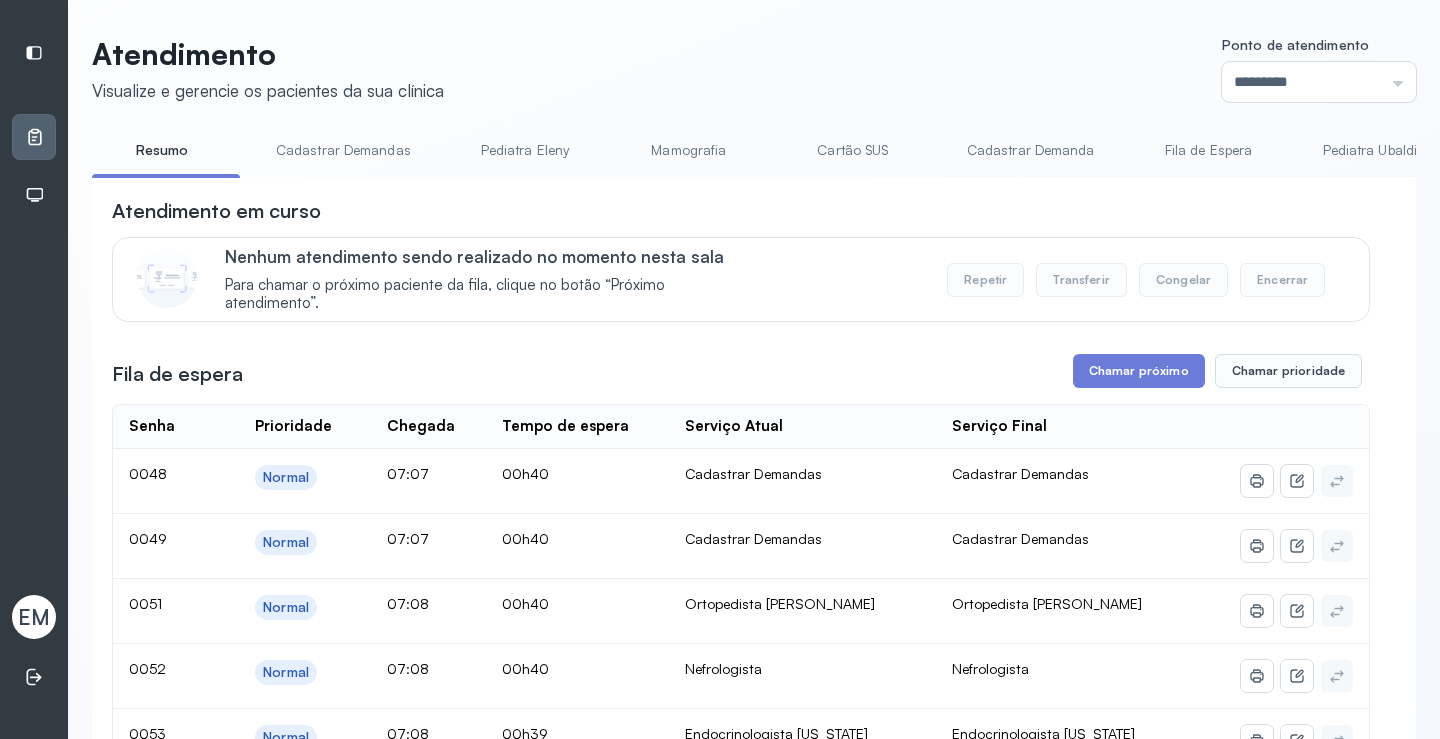 click on "Cartão SUS" at bounding box center (853, 150) 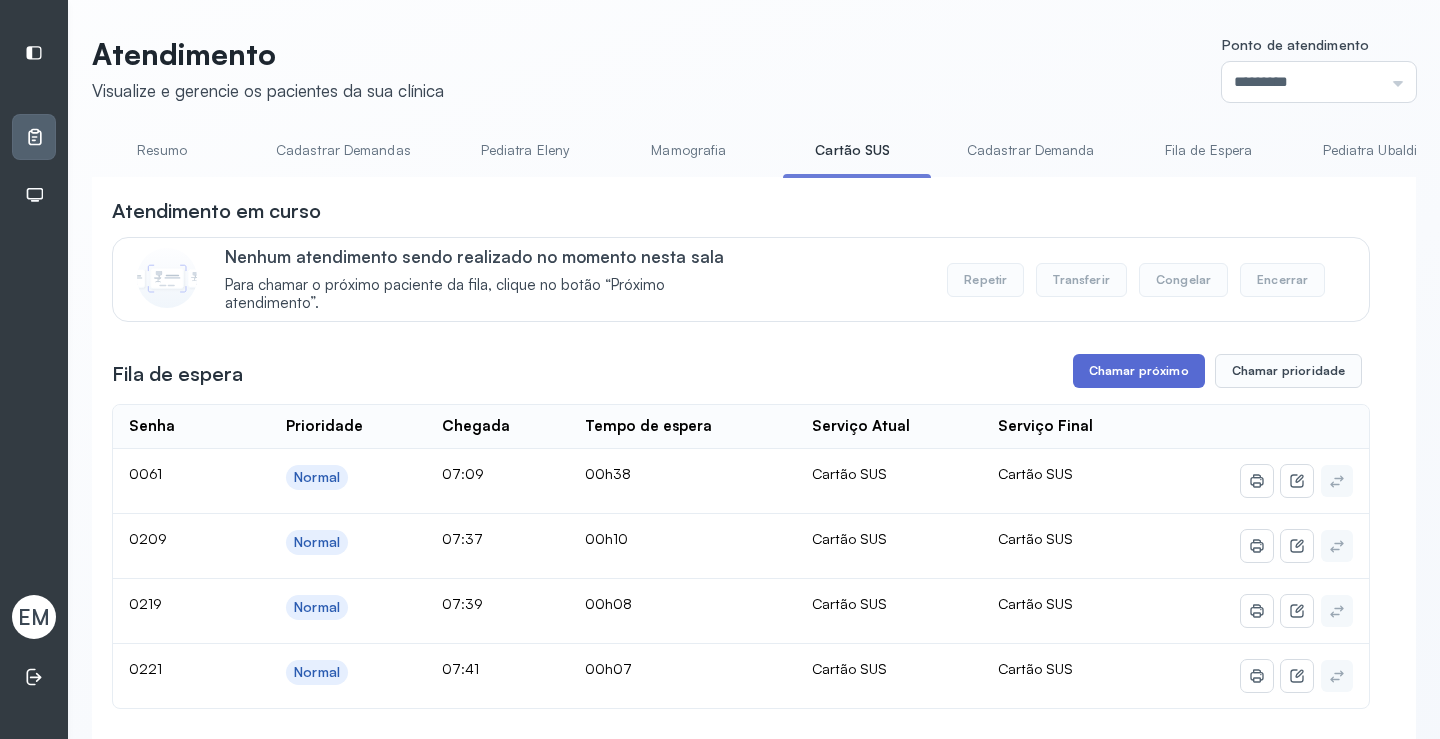 click on "Chamar próximo" at bounding box center (1139, 371) 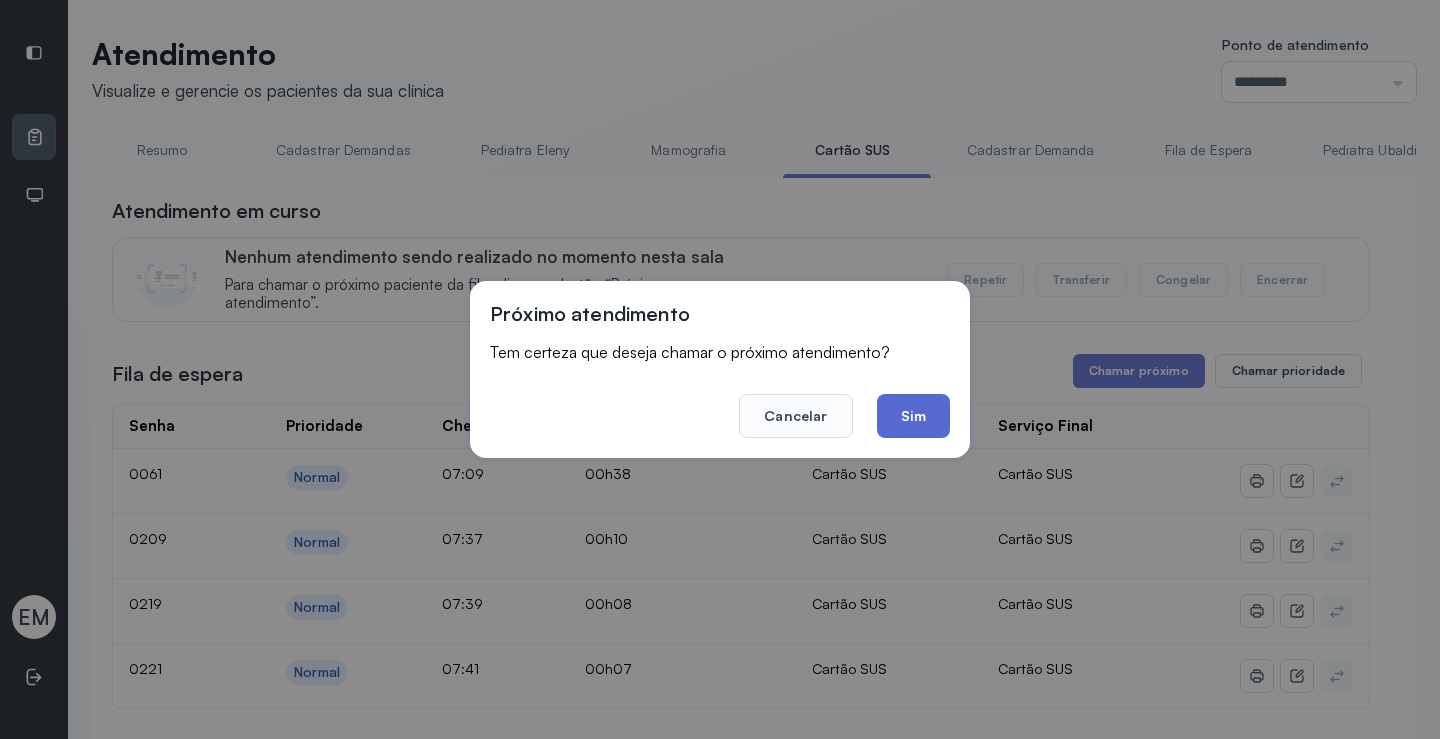 click on "Sim" 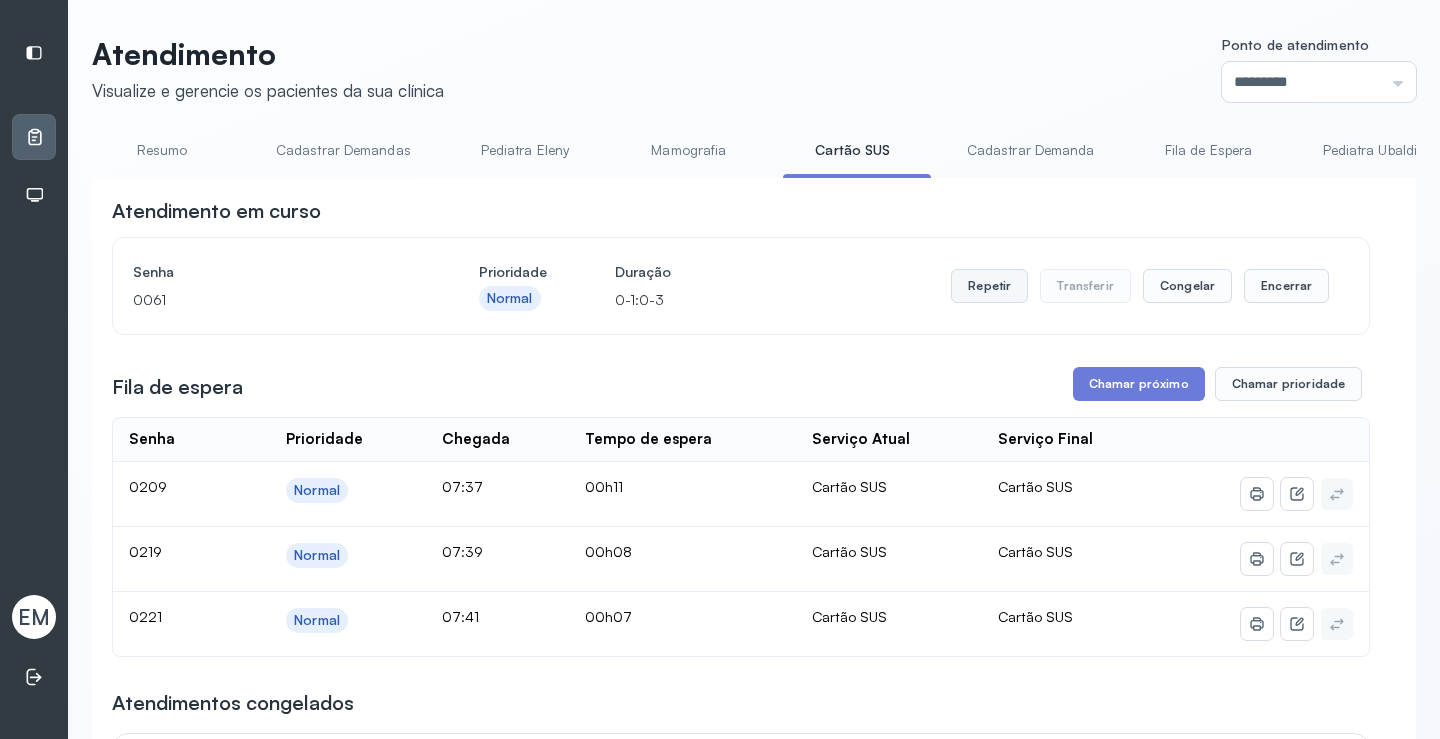 click on "Repetir" at bounding box center (989, 286) 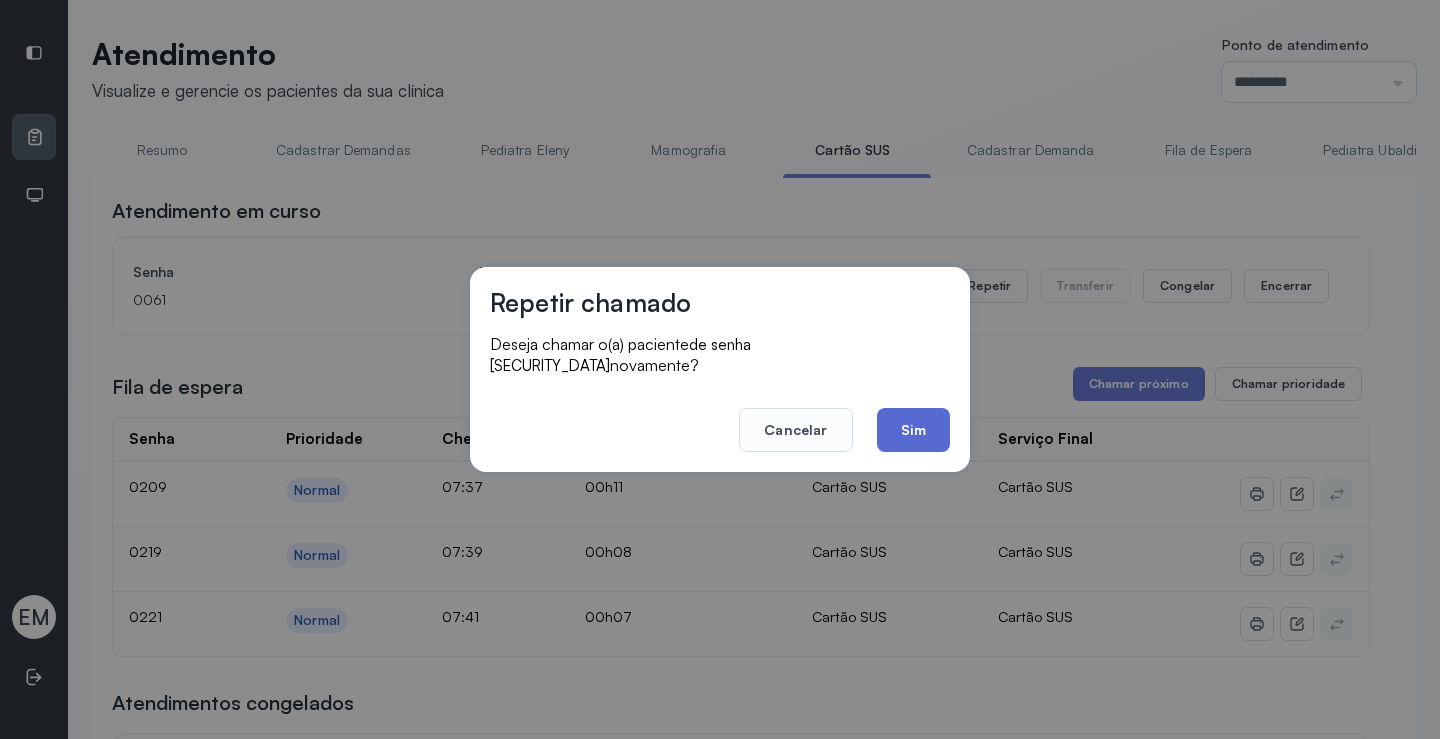 click on "Sim" 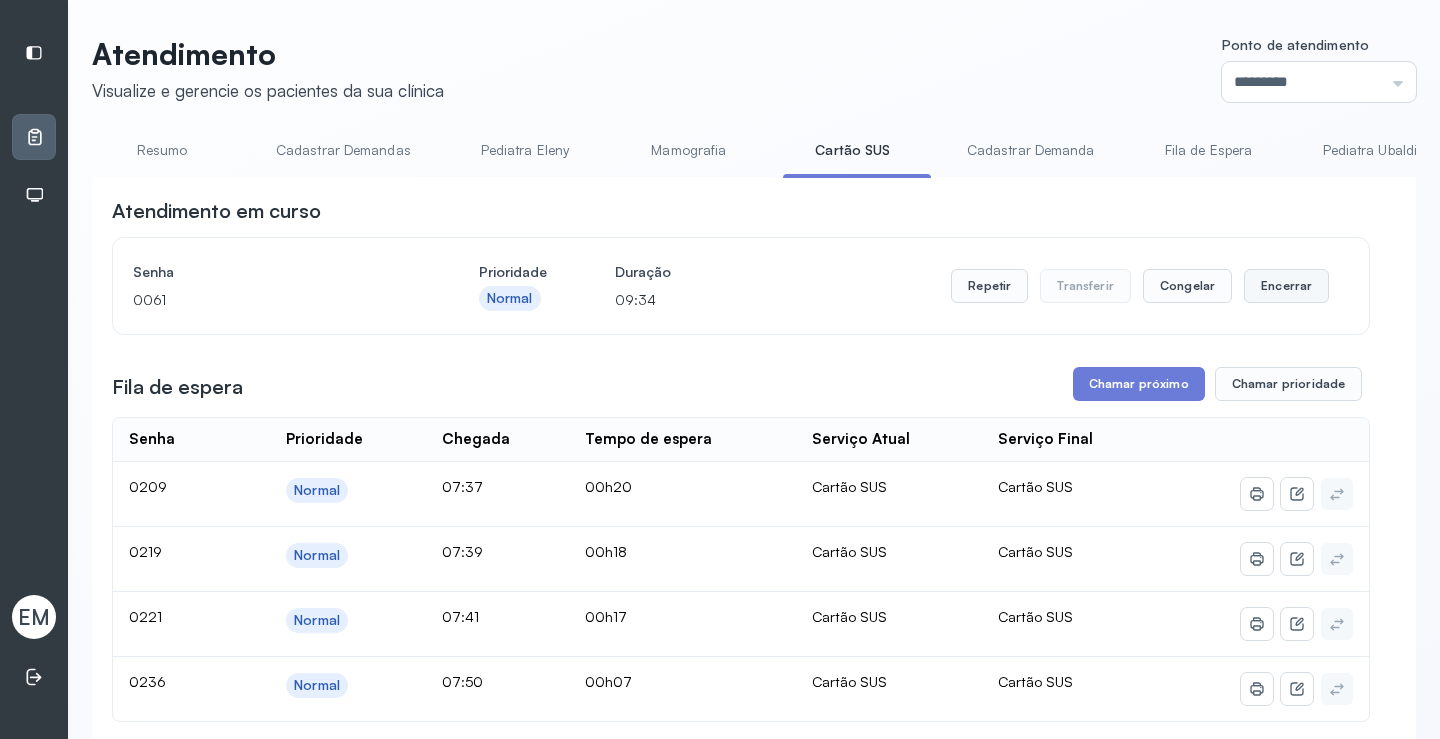 click on "Encerrar" at bounding box center [1286, 286] 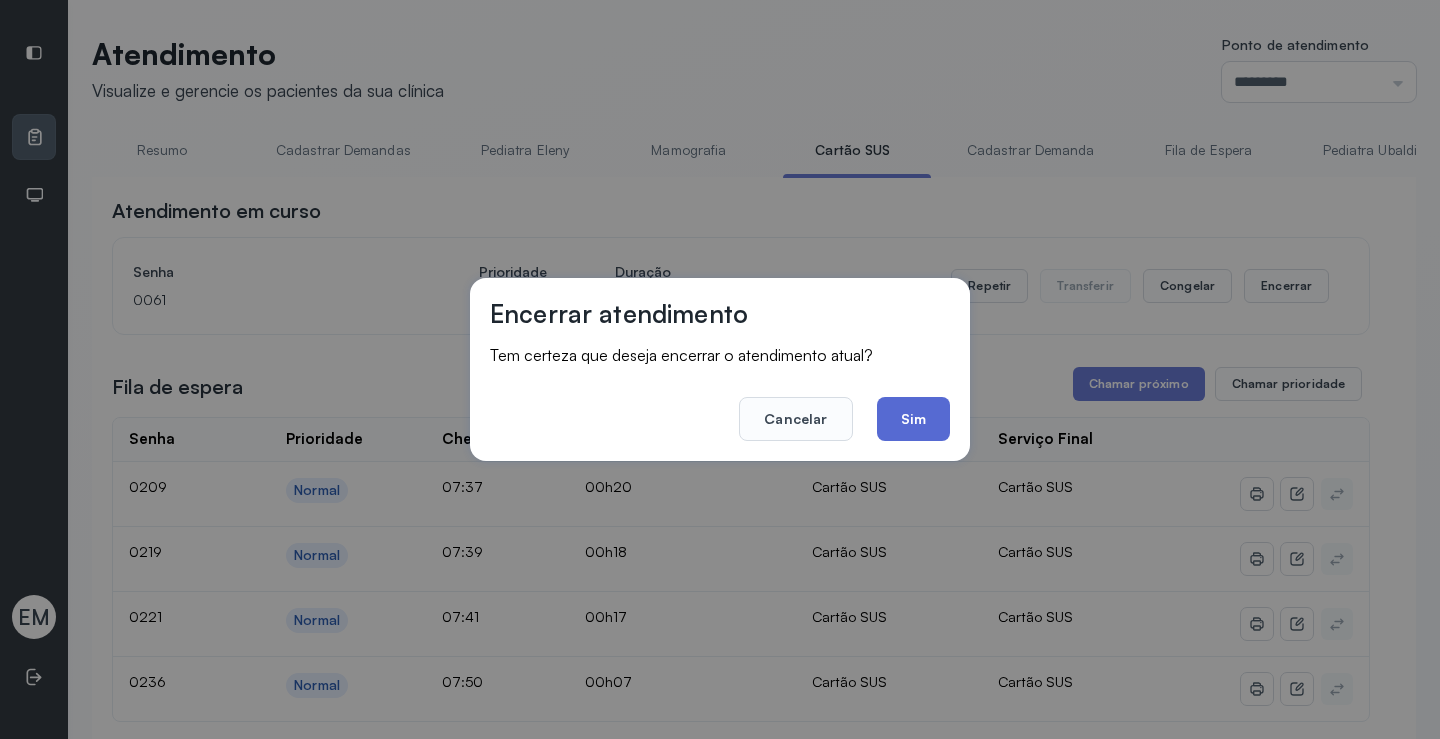 click on "Sim" 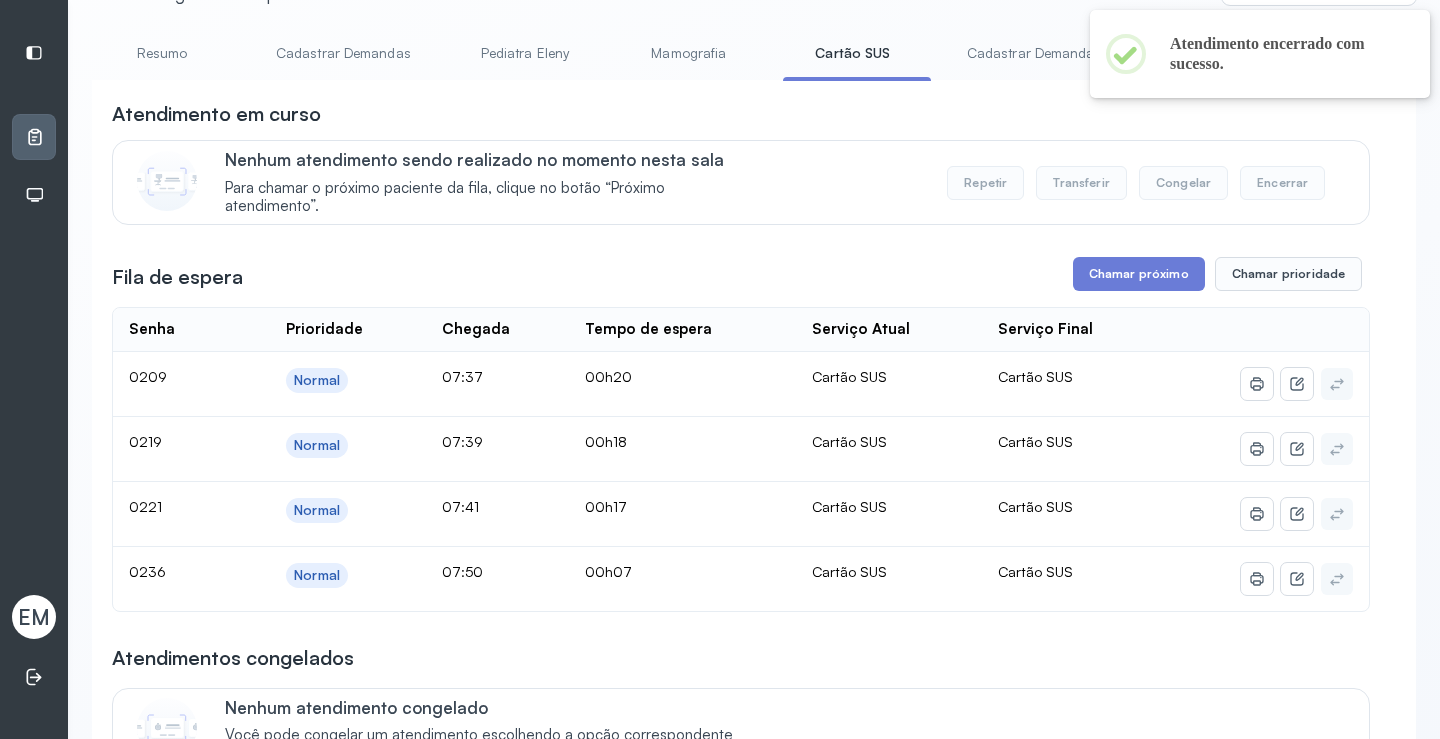 scroll, scrollTop: 101, scrollLeft: 0, axis: vertical 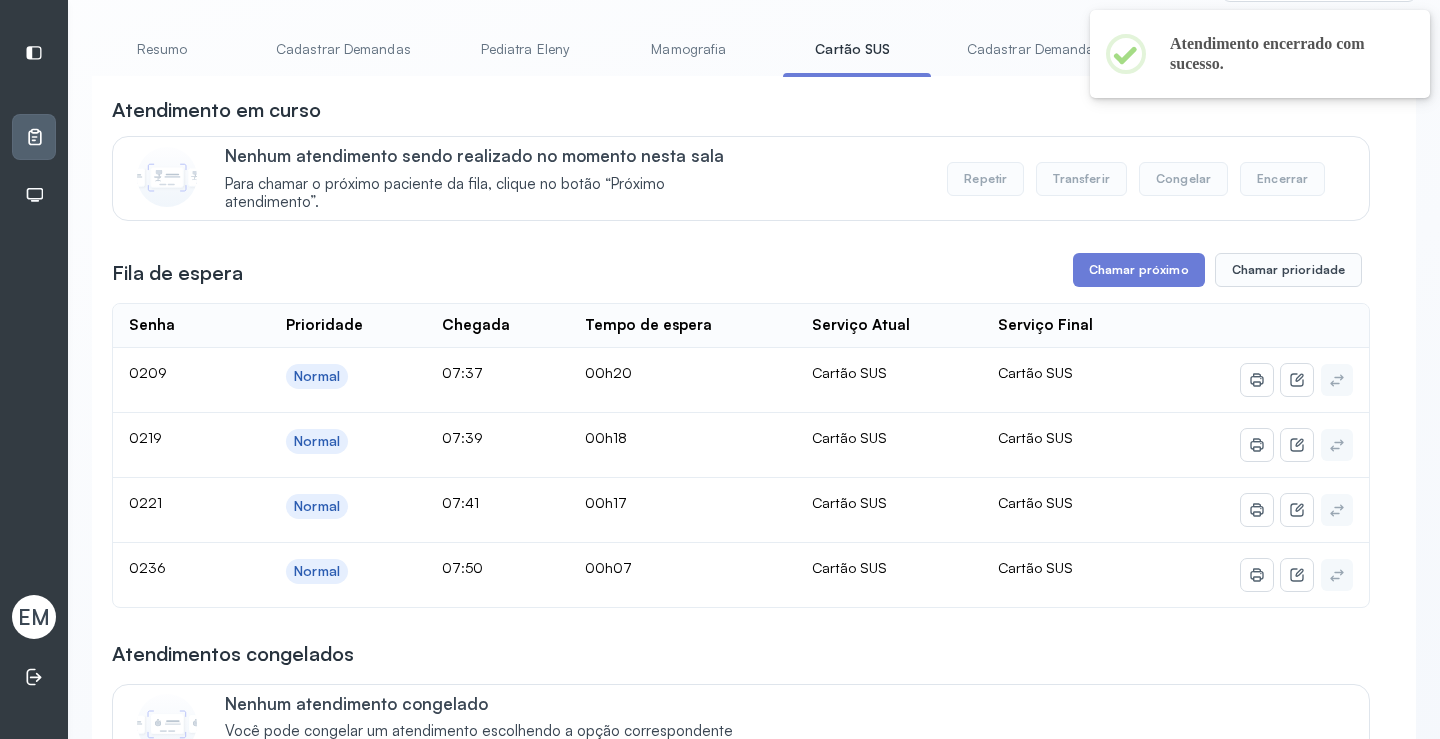 click on "Resumo" at bounding box center (162, 49) 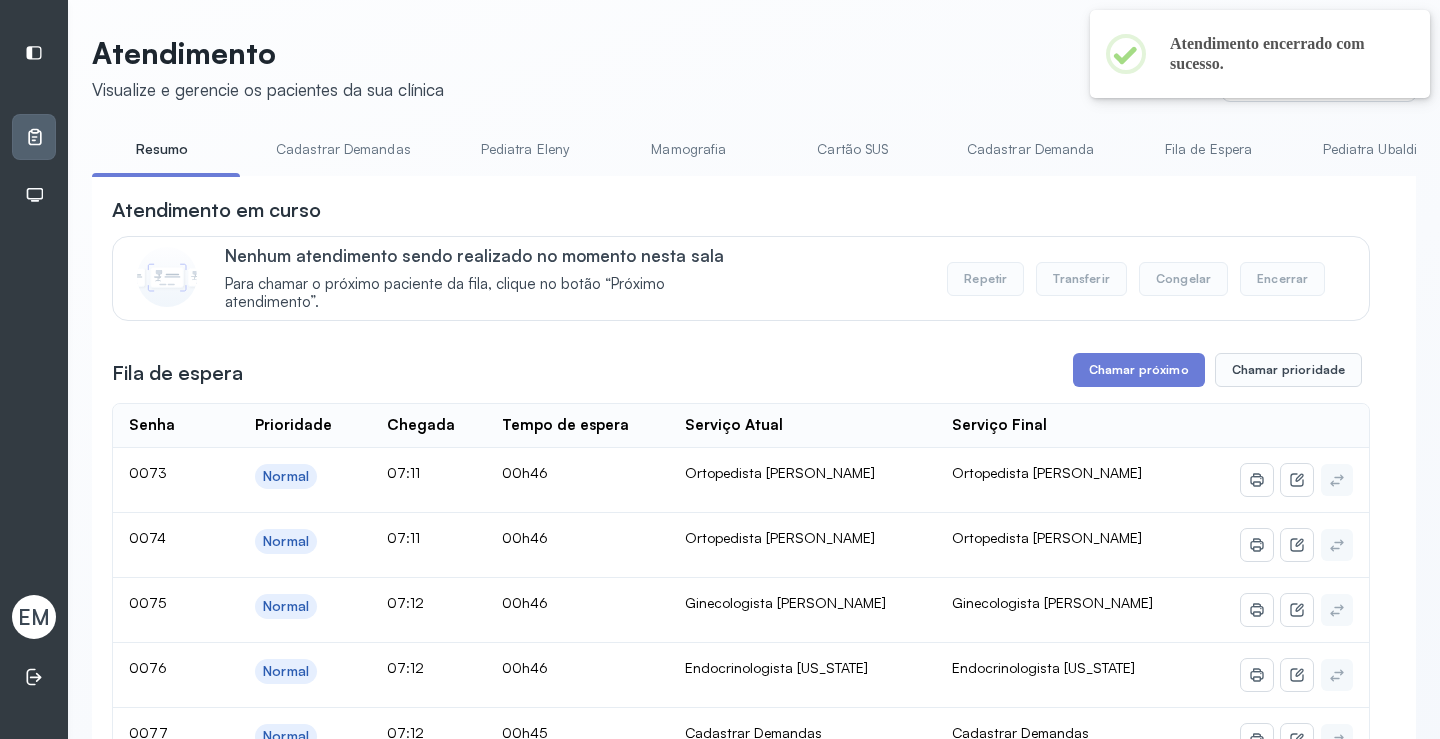 scroll, scrollTop: 101, scrollLeft: 0, axis: vertical 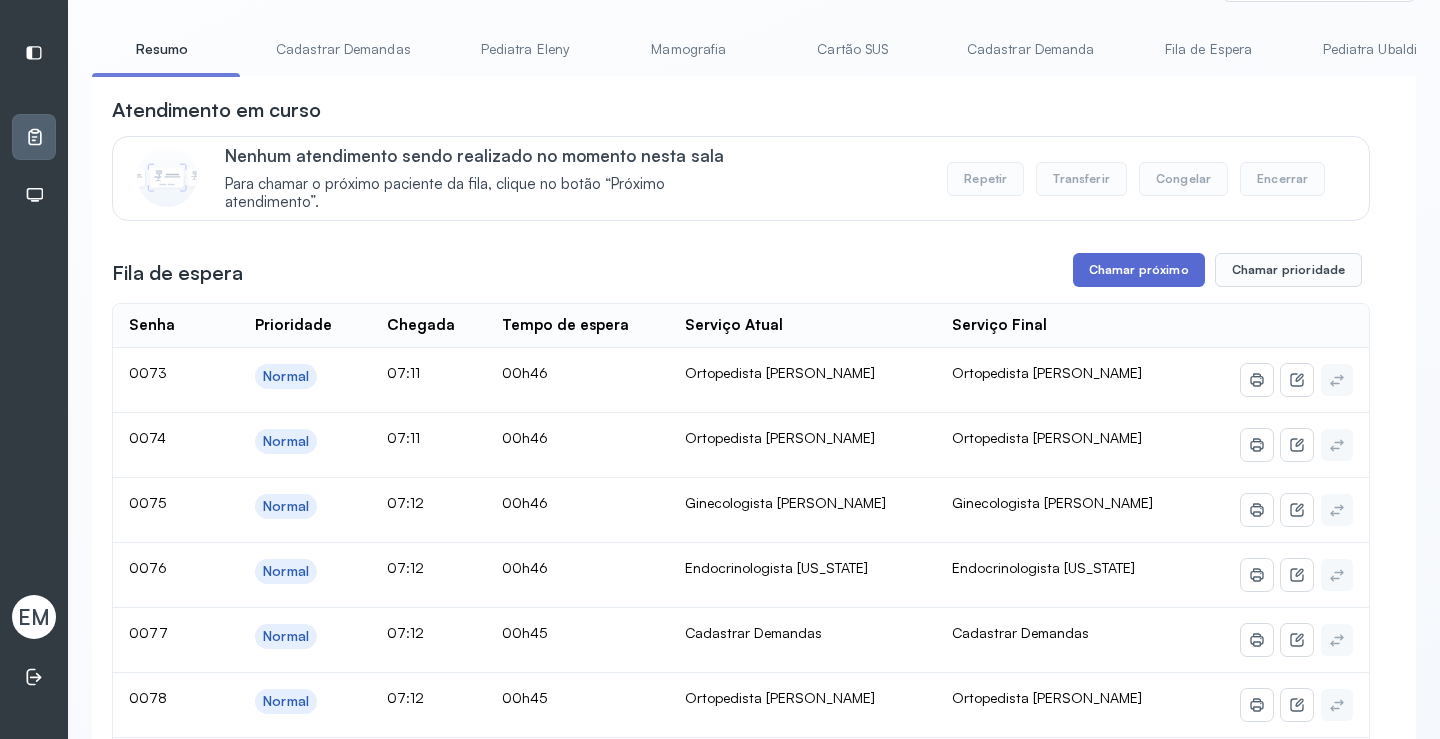 click on "Chamar próximo" at bounding box center (1139, 270) 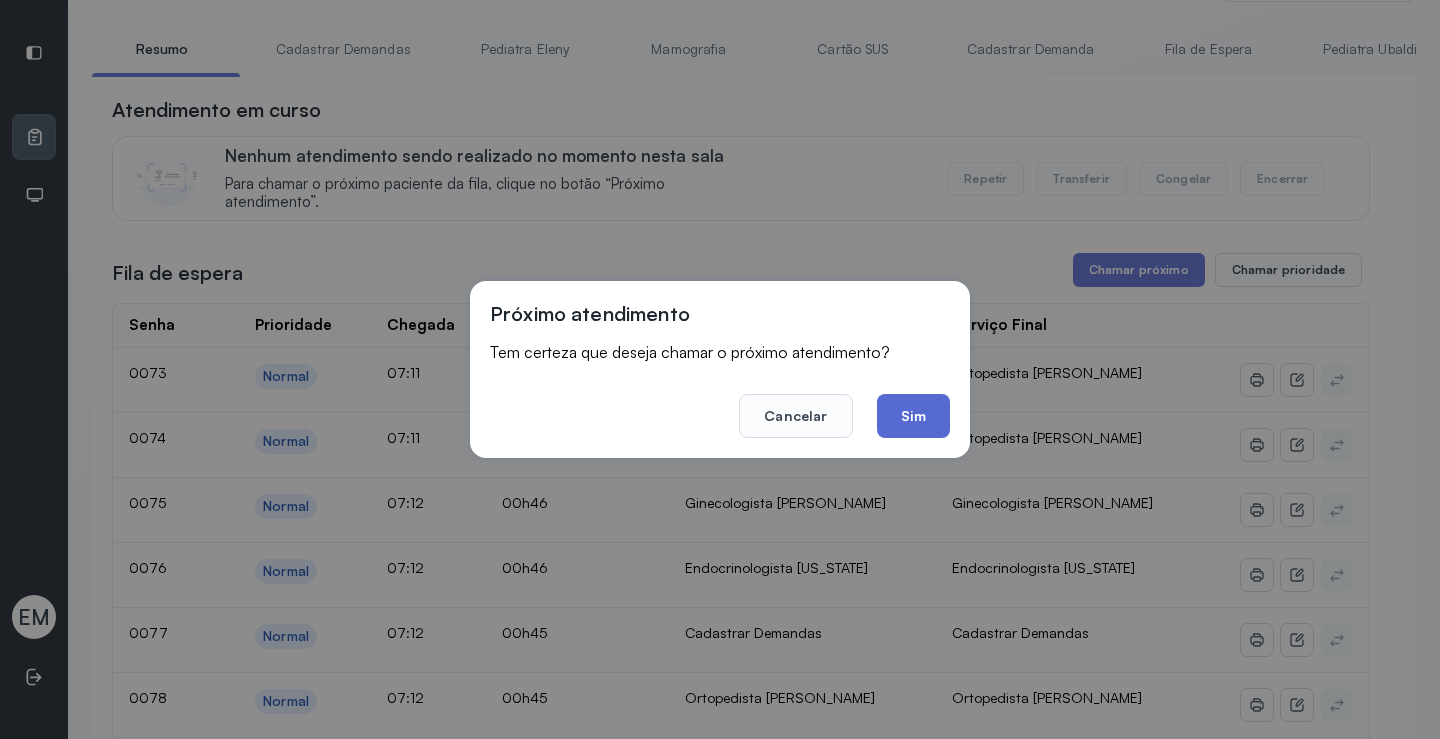 click on "Sim" 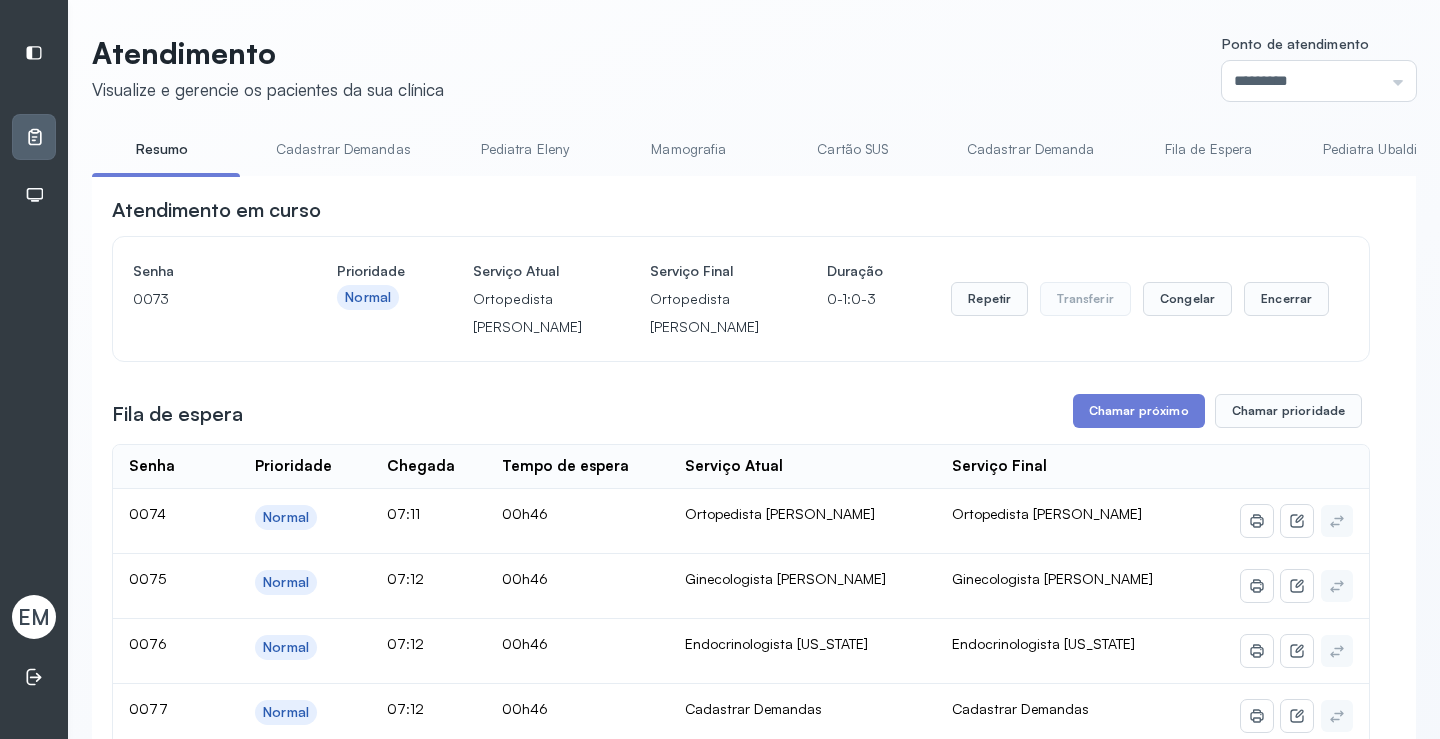 scroll, scrollTop: 101, scrollLeft: 0, axis: vertical 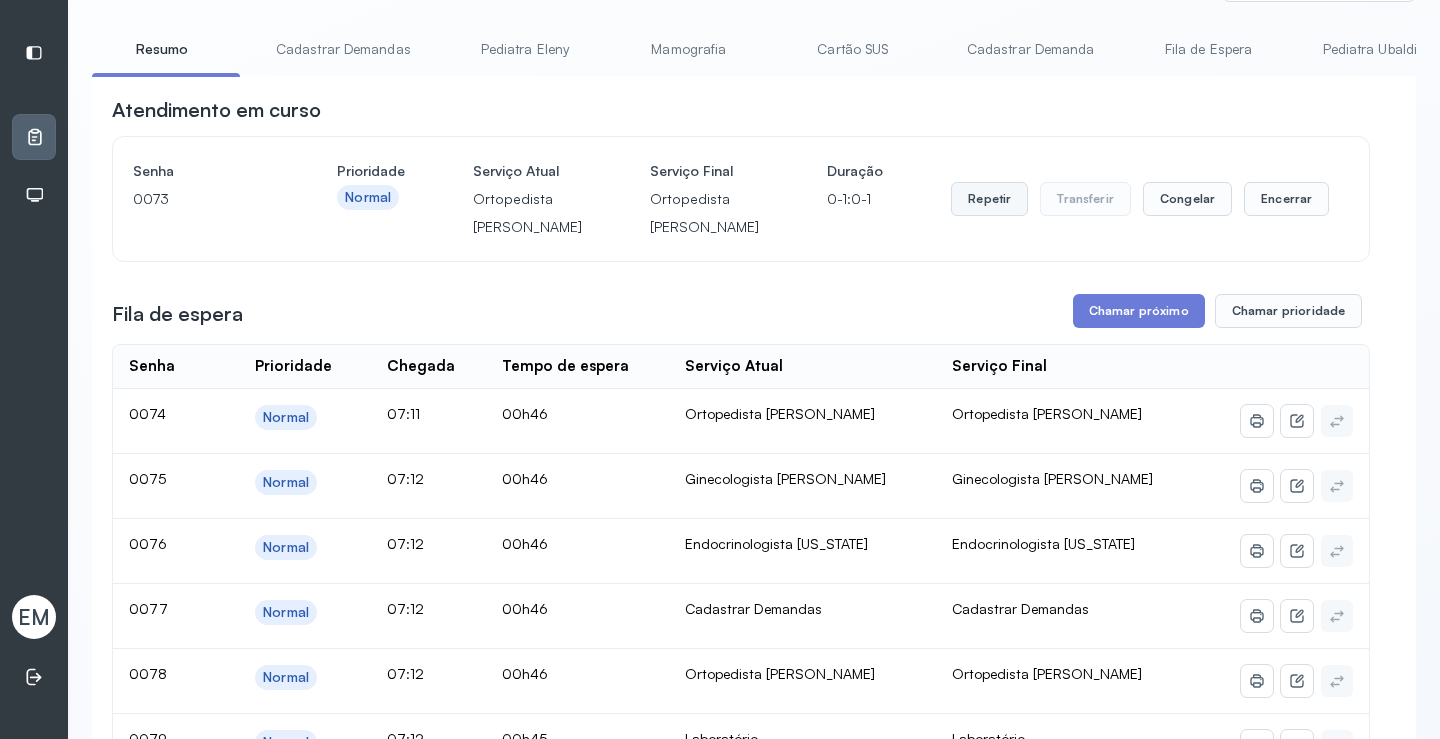 click on "Repetir" at bounding box center [989, 199] 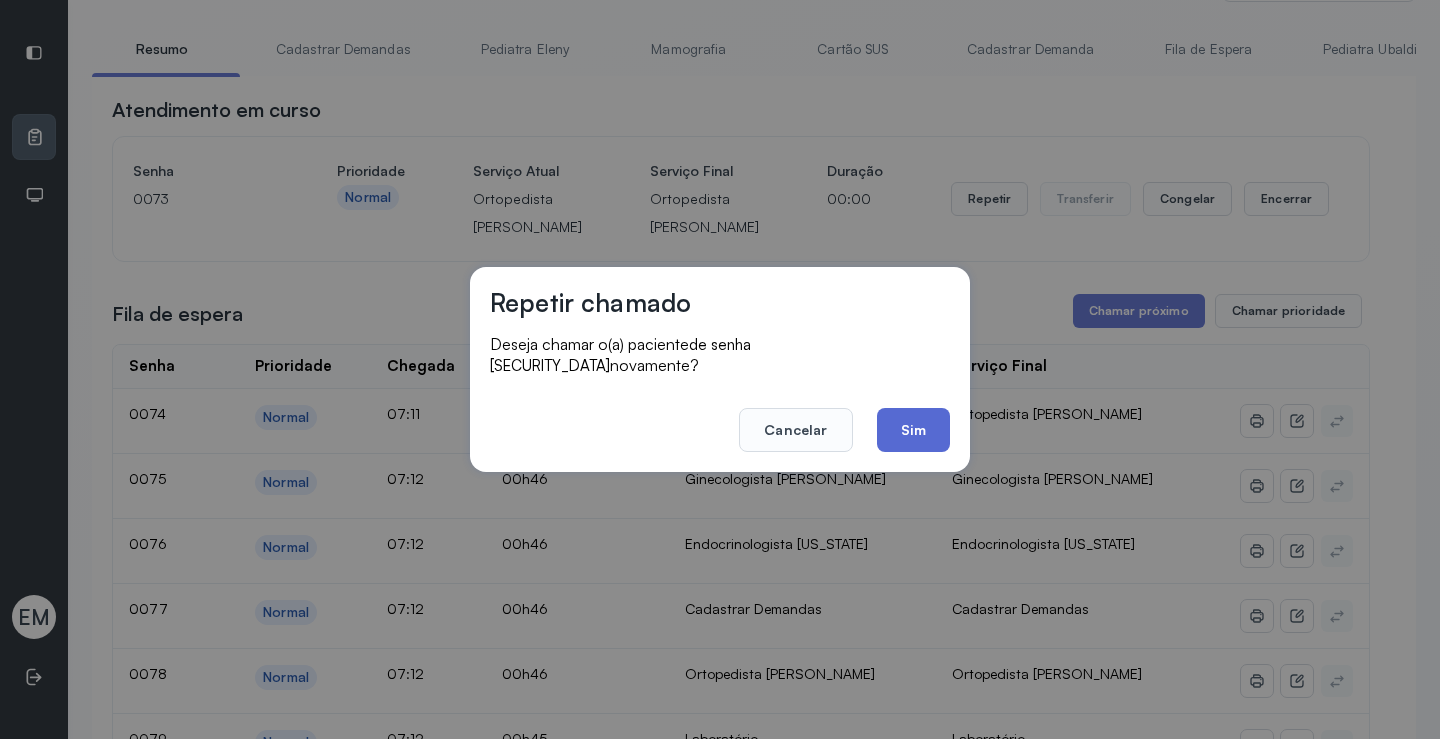 click on "Sim" 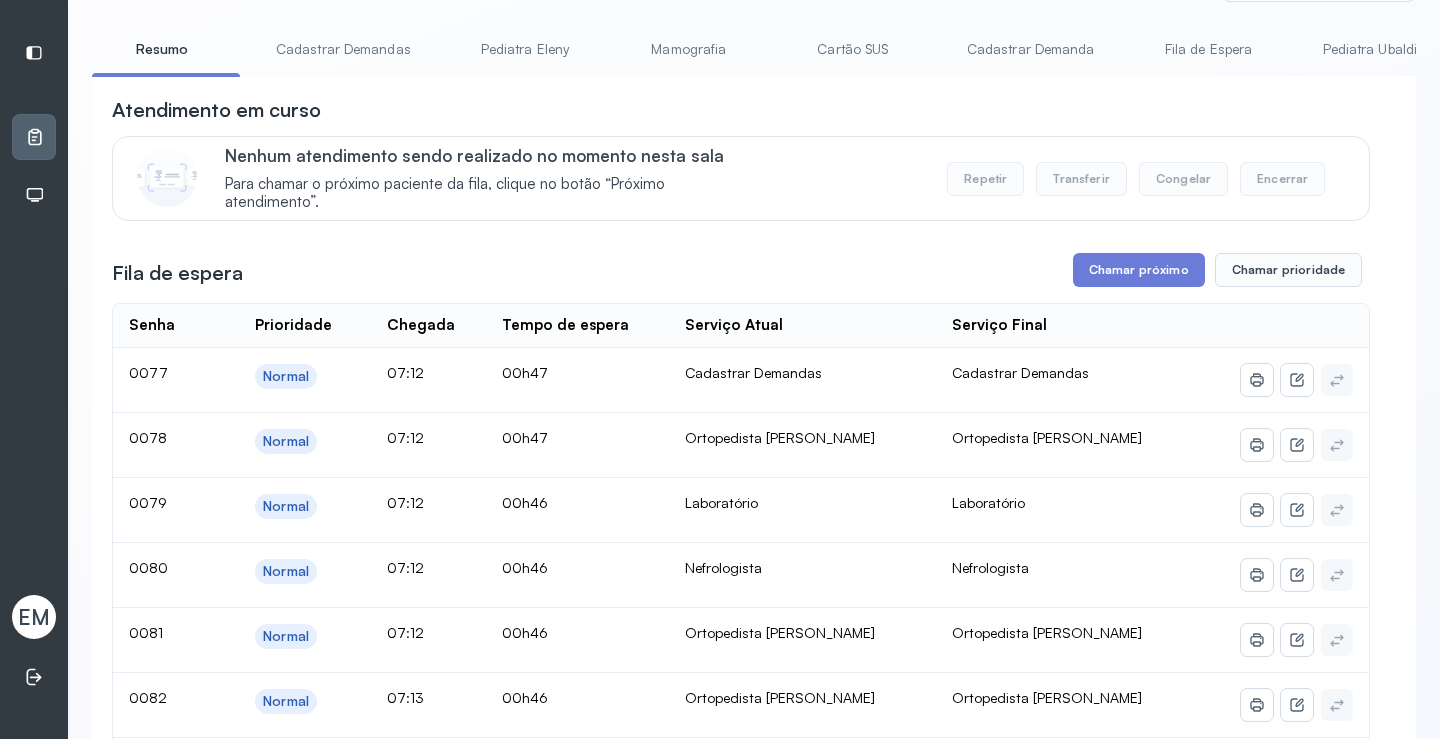 click on "Cartão SUS" at bounding box center (853, 49) 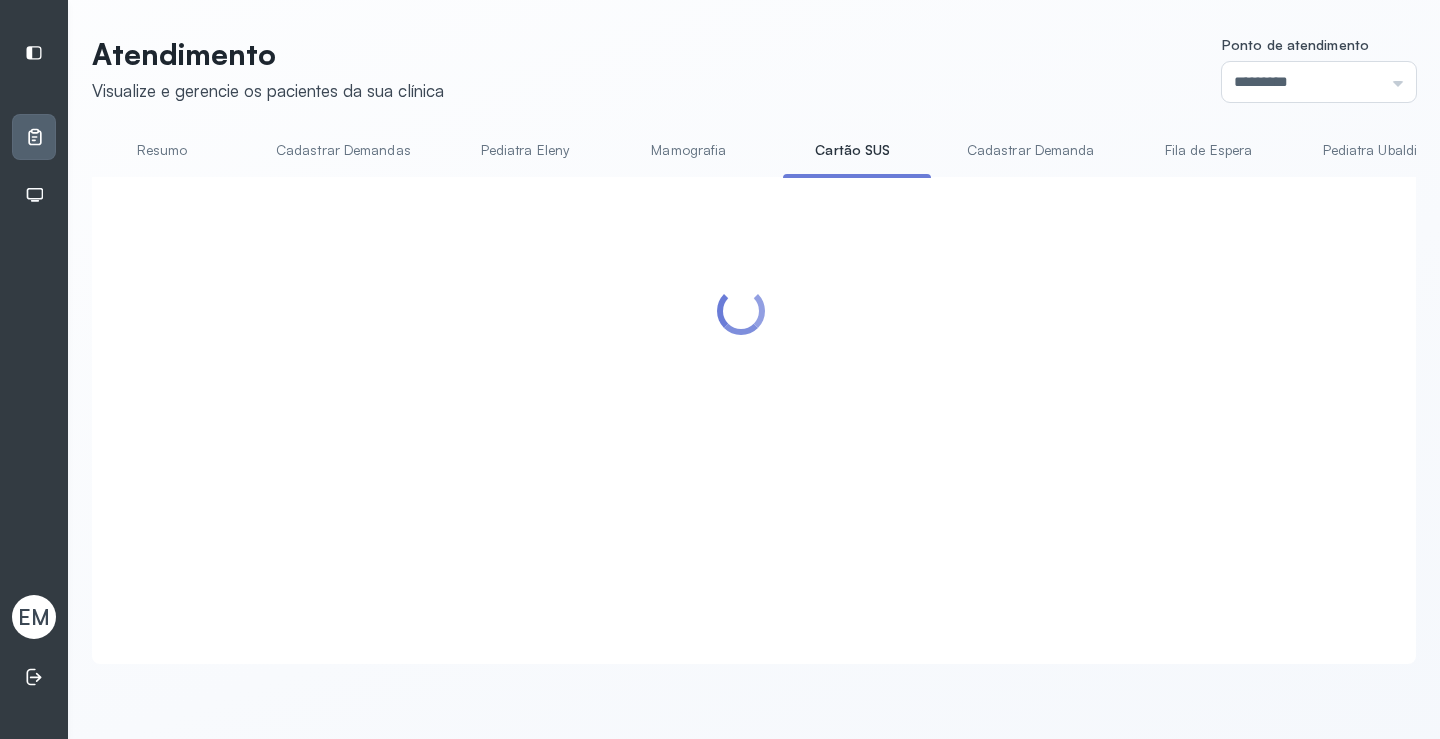scroll, scrollTop: 101, scrollLeft: 0, axis: vertical 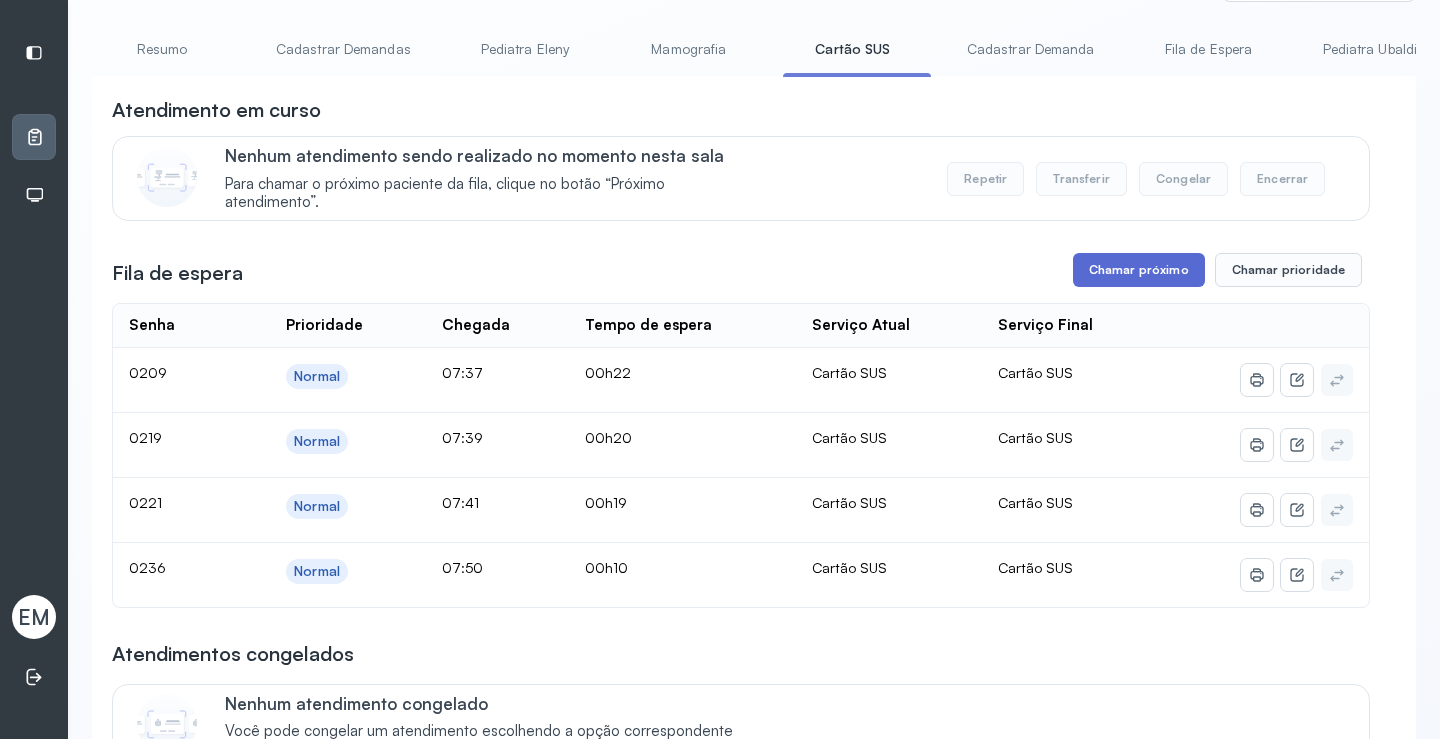 click on "Chamar próximo" at bounding box center [1139, 270] 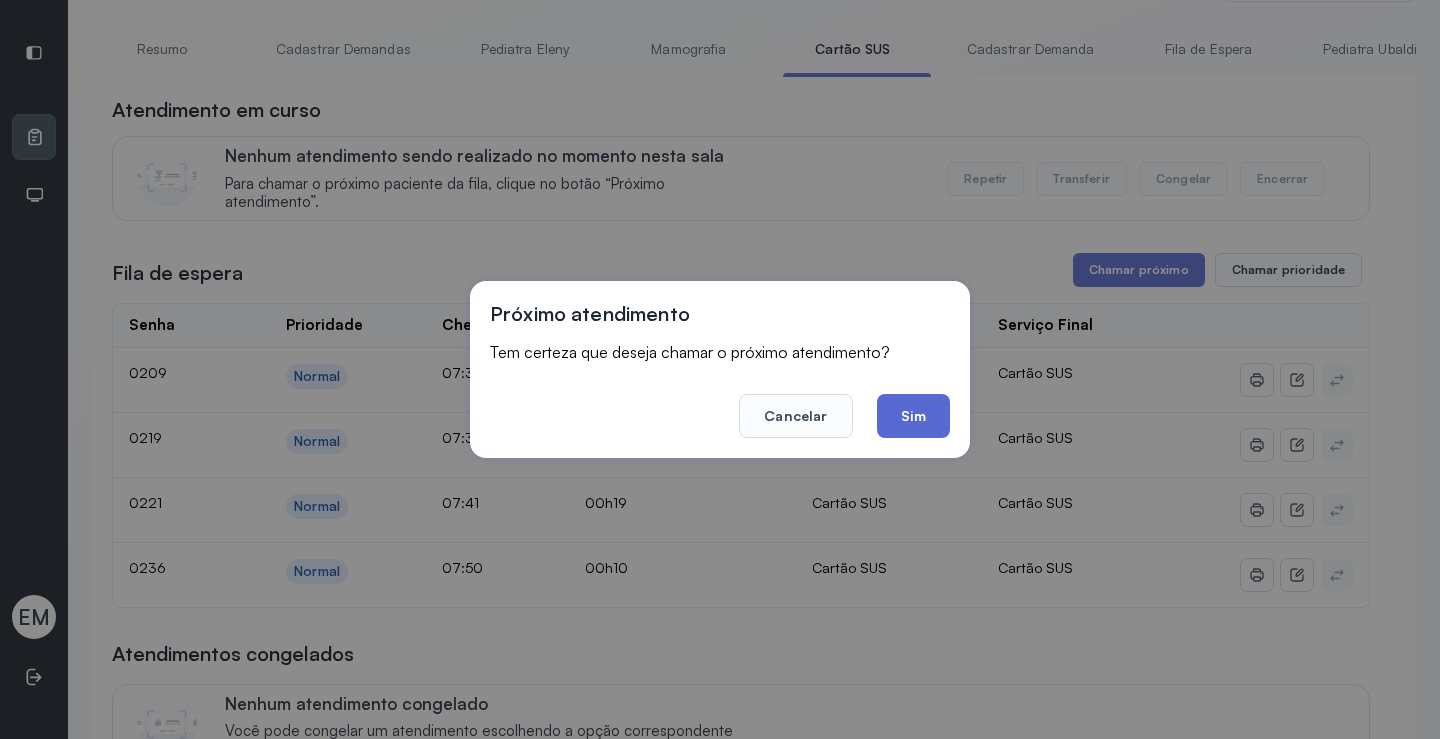 click on "Sim" 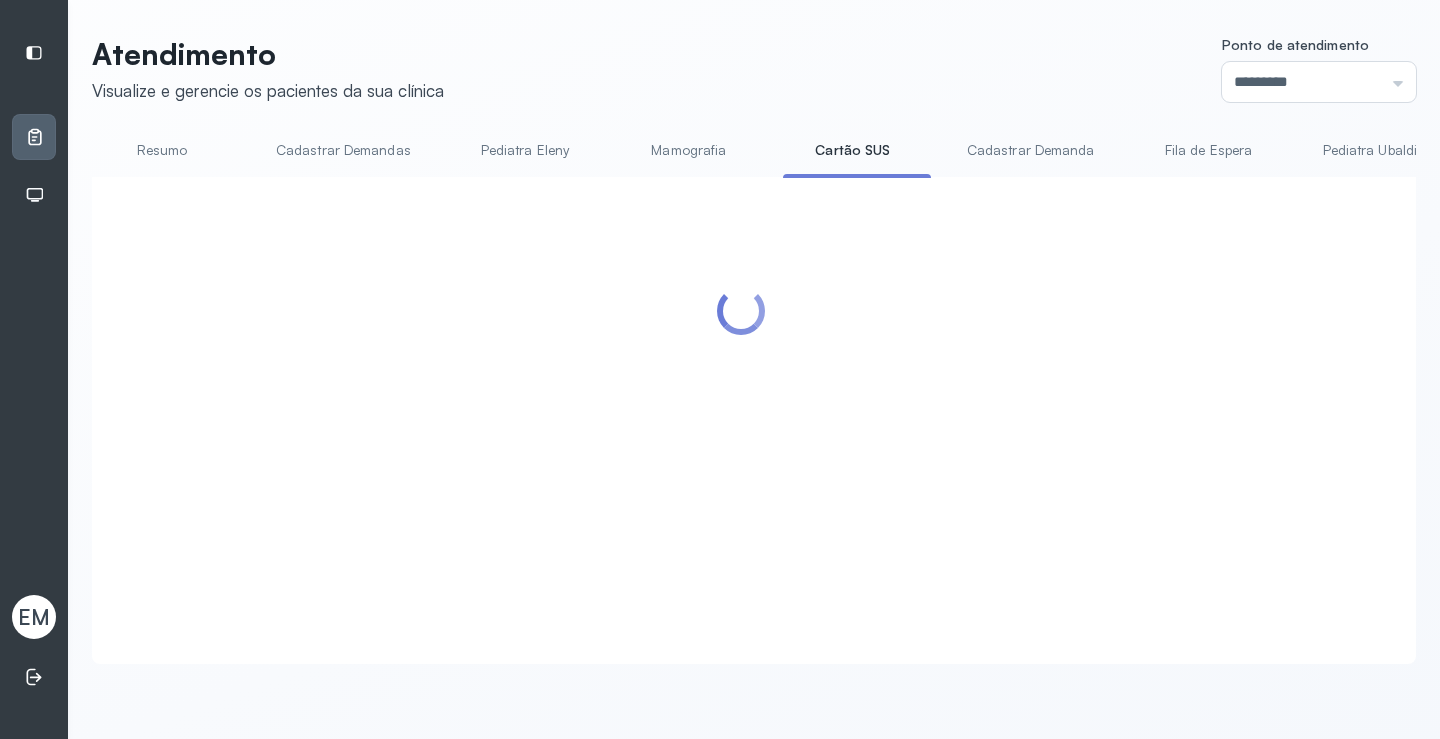 scroll, scrollTop: 1, scrollLeft: 0, axis: vertical 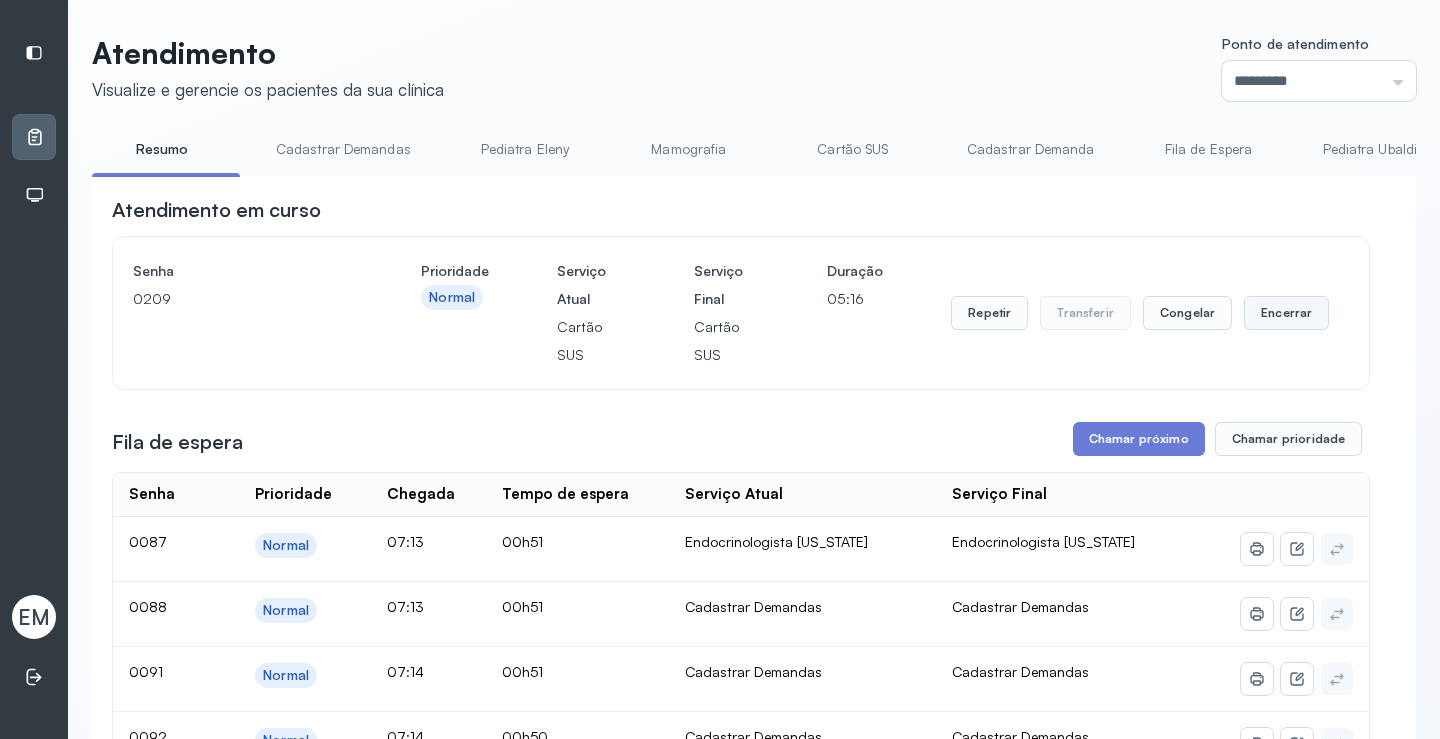click on "Encerrar" at bounding box center [1286, 313] 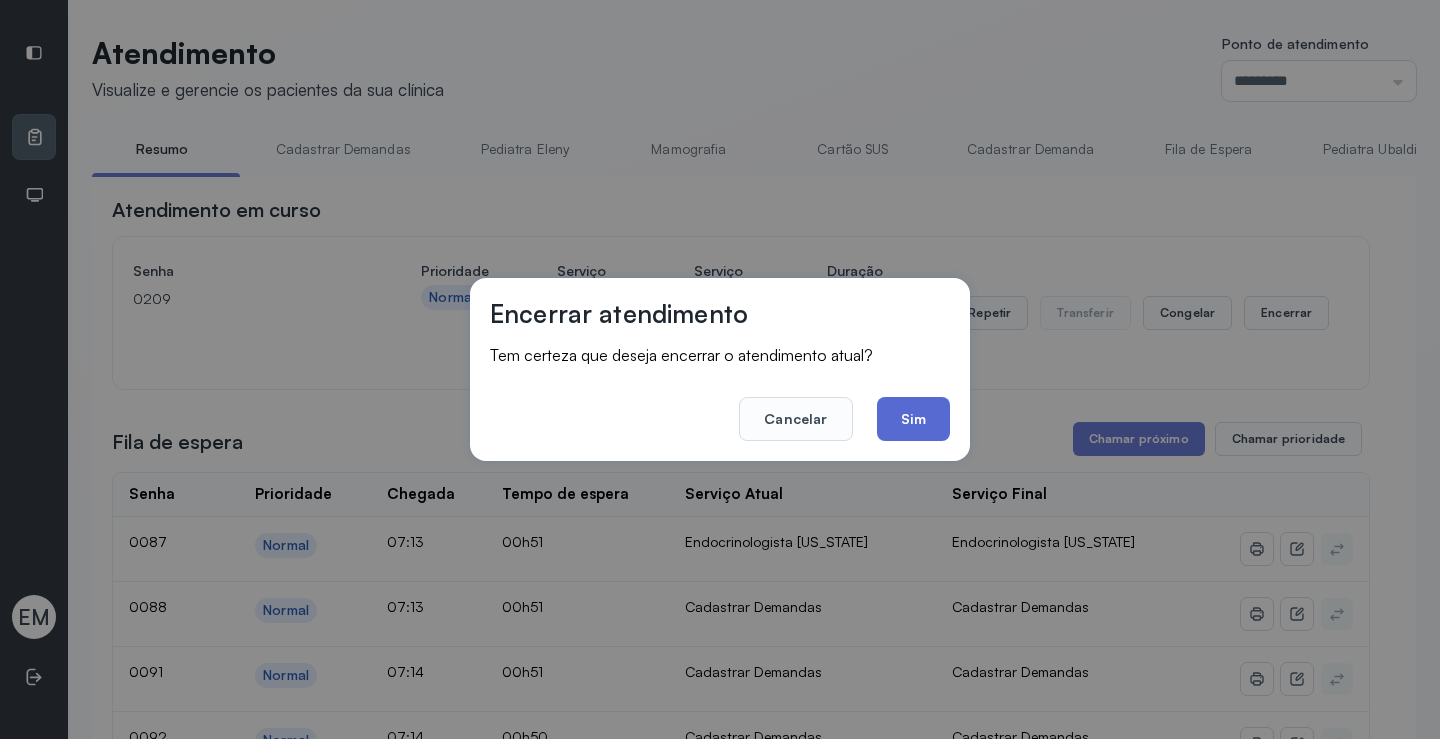 click on "Sim" 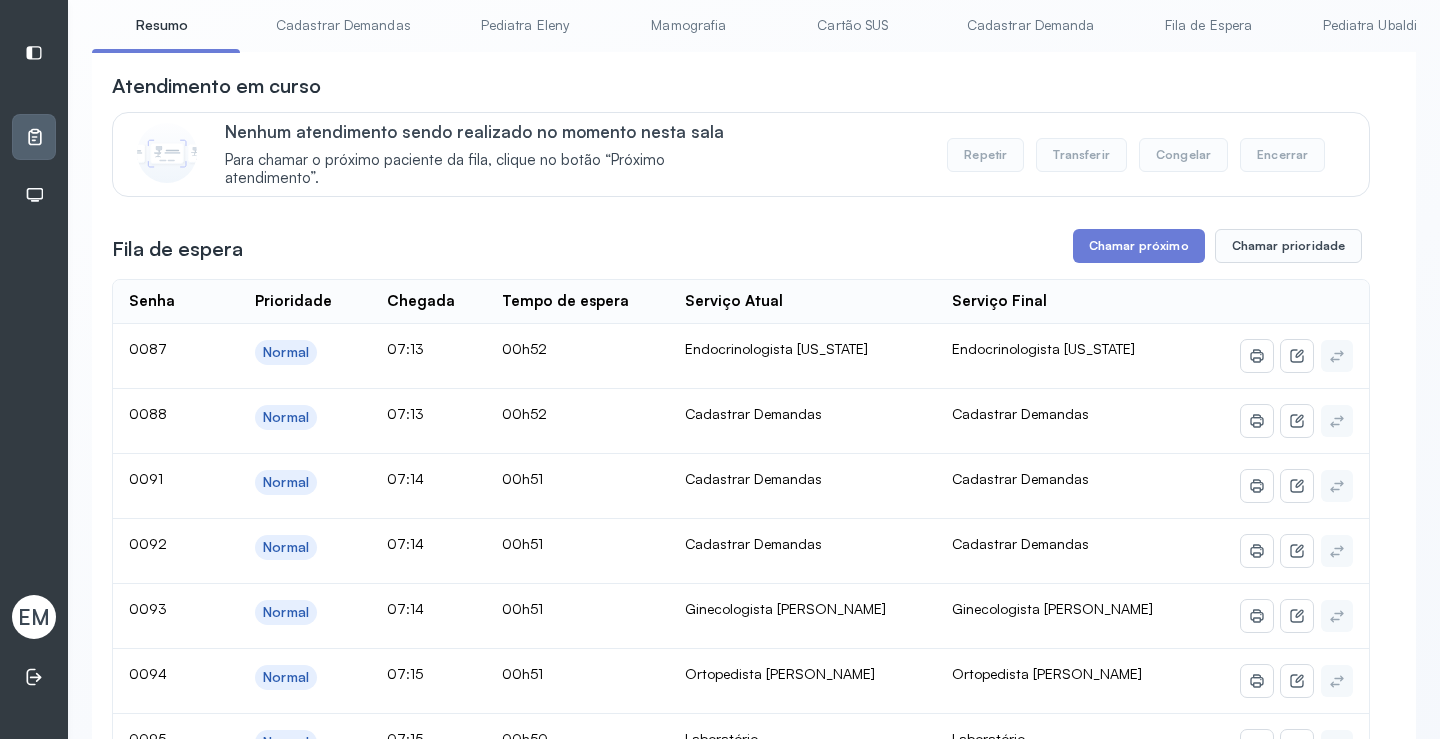 scroll, scrollTop: 101, scrollLeft: 0, axis: vertical 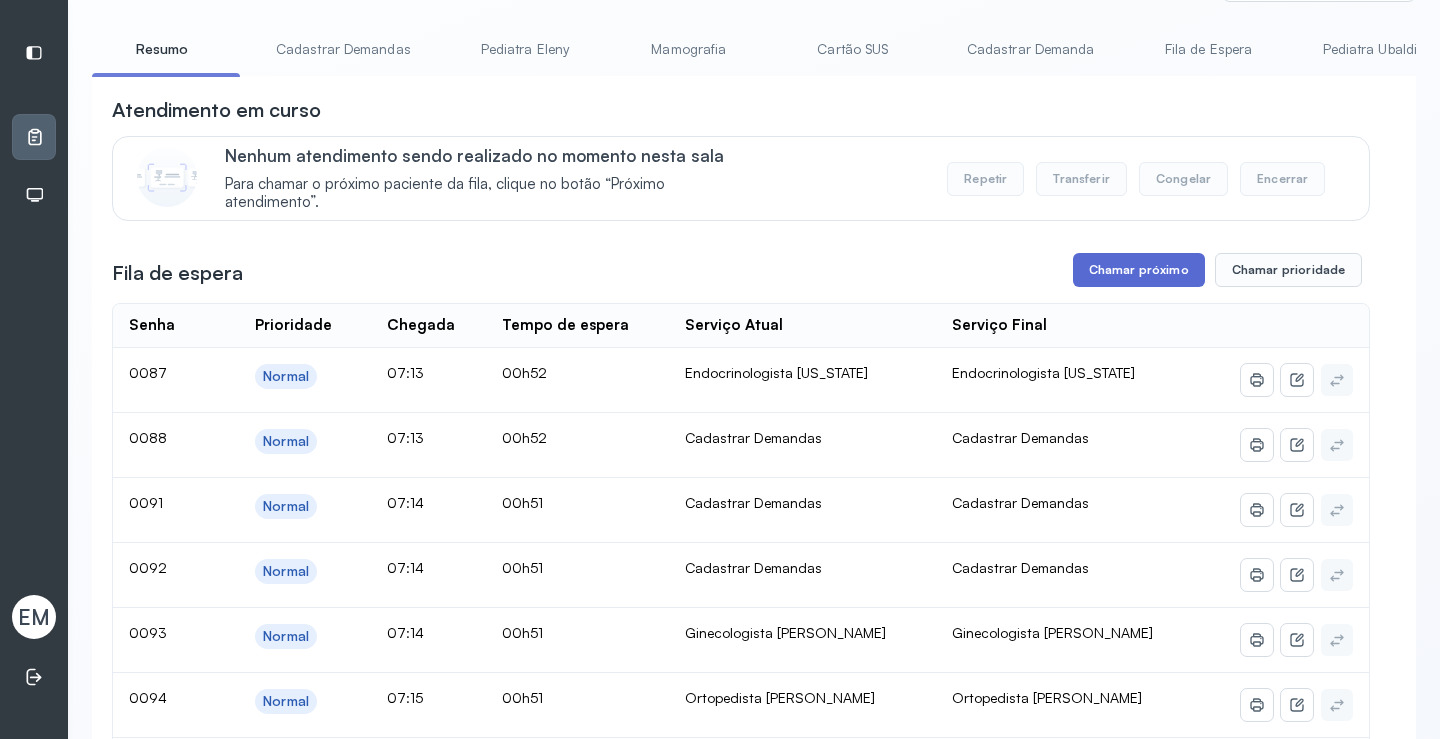 click on "Chamar próximo" at bounding box center [1139, 270] 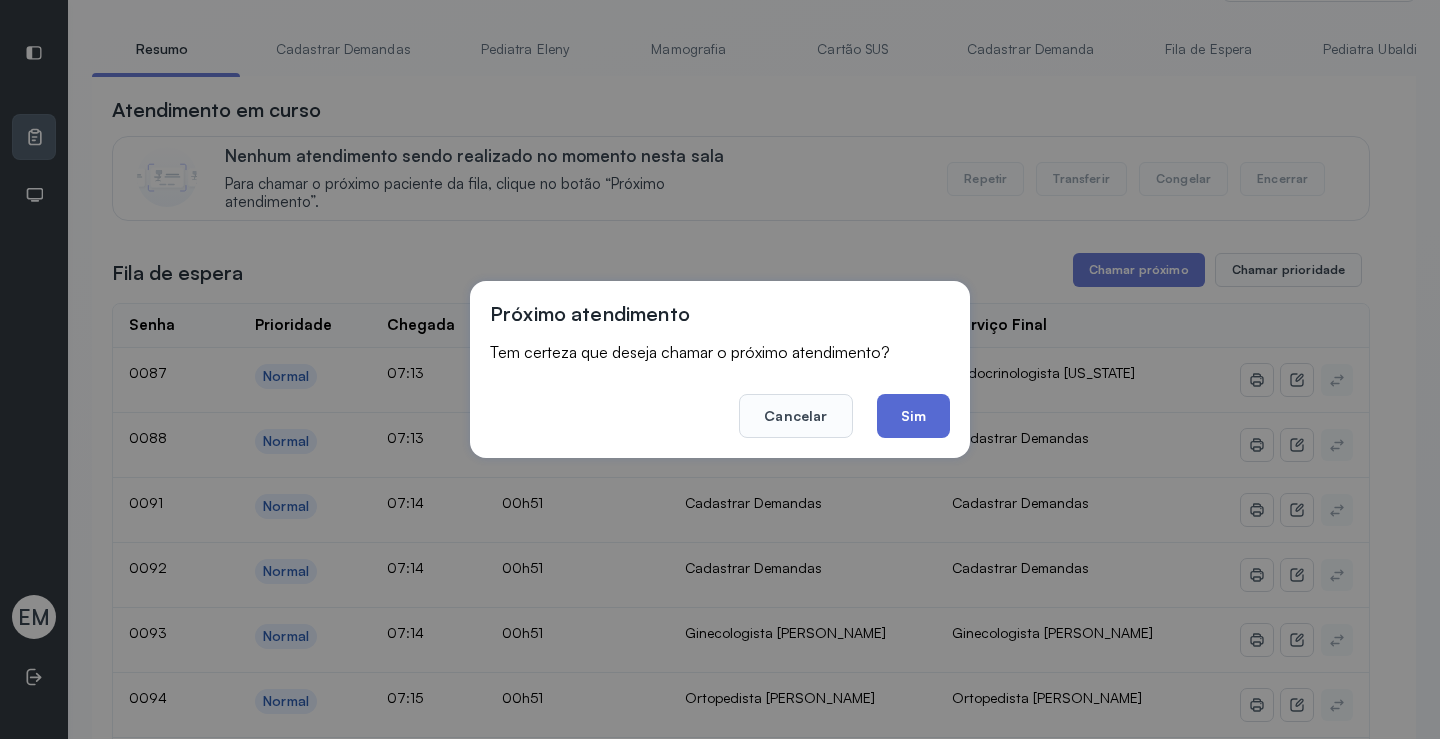 click on "Sim" 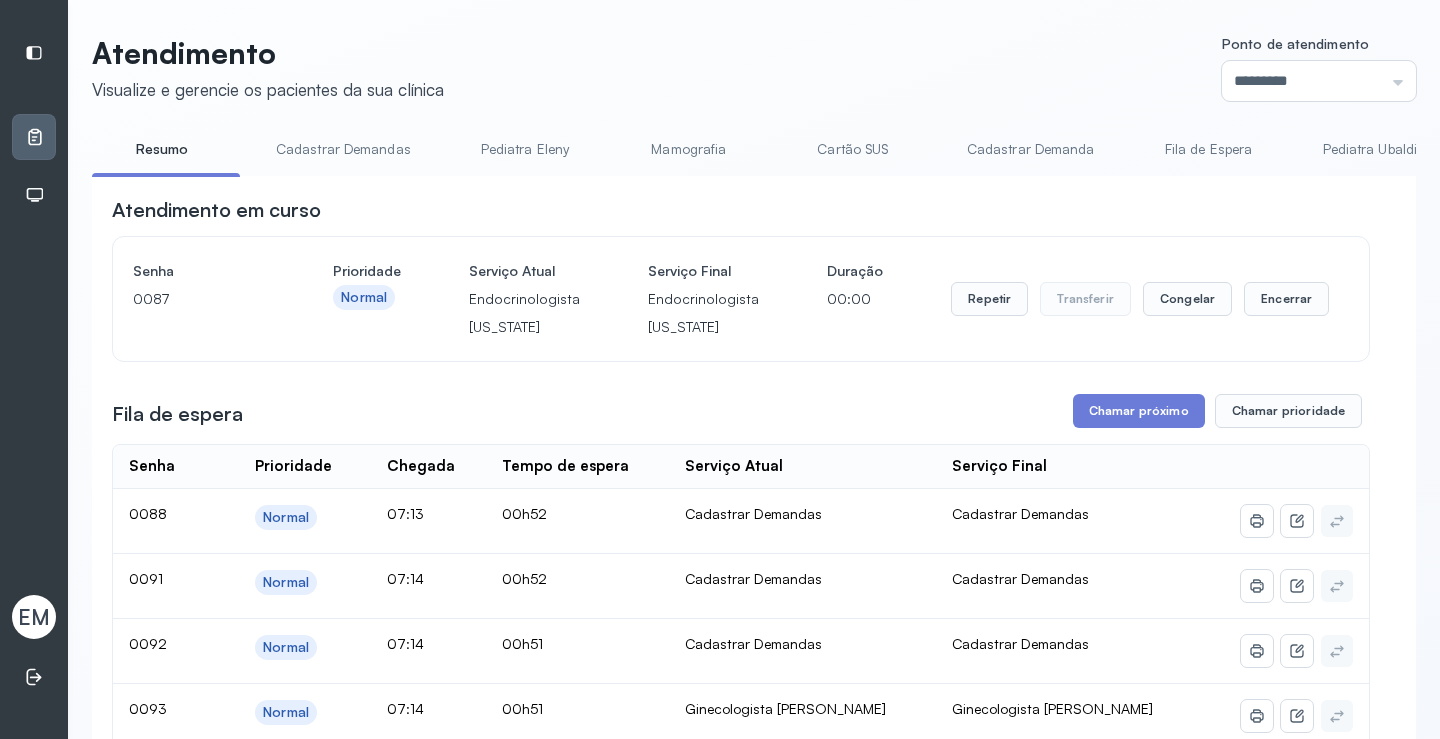 scroll, scrollTop: 101, scrollLeft: 0, axis: vertical 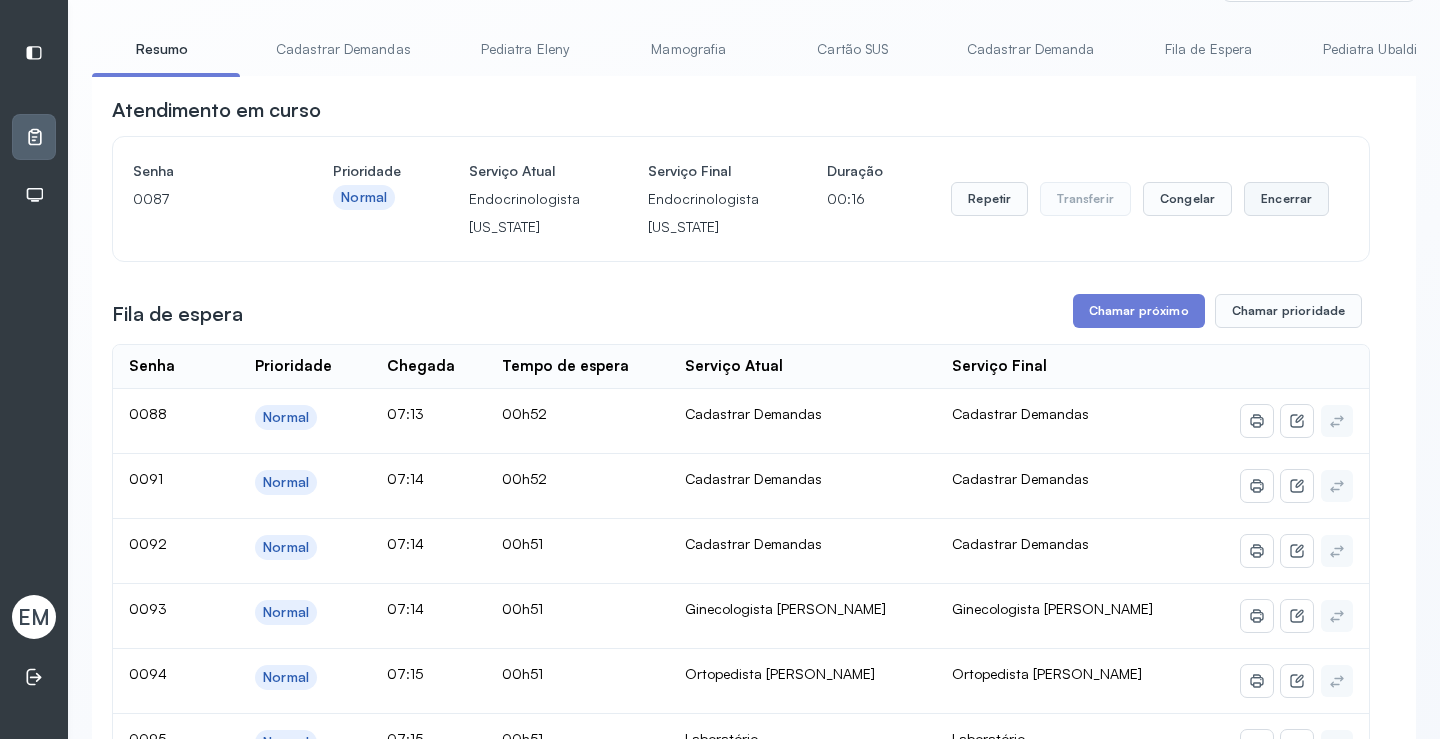 click on "Encerrar" at bounding box center (1286, 199) 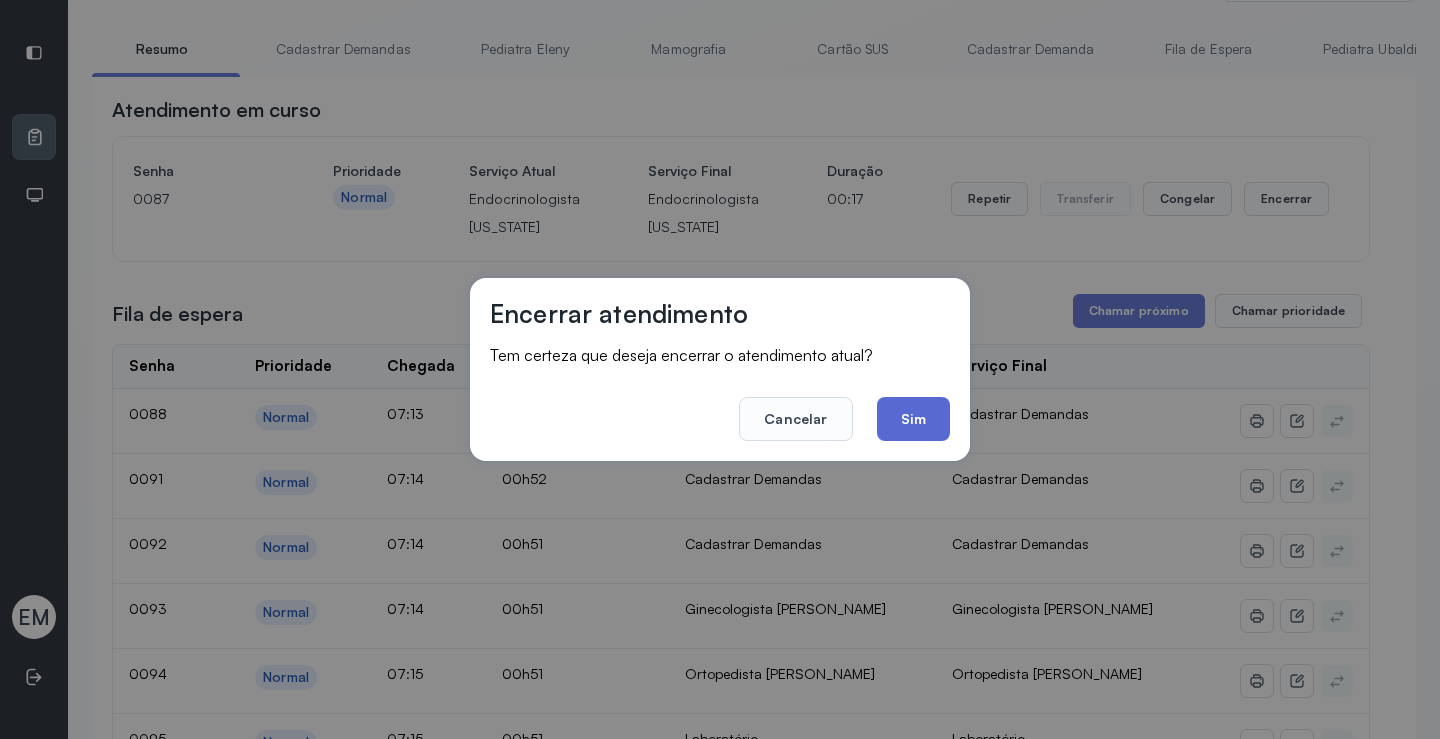 click on "Sim" 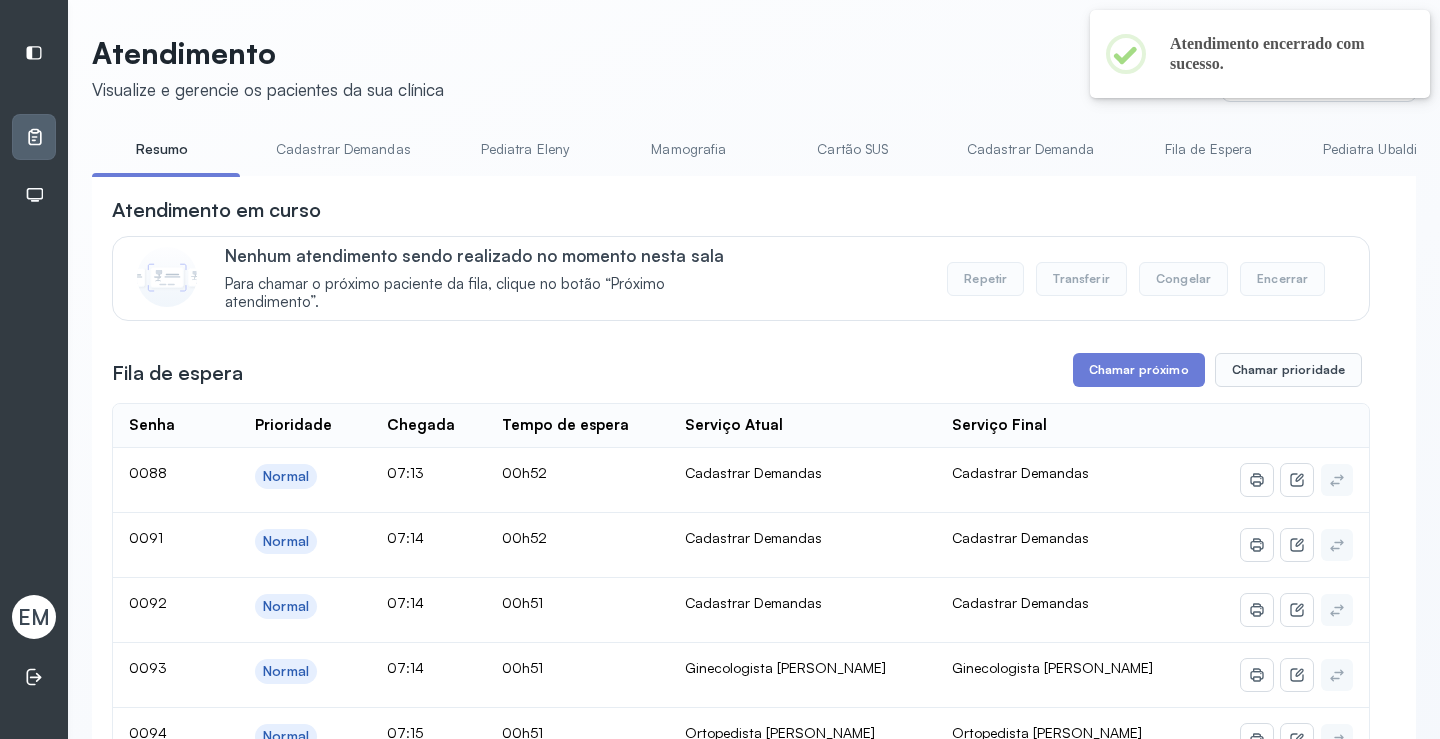 scroll, scrollTop: 101, scrollLeft: 0, axis: vertical 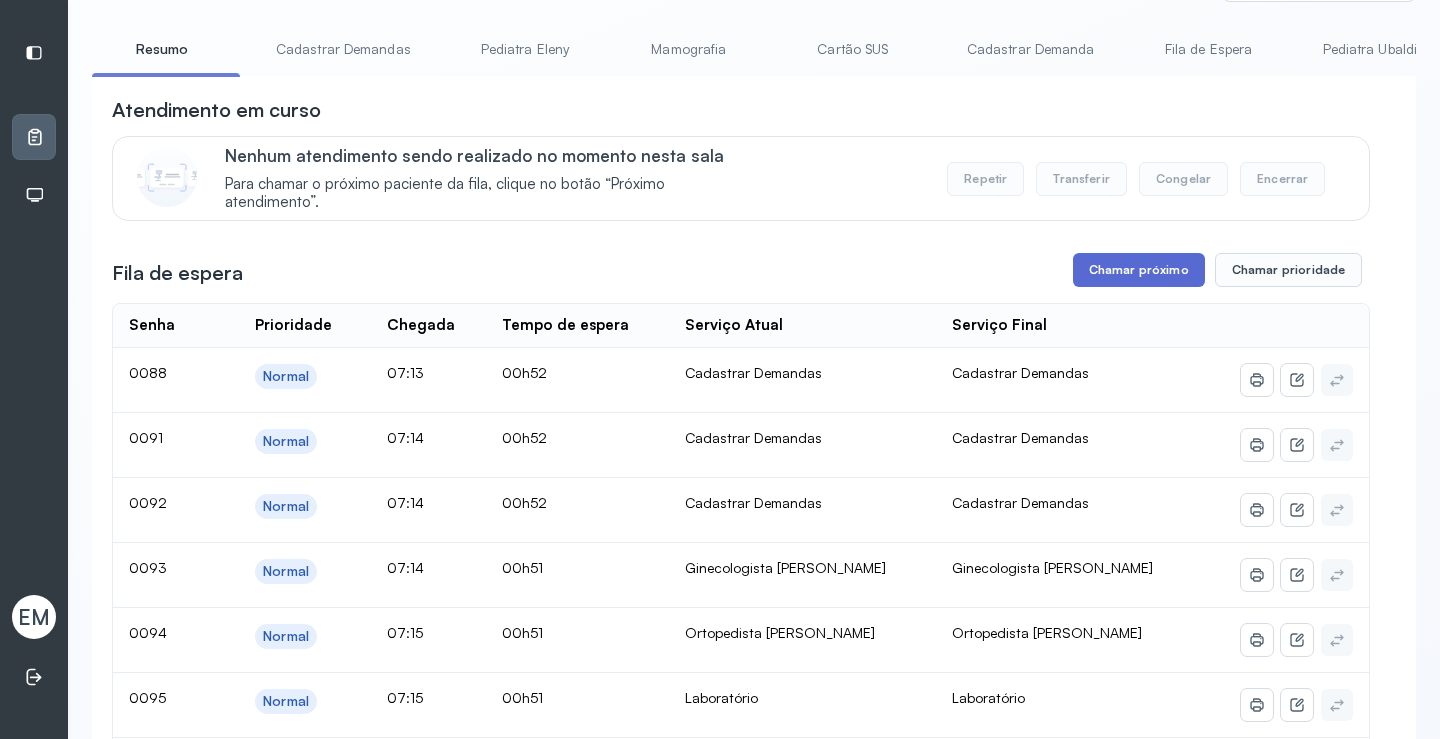 click on "Chamar próximo" at bounding box center (1139, 270) 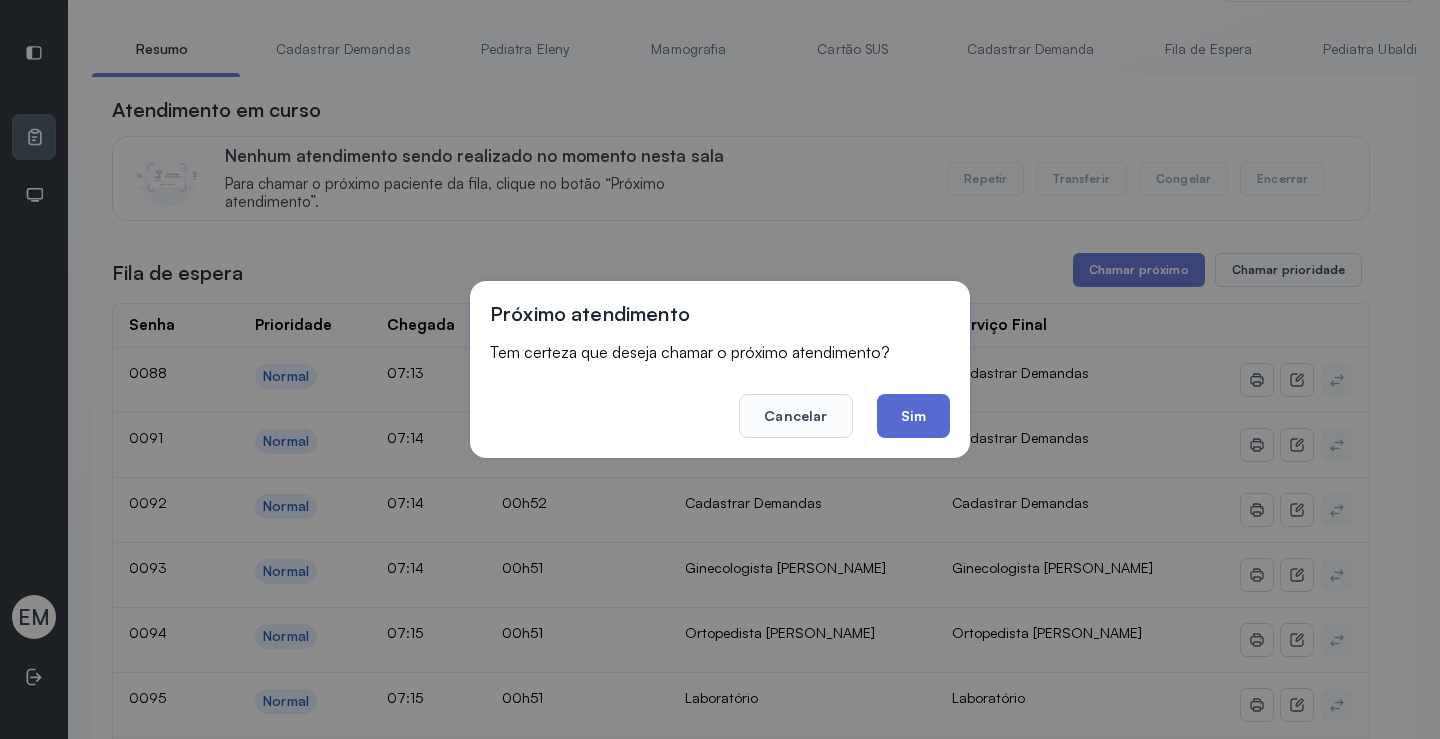 click on "Sim" 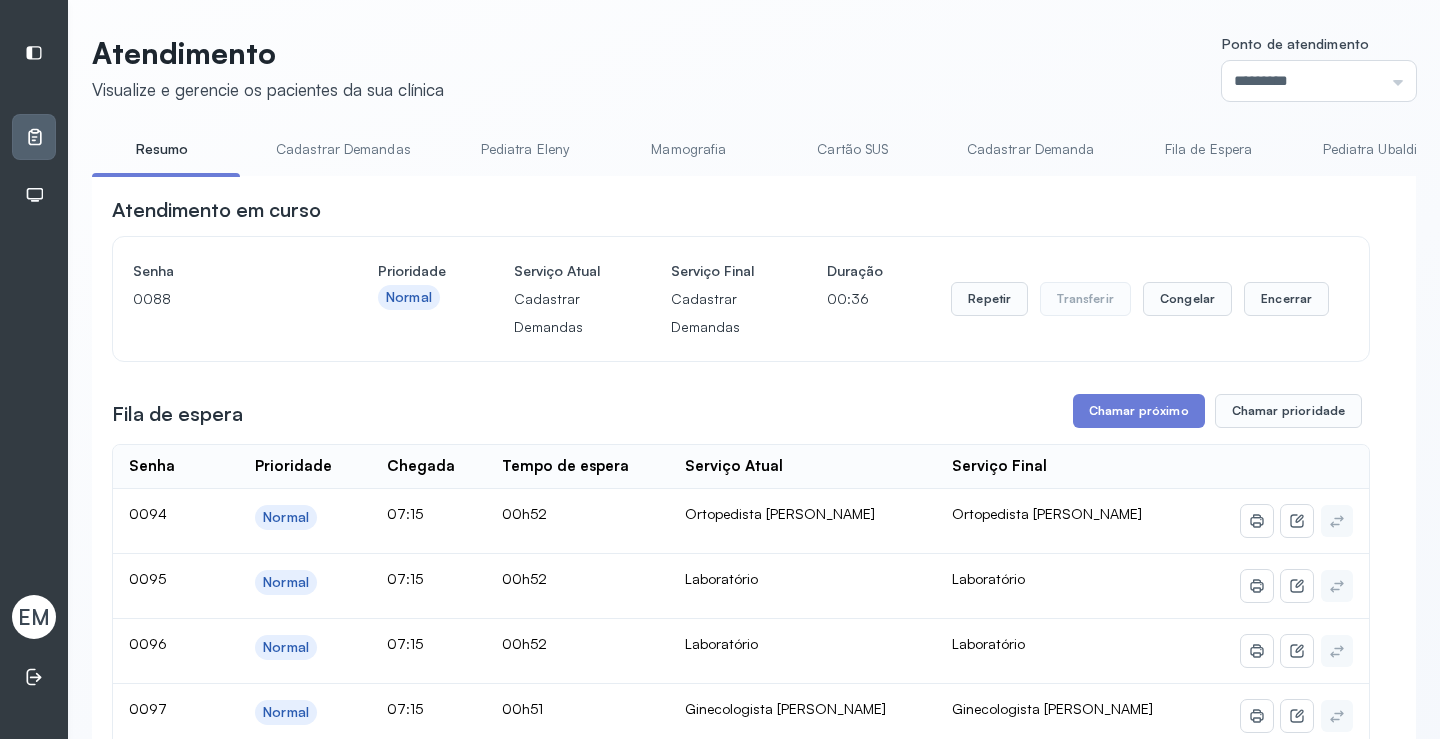 scroll, scrollTop: 101, scrollLeft: 0, axis: vertical 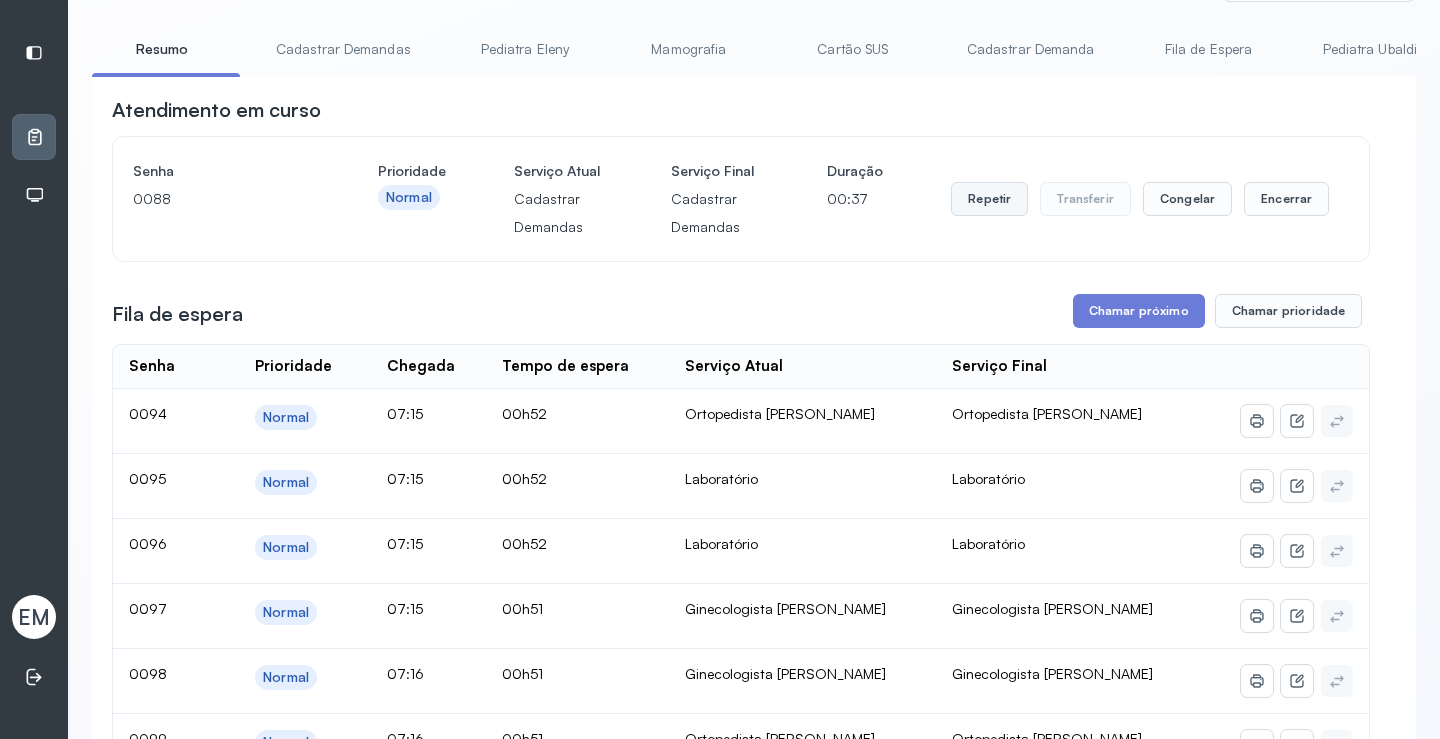 click on "Repetir" at bounding box center [989, 199] 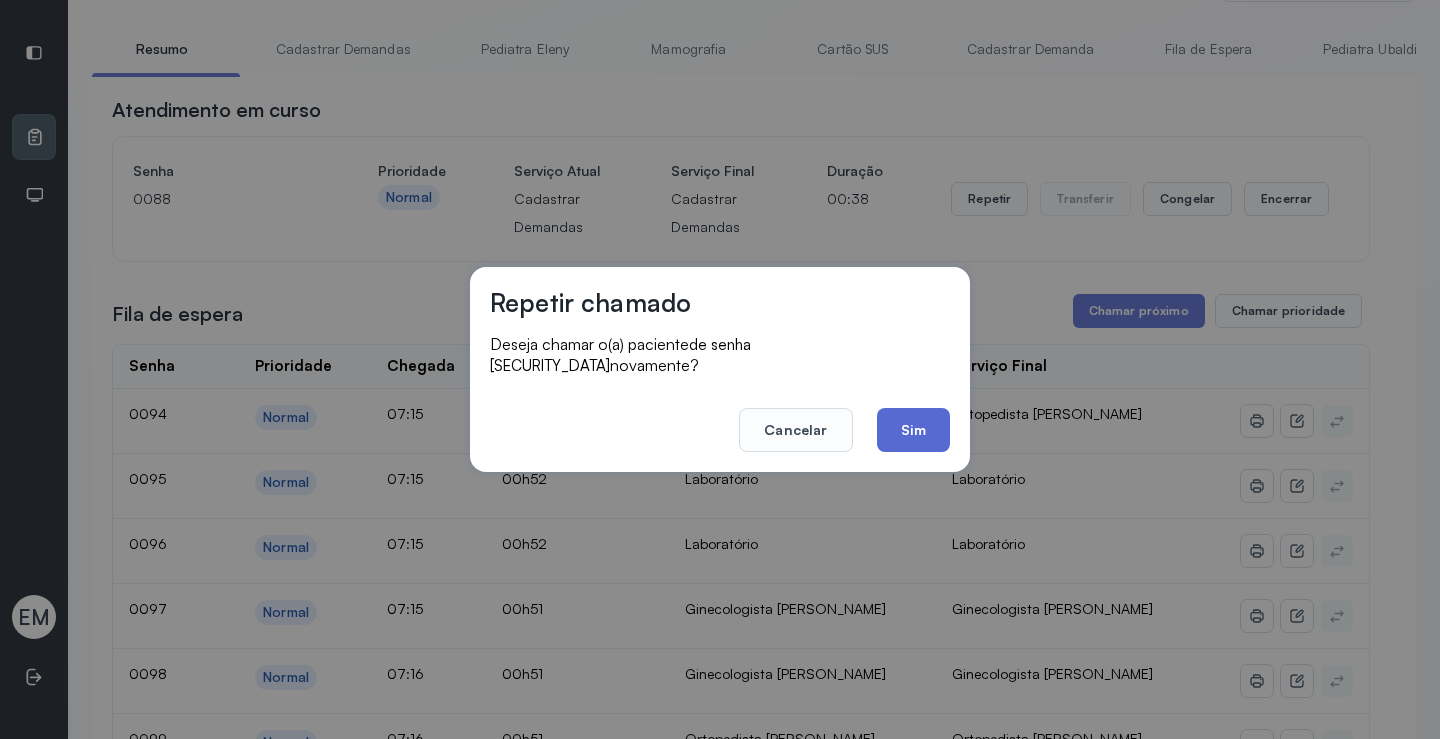 click on "Sim" 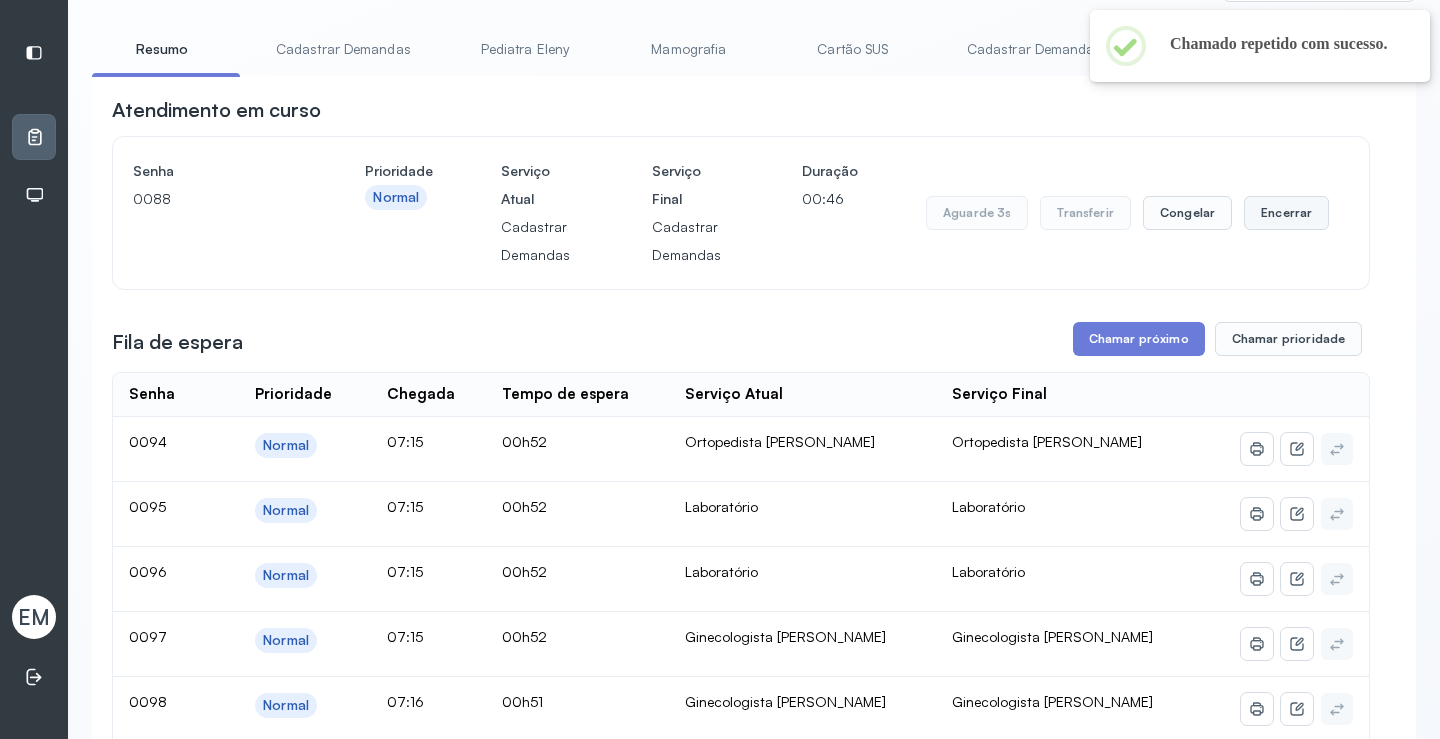 click on "Encerrar" at bounding box center [1286, 213] 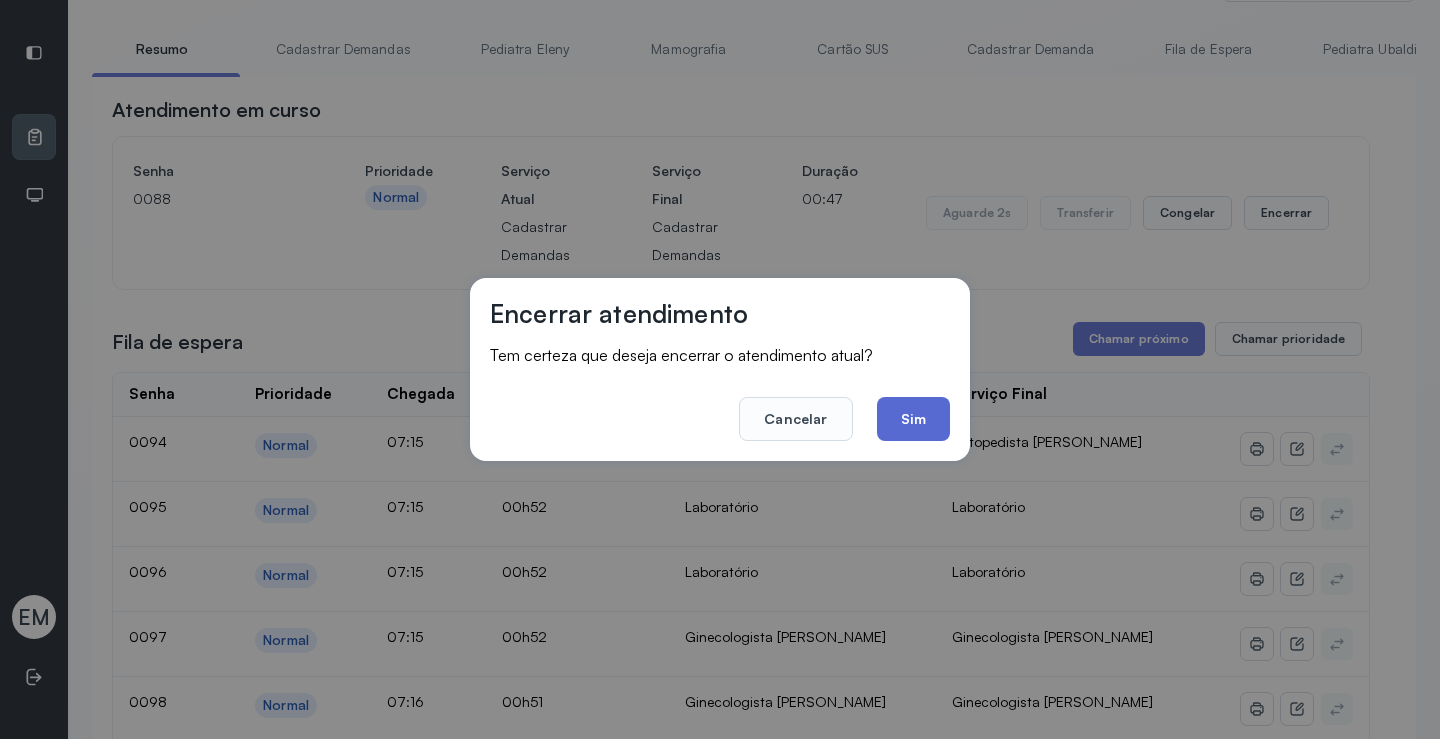 click on "Sim" 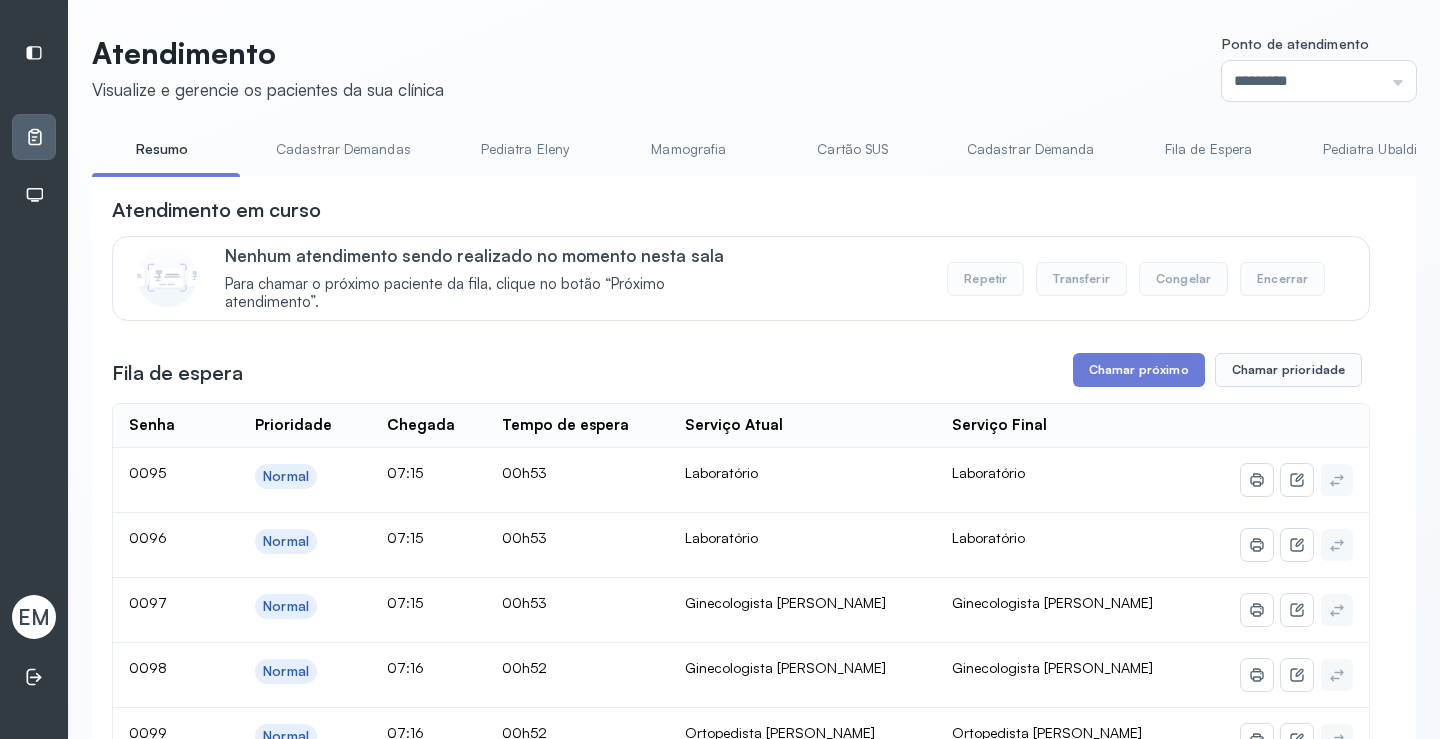 scroll, scrollTop: 101, scrollLeft: 0, axis: vertical 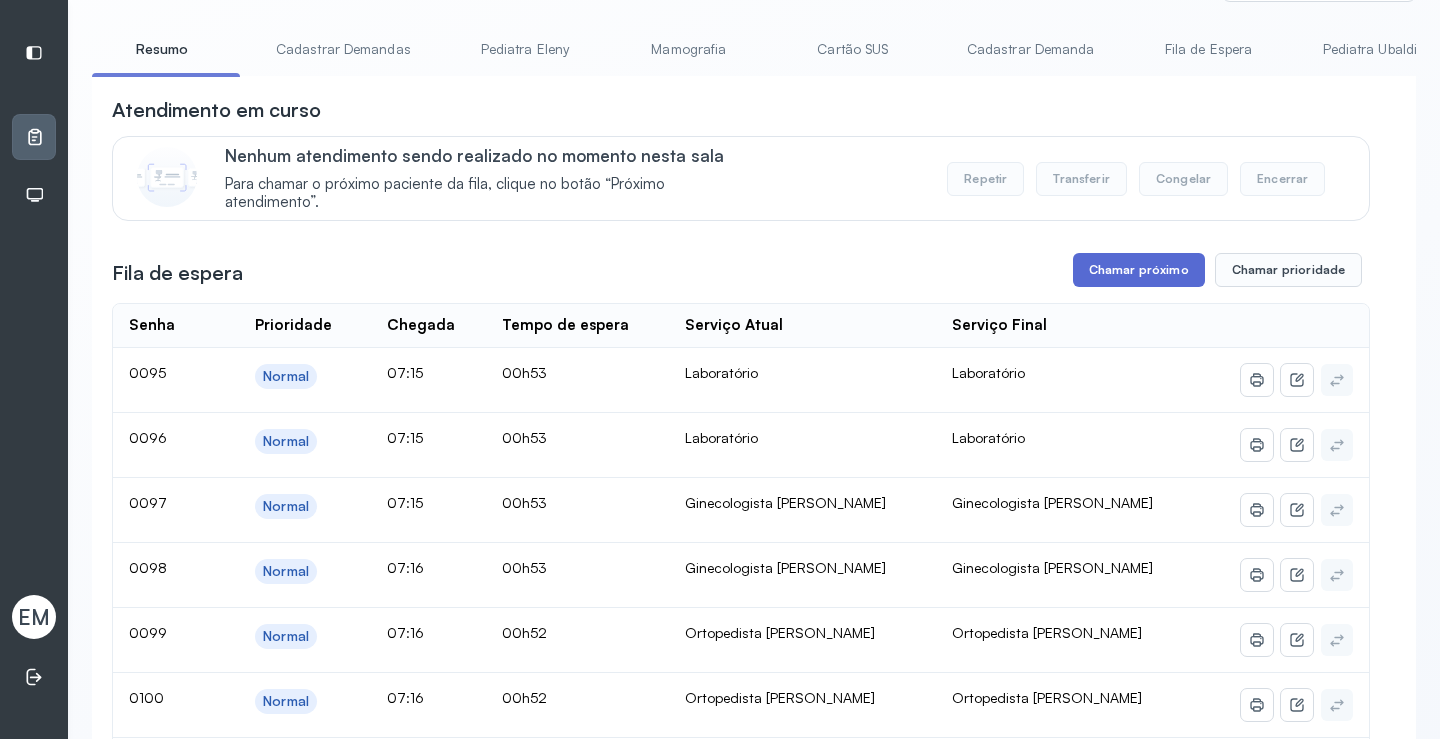 click on "Chamar próximo" at bounding box center [1139, 270] 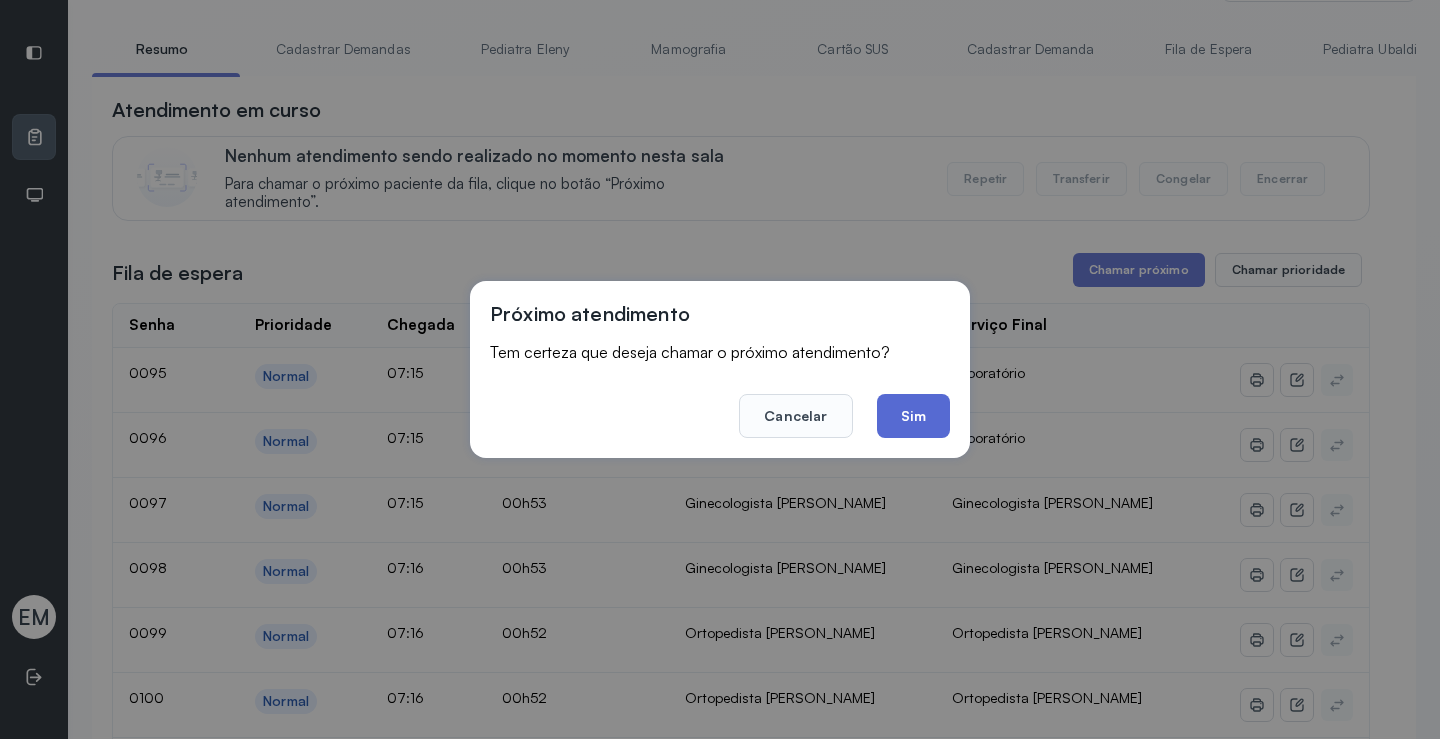 click on "Sim" 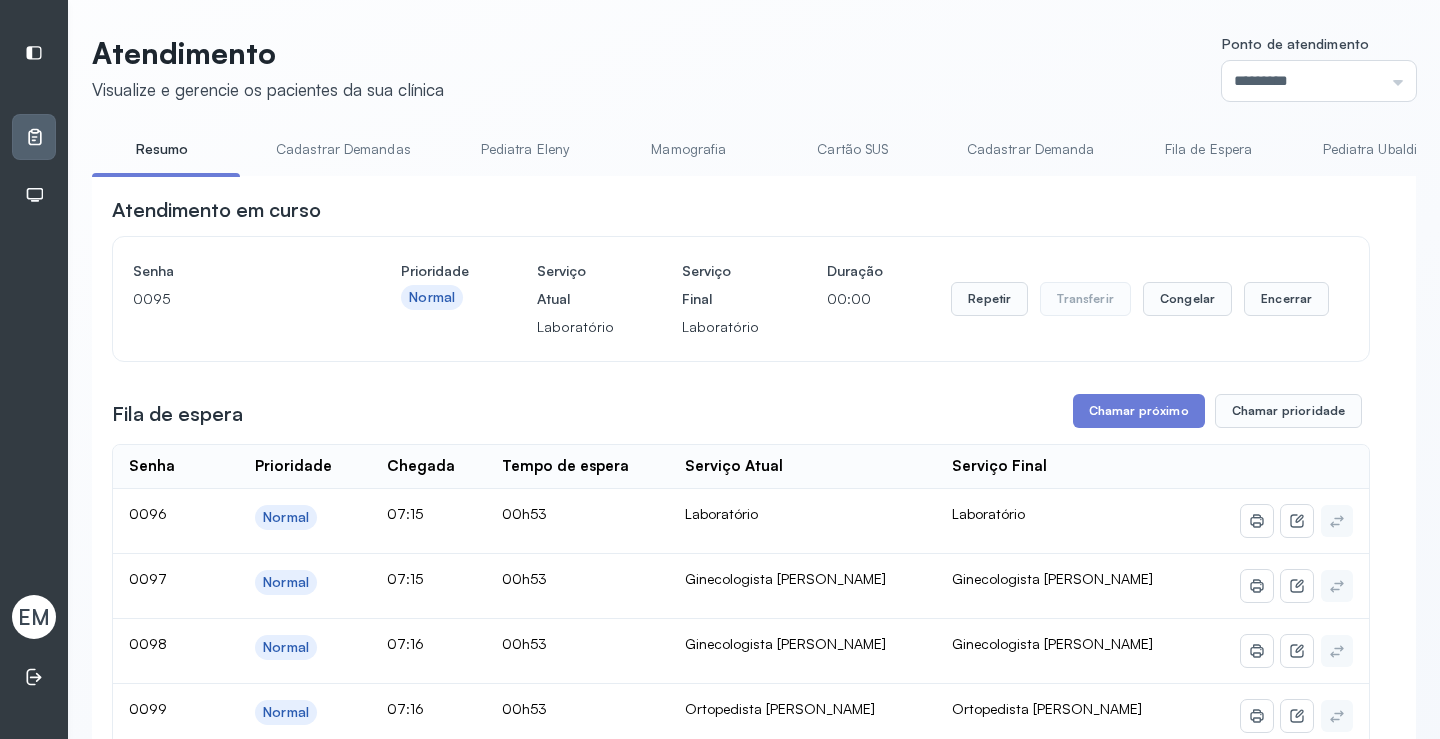 scroll, scrollTop: 101, scrollLeft: 0, axis: vertical 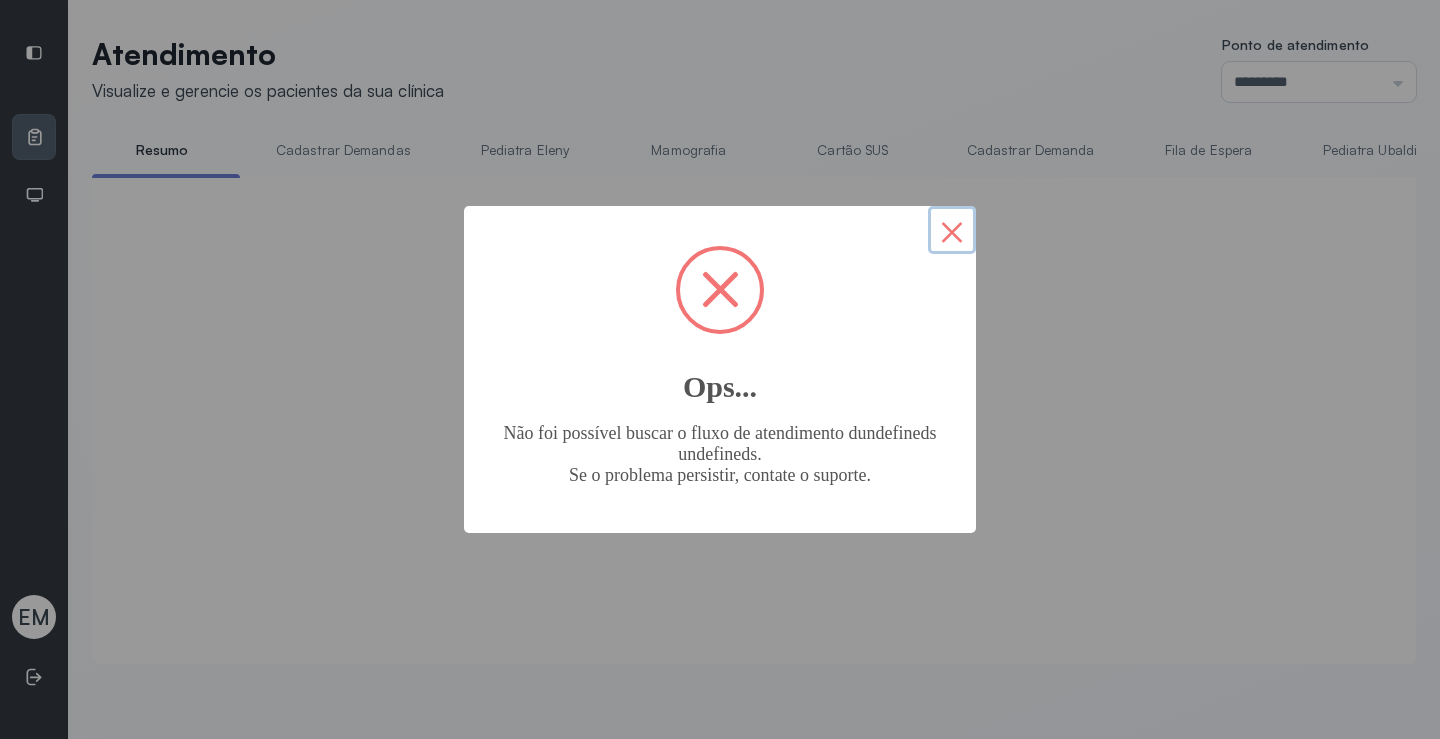click on "×" at bounding box center (952, 230) 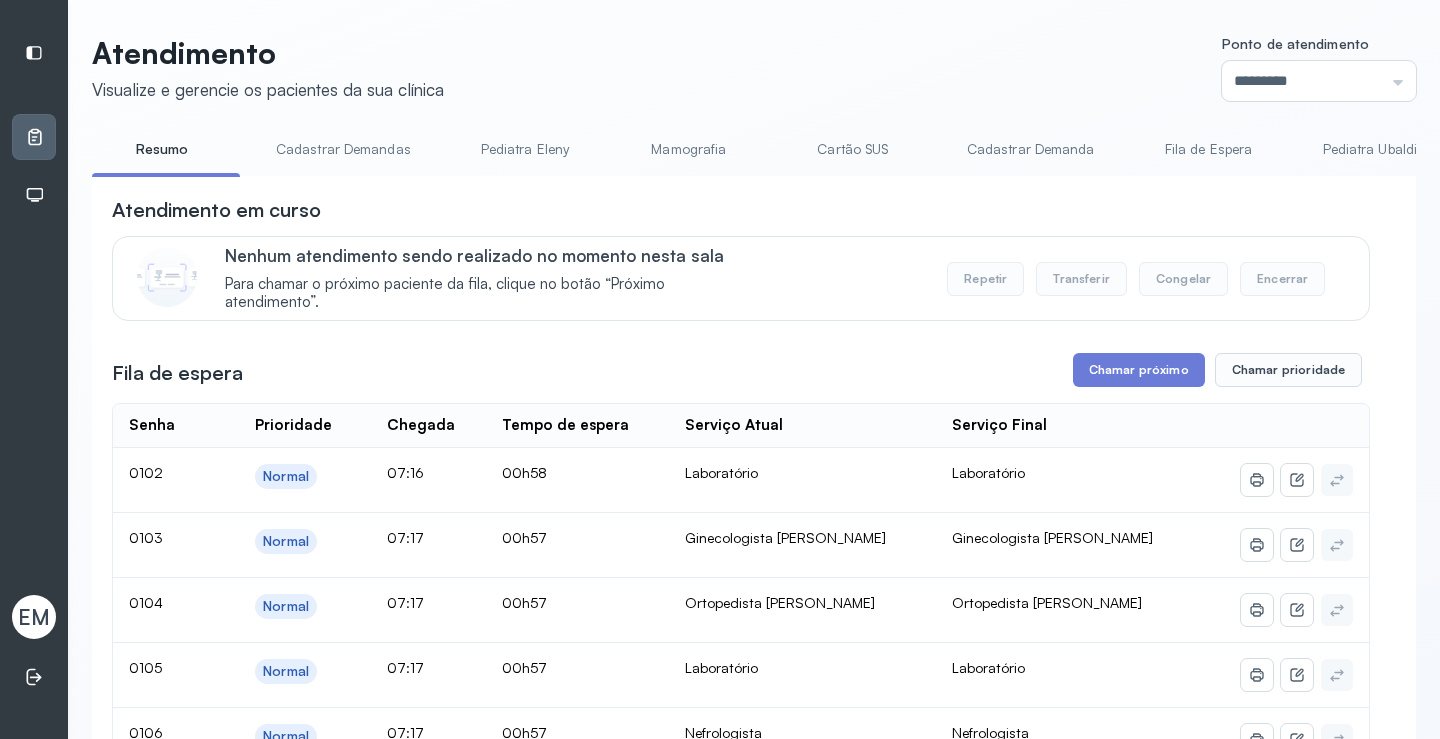 scroll, scrollTop: 101, scrollLeft: 0, axis: vertical 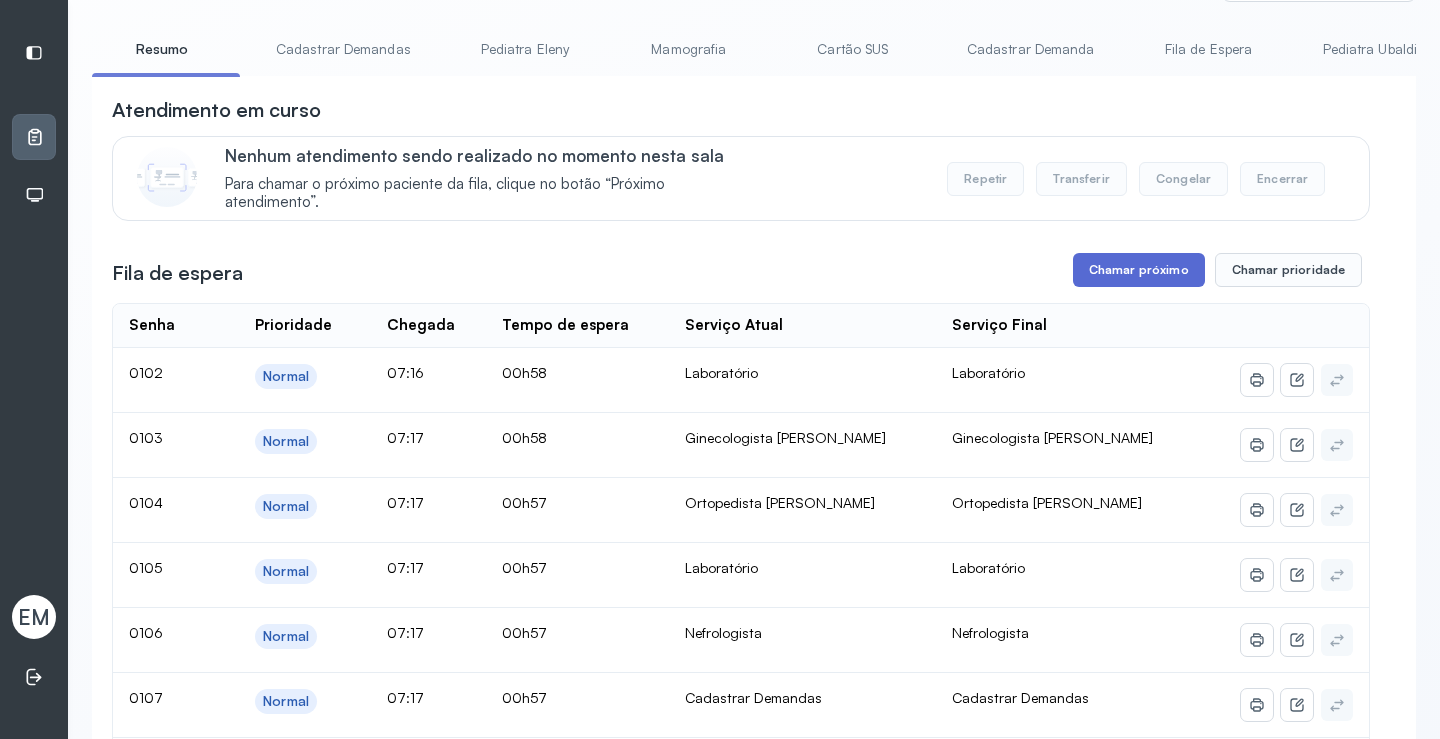 click on "Chamar próximo" at bounding box center (1139, 270) 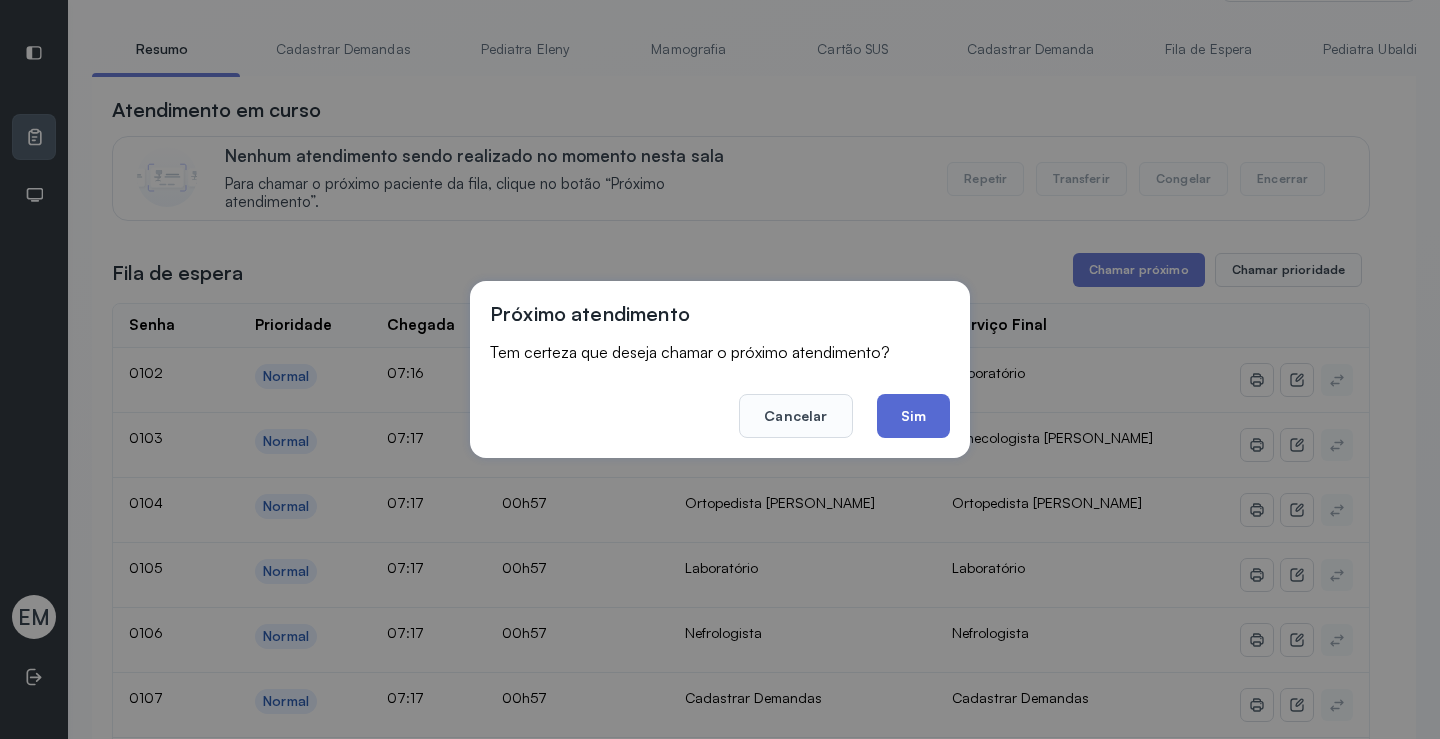 click on "Sim" 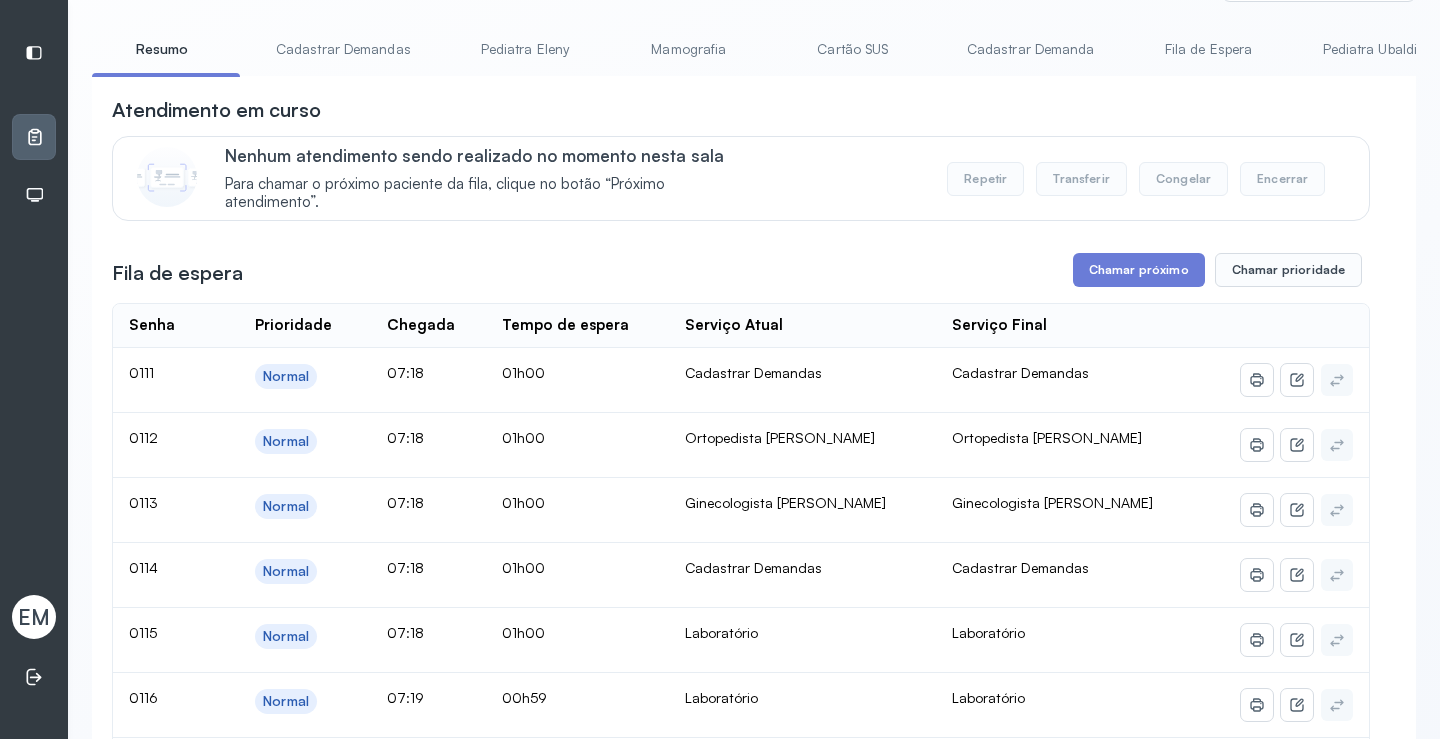 scroll, scrollTop: 0, scrollLeft: 0, axis: both 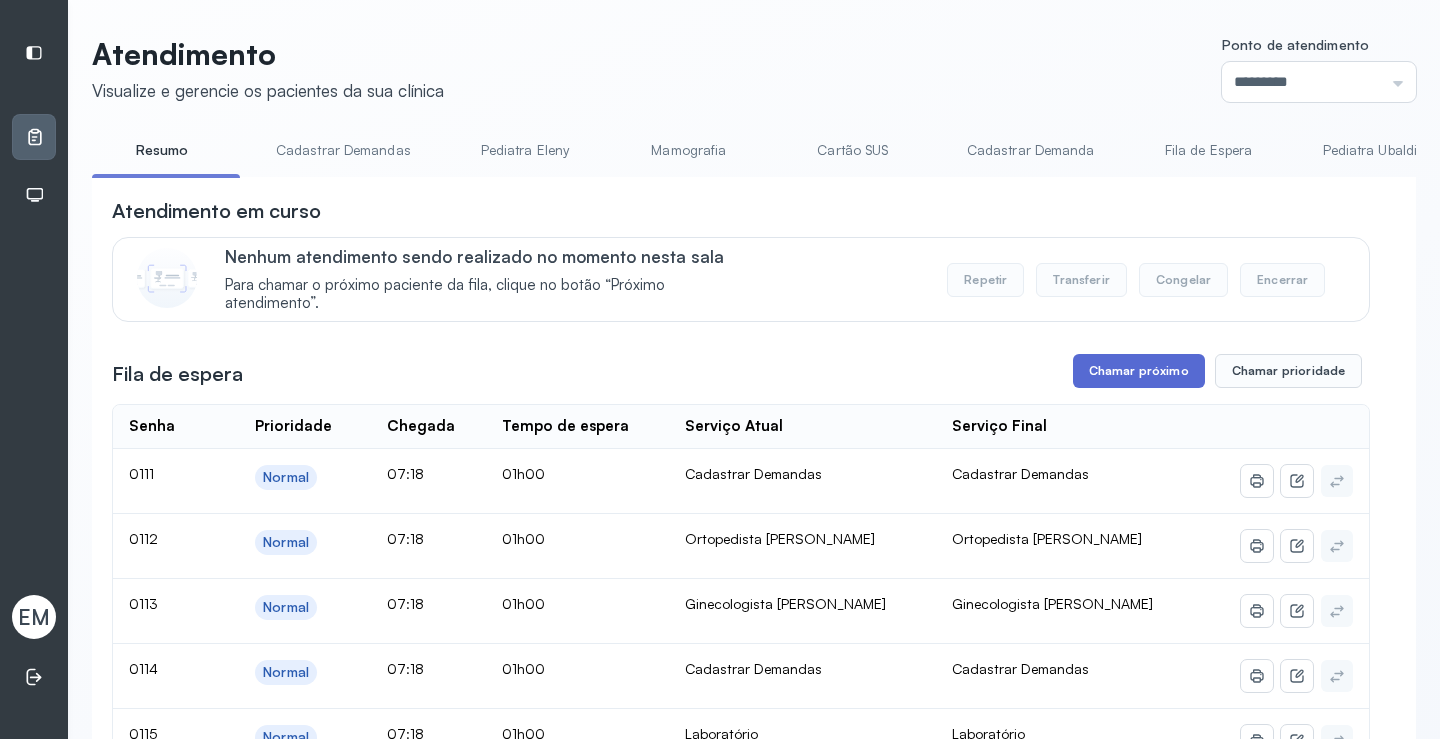 click on "Chamar próximo" at bounding box center [1139, 371] 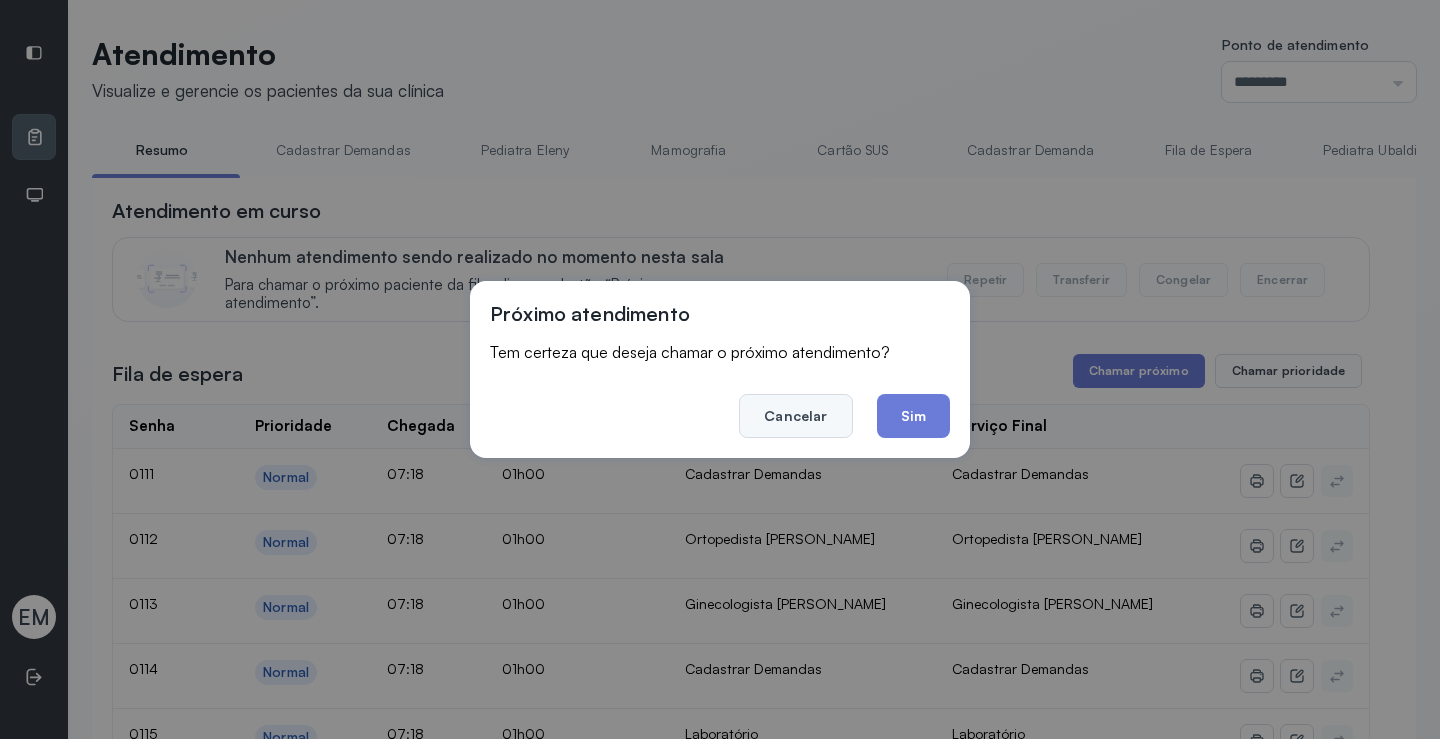 click on "Cancelar" 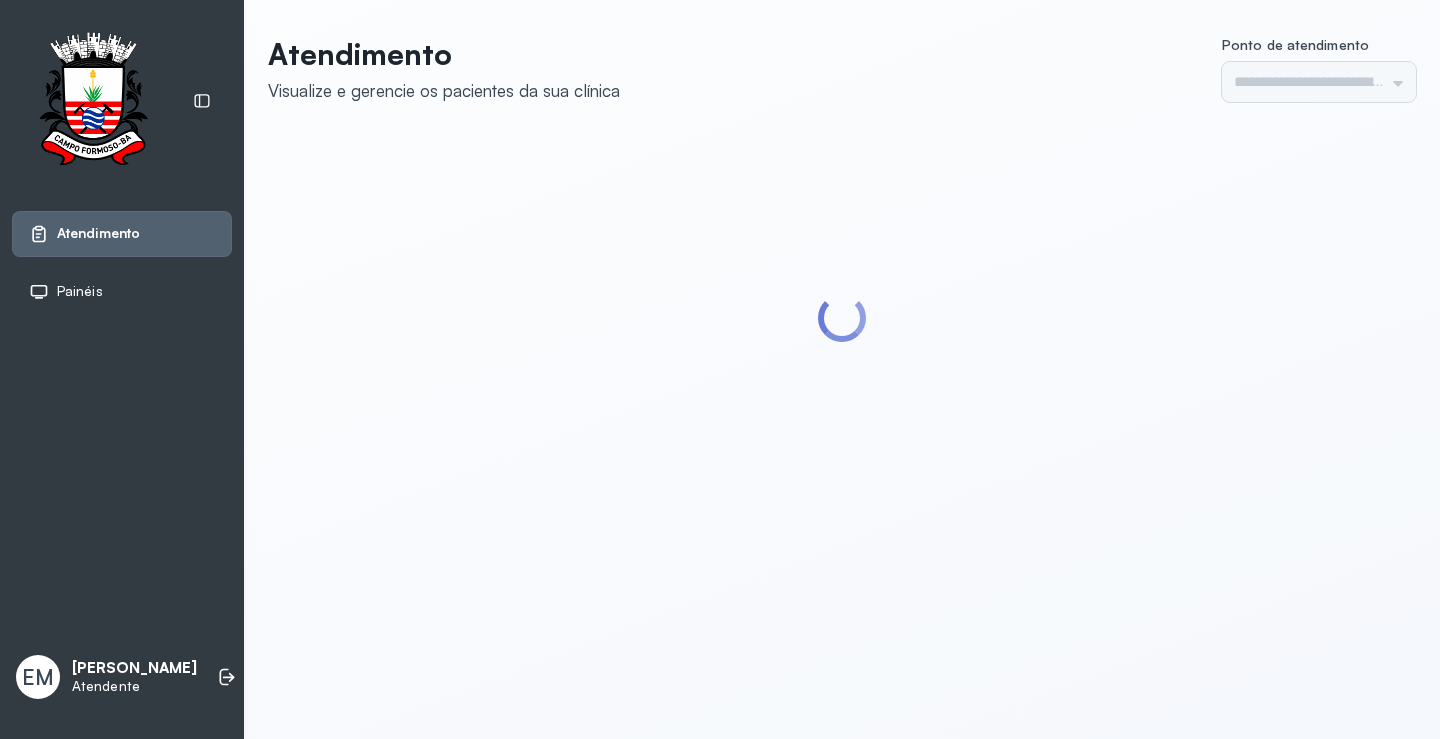 scroll, scrollTop: 0, scrollLeft: 0, axis: both 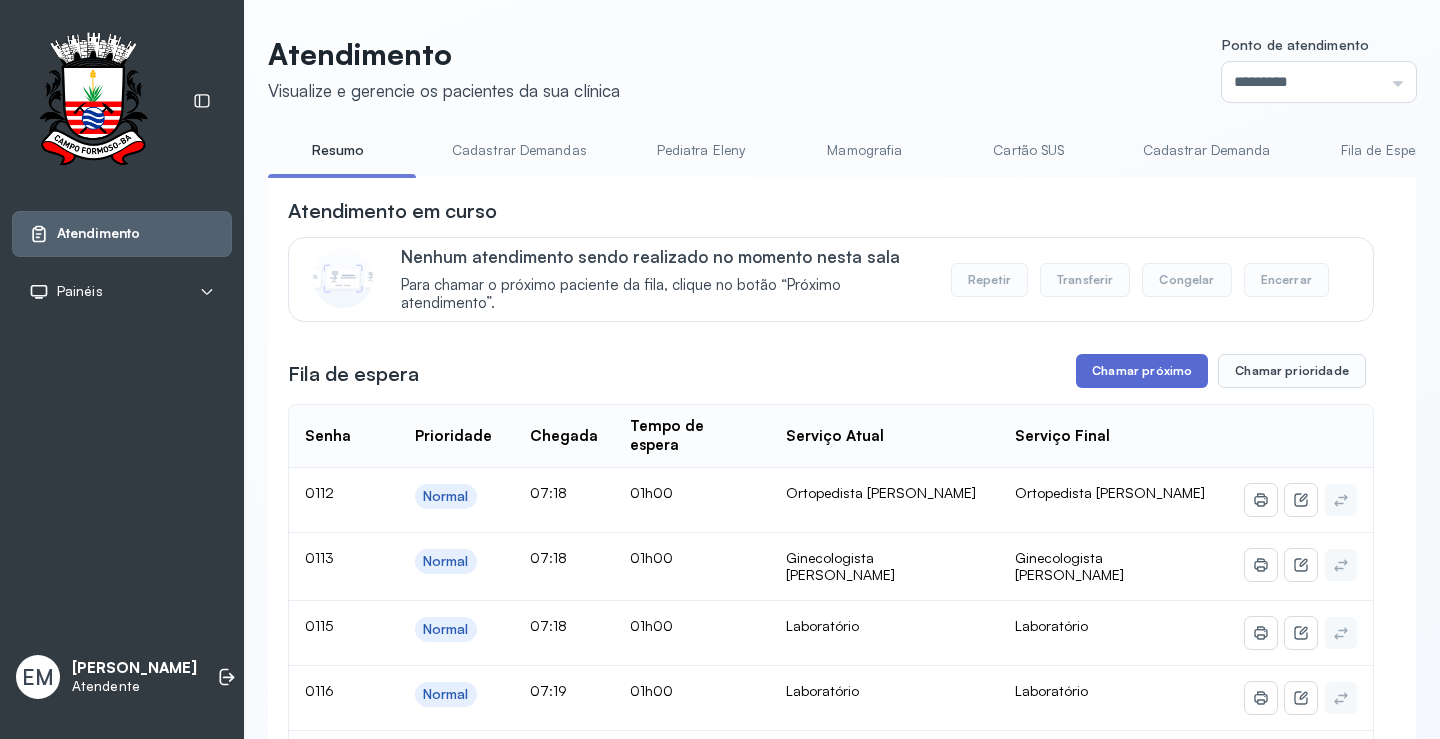 click on "Chamar próximo" at bounding box center (1142, 371) 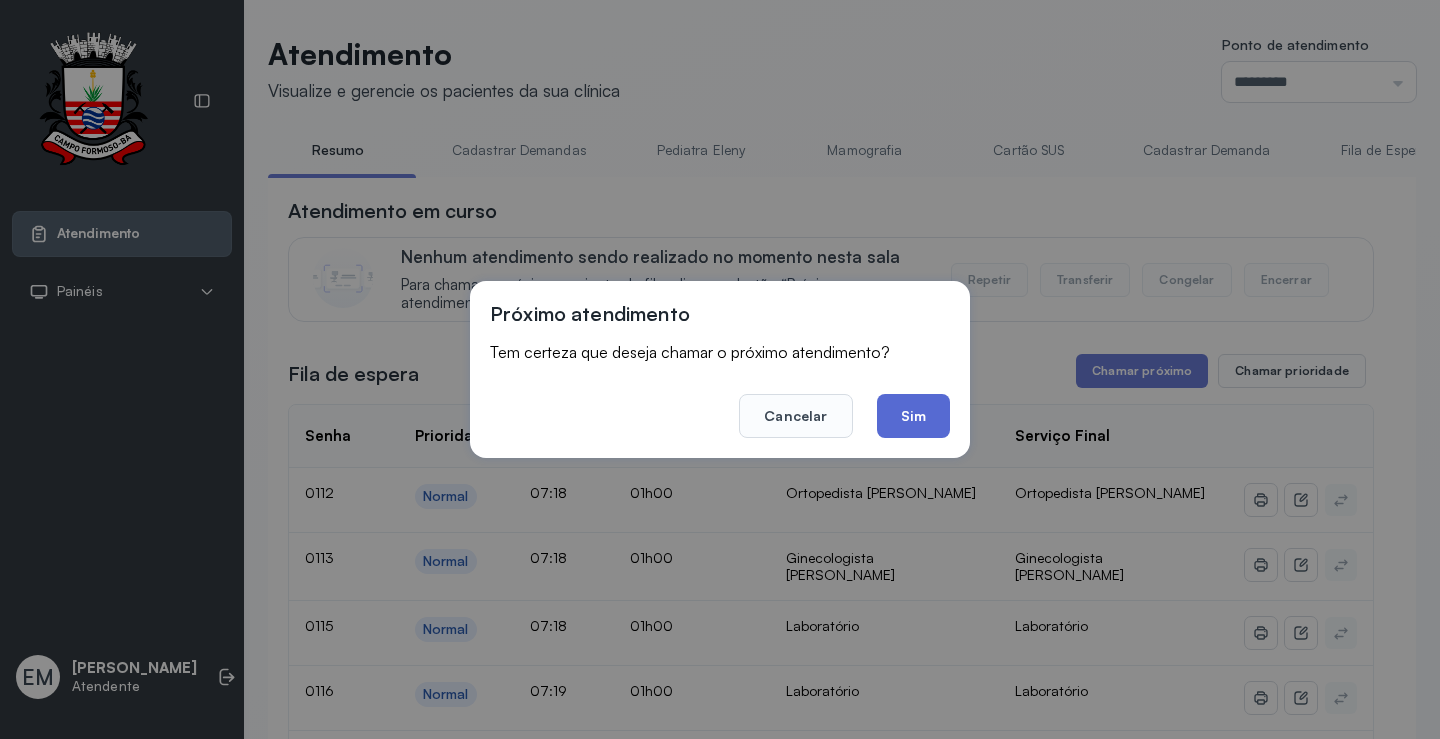 click on "Sim" 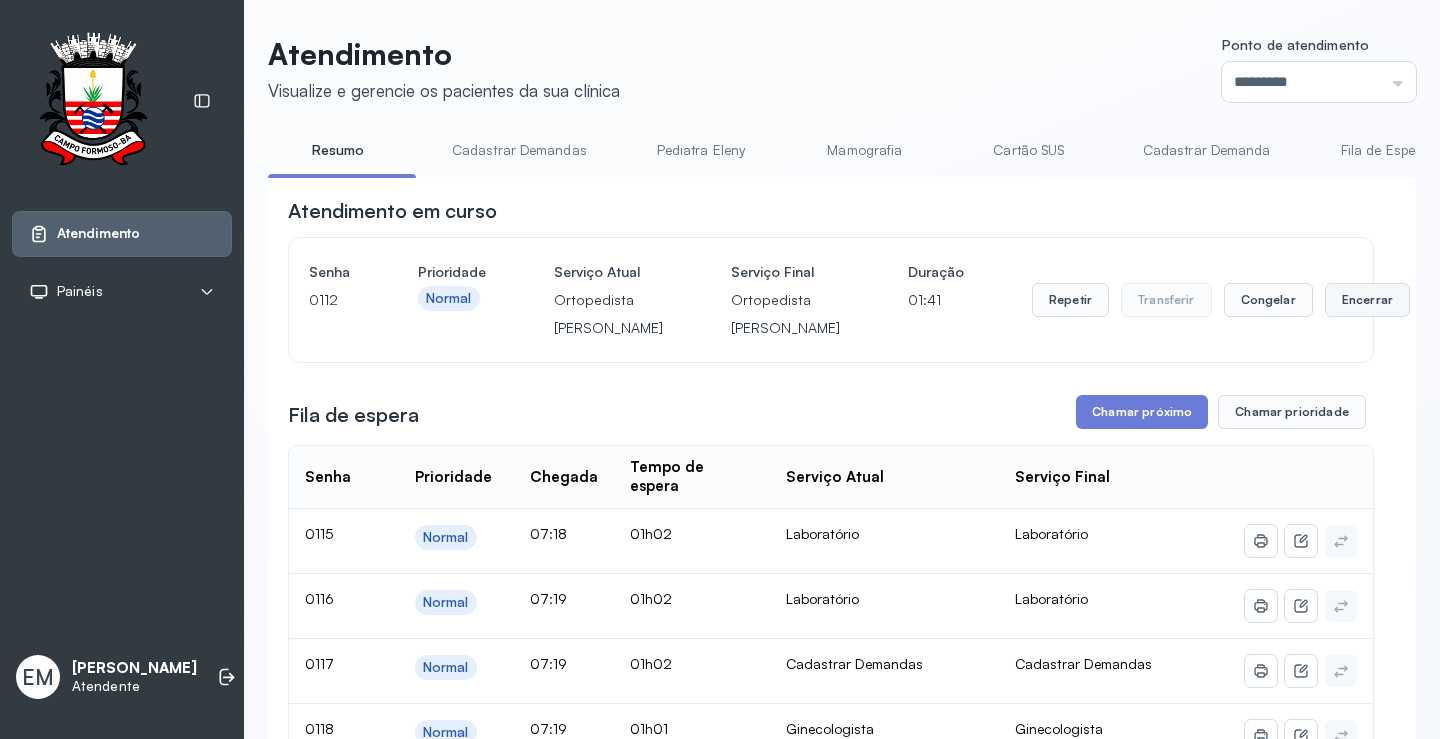 click on "Encerrar" at bounding box center [1367, 300] 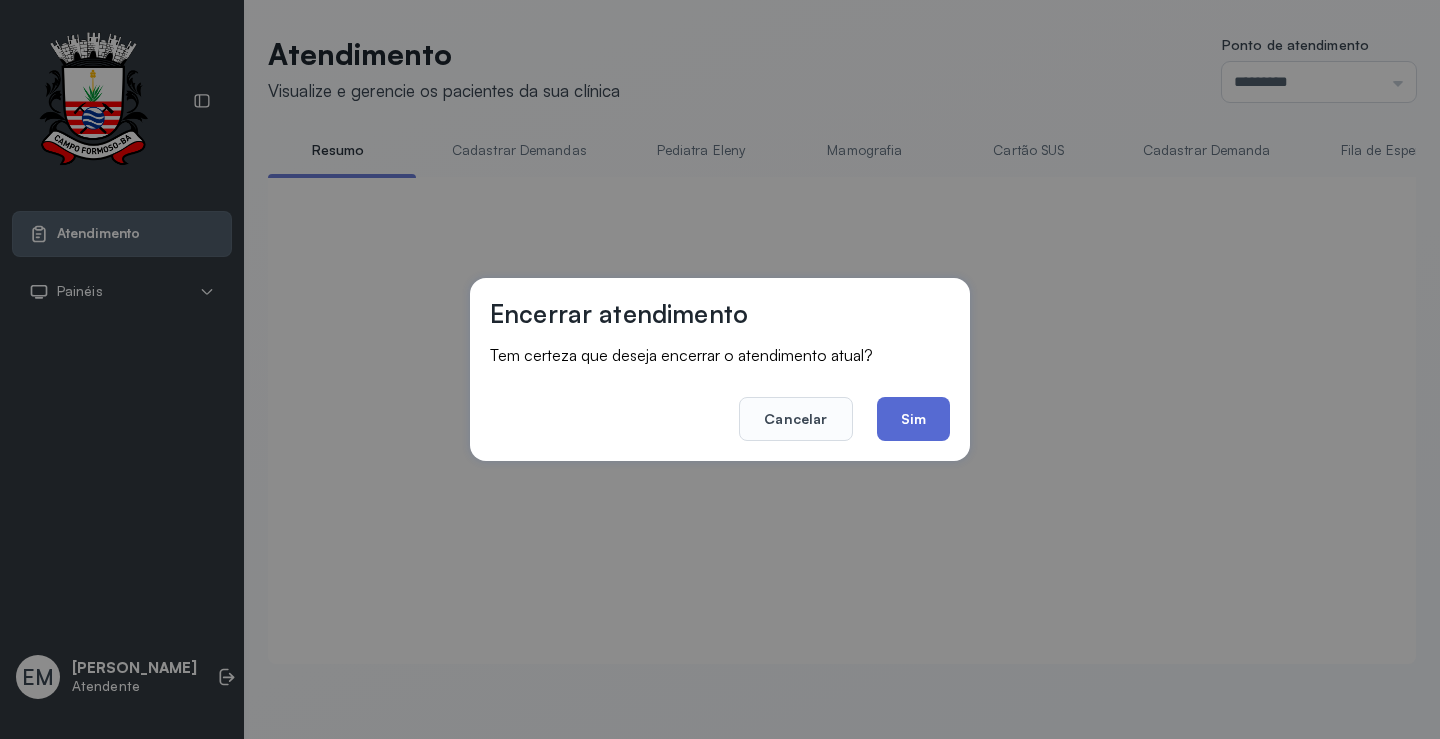 click on "Sim" 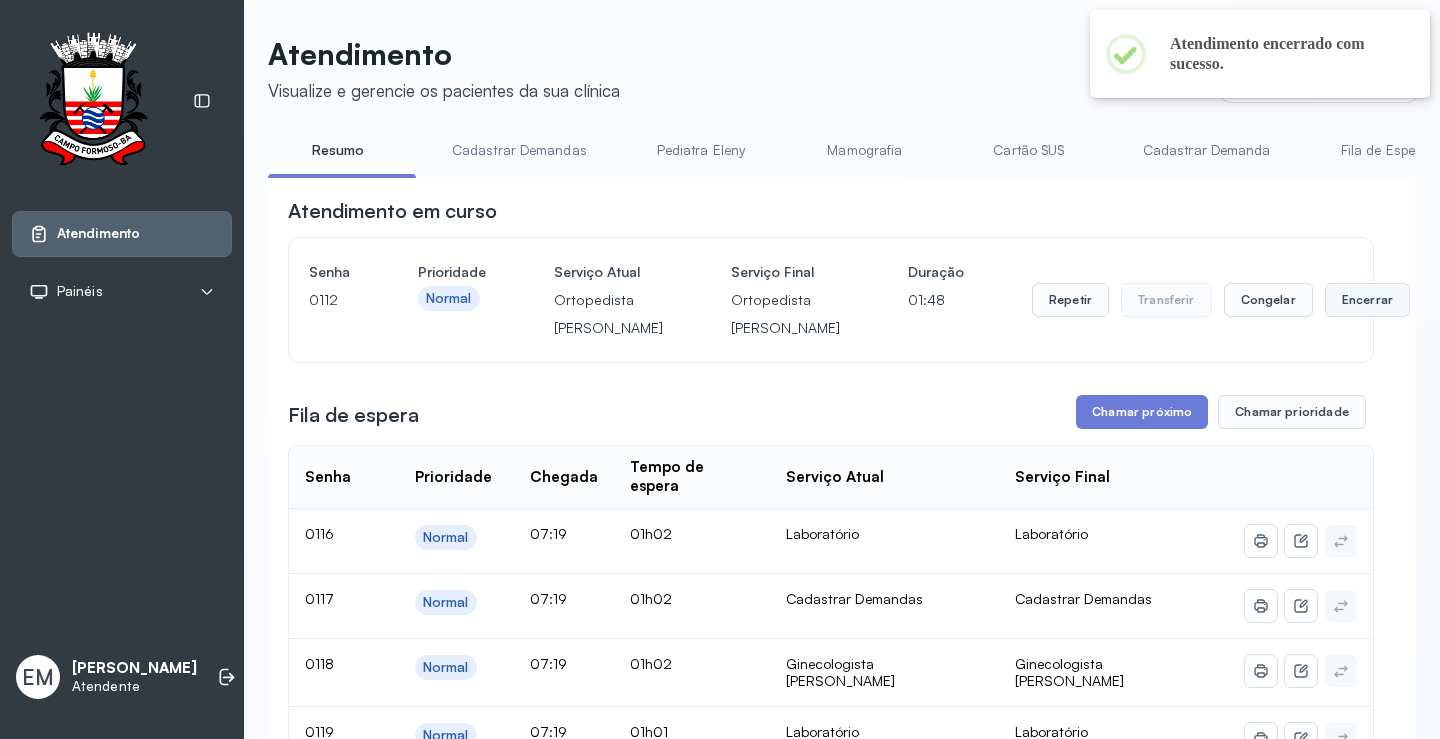 click on "Encerrar" at bounding box center [1367, 300] 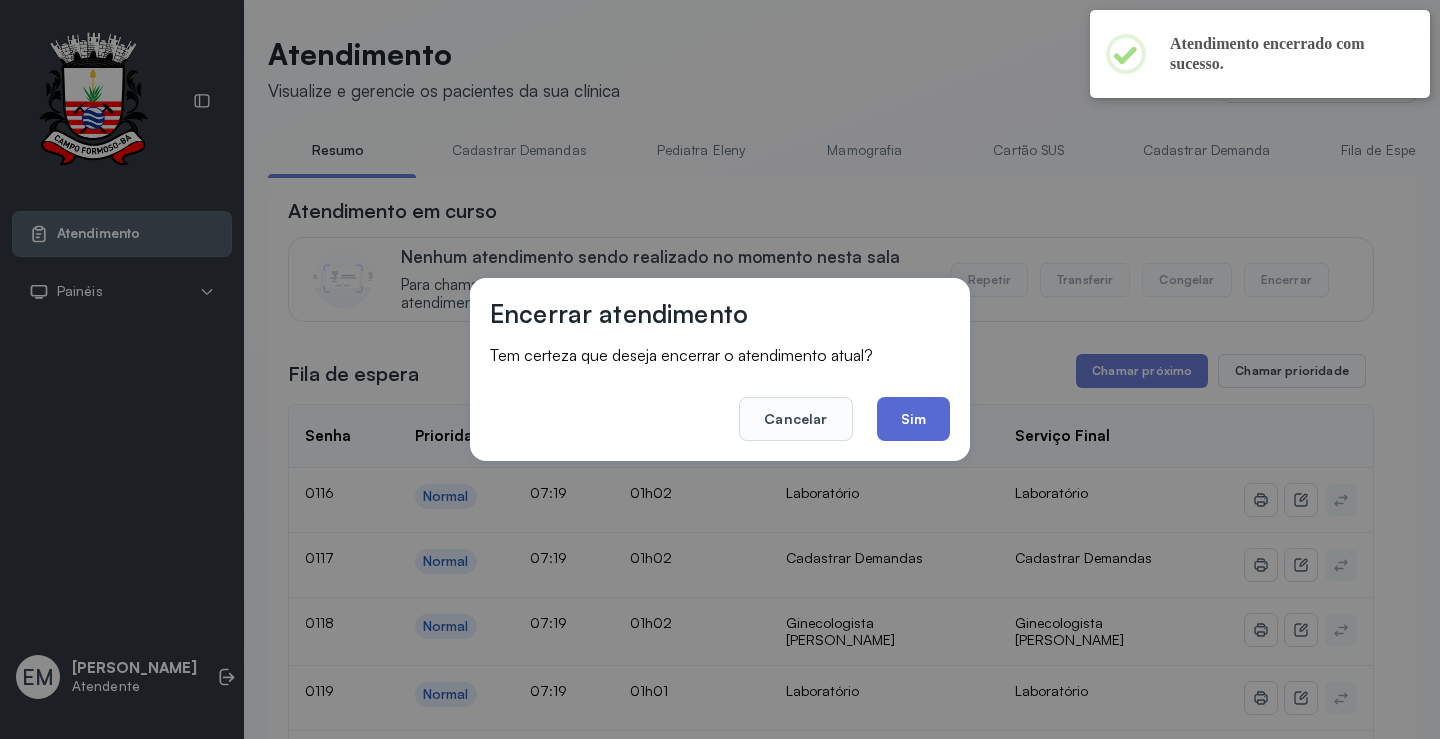 click on "Sim" 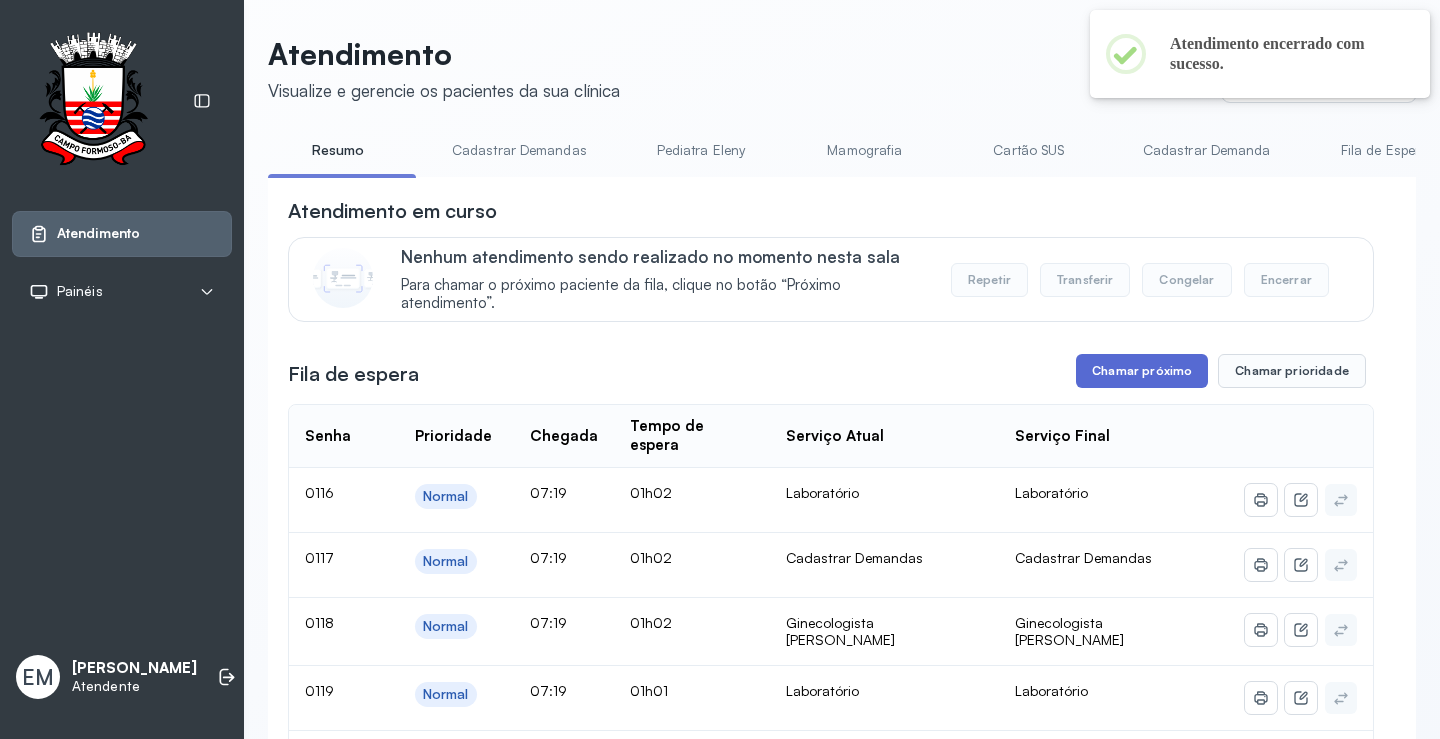 click on "Chamar próximo" at bounding box center (1142, 371) 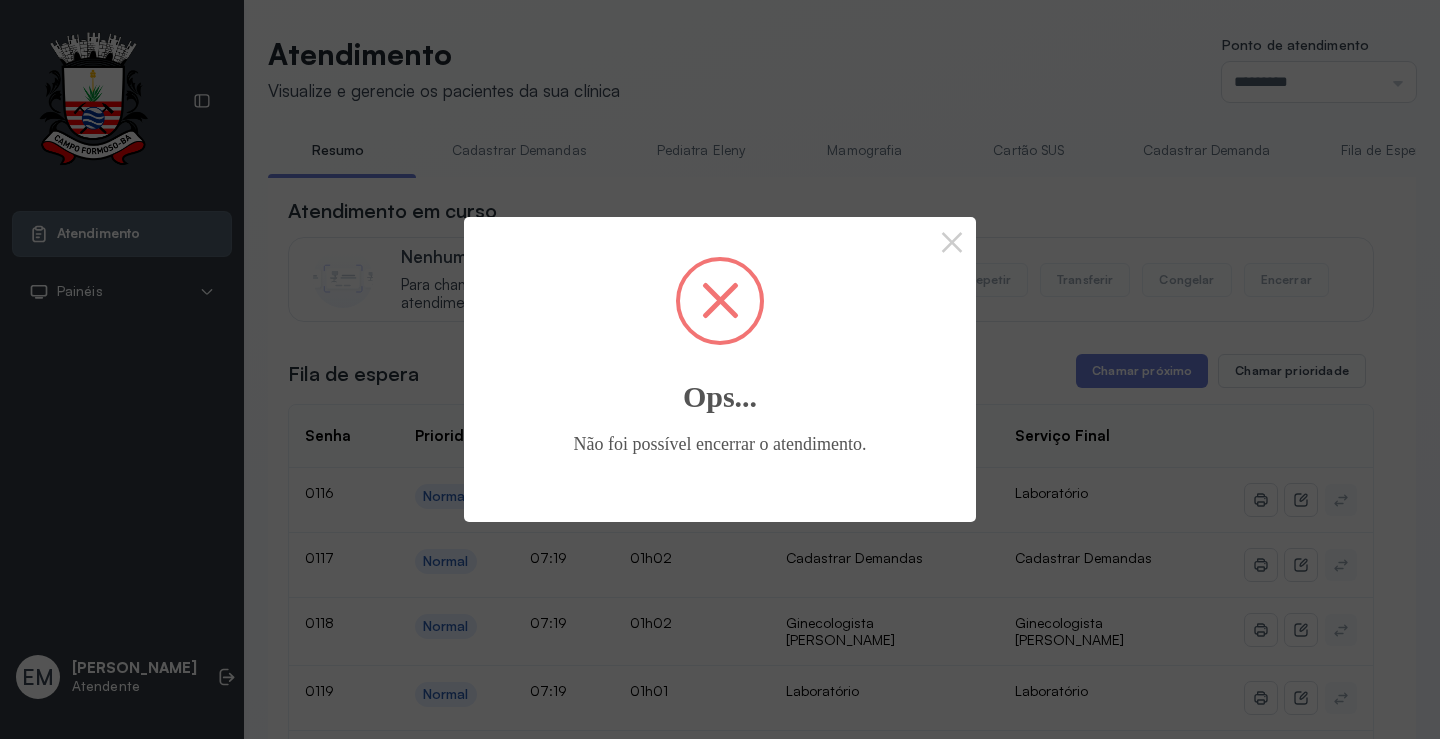 click on "Ops..." at bounding box center (720, 385) 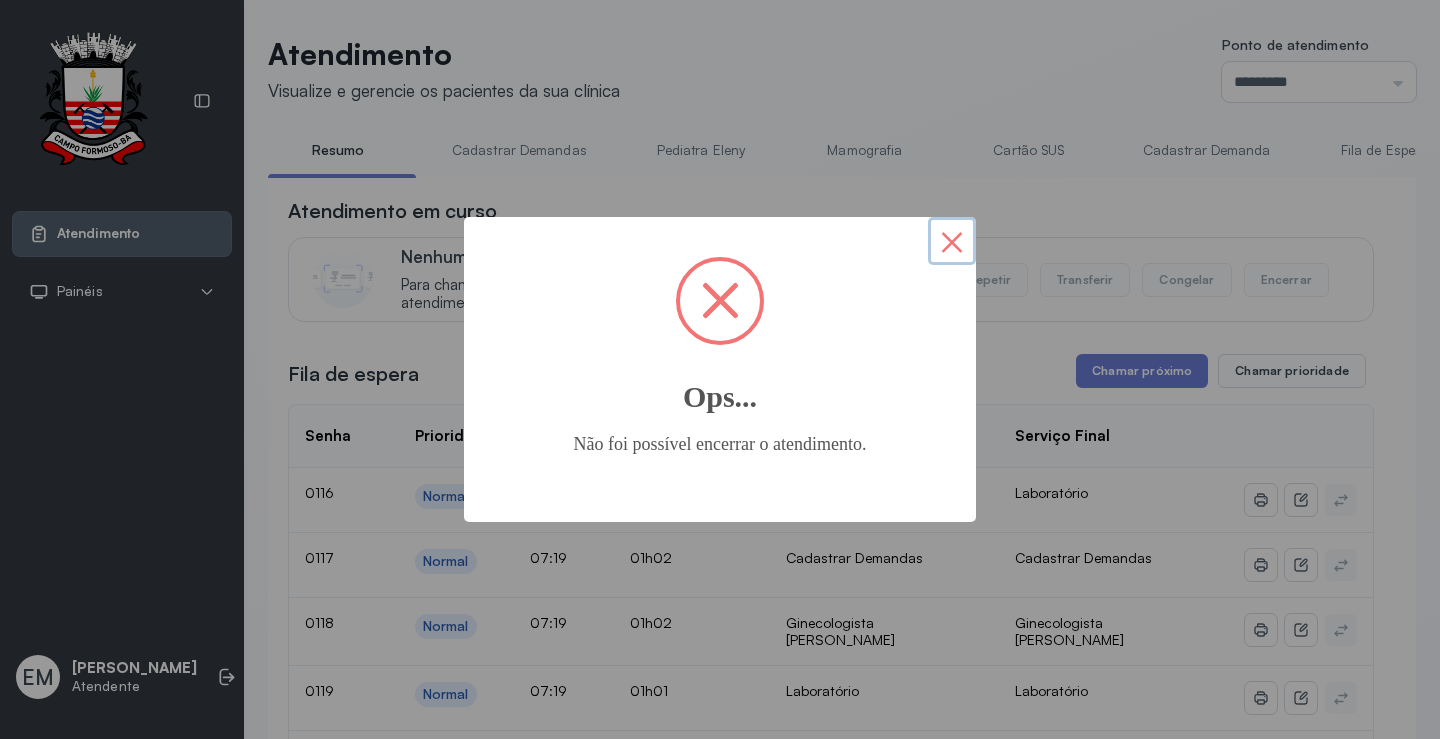 click on "×" at bounding box center [952, 241] 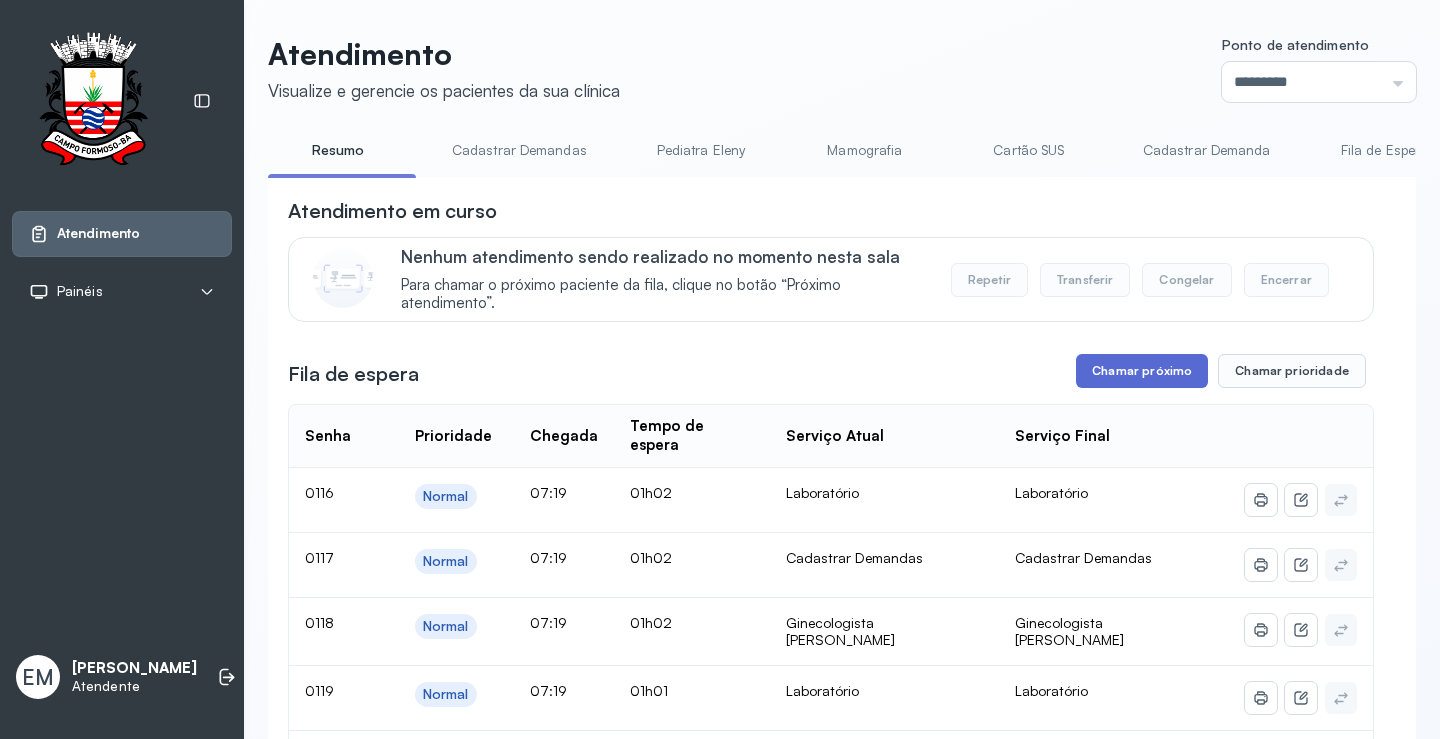 click on "Chamar próximo" at bounding box center [1142, 371] 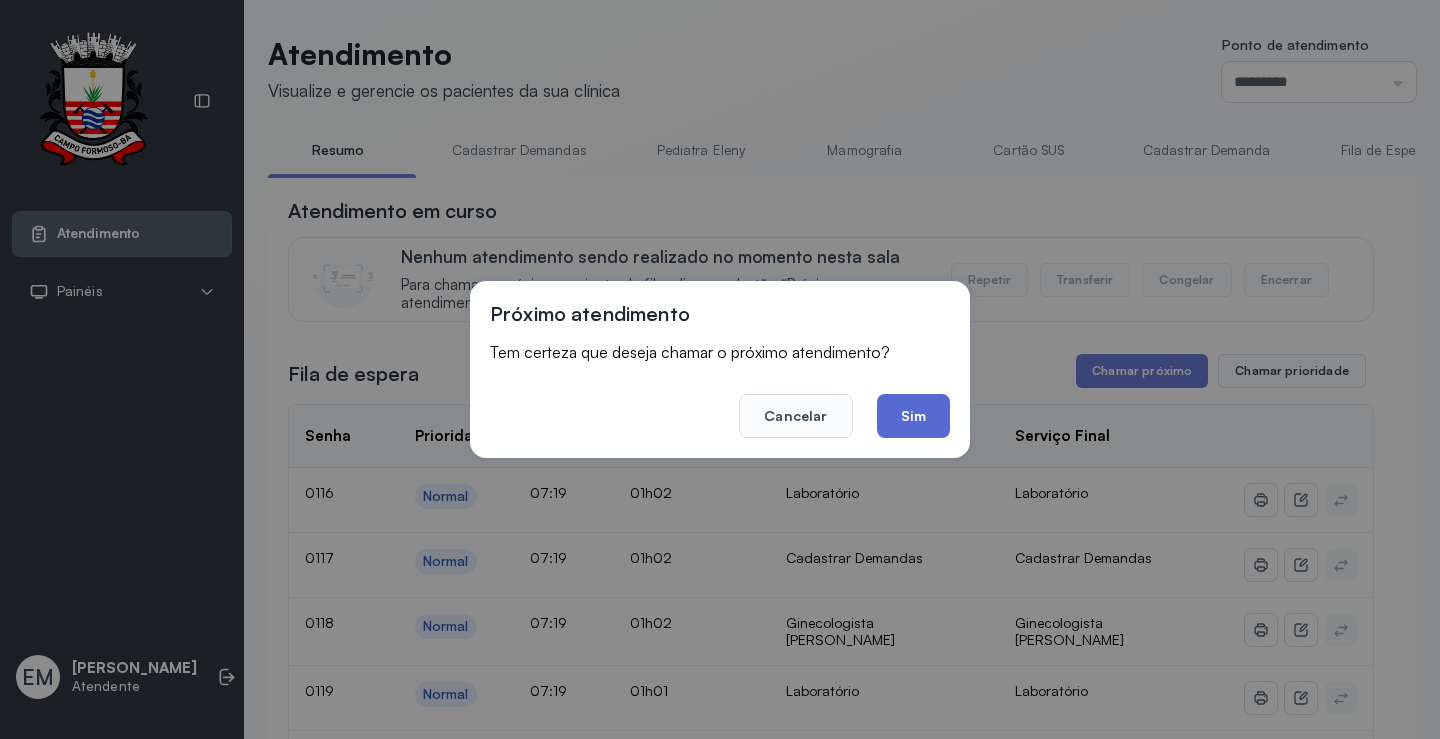 click on "Sim" 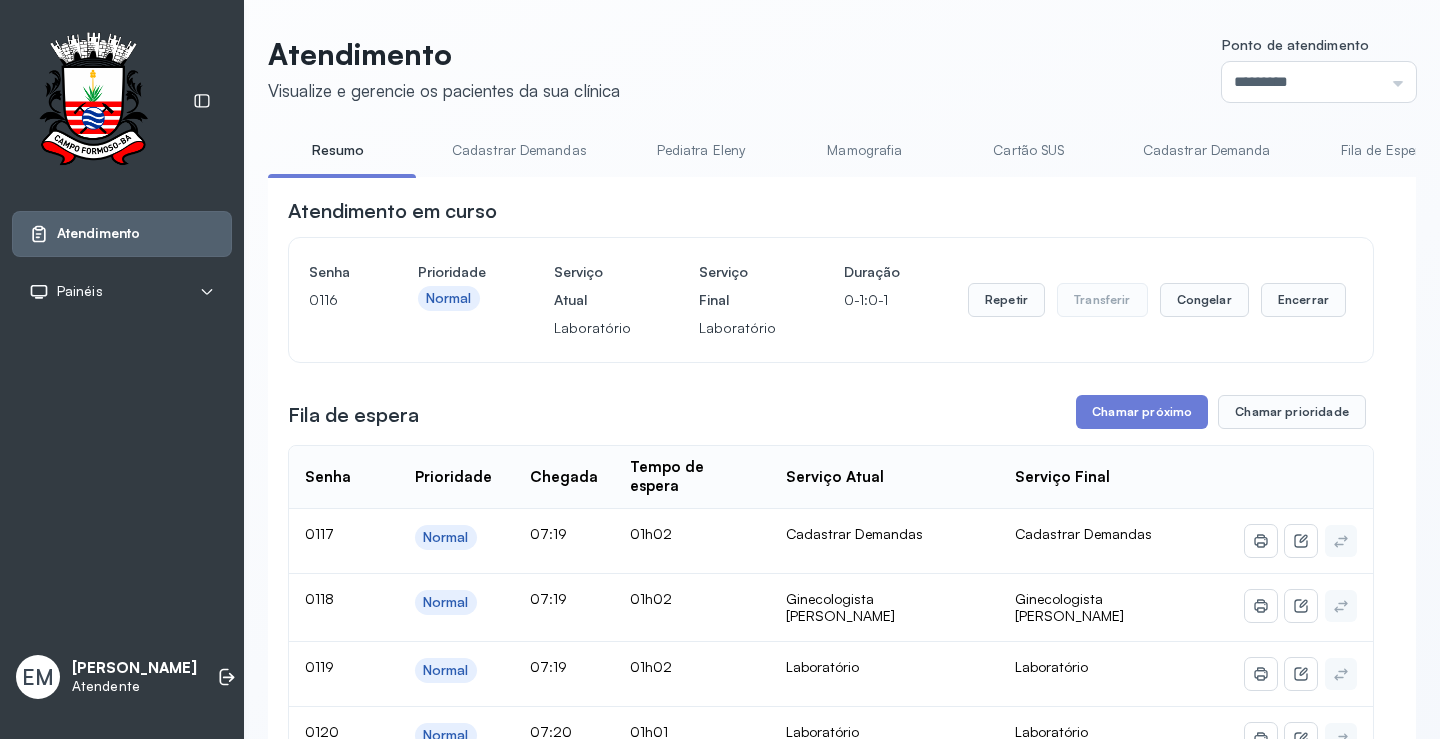 click on "Repetir Transferir Congelar Encerrar" at bounding box center (1157, 300) 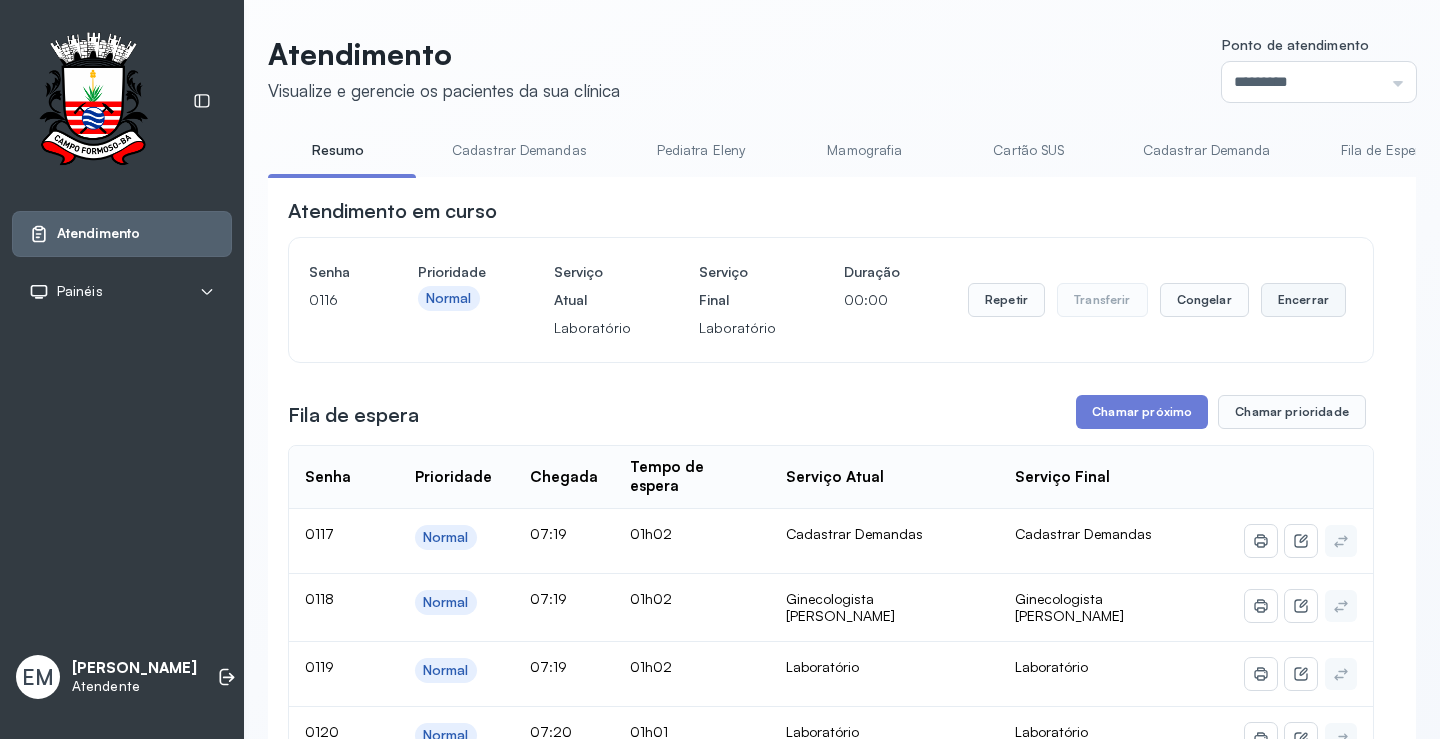 click on "Encerrar" at bounding box center (1303, 300) 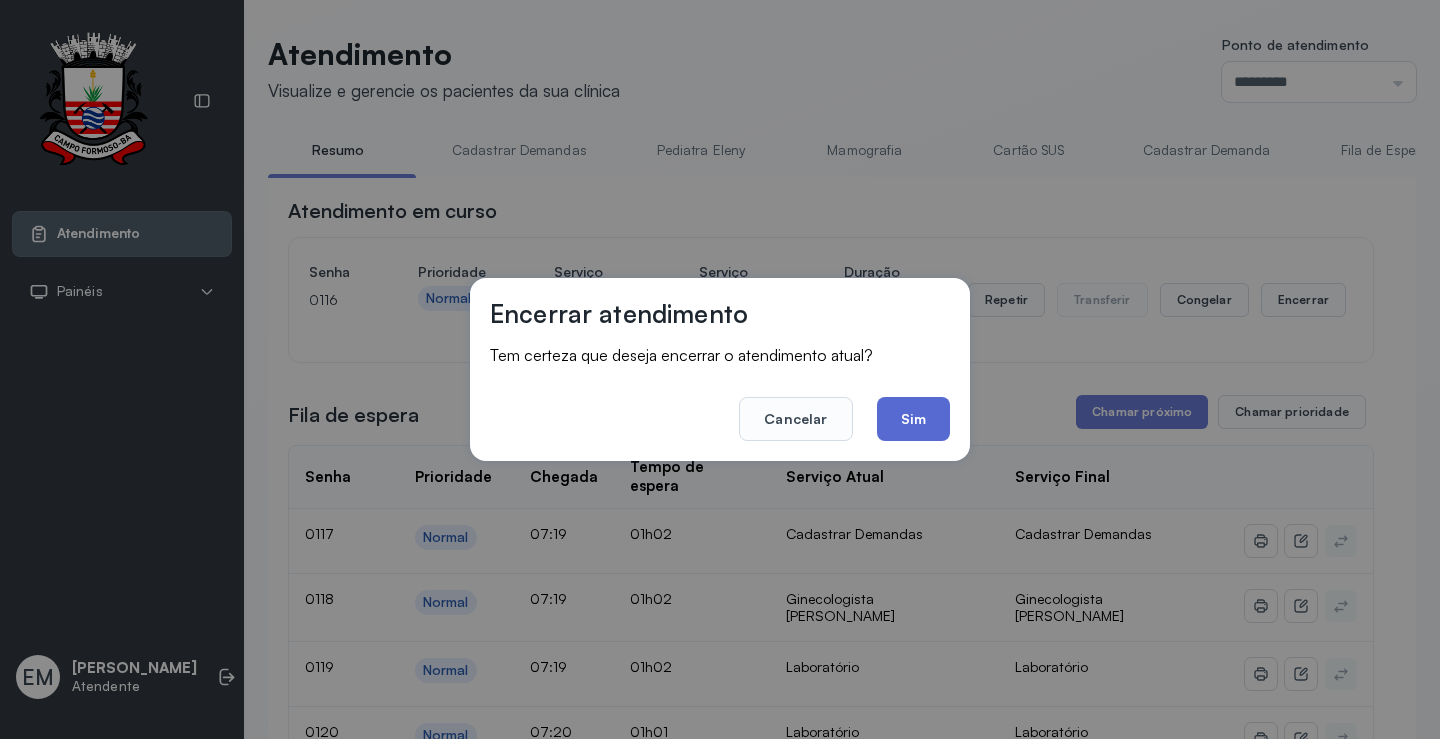 click on "Sim" 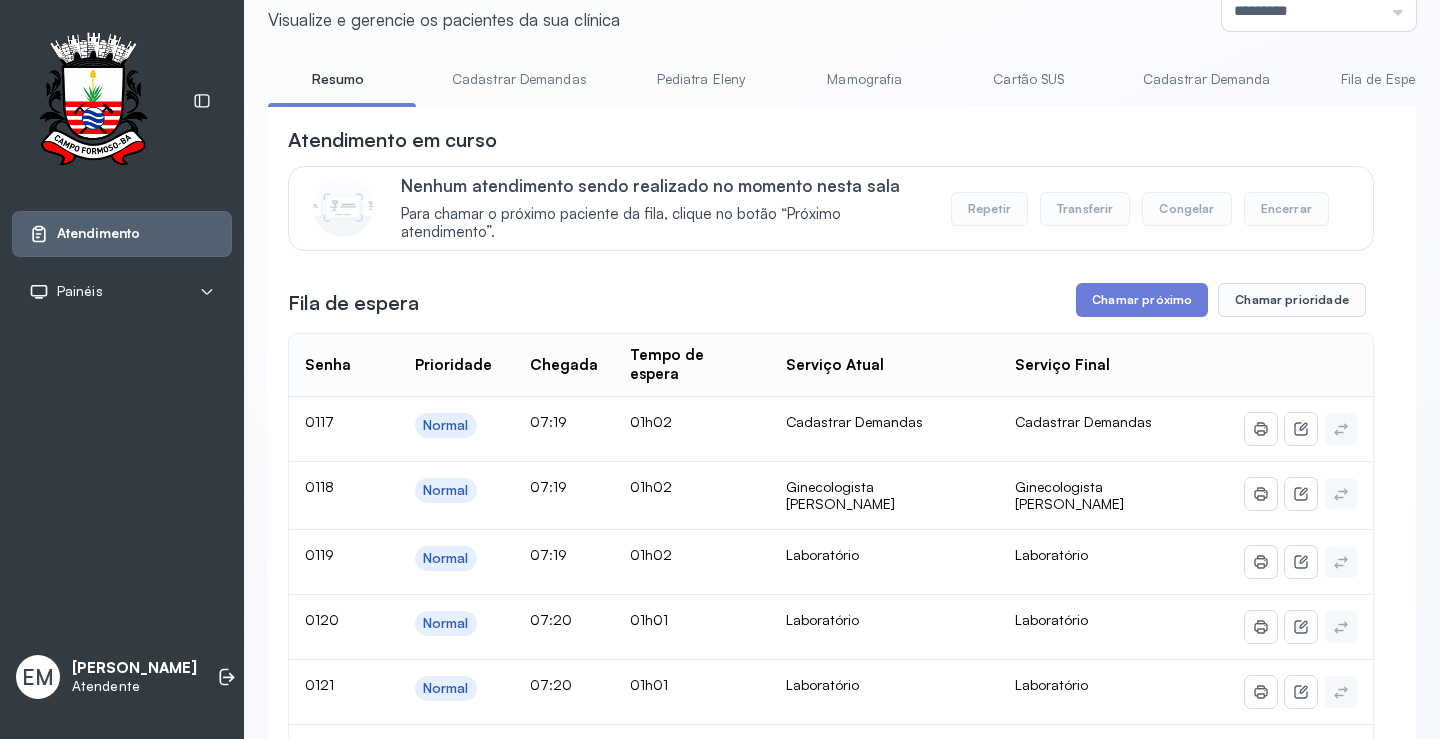 scroll, scrollTop: 0, scrollLeft: 0, axis: both 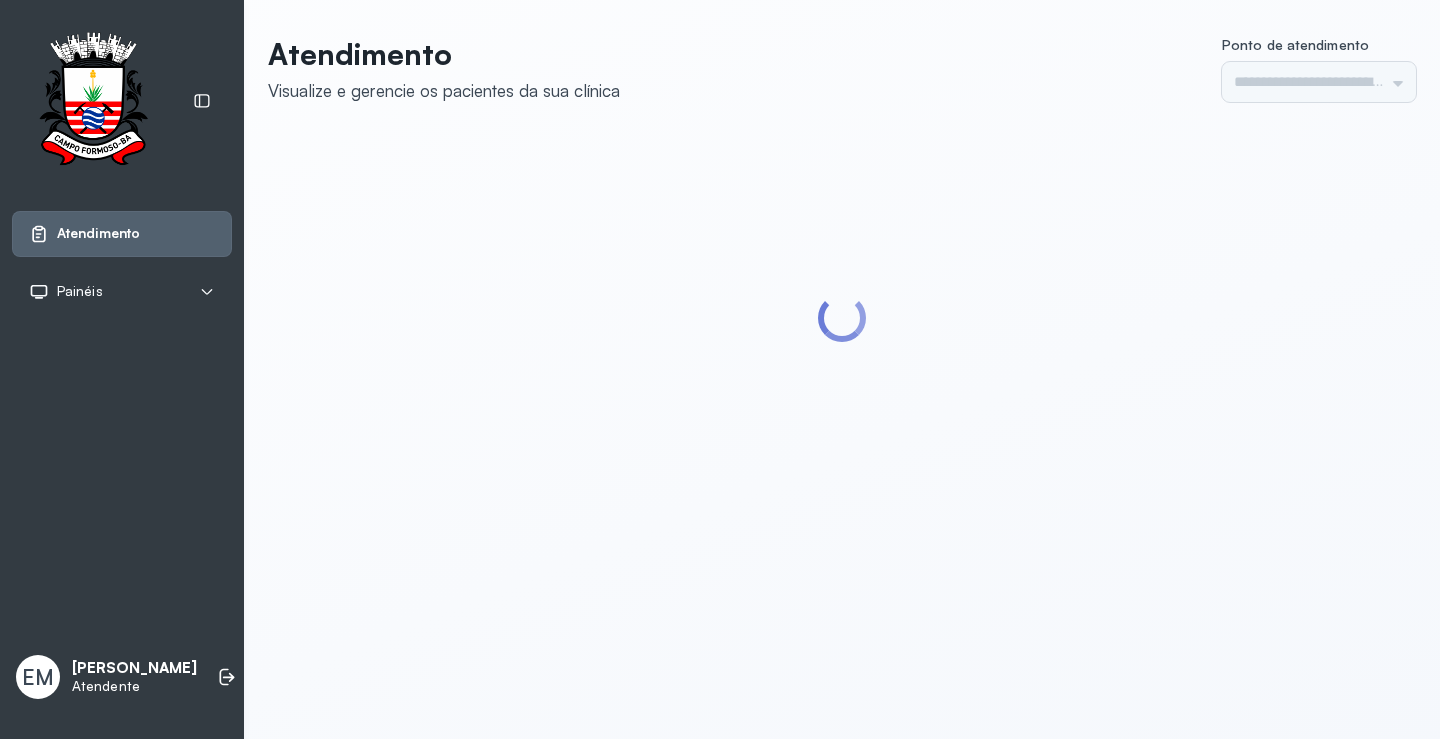 type on "*********" 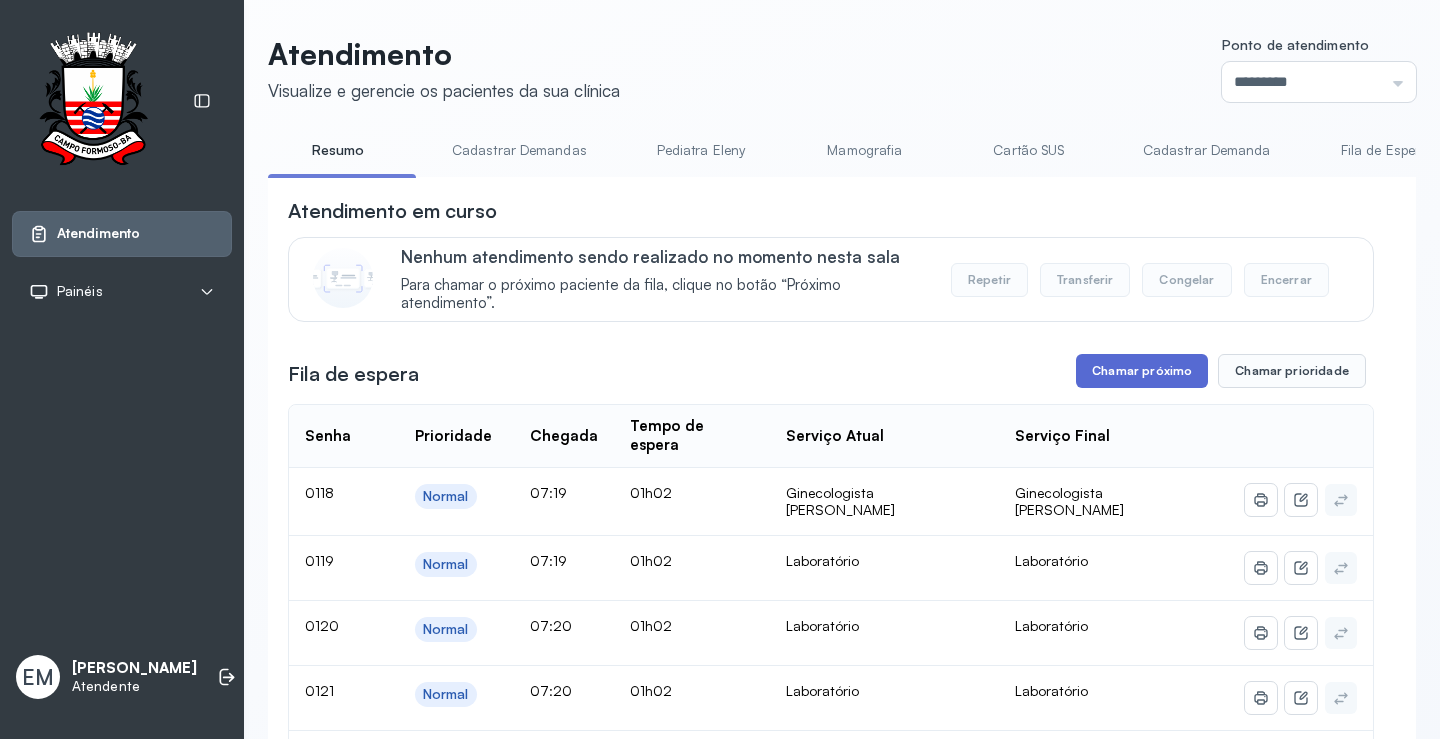 click on "Chamar próximo" at bounding box center (1142, 371) 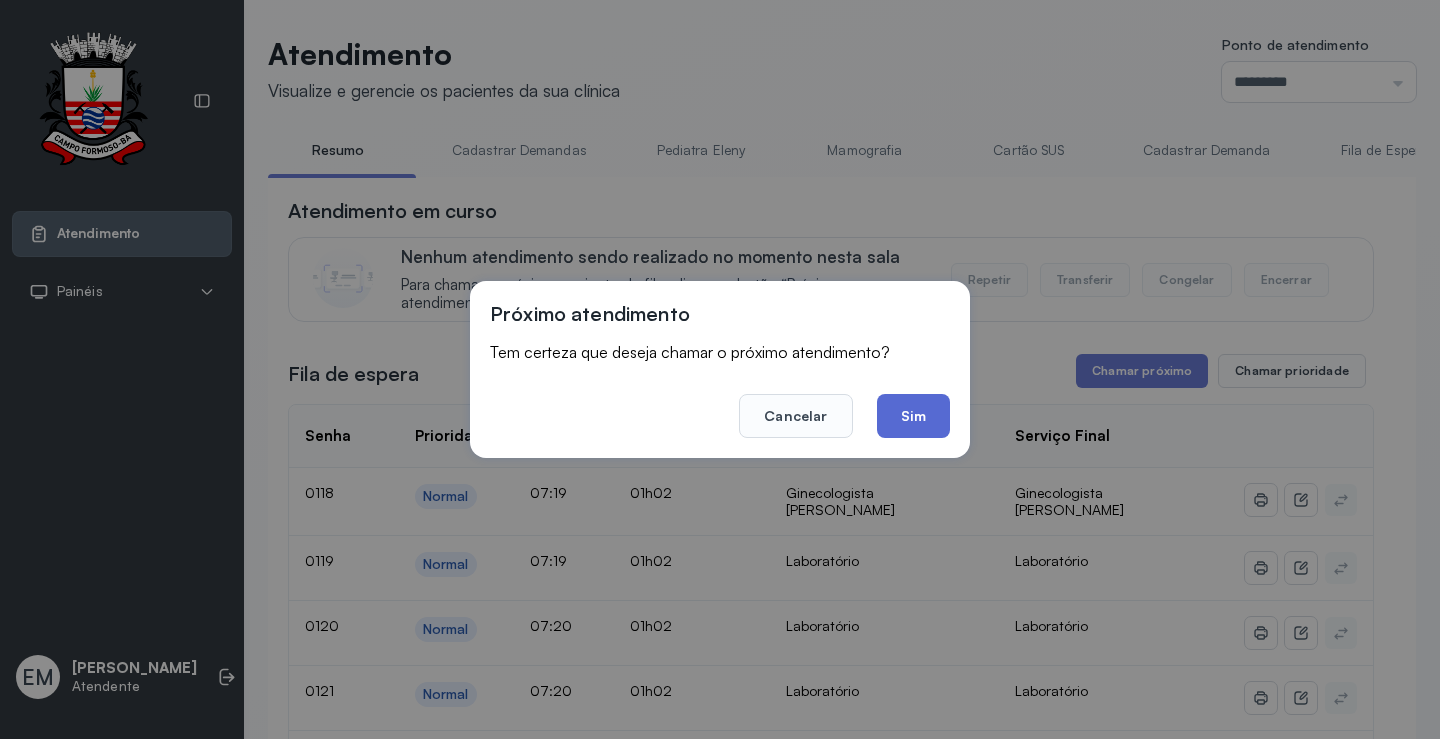 click on "Sim" 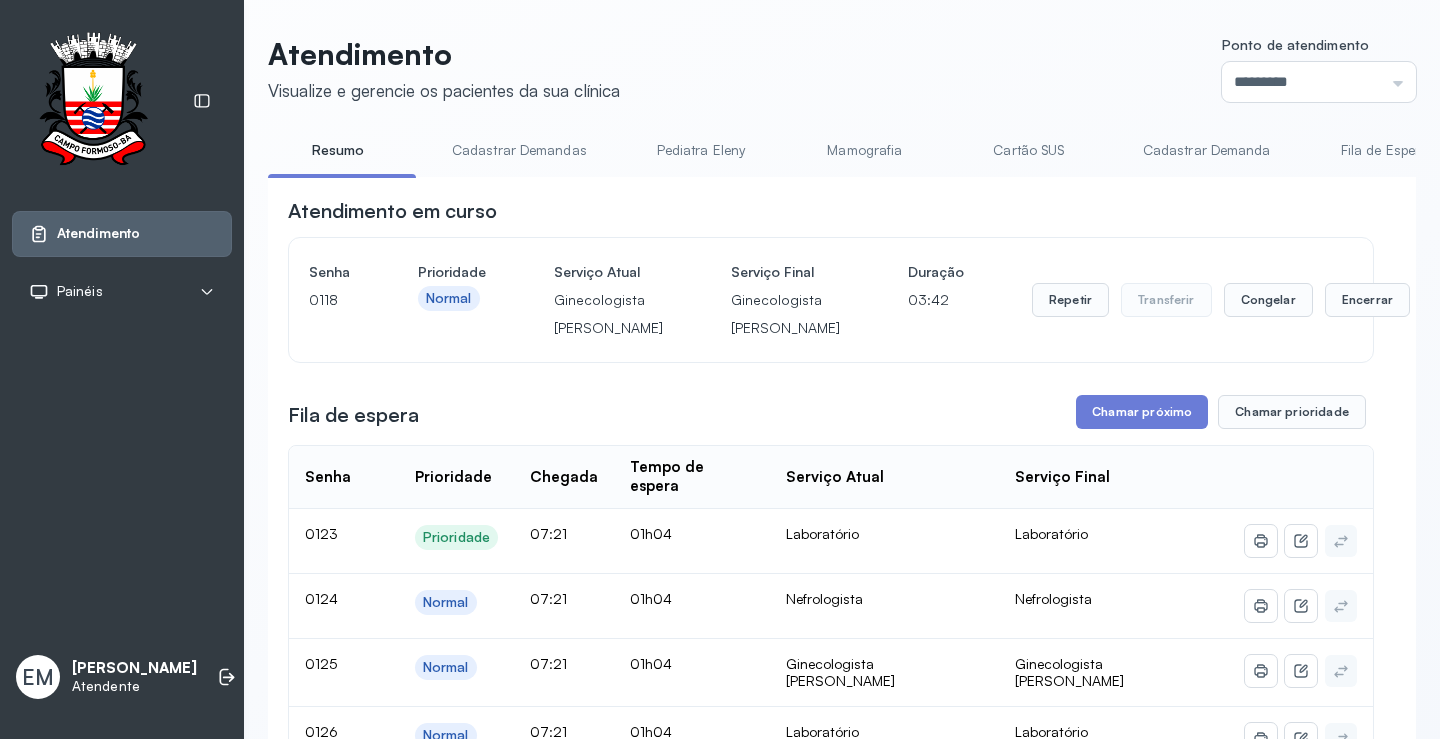 click on "Cartão SUS" at bounding box center [1029, 150] 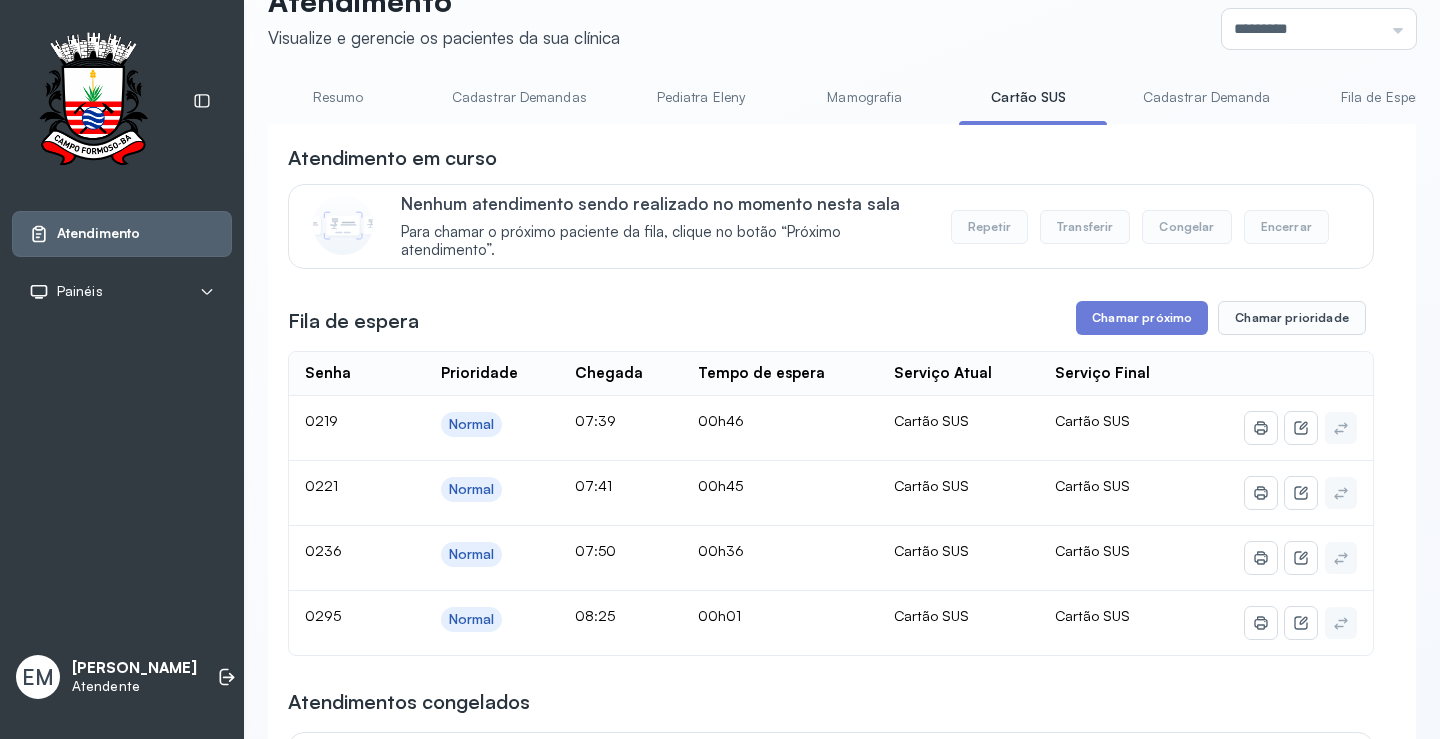 scroll, scrollTop: 100, scrollLeft: 0, axis: vertical 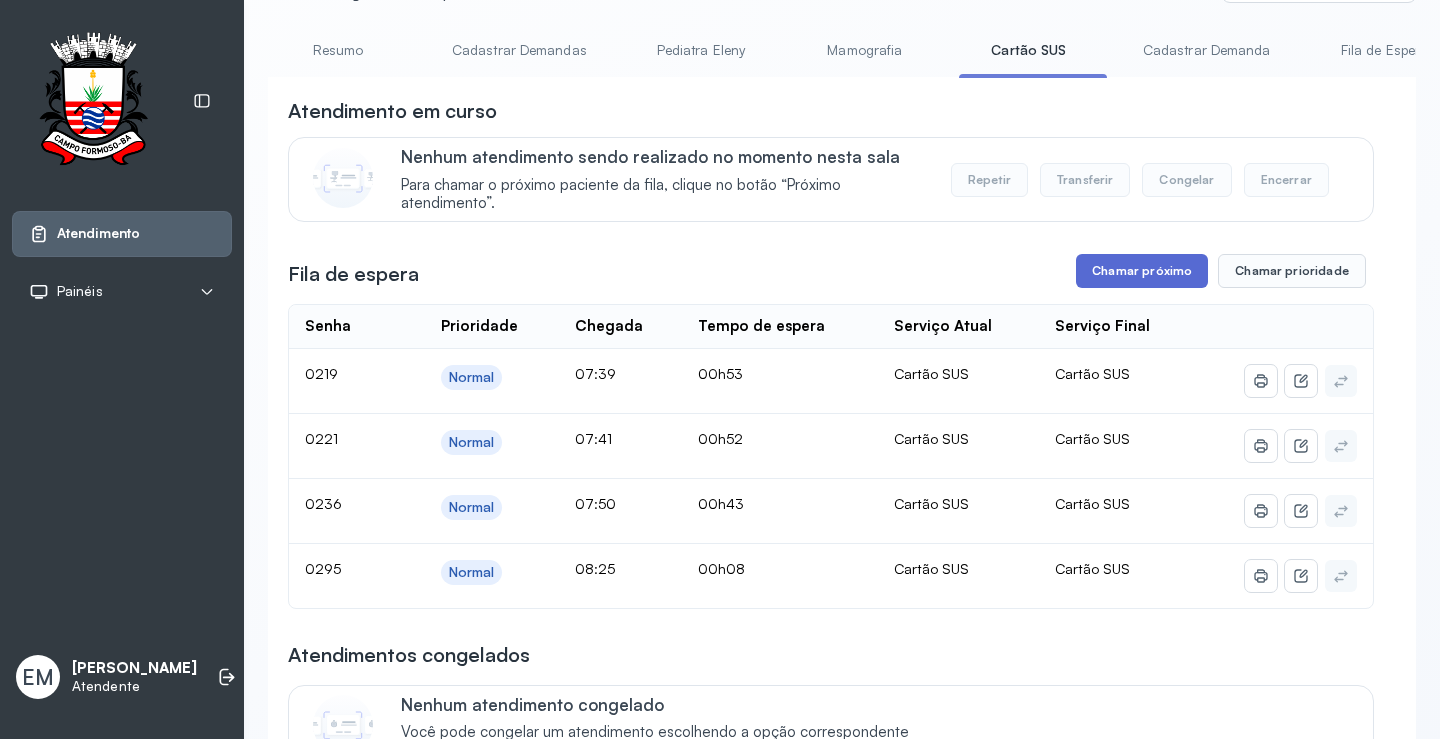 click on "Chamar próximo" at bounding box center (1142, 271) 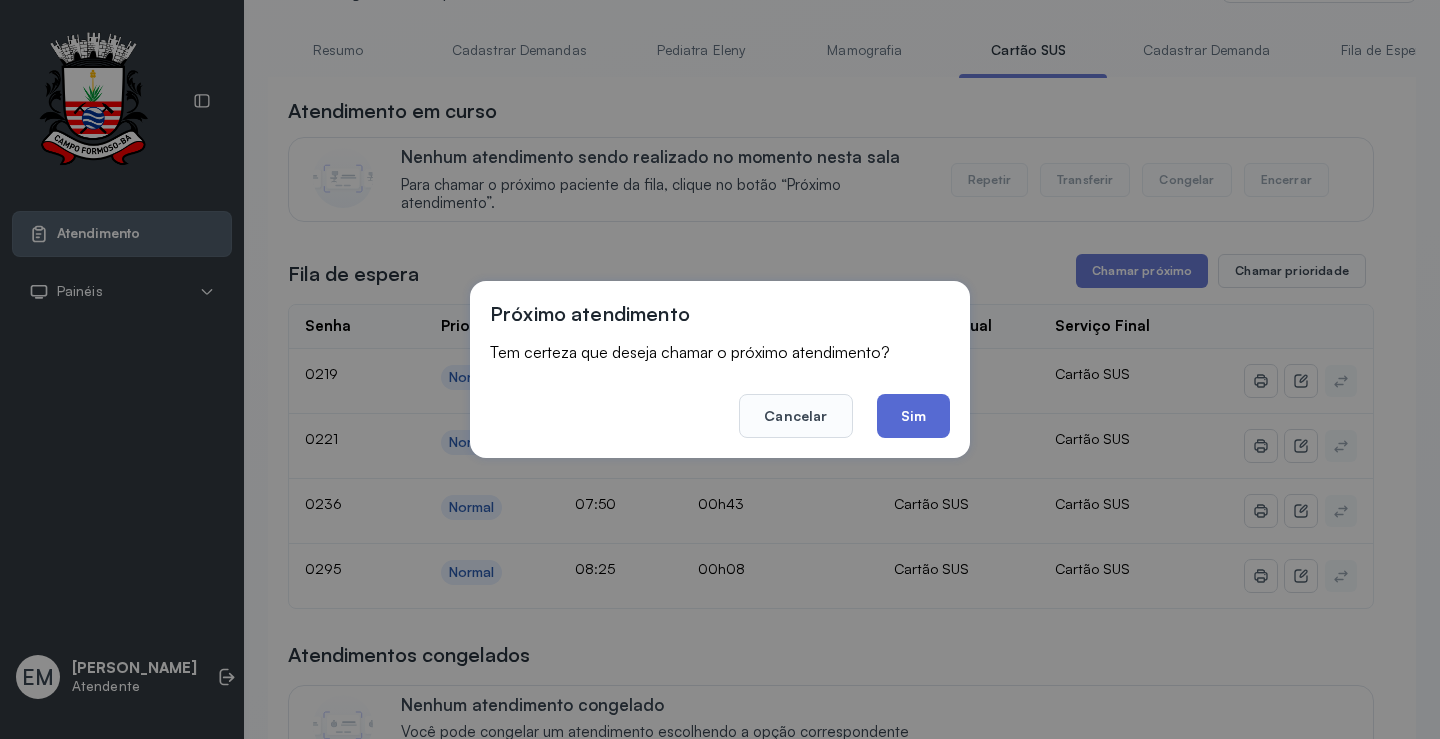 click on "Sim" 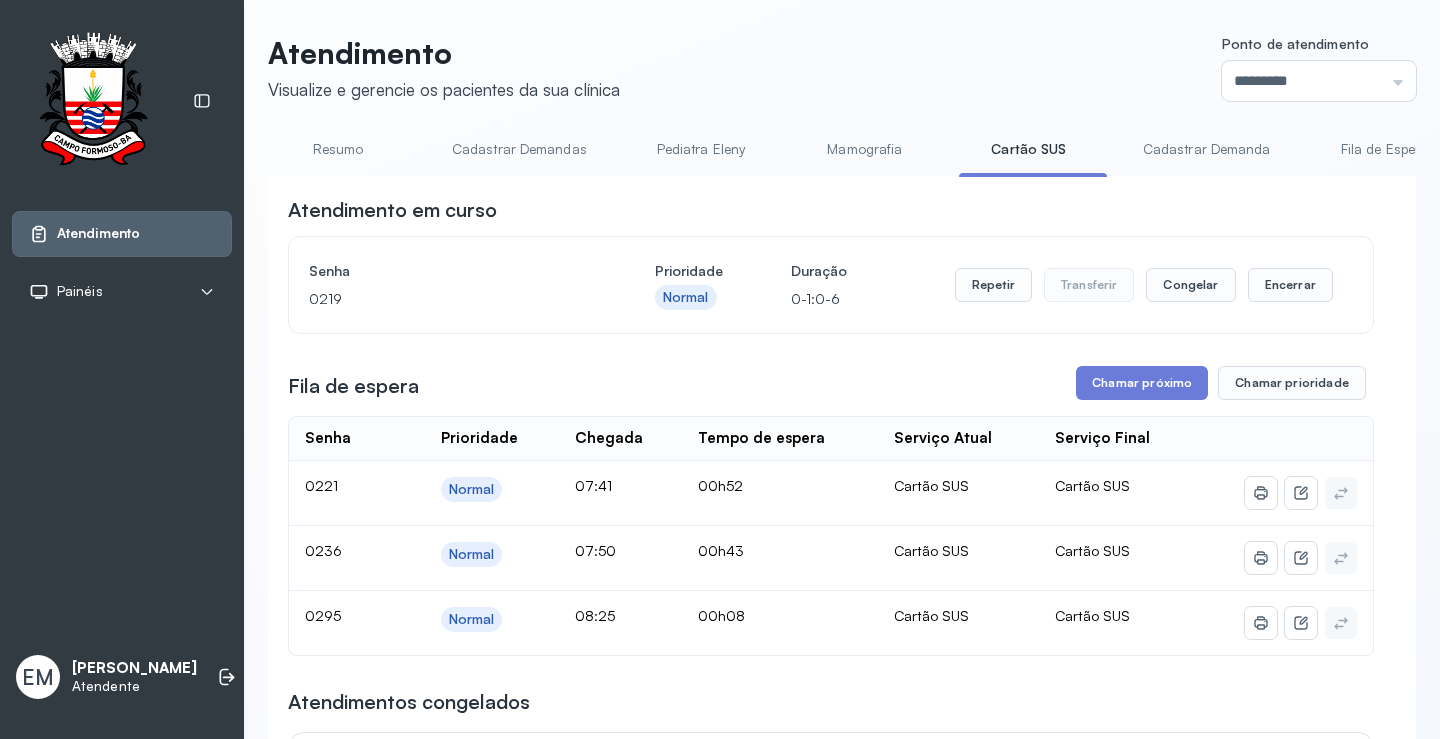 scroll, scrollTop: 100, scrollLeft: 0, axis: vertical 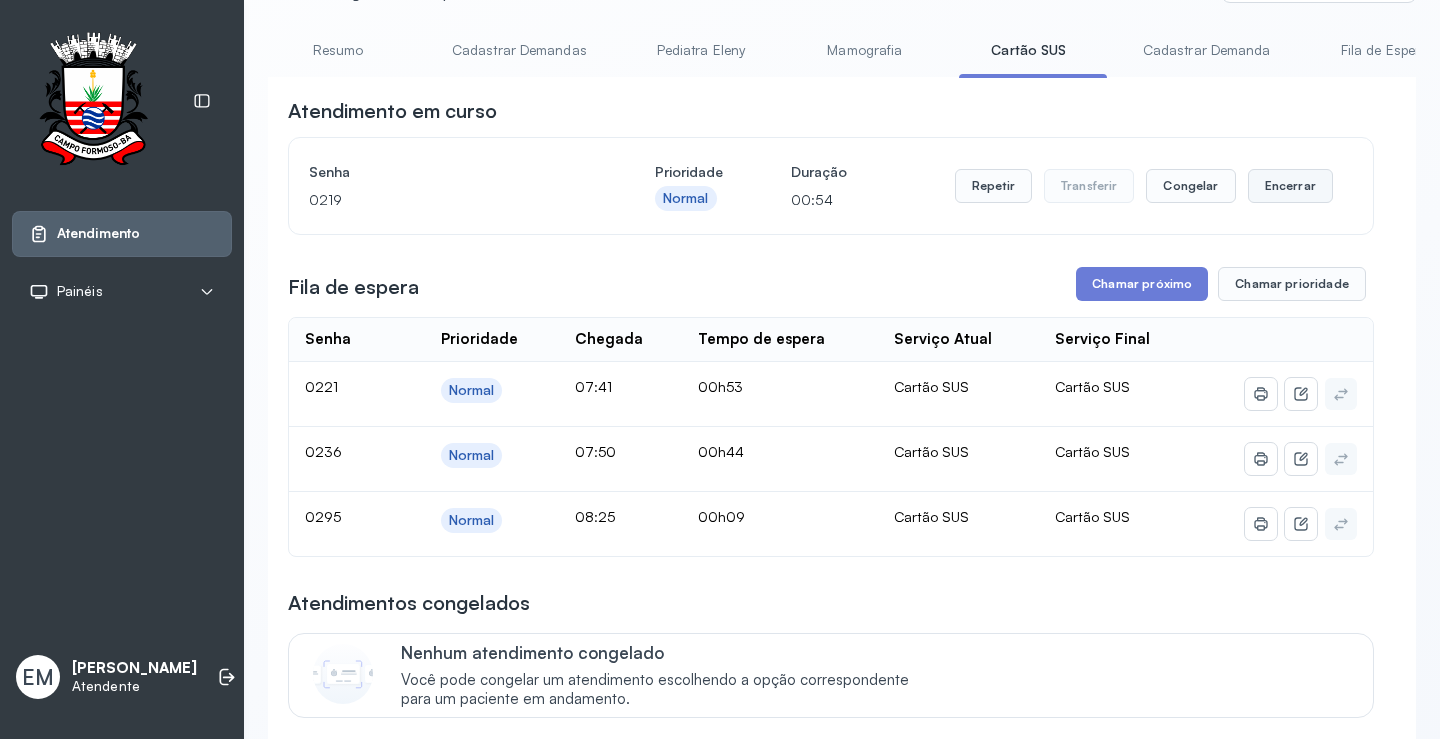 click on "Encerrar" at bounding box center (1290, 186) 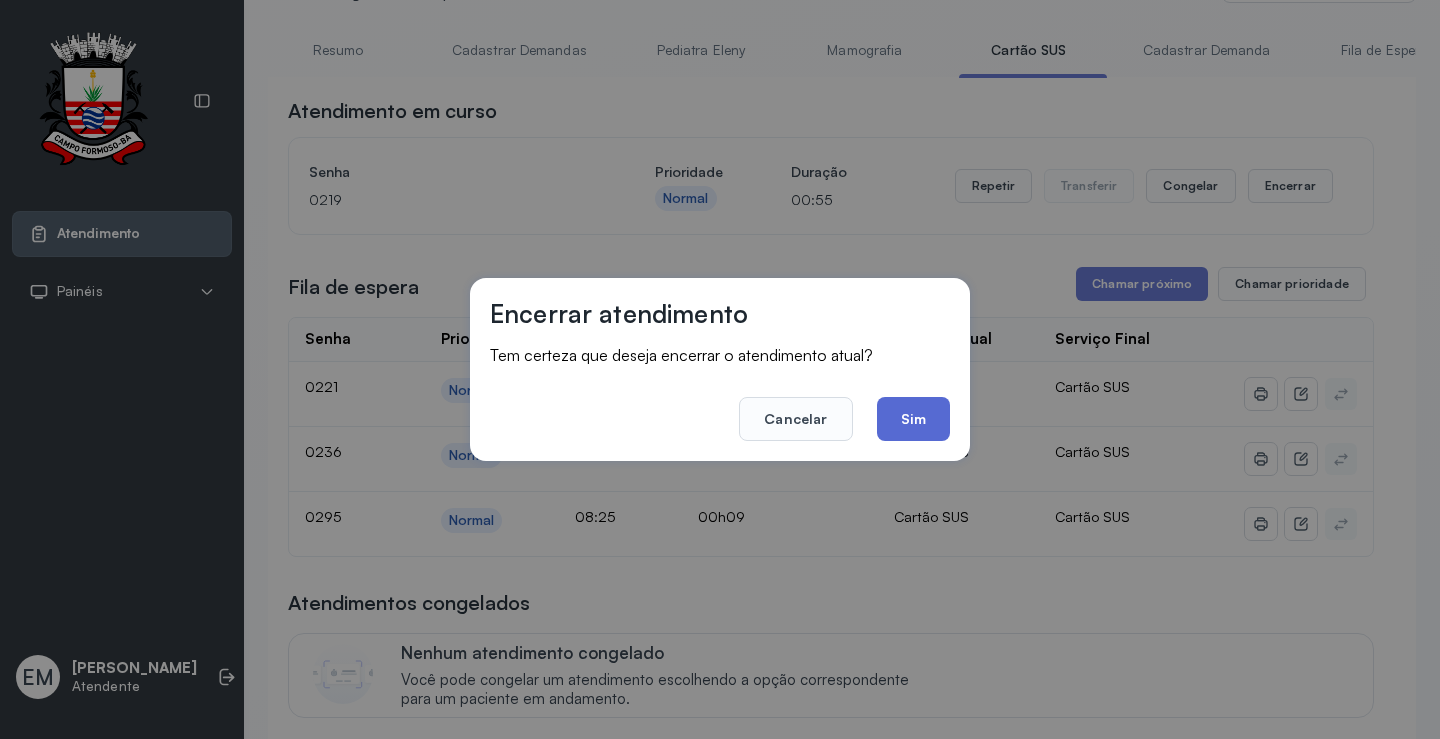 click on "Sim" 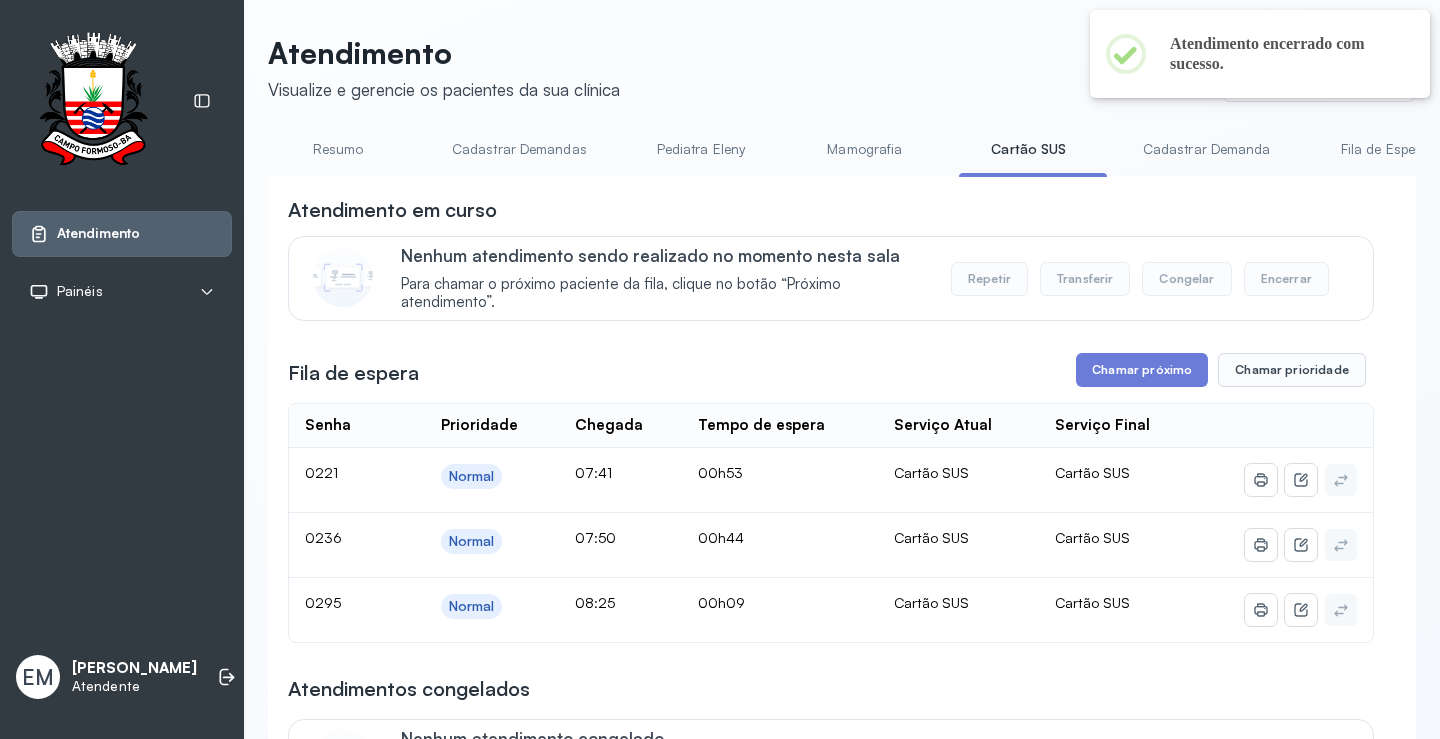 scroll, scrollTop: 100, scrollLeft: 0, axis: vertical 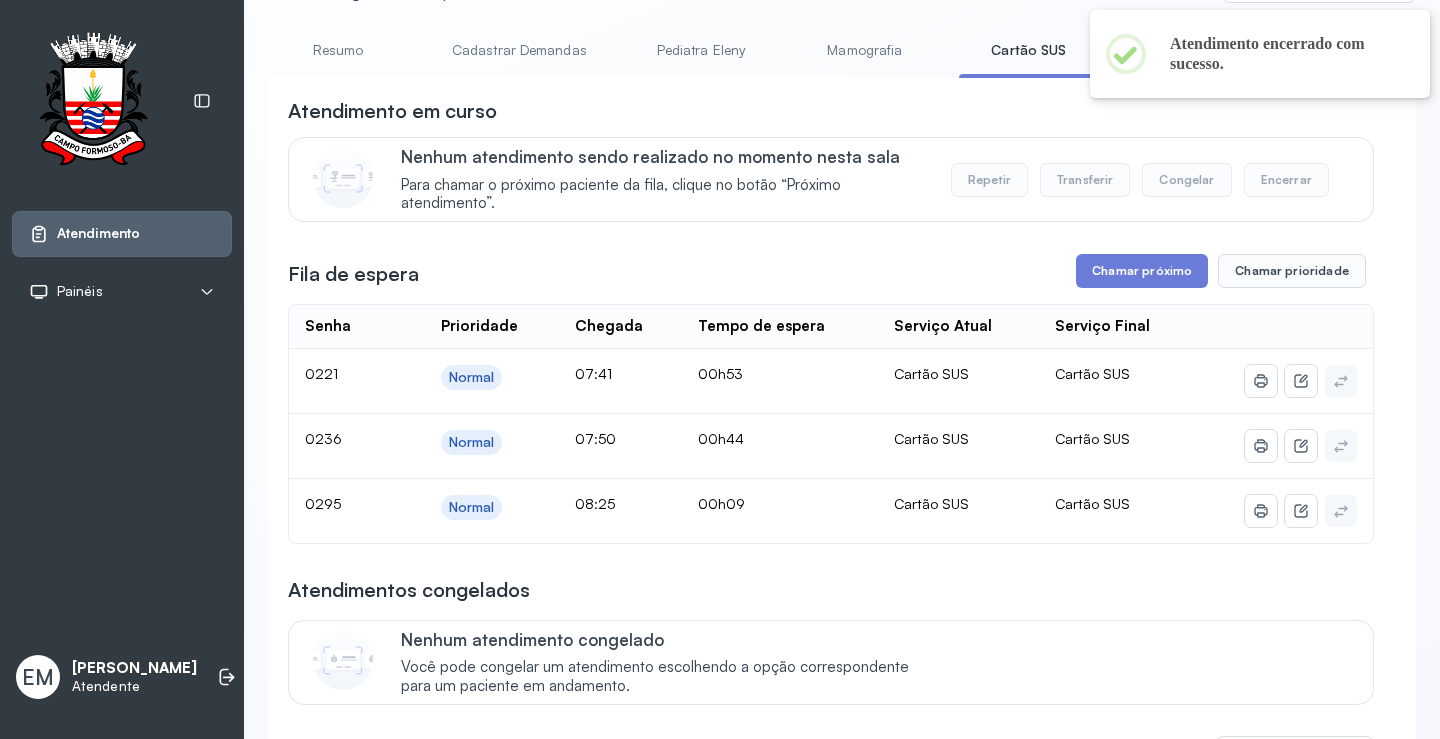 click on "**********" at bounding box center [831, 553] 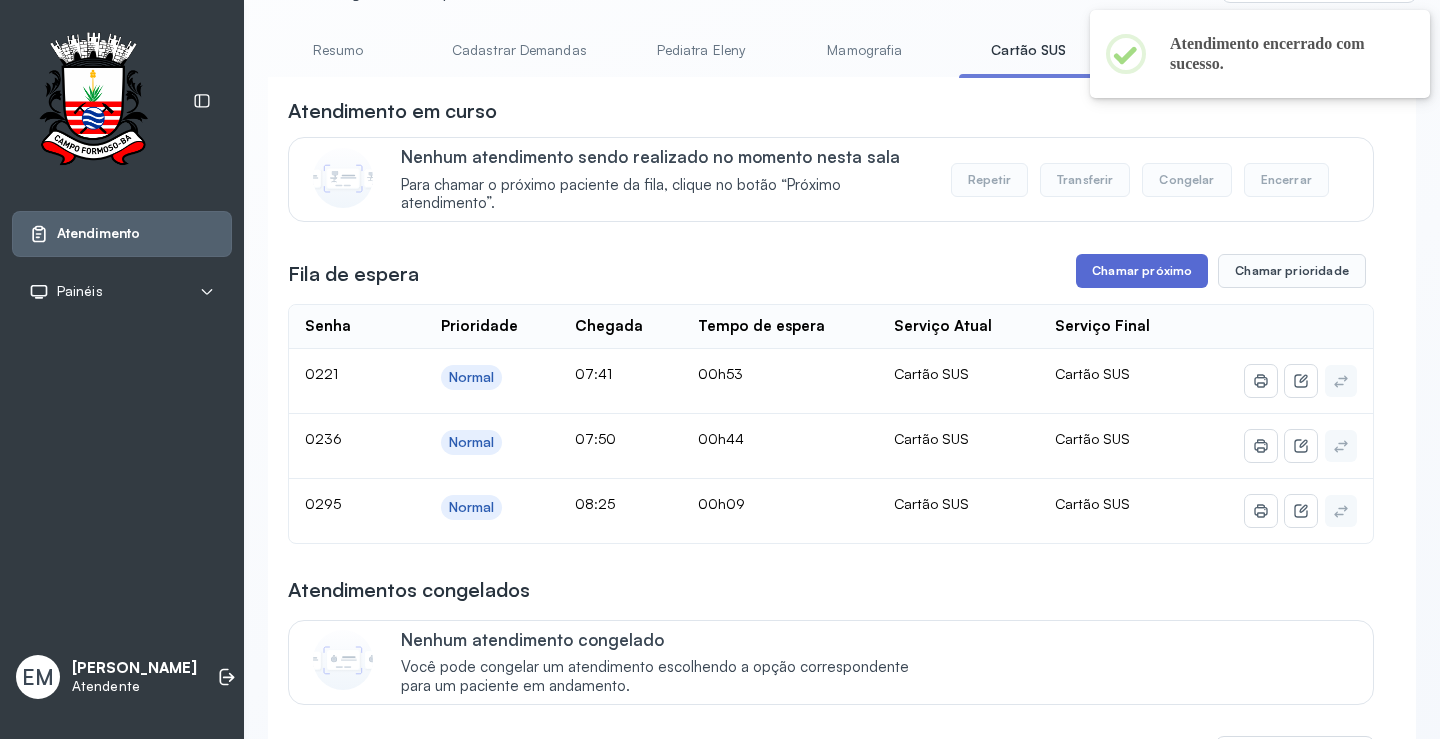 click on "Chamar próximo" at bounding box center [1142, 271] 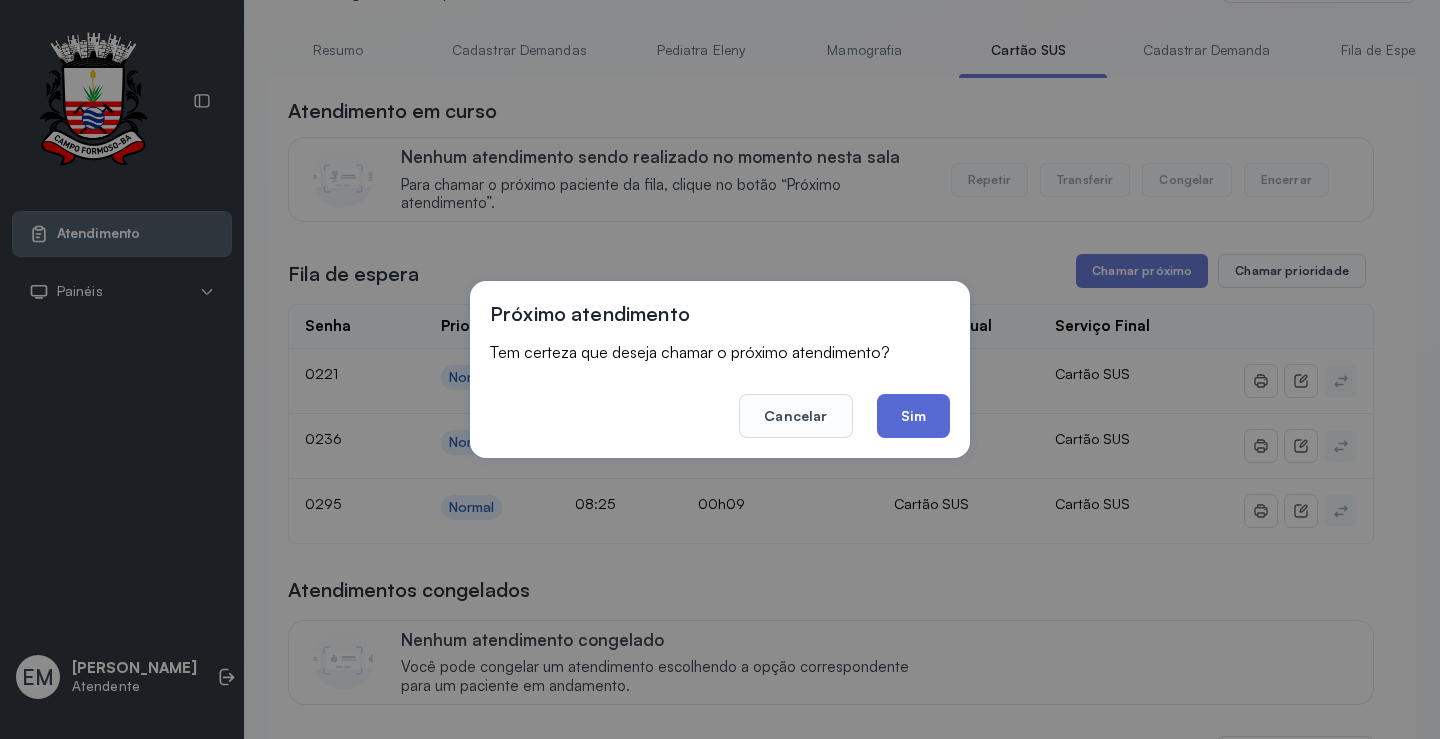 click on "Sim" 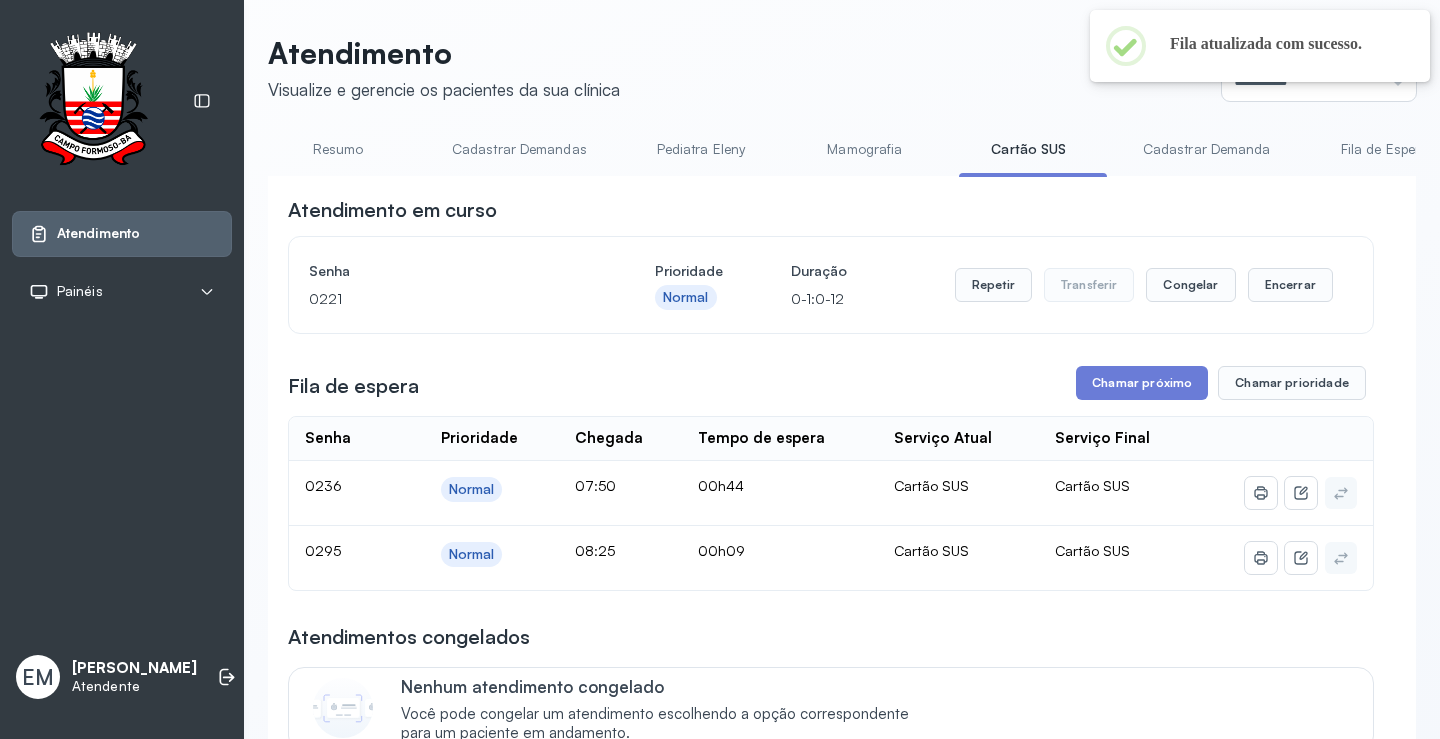 scroll, scrollTop: 100, scrollLeft: 0, axis: vertical 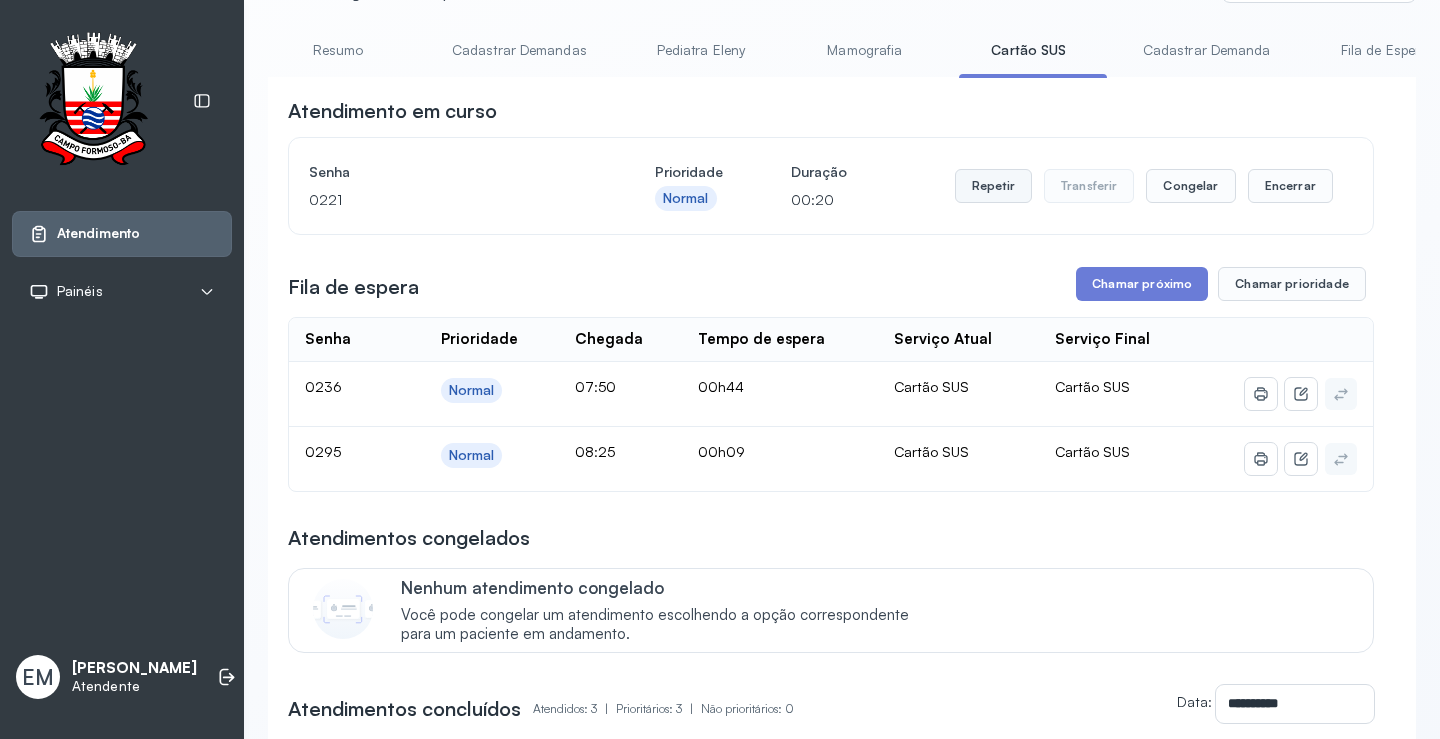 click on "Repetir" at bounding box center (993, 186) 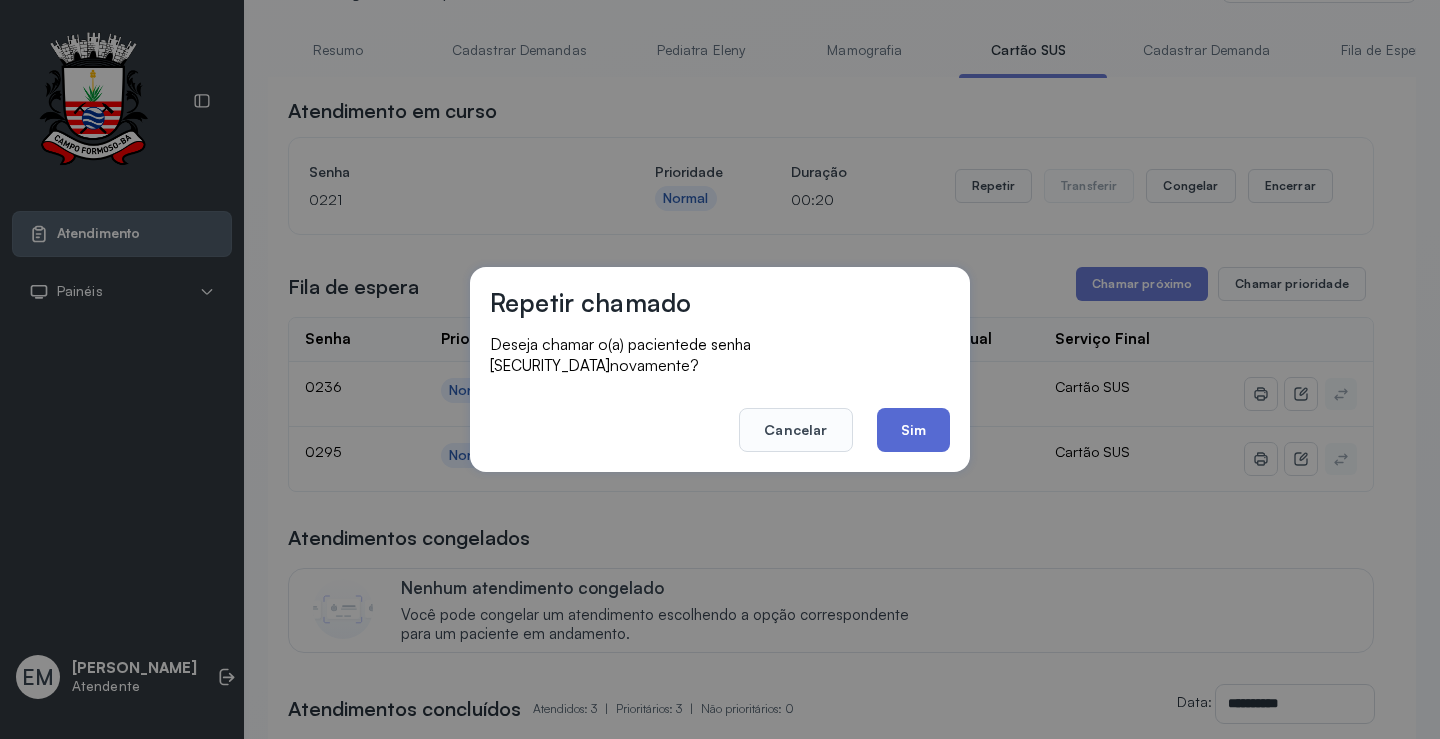 click on "Sim" 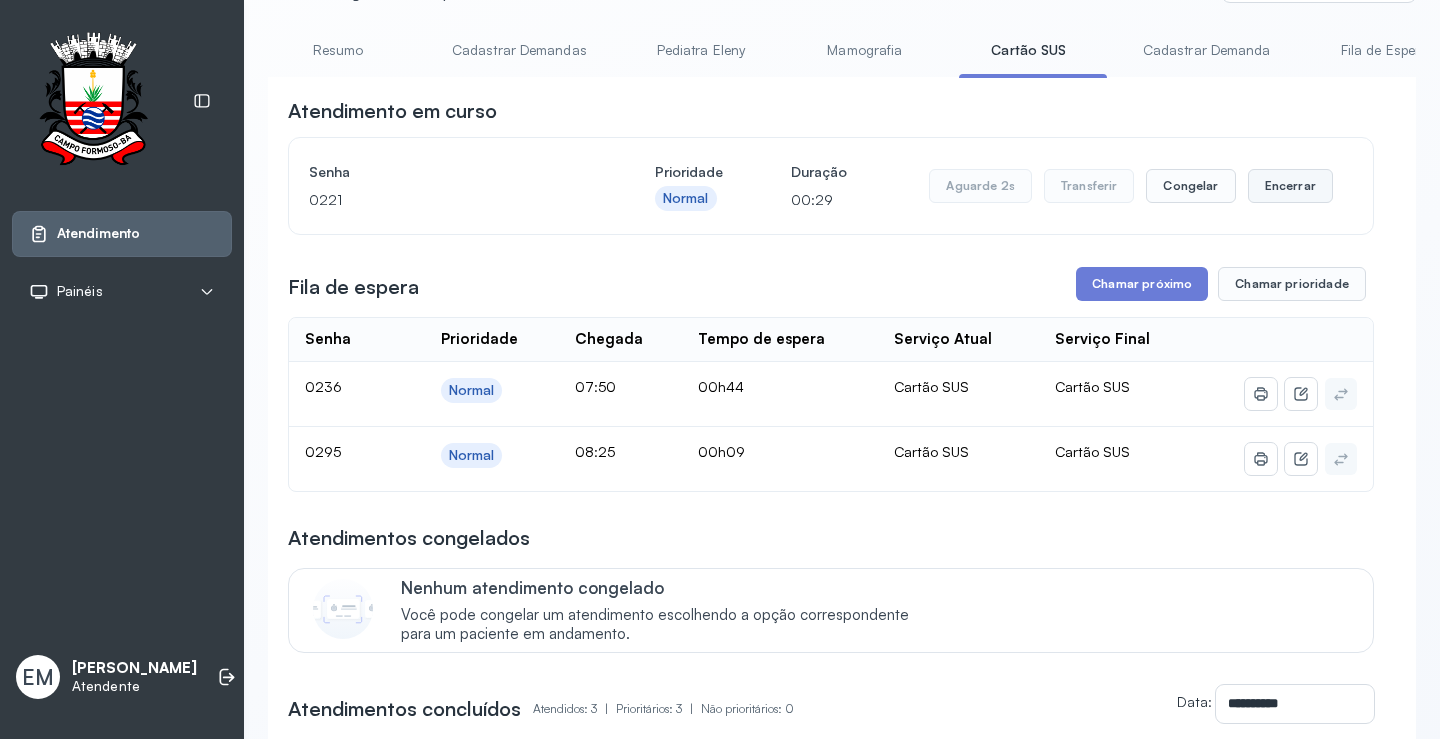 click on "Encerrar" at bounding box center [1290, 186] 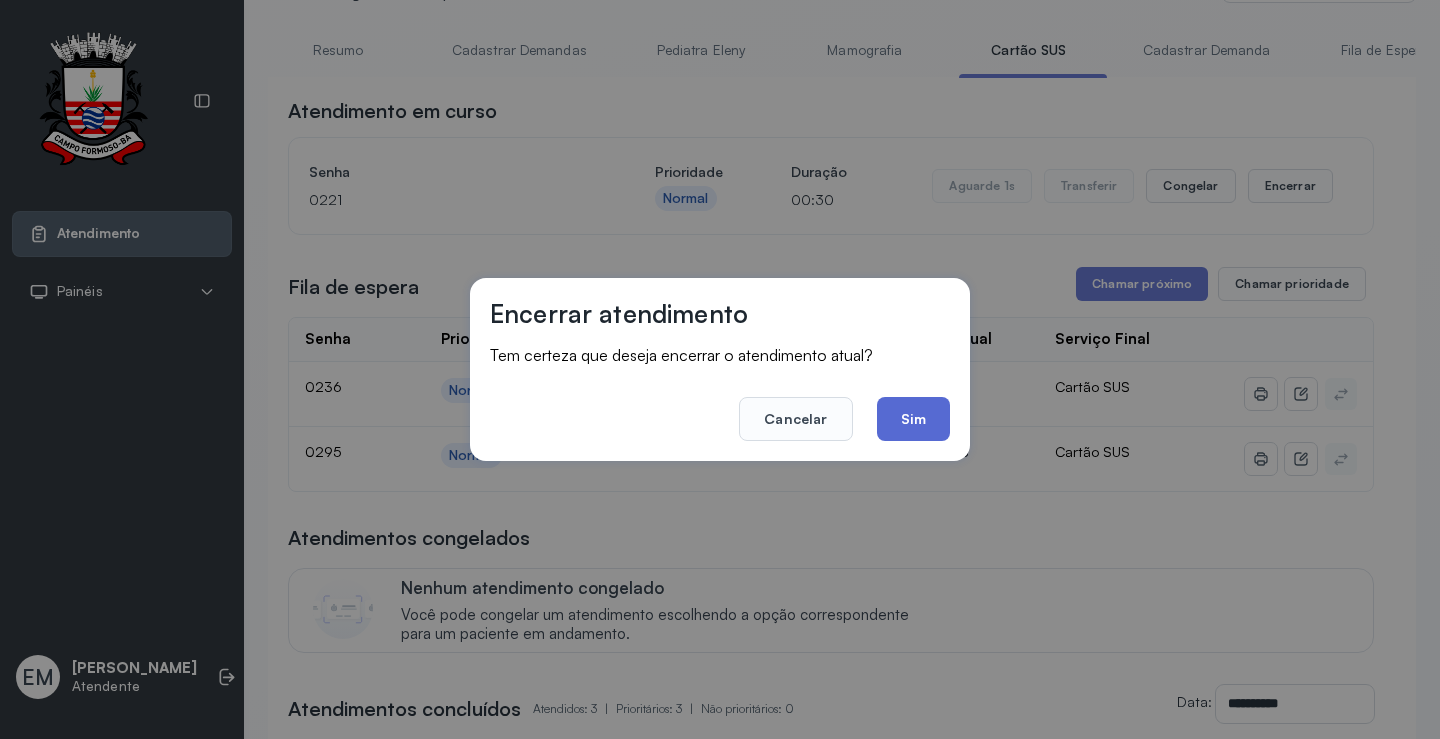 click on "Sim" 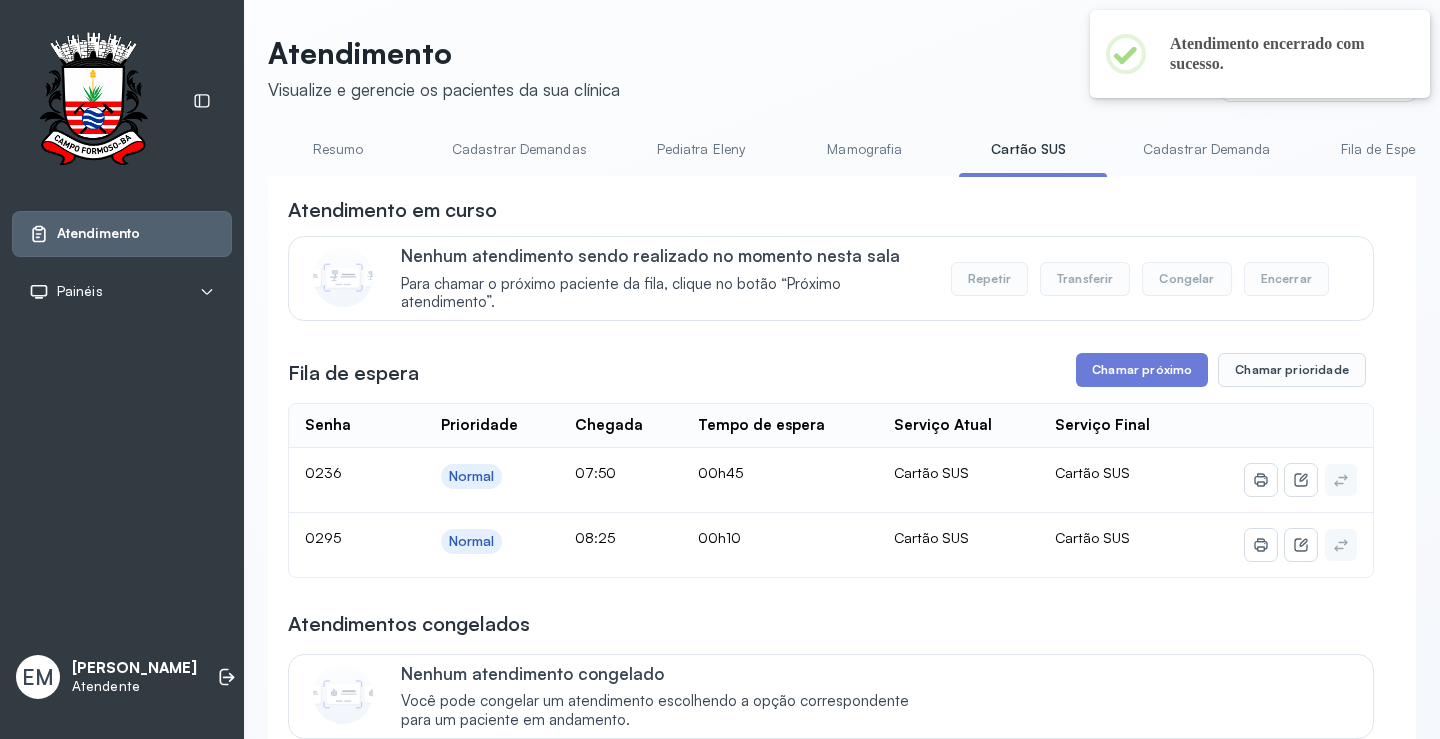 scroll, scrollTop: 100, scrollLeft: 0, axis: vertical 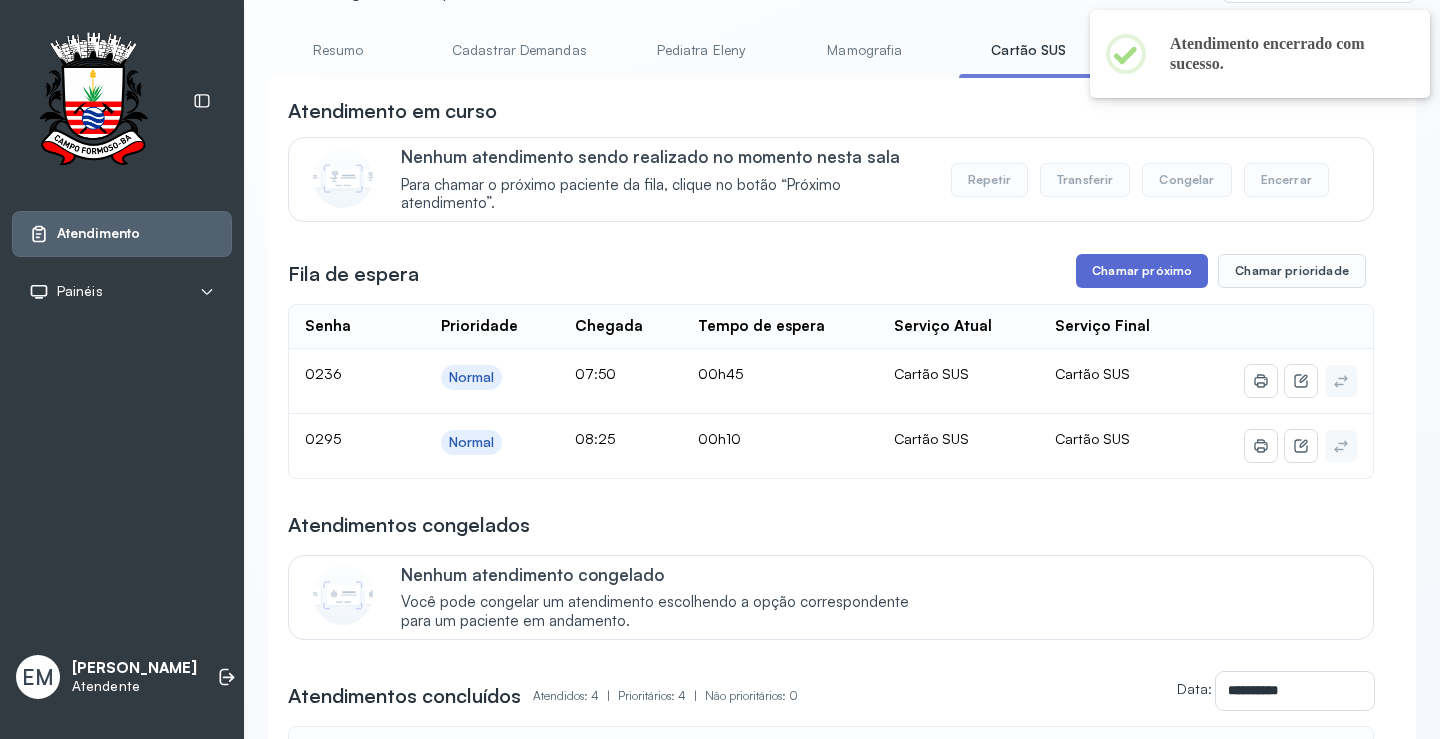 click on "Chamar próximo" at bounding box center (1142, 271) 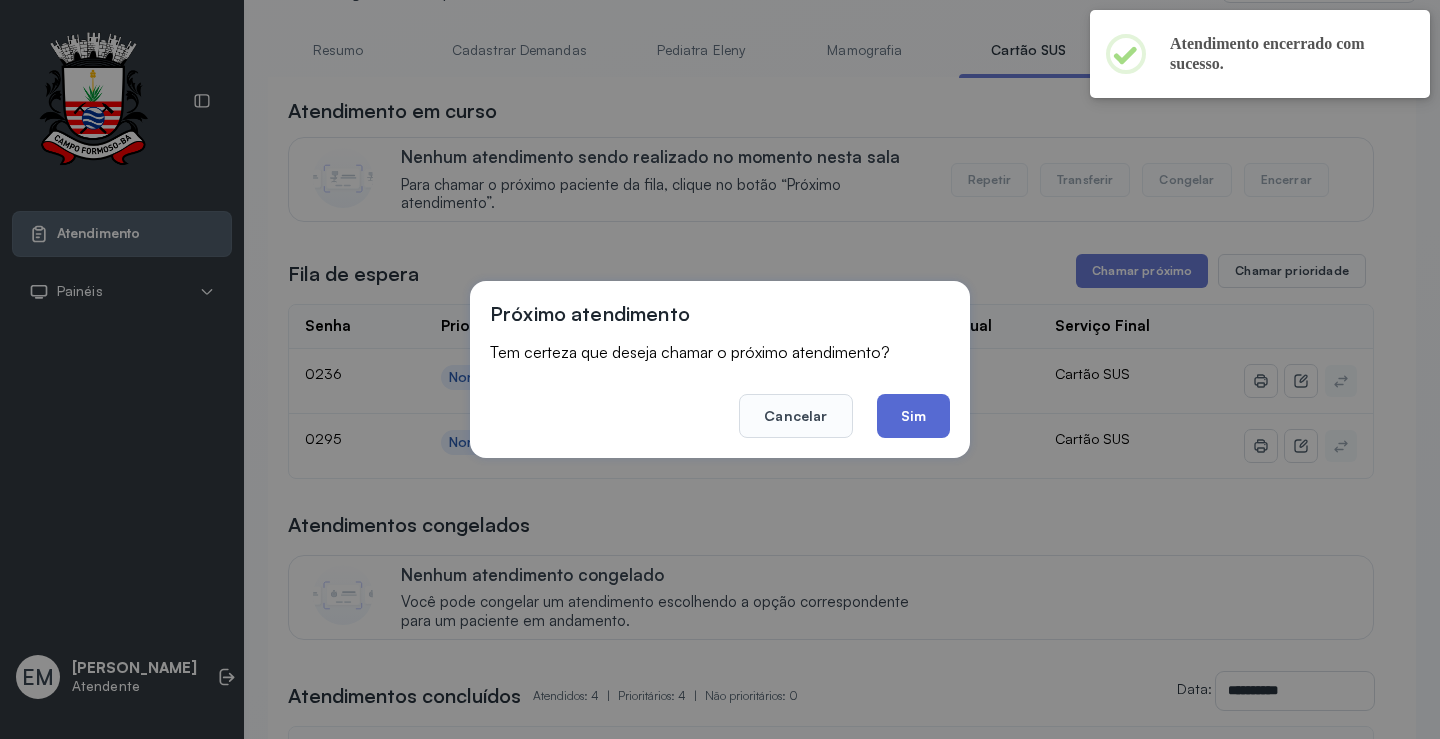 click on "Sim" 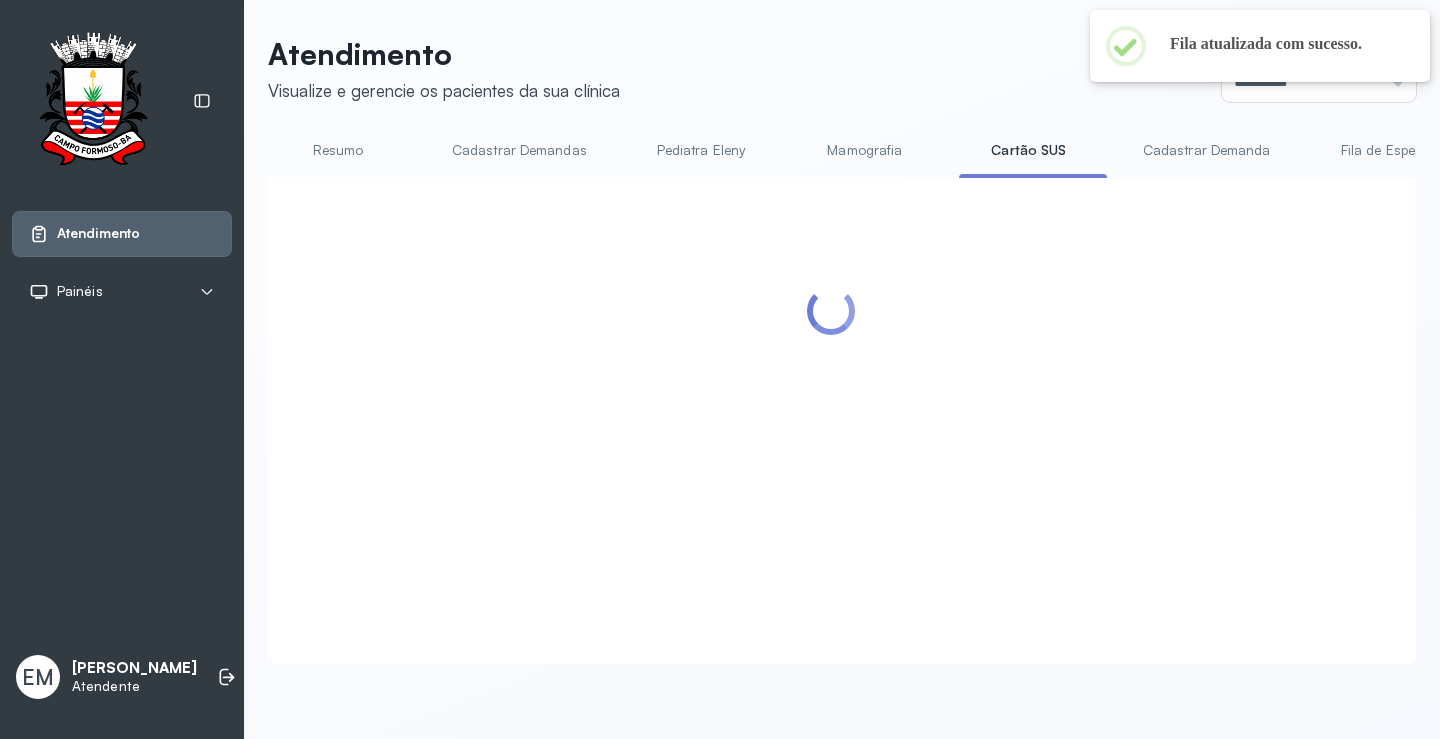 scroll, scrollTop: 100, scrollLeft: 0, axis: vertical 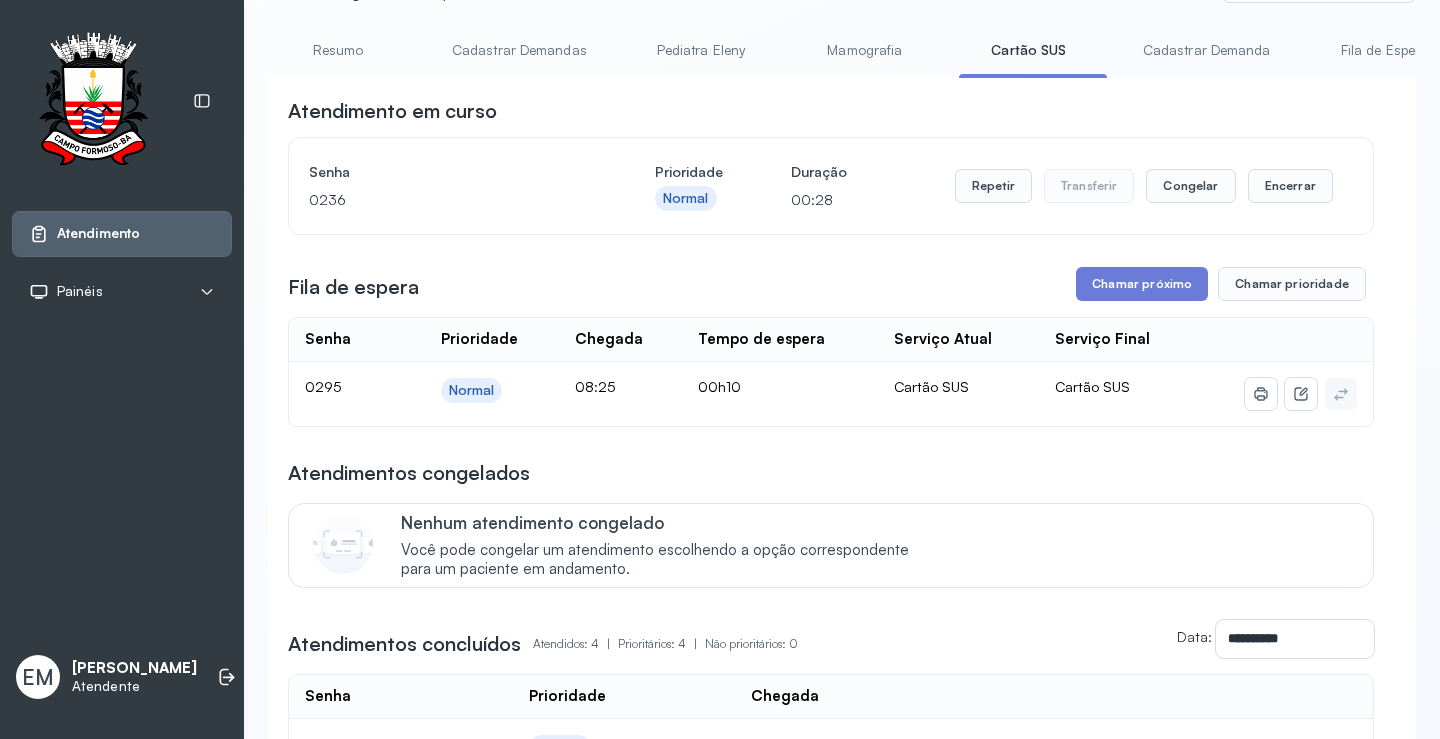 click on "Resumo" at bounding box center (338, 50) 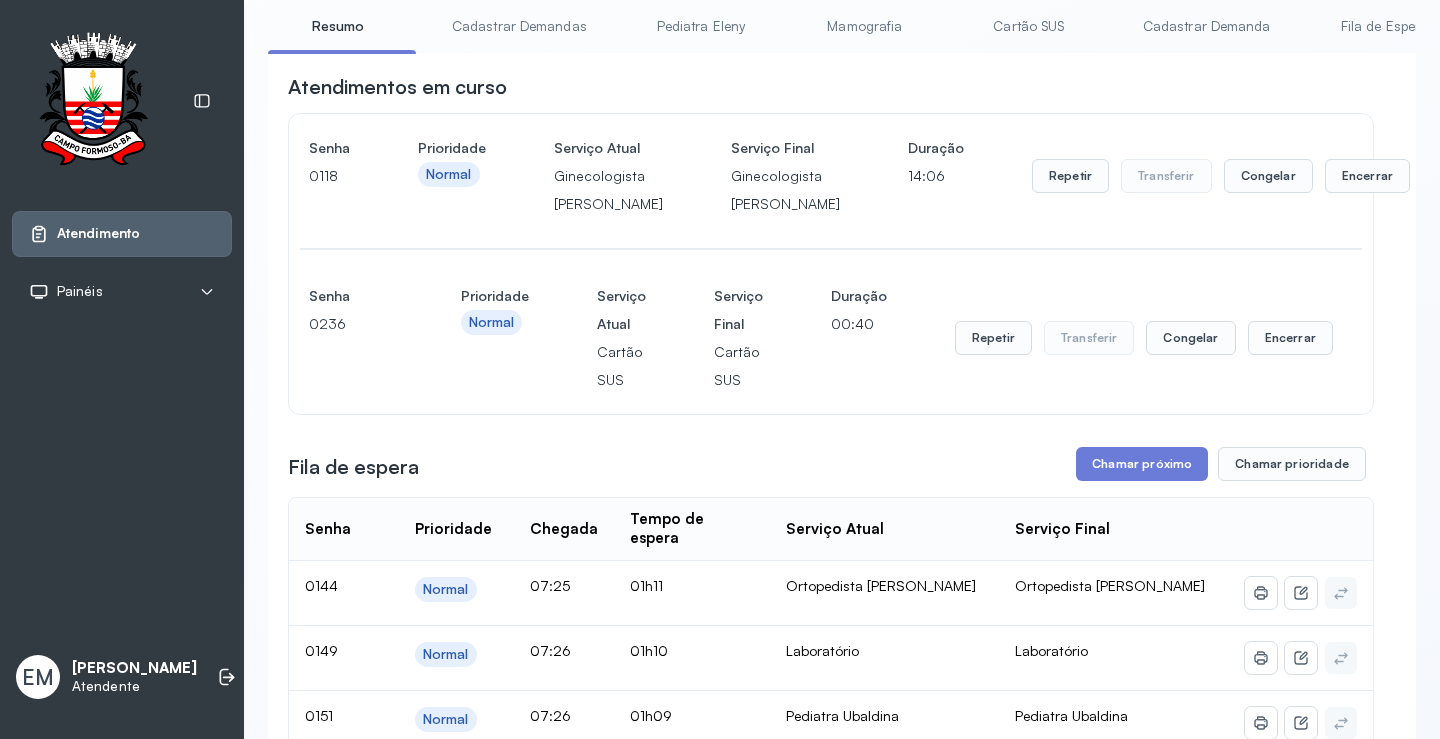 scroll, scrollTop: 0, scrollLeft: 0, axis: both 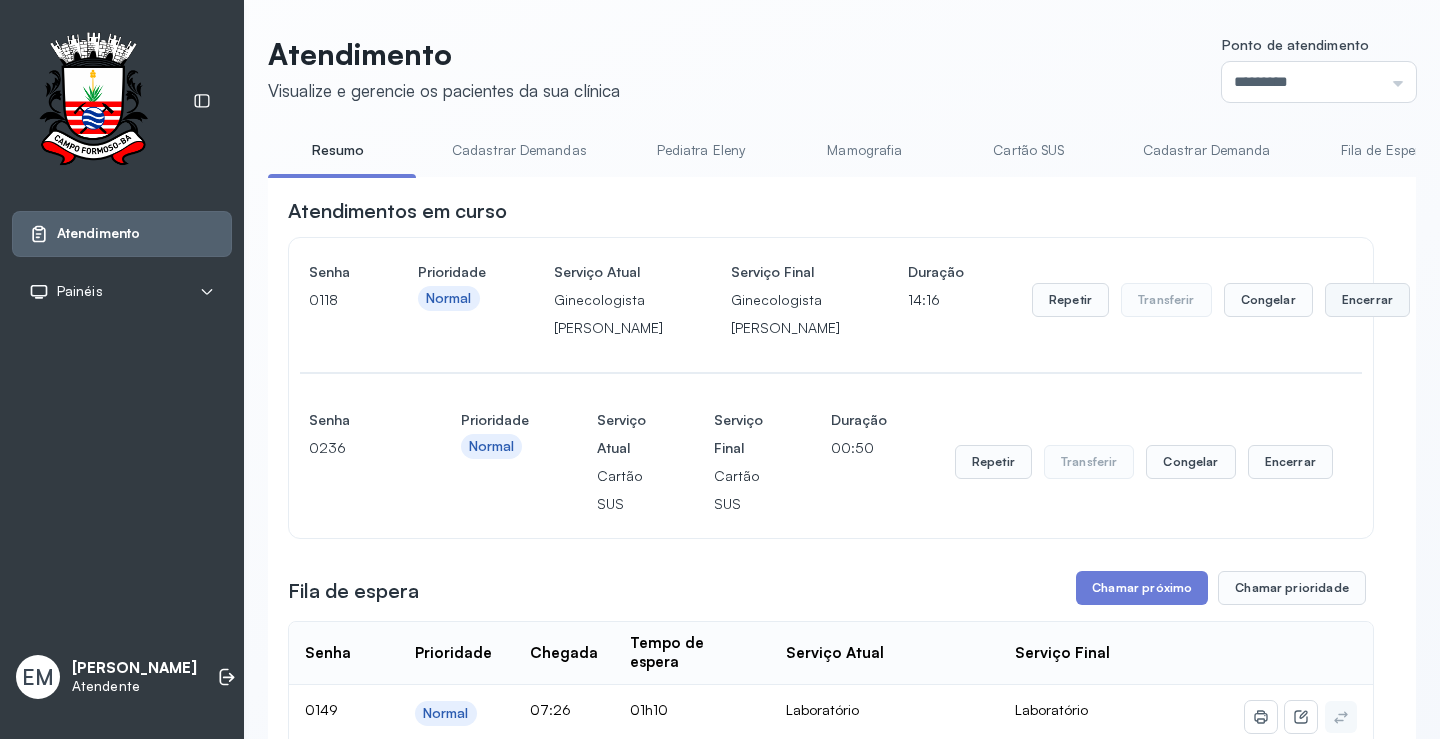click on "Encerrar" at bounding box center (1367, 300) 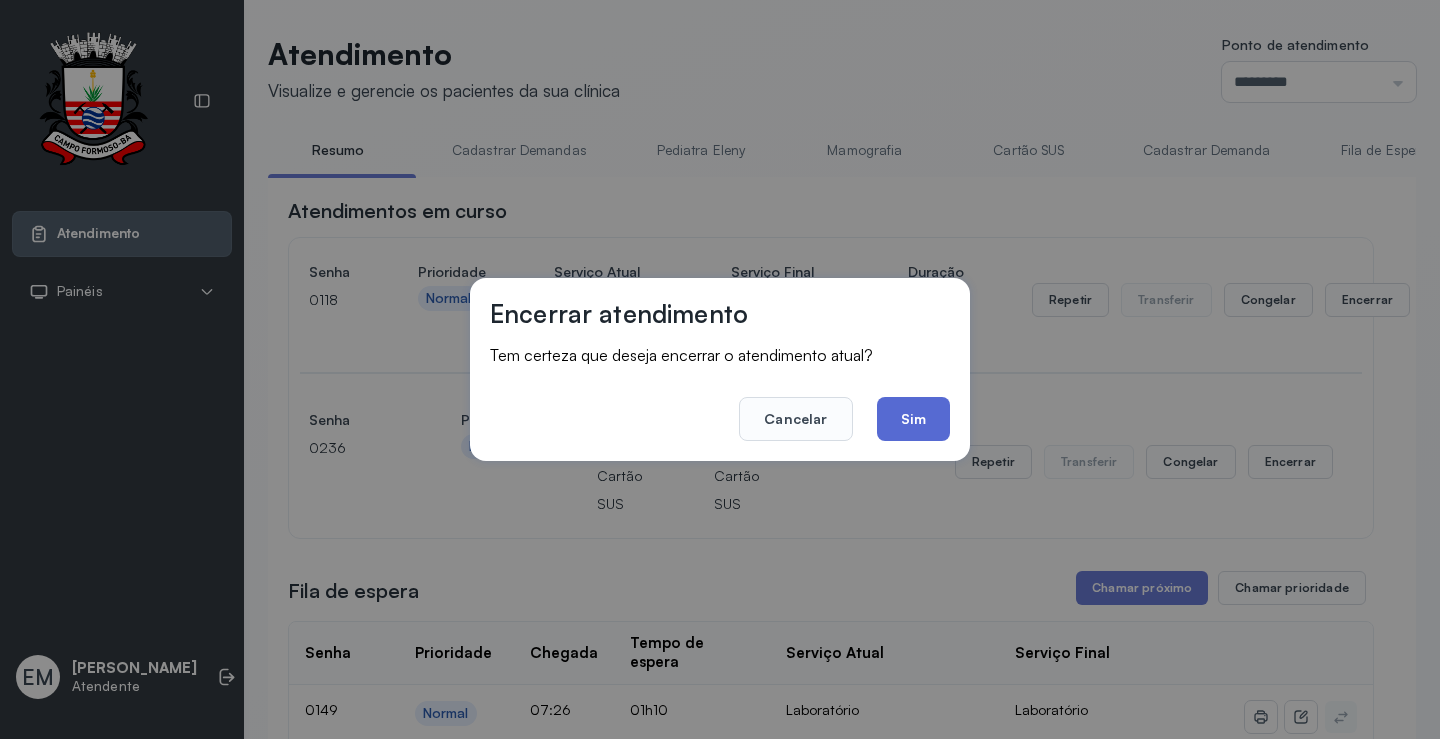 click on "Sim" 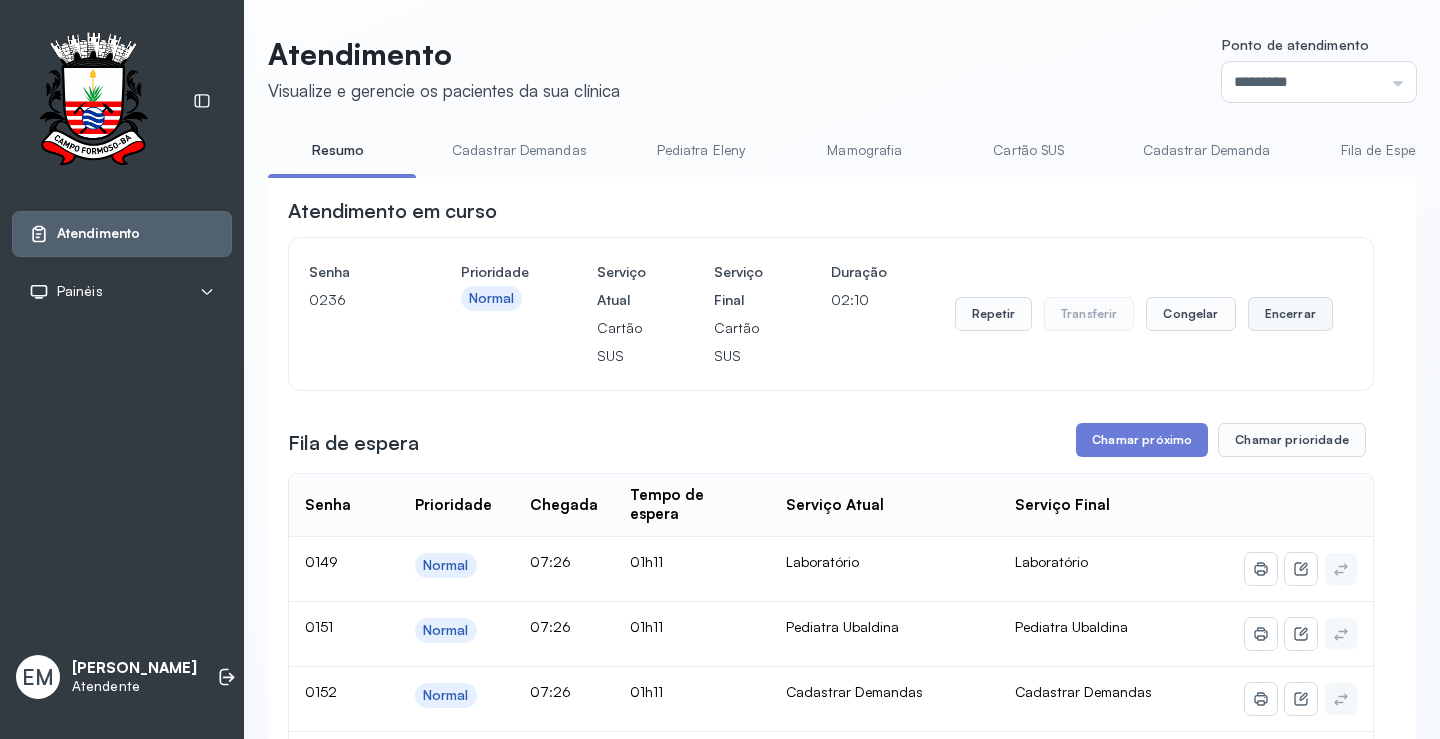 click on "Encerrar" at bounding box center [1290, 314] 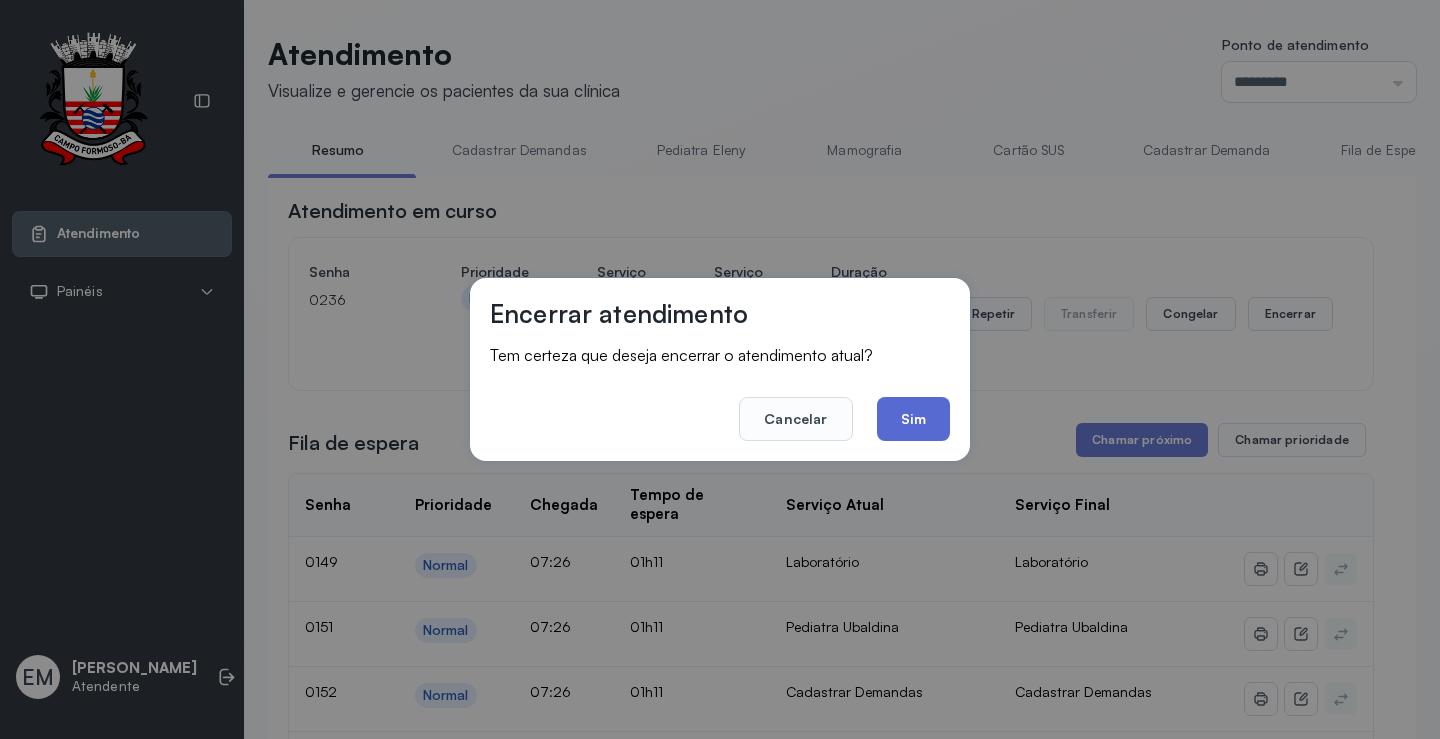 click on "Sim" 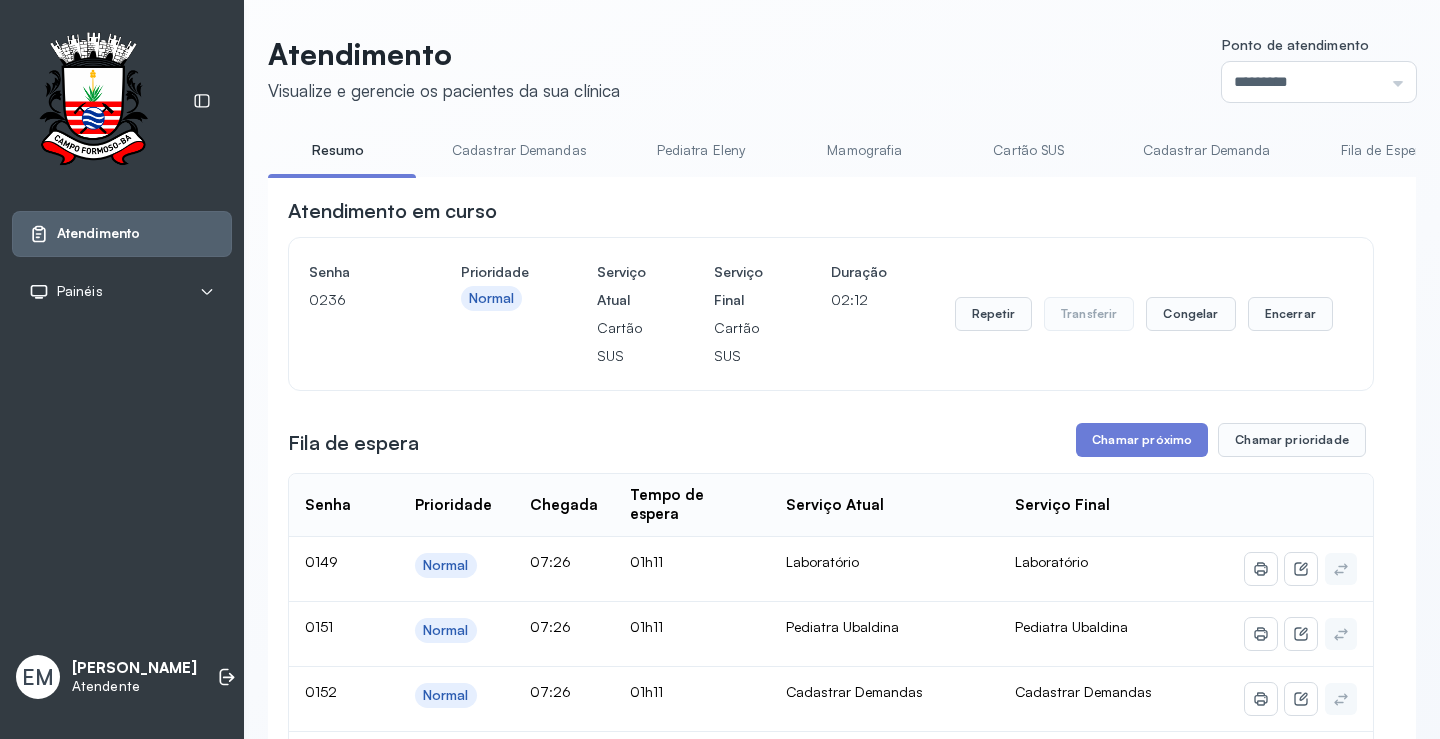 click on "Cartão SUS" at bounding box center [1029, 150] 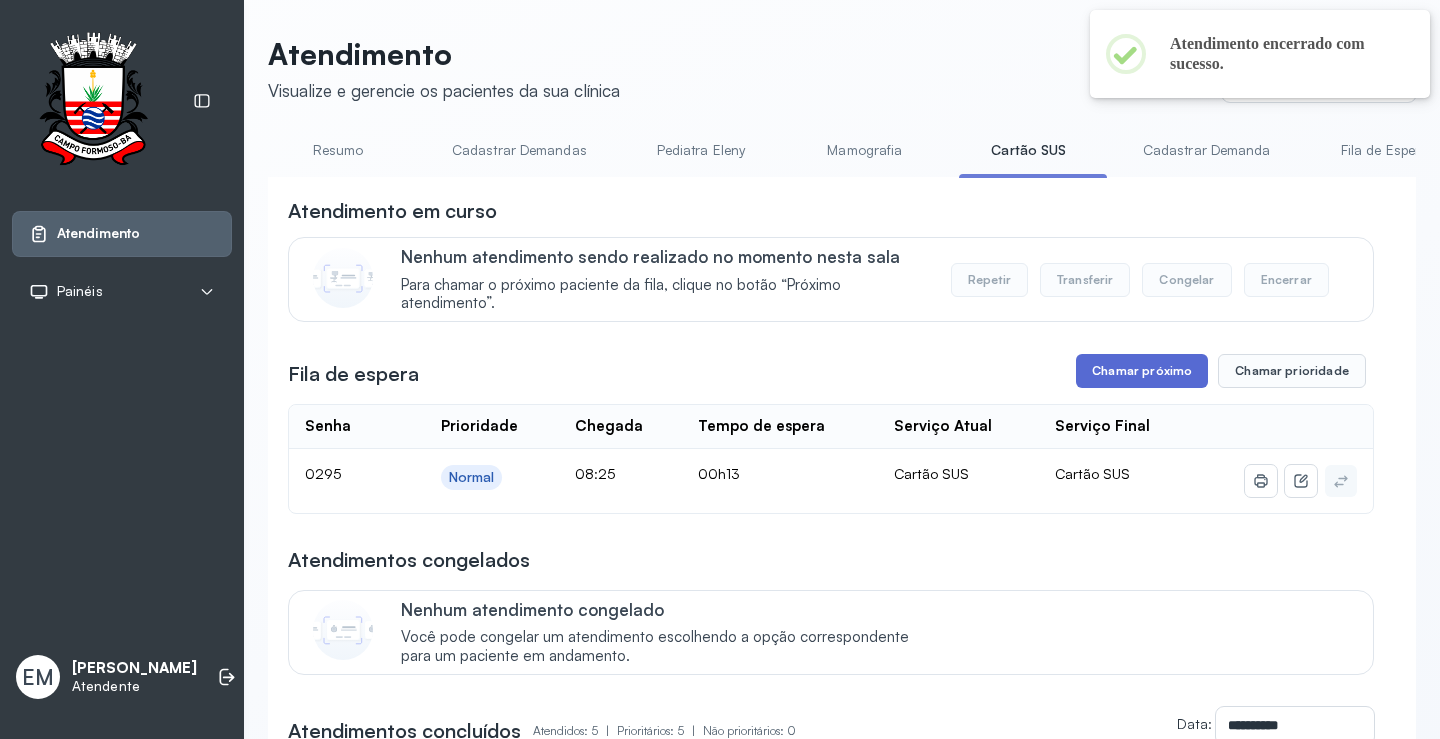 drag, startPoint x: 1160, startPoint y: 379, endPoint x: 1147, endPoint y: 382, distance: 13.341664 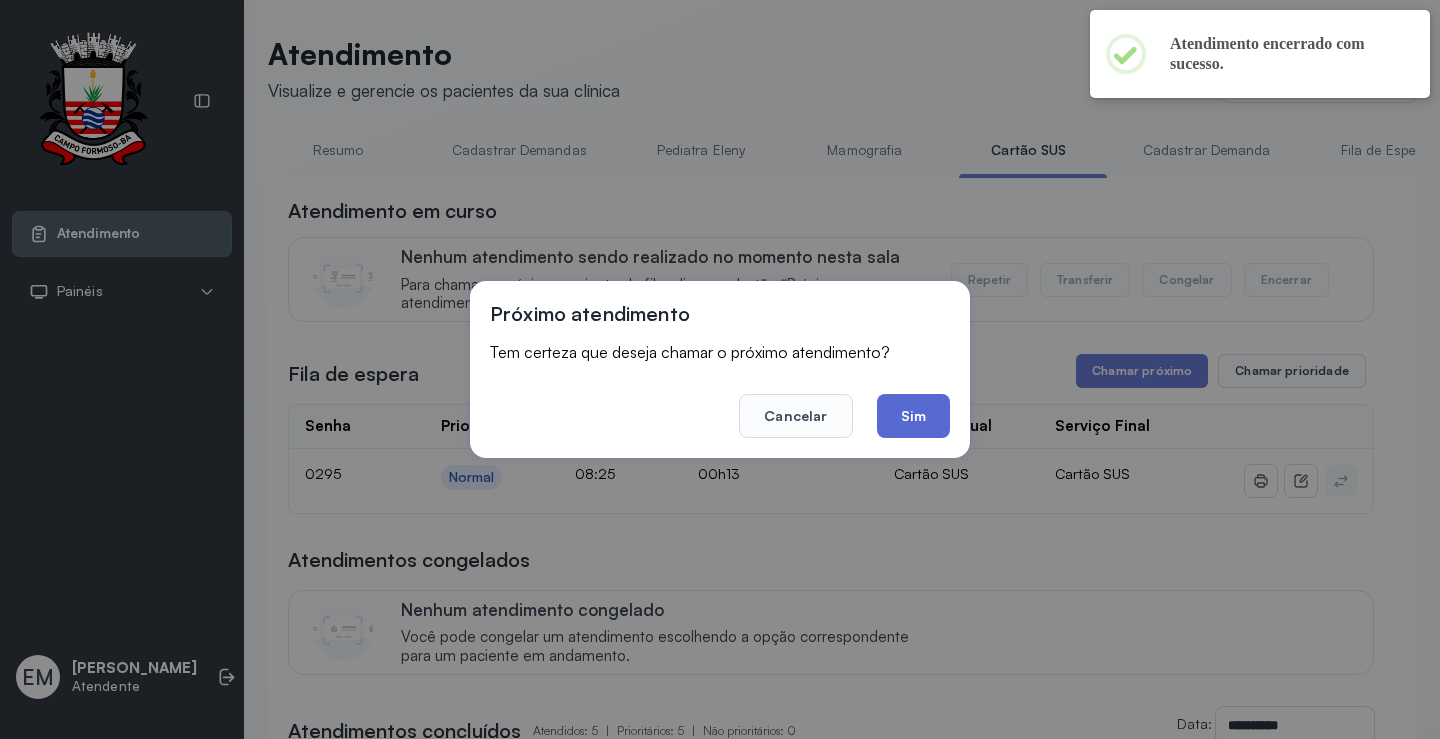 click on "Sim" 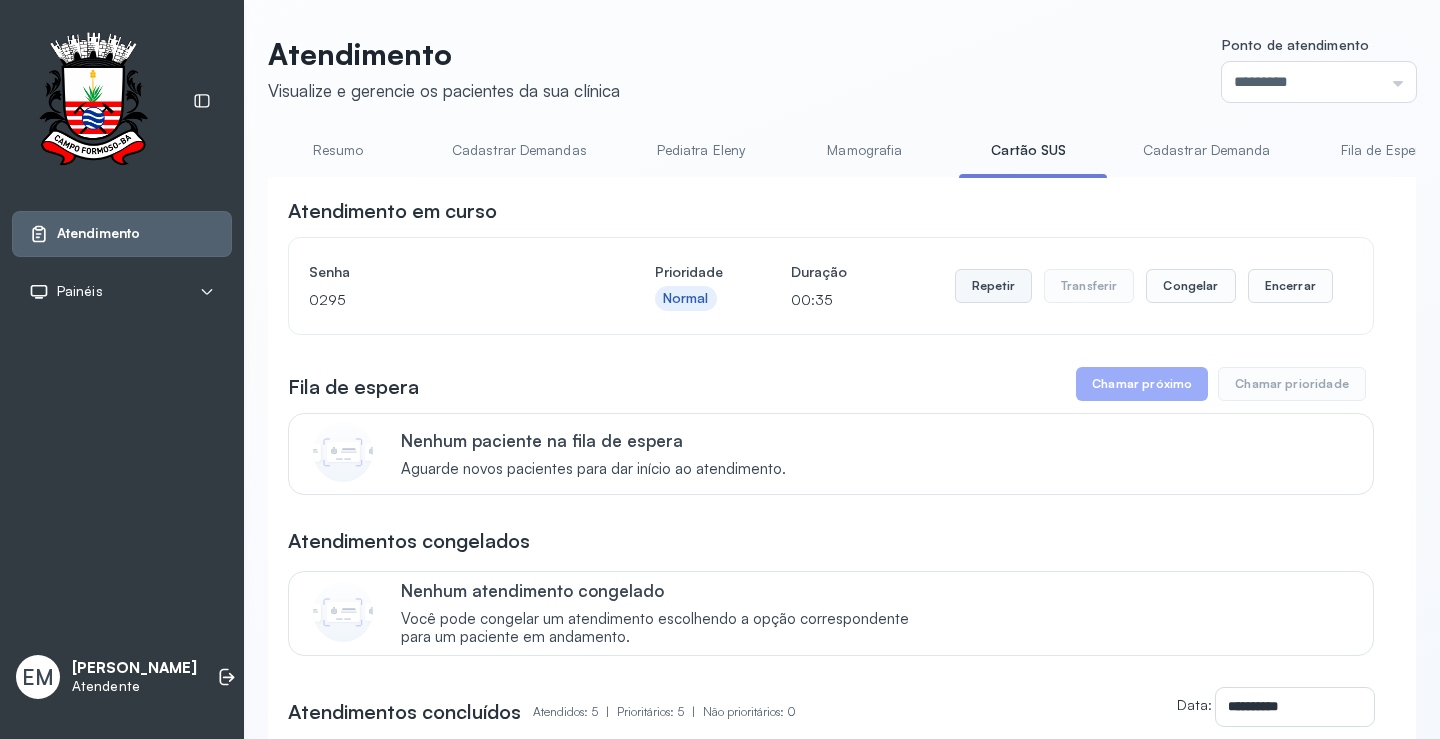 click on "Repetir" at bounding box center (993, 286) 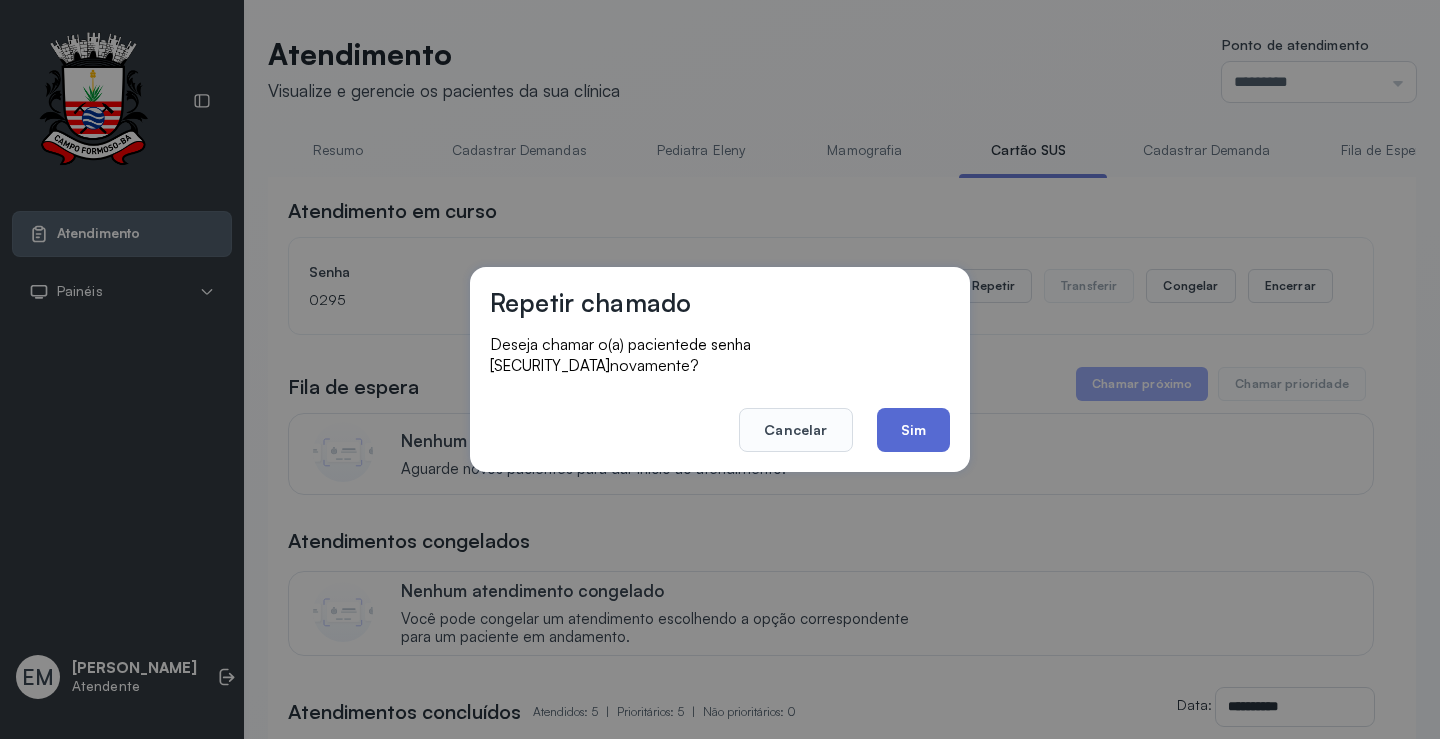 click on "Sim" 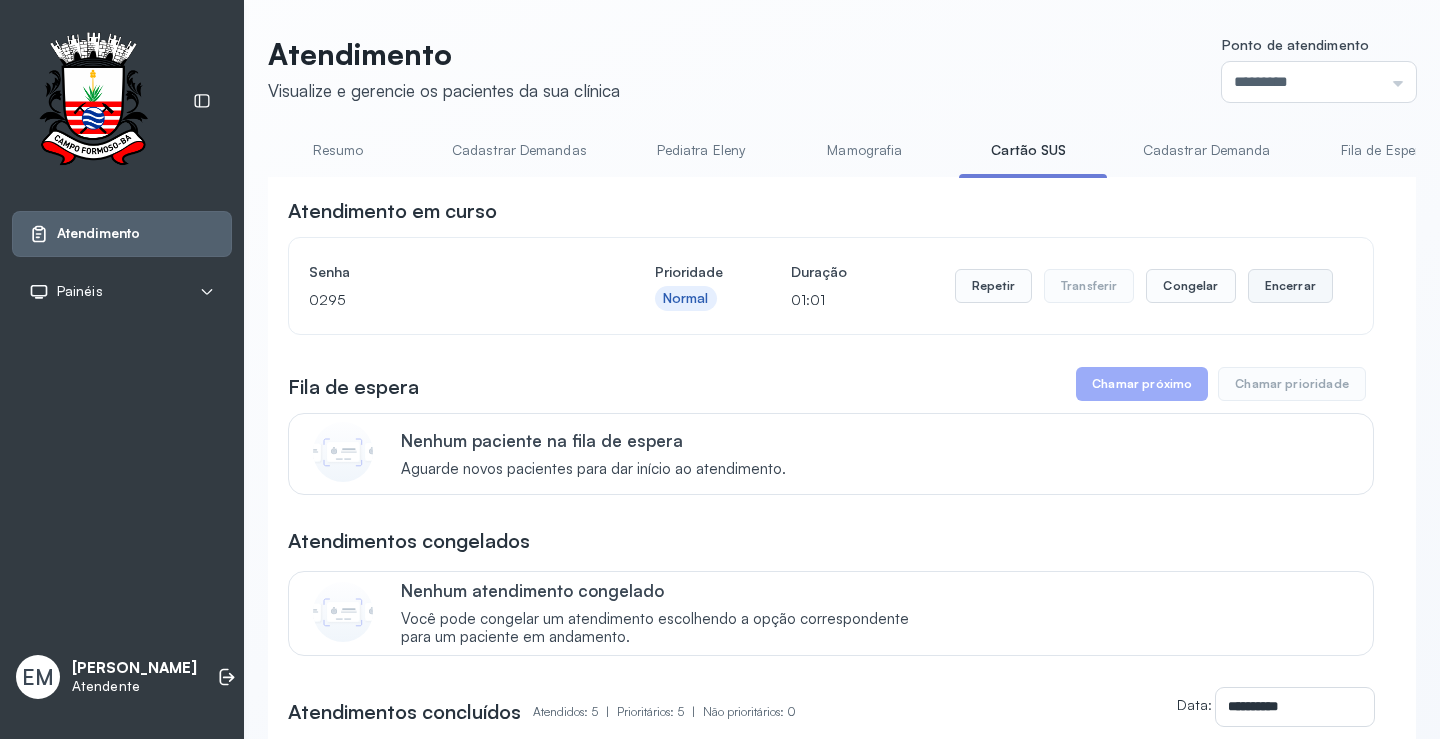 click on "Encerrar" at bounding box center (1290, 286) 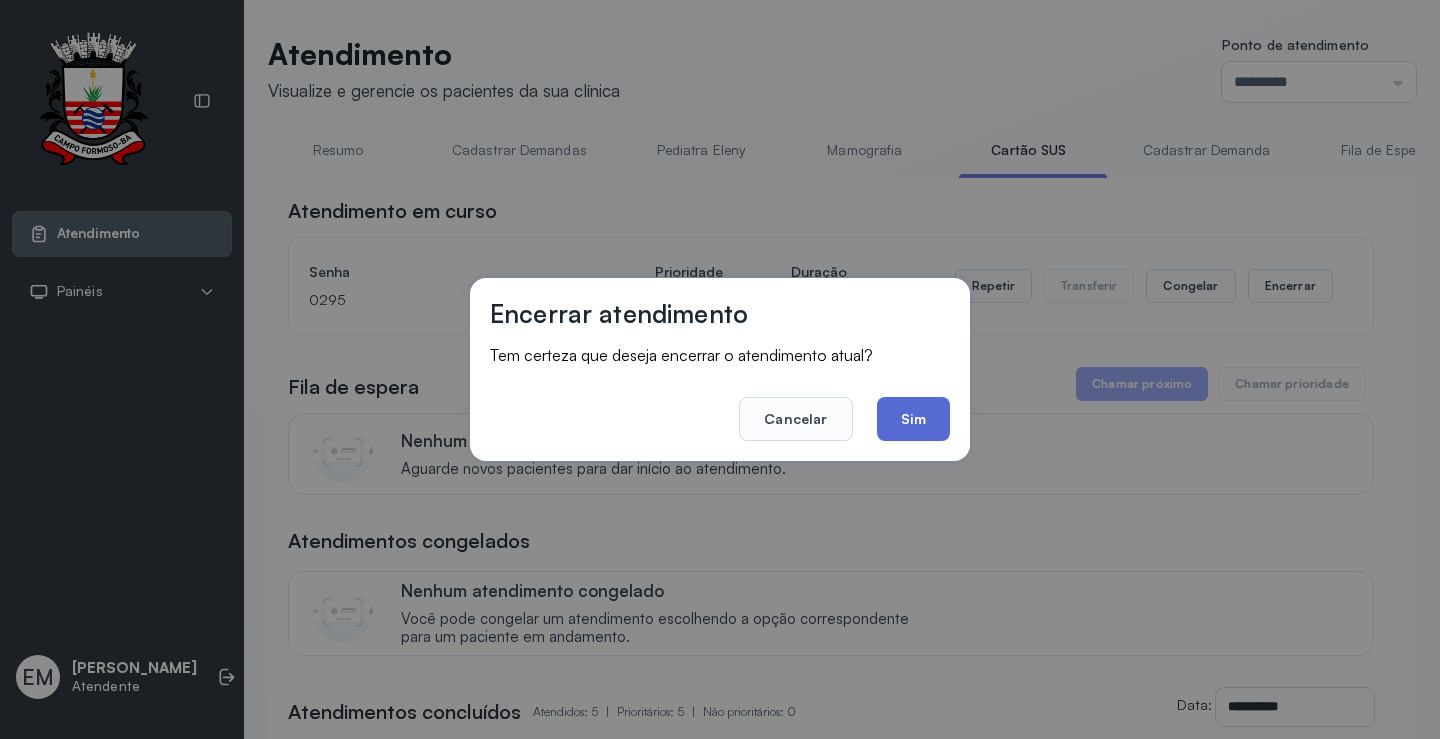 click on "Sim" 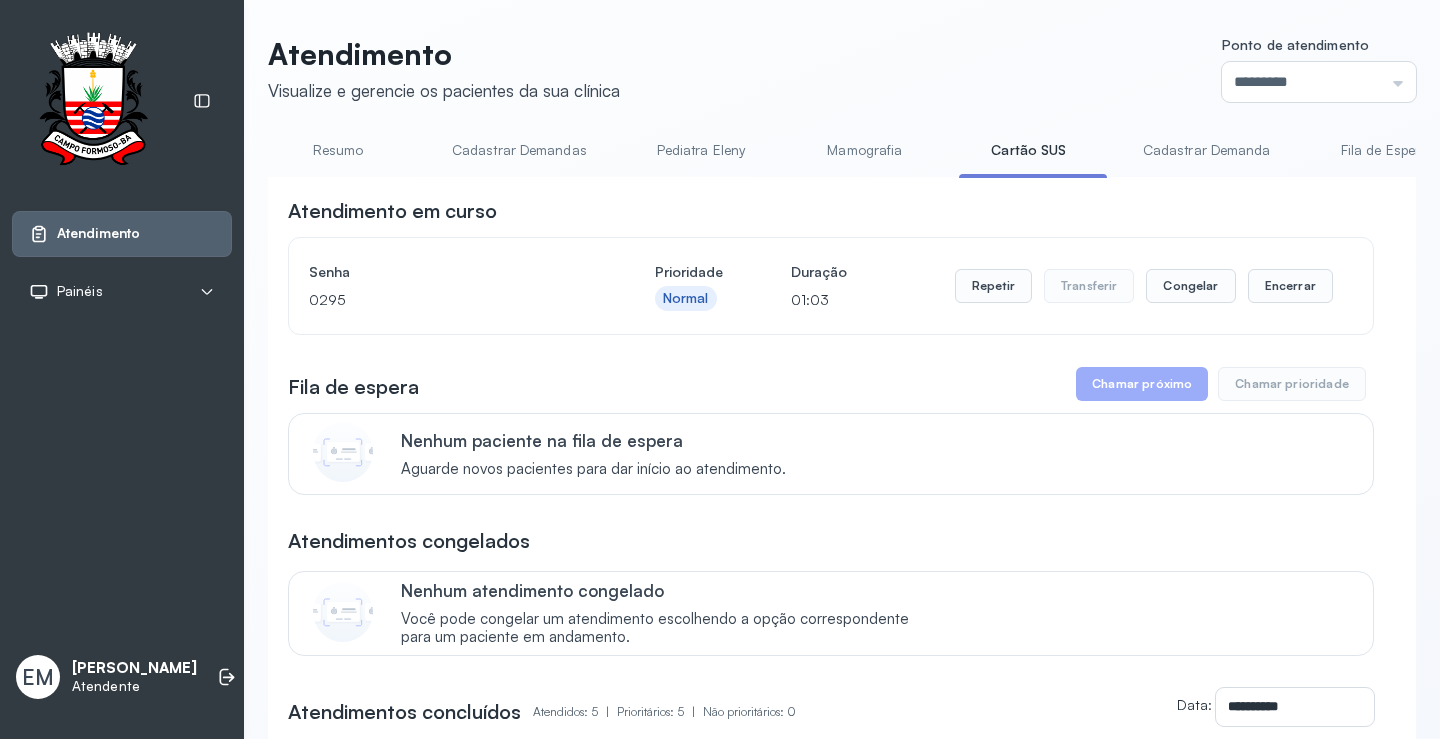 click on "Resumo" at bounding box center [338, 150] 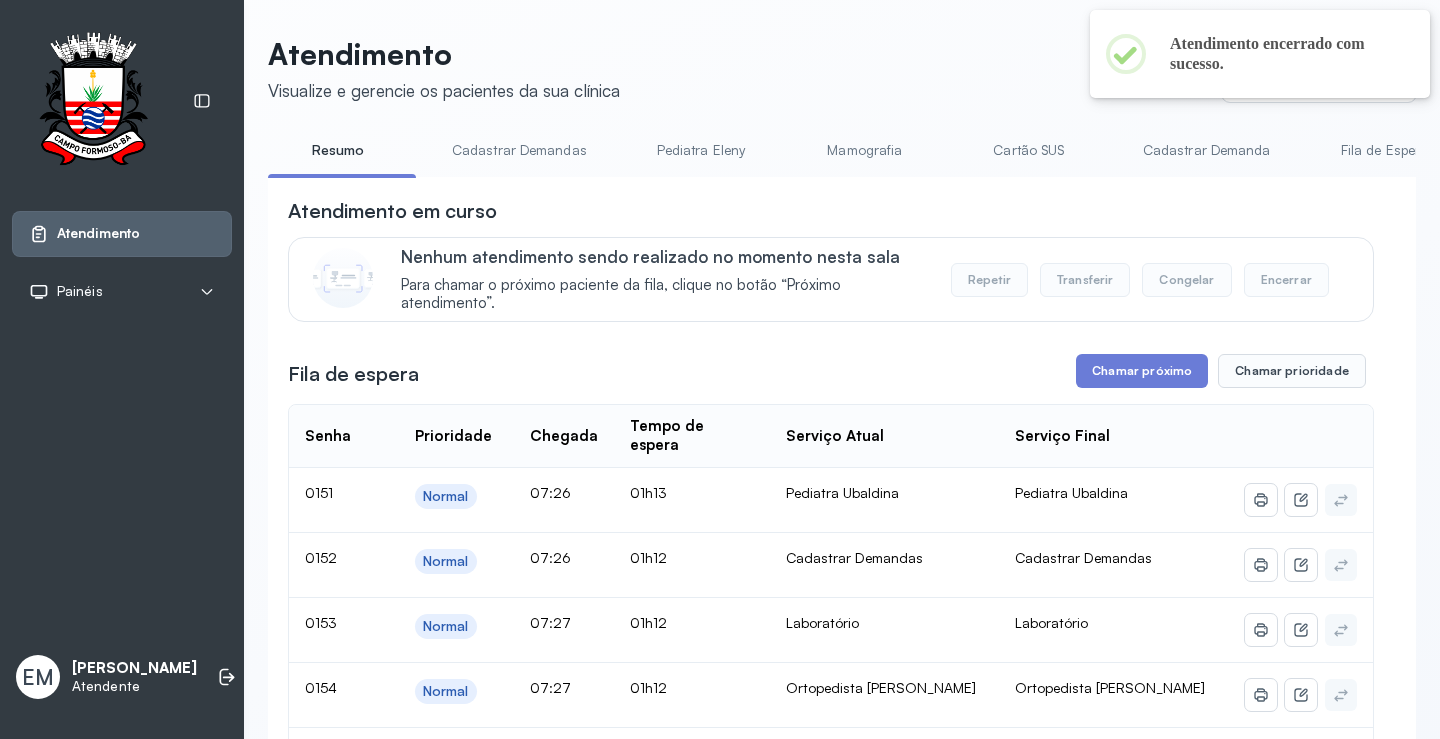 click on "Atendimento em curso Nenhum atendimento sendo realizado no momento nesta sala Para chamar o próximo paciente da fila, clique no botão “Próximo atendimento”. Repetir Transferir Congelar Encerrar Fila de espera Chamar próximo Chamar prioridade Senha    Prioridade  Chegada  Tempo de espera  Serviço Atual  Serviço Final    0151 Normal 07:26 01h13 Pediatra Ubaldina Pediatra Ubaldina 0152 Normal 07:26 01h12 Cadastrar Demandas Cadastrar Demandas 0153 Normal 07:27 01h12 Laboratório Laboratório 0154 Normal 07:27 01h12 Ortopedista Ramon Ortopedista Ramon 0156 Normal 07:27 01h12 Laboratório Laboratório 0157 Normal 07:28 01h11 Ginecologista Amilton Ginecologista Amilton 0158 Normal 07:28 01h11 Cadastrar Demandas Cadastrar Demandas 0159 Normal 07:28 01h11 Laboratório Laboratório 0160 Normal 07:28 01h11 Ortopedista Ramon Ortopedista Ramon 0161 Normal 07:28 01h11 Laboratório Laboratório 0162 Normal 07:28 01h11 Cadastrar Demandas Cadastrar Demandas 0163 Normal 07:29 01h10 Laboratório Laboratório 0164 0165" at bounding box center [831, 4405] 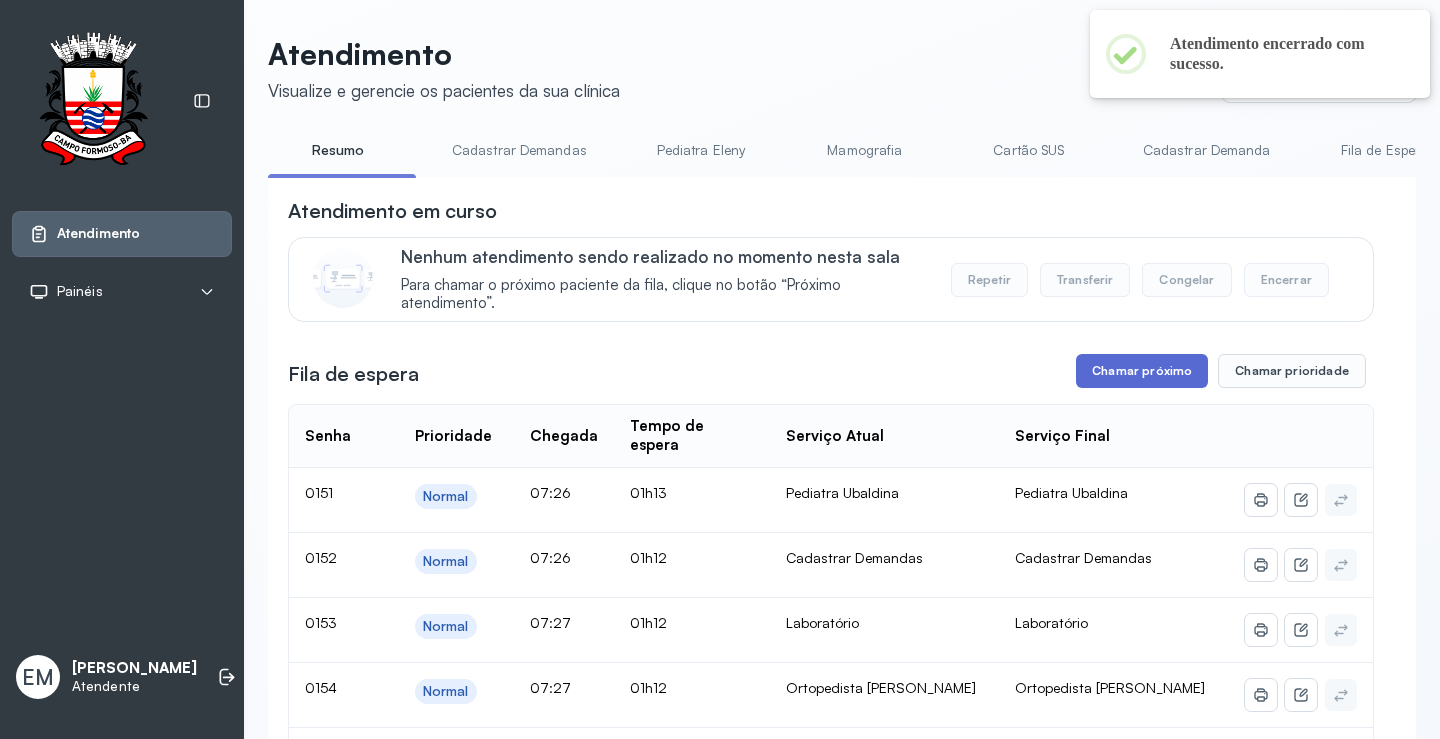 click on "Chamar próximo" at bounding box center (1142, 371) 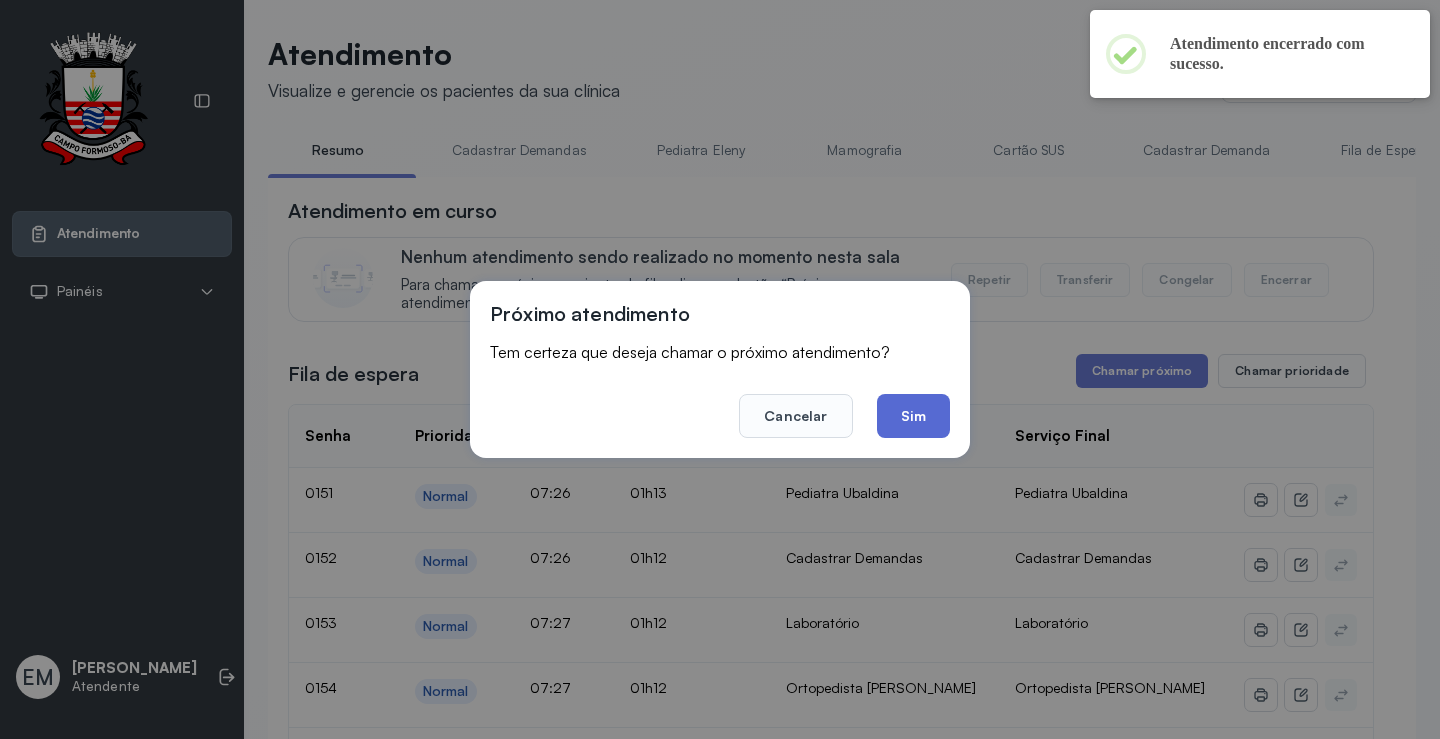 click on "Sim" 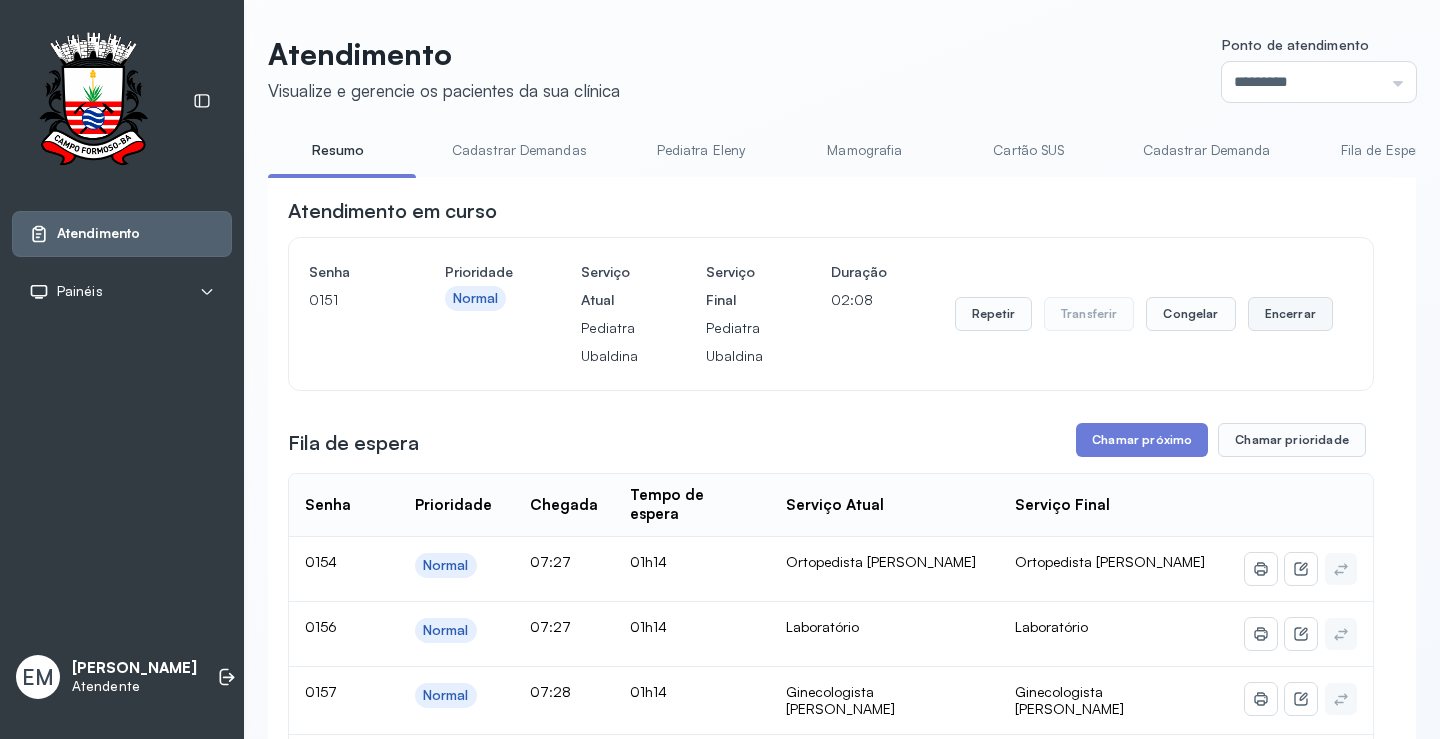 click on "Encerrar" at bounding box center (1290, 314) 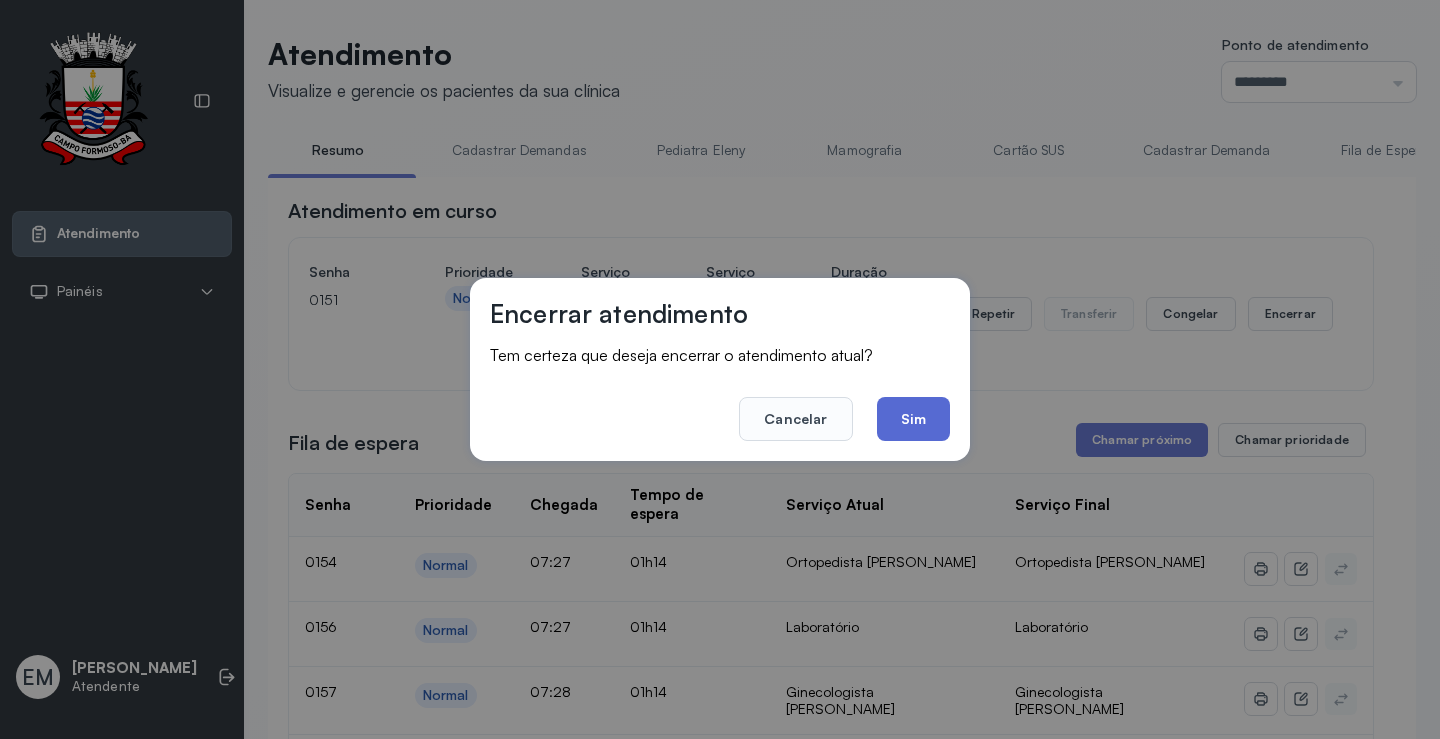 click on "Sim" 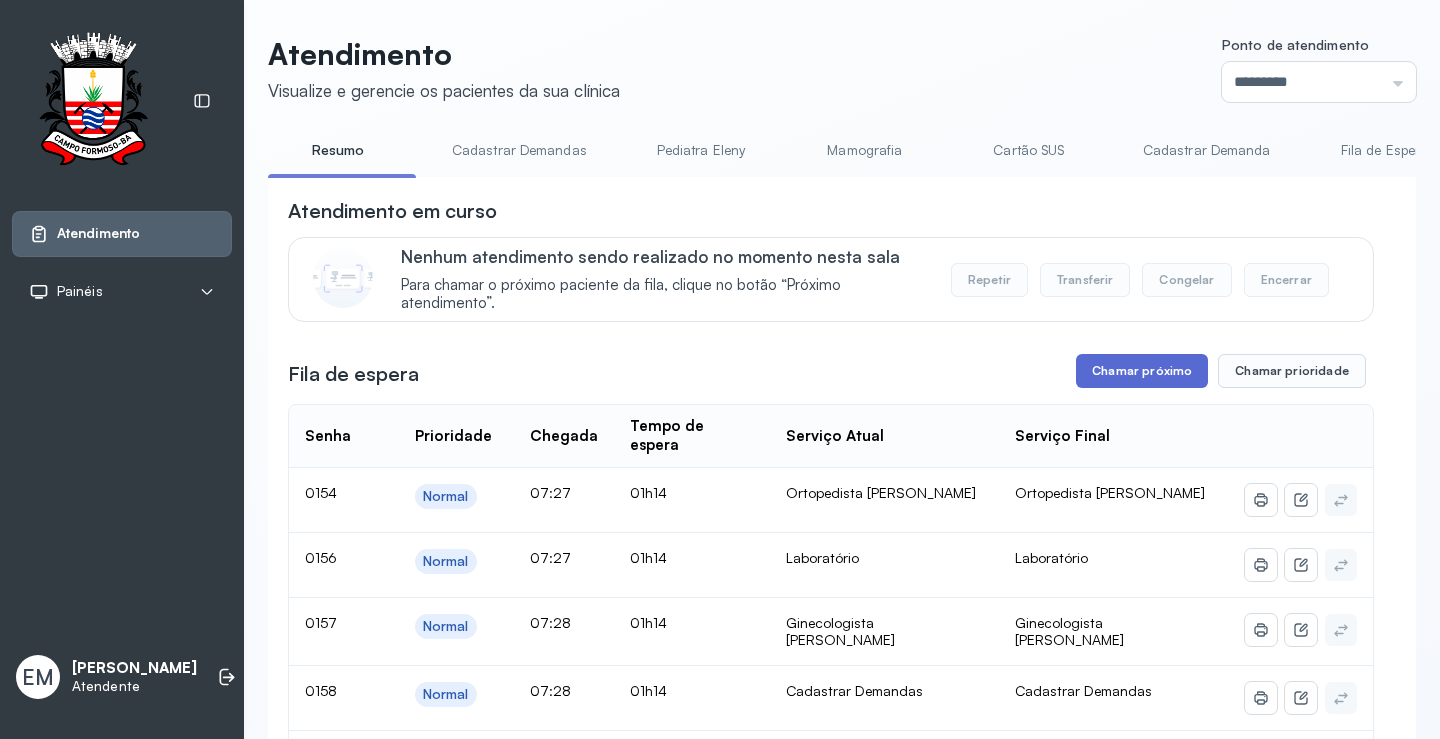 click on "Chamar próximo" at bounding box center [1142, 371] 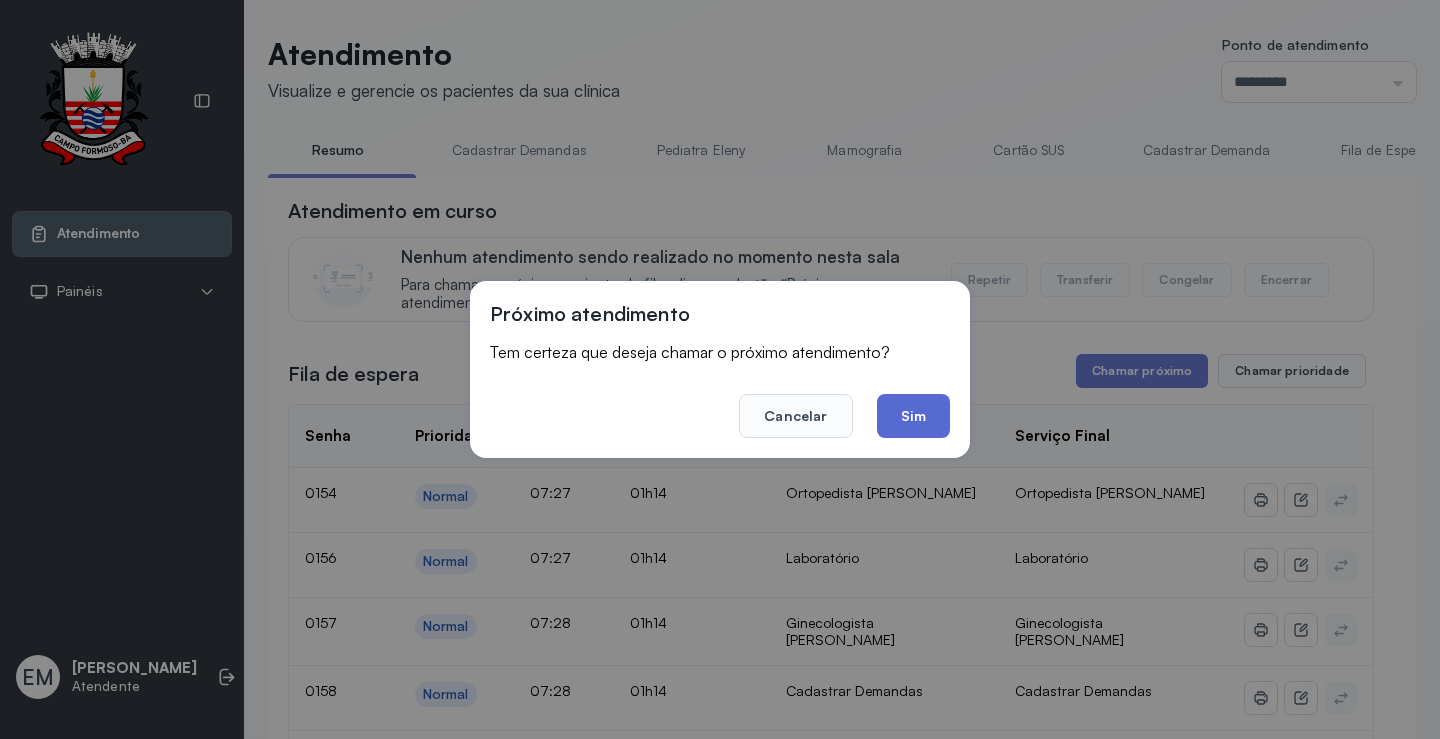 click on "Sim" 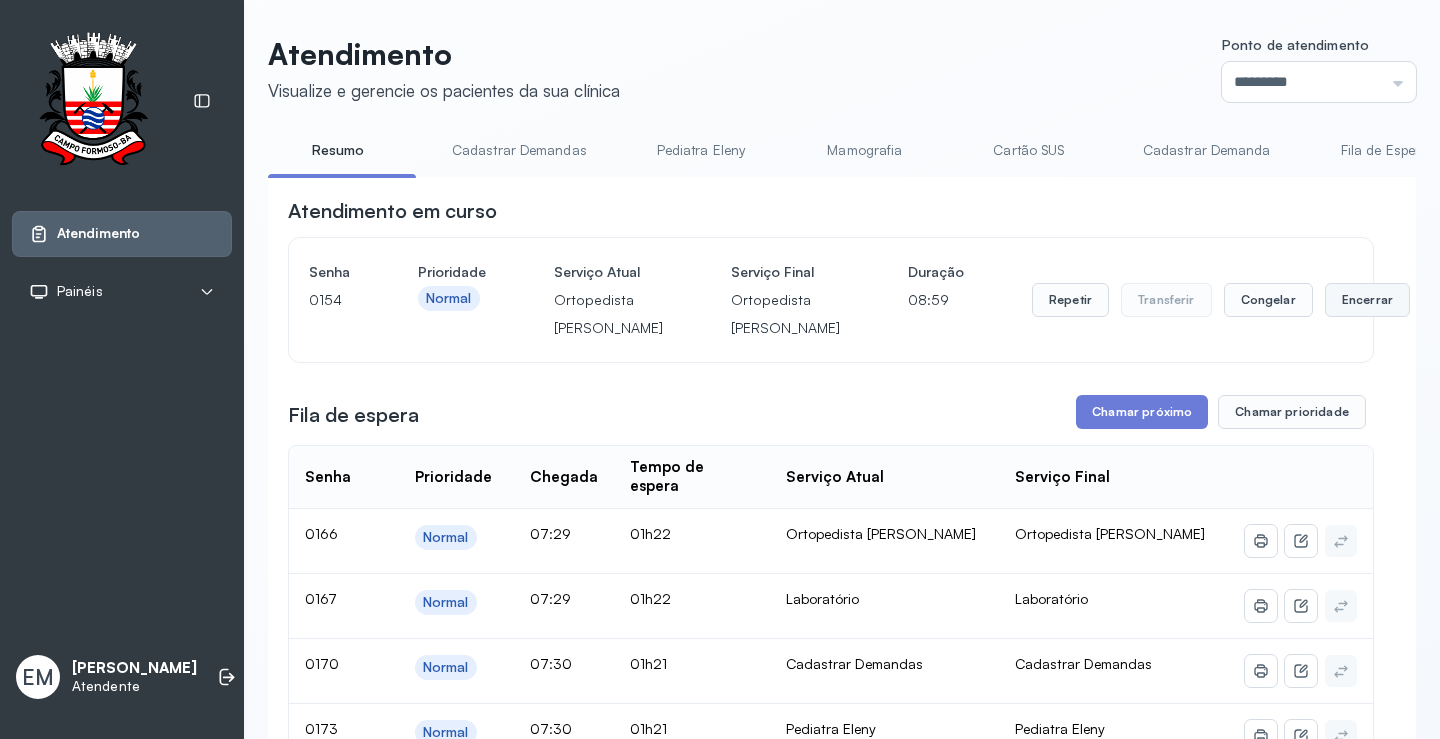 click on "Encerrar" at bounding box center [1367, 300] 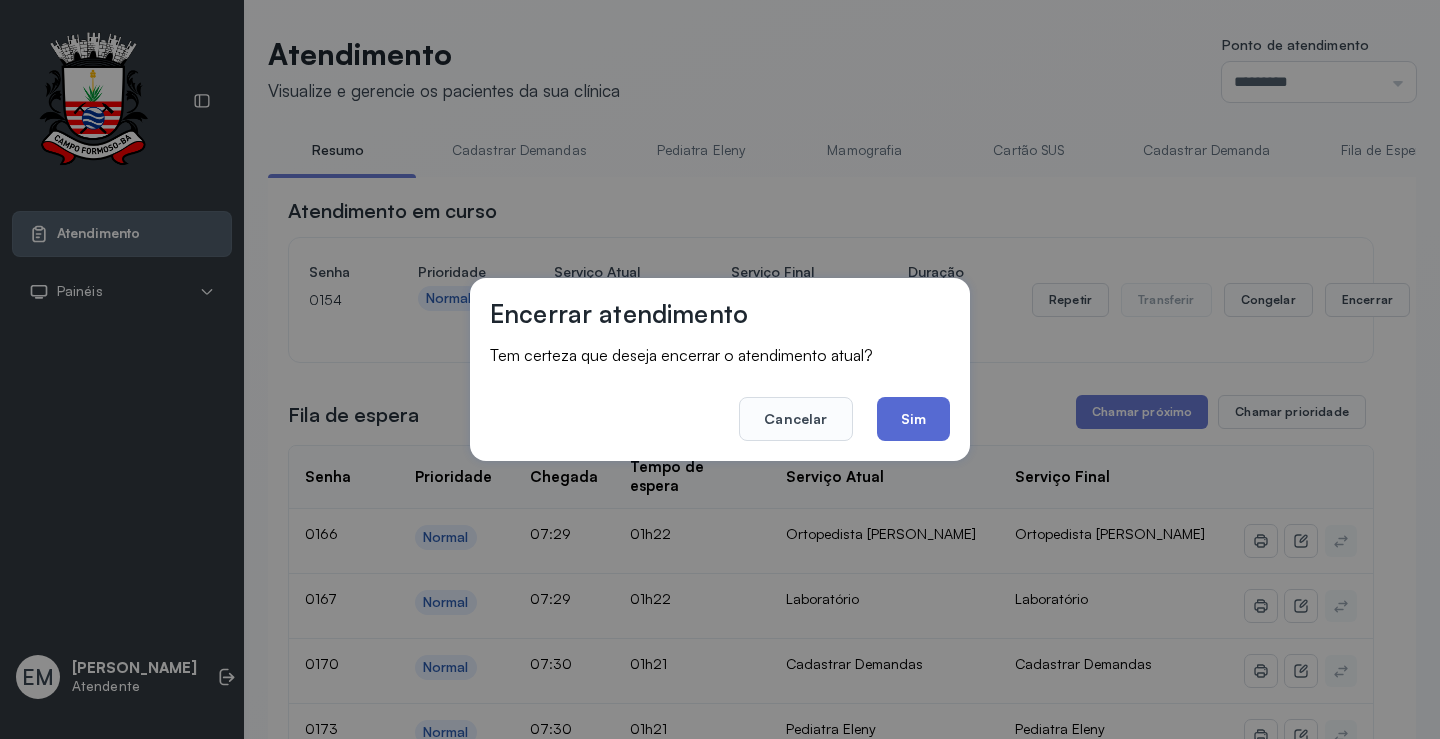 click on "Sim" 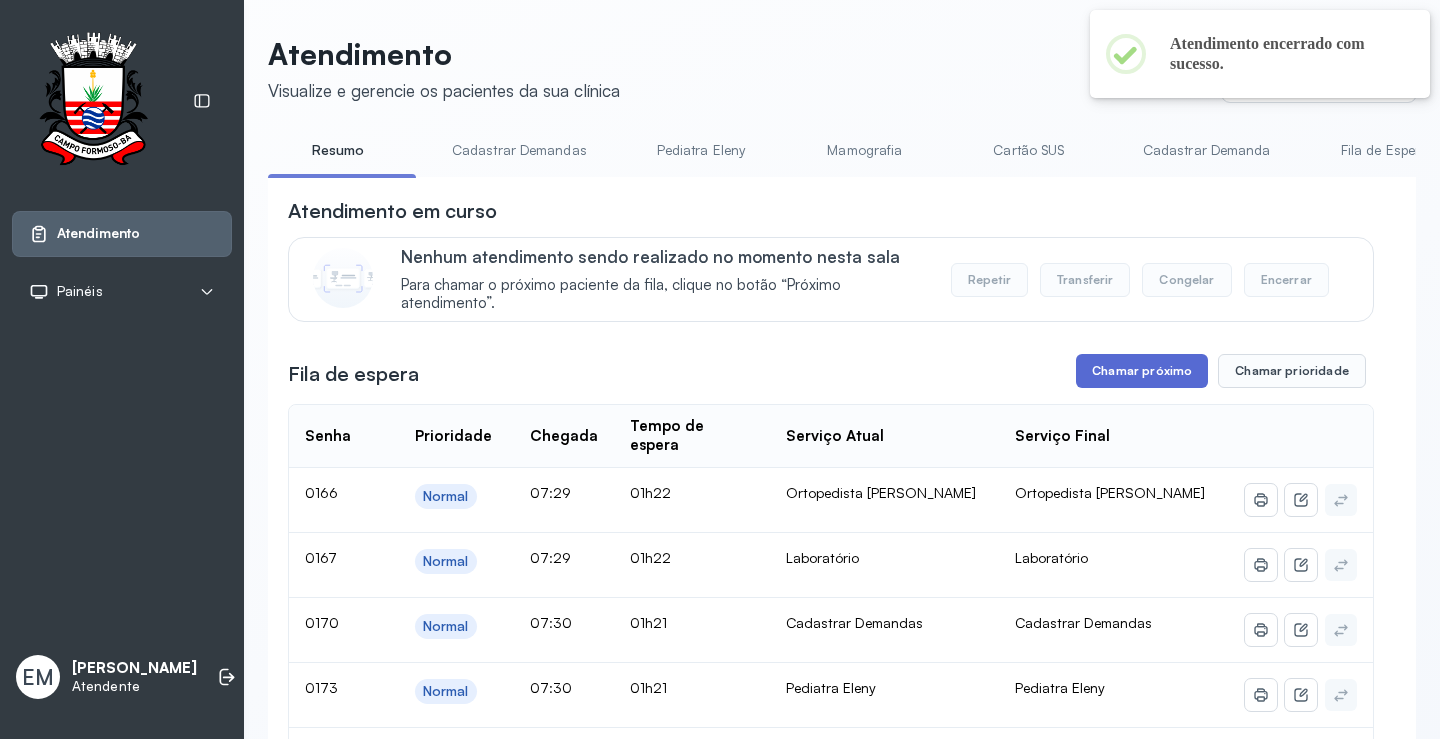click on "Chamar próximo" at bounding box center [1142, 371] 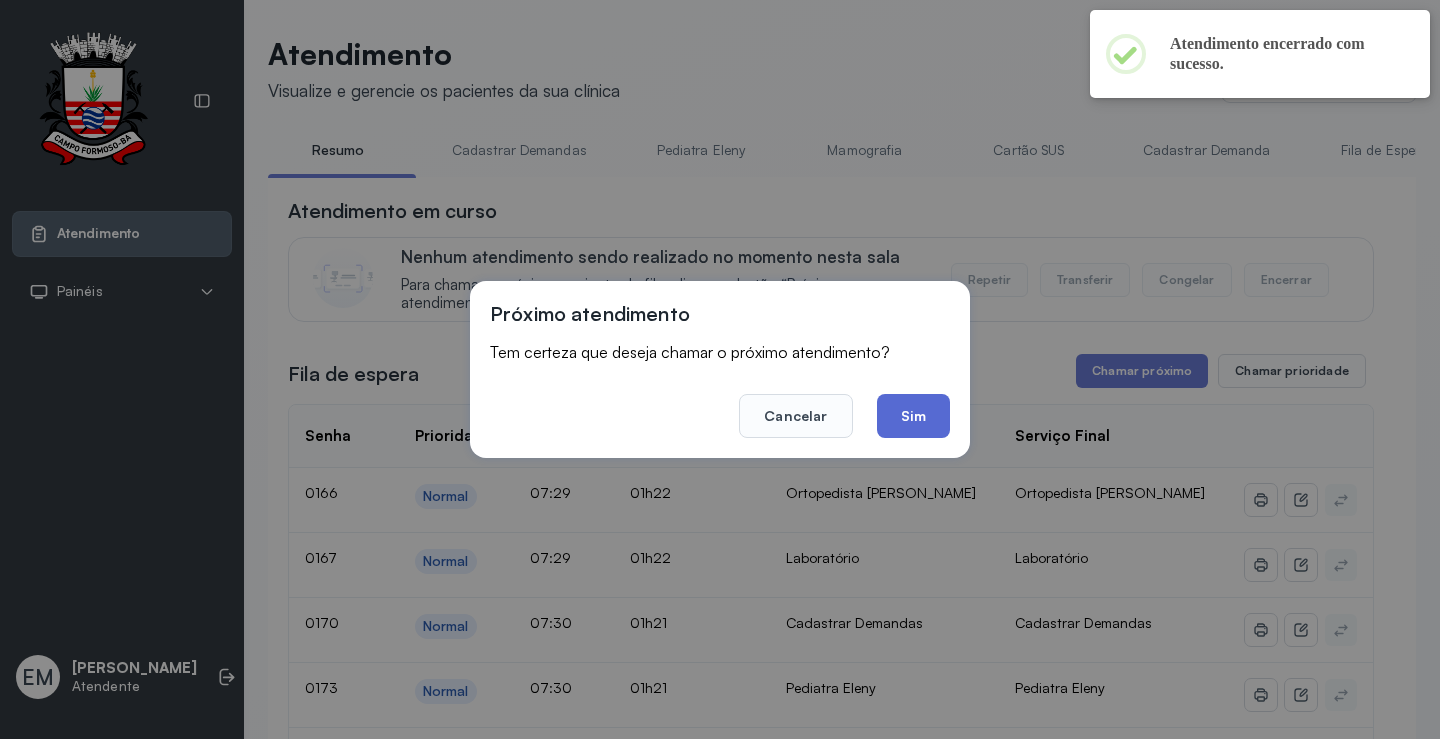 click on "Sim" 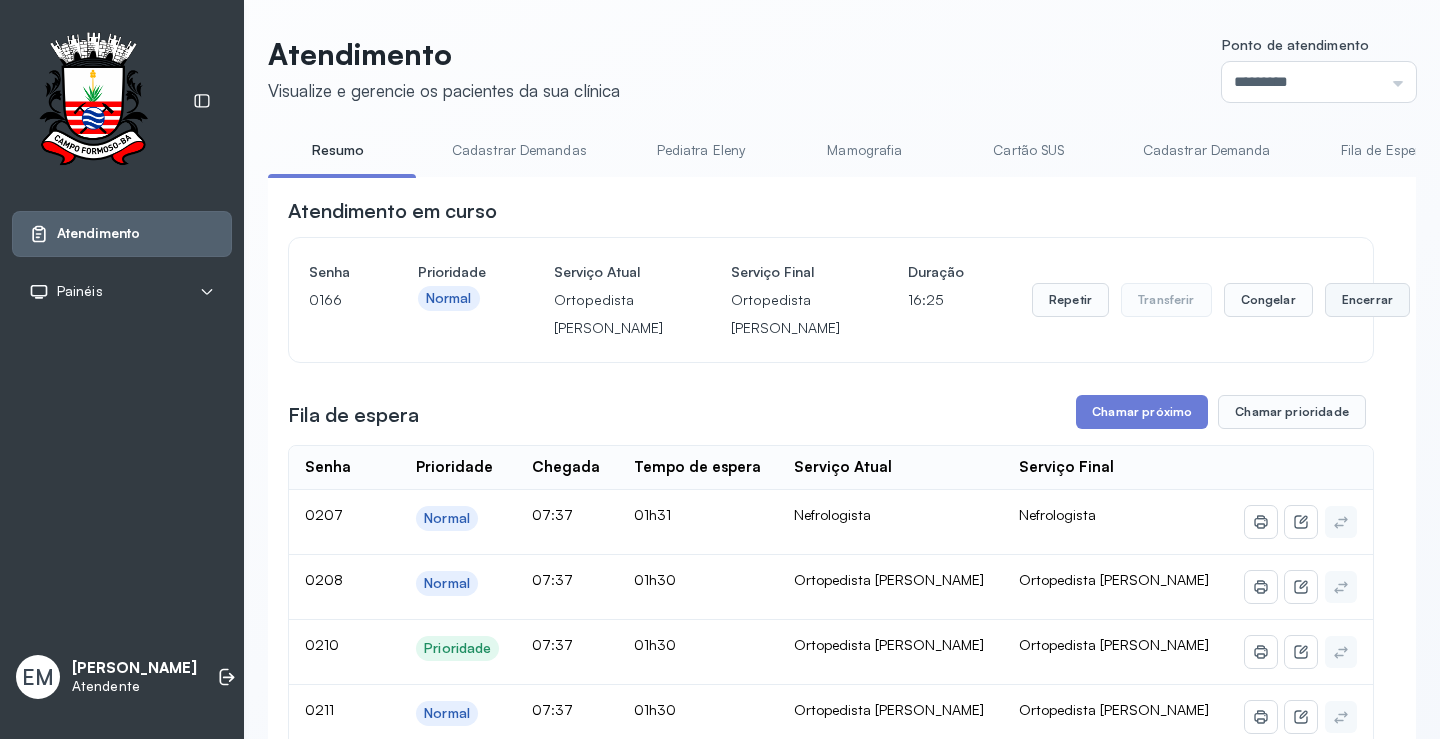 click on "Encerrar" at bounding box center [1367, 300] 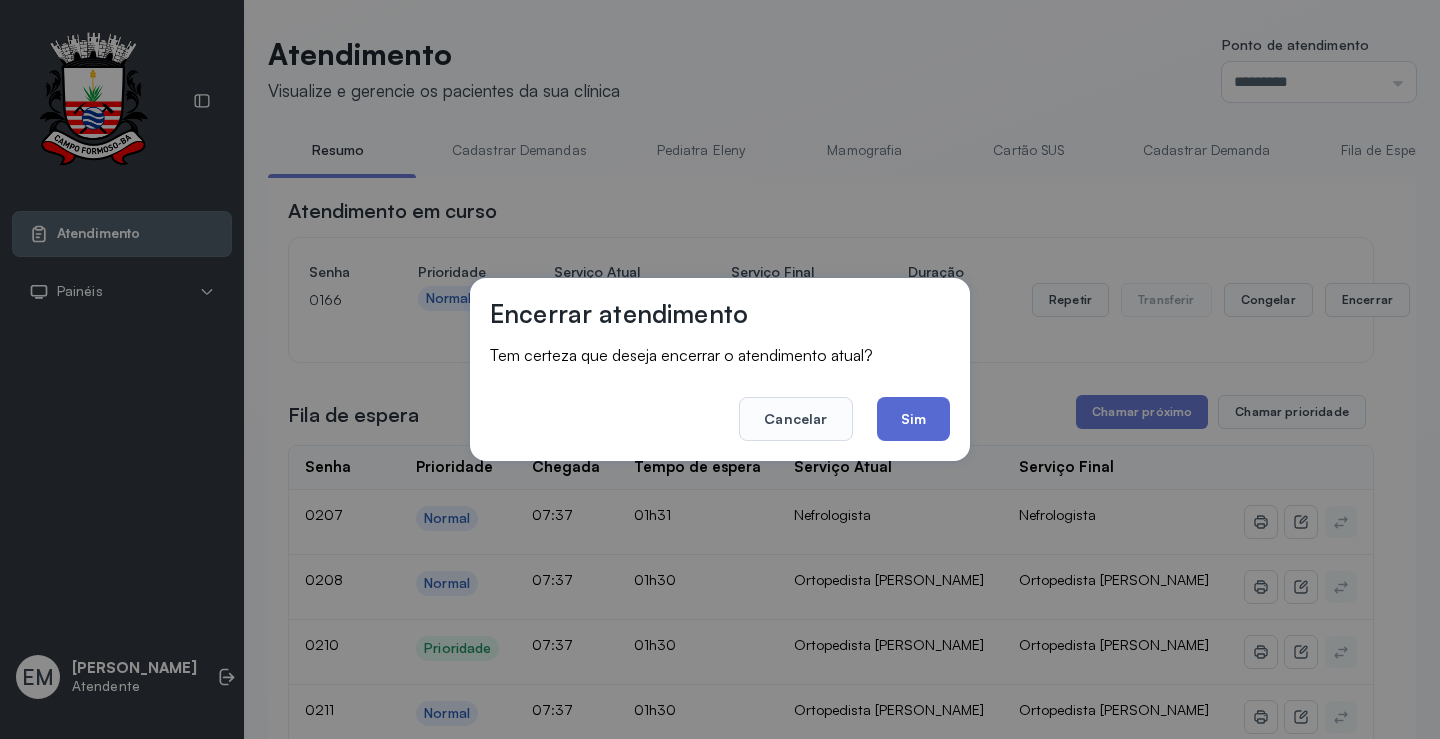click on "Sim" 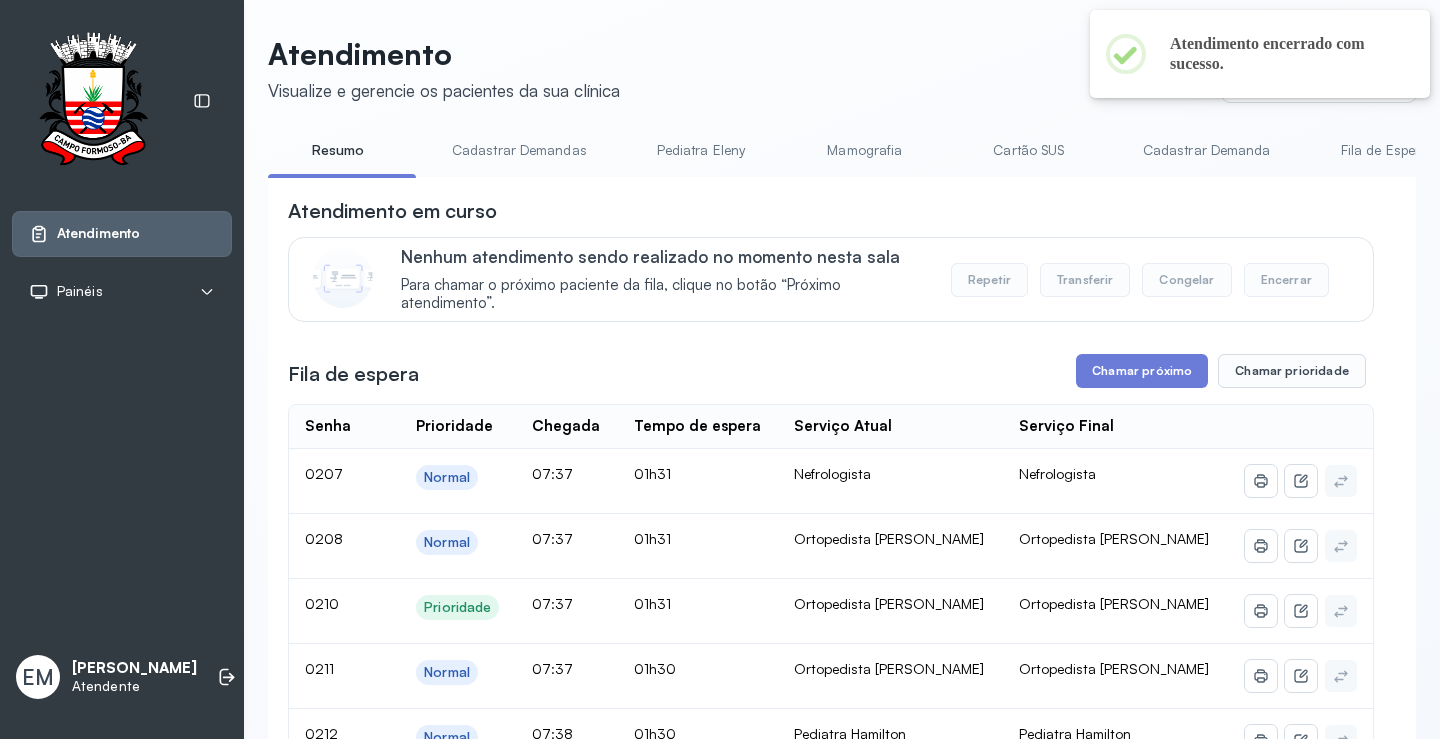 click on "Atendimento em curso Nenhum atendimento sendo realizado no momento nesta sala Para chamar o próximo paciente da fila, clique no botão “Próximo atendimento”. Repetir Transferir Congelar Encerrar Fila de espera Chamar próximo Chamar prioridade Senha    Prioridade  Chegada  Tempo de espera  Serviço Atual  Serviço Final    0207 Normal 07:37 01h31 Nefrologista Nefrologista 0208 Normal 07:37 01h31 Ortopedista Ramon Ortopedista Ramon 0210 Prioridade 07:37 01h31 Ortopedista Ramon Ortopedista Ramon 0211 Normal 07:37 01h30 Ortopedista Mauricio Ortopedista Mauricio 0212 Normal 07:38 01h30 Pediatra Hamilton Pediatra Hamilton 0213 Normal 07:38 01h30 Pediatra Hamilton Pediatra Hamilton 0215 Normal 07:38 01h30 Pediatra Eleny Pediatra Eleny 0216 Normal 07:39 01h29 Cadastrar Demandas Cadastrar Demandas 0217 Normal 07:39 01h29 Ortopedista Mauricio Ortopedista Mauricio 0218 Normal 07:39 01h29 Pediatra Ubaldina Pediatra Ubaldina 0220 Normal 07:40 01h28 Ortopedista Mauricio Ortopedista Mauricio 0222 Prioridade 07:44 | |" at bounding box center [831, 3828] 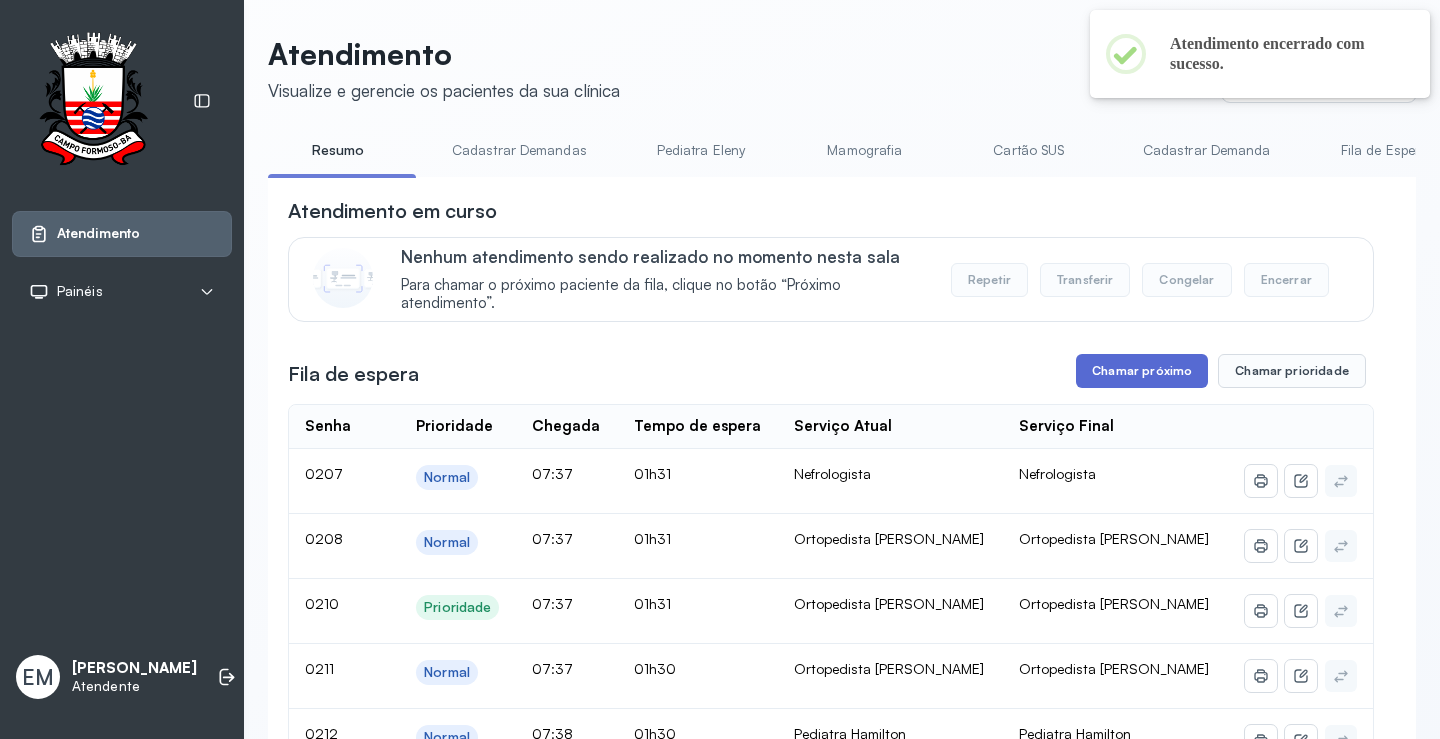 click on "Chamar próximo" at bounding box center (1142, 371) 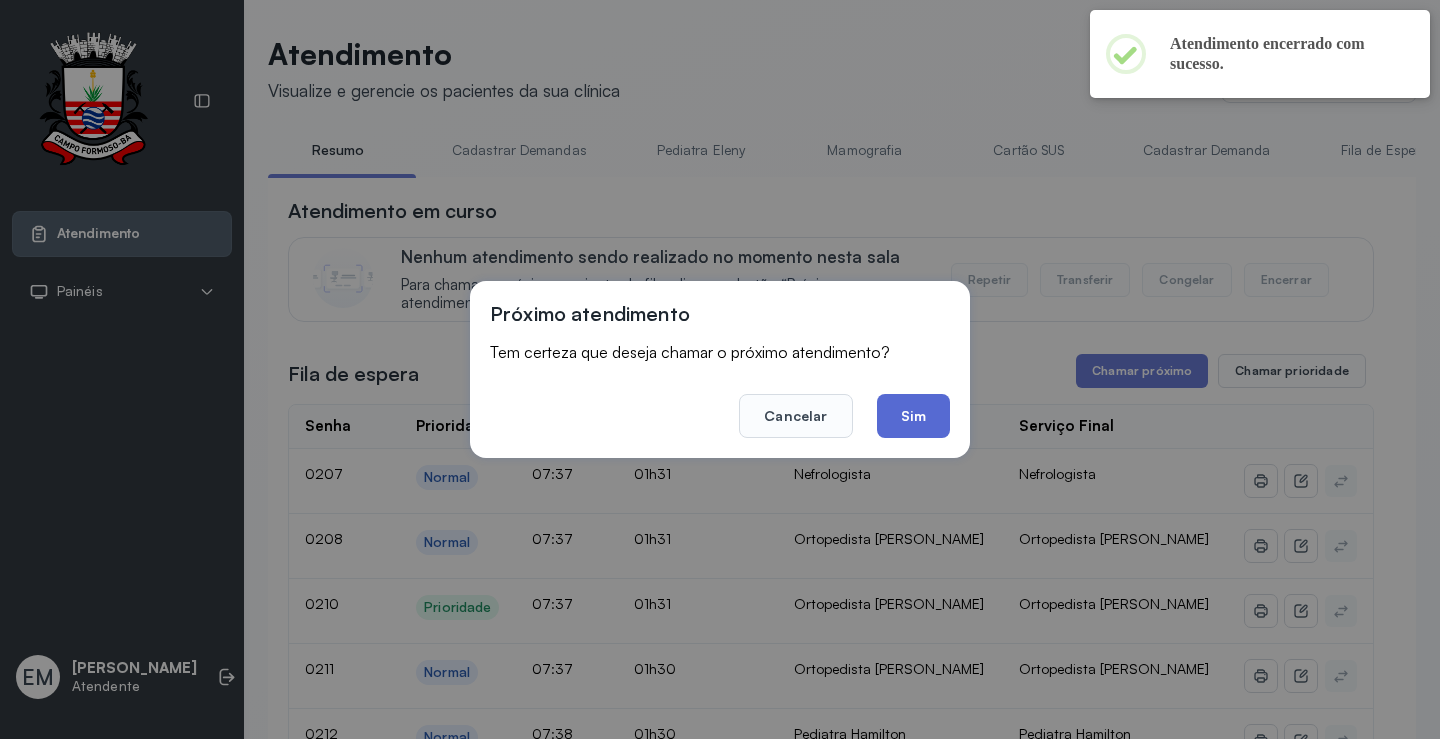 click on "Sim" 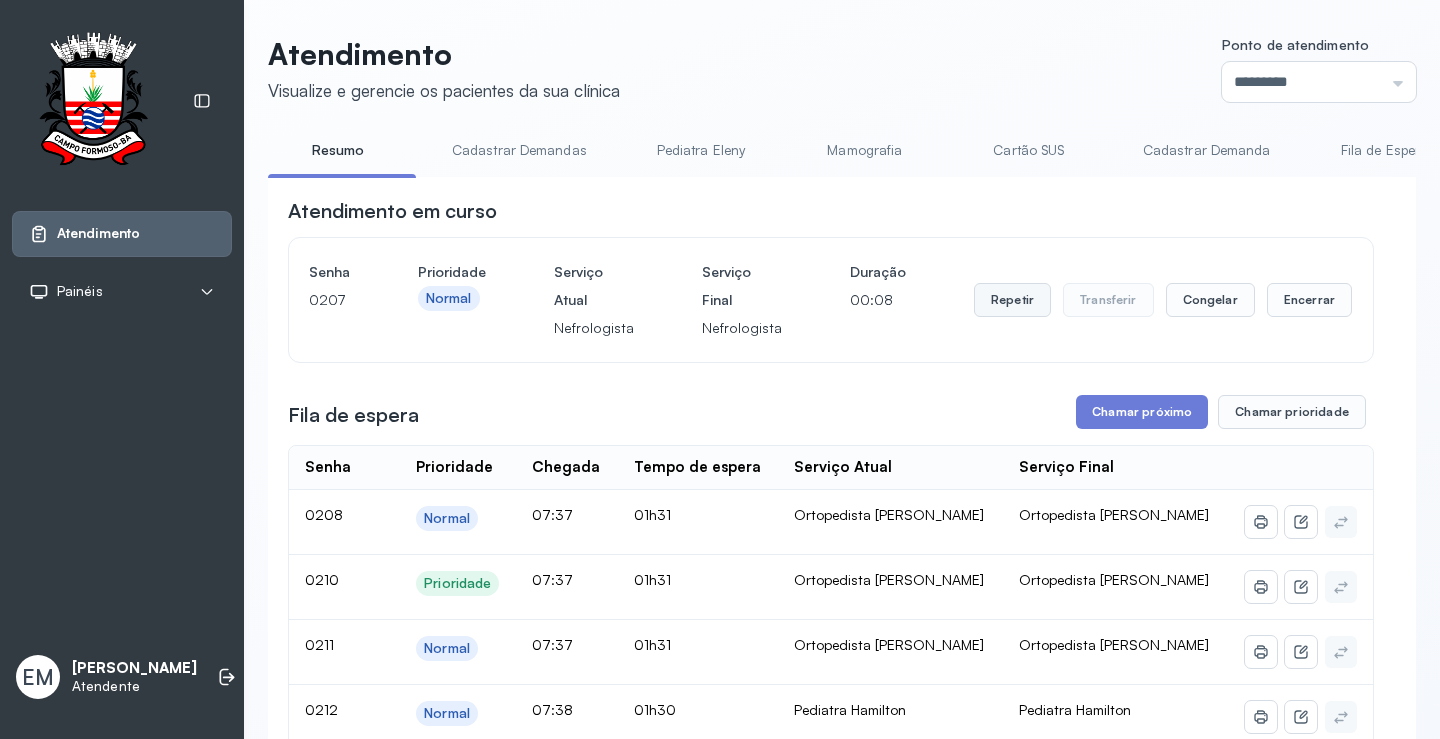 click on "Repetir" at bounding box center [1012, 300] 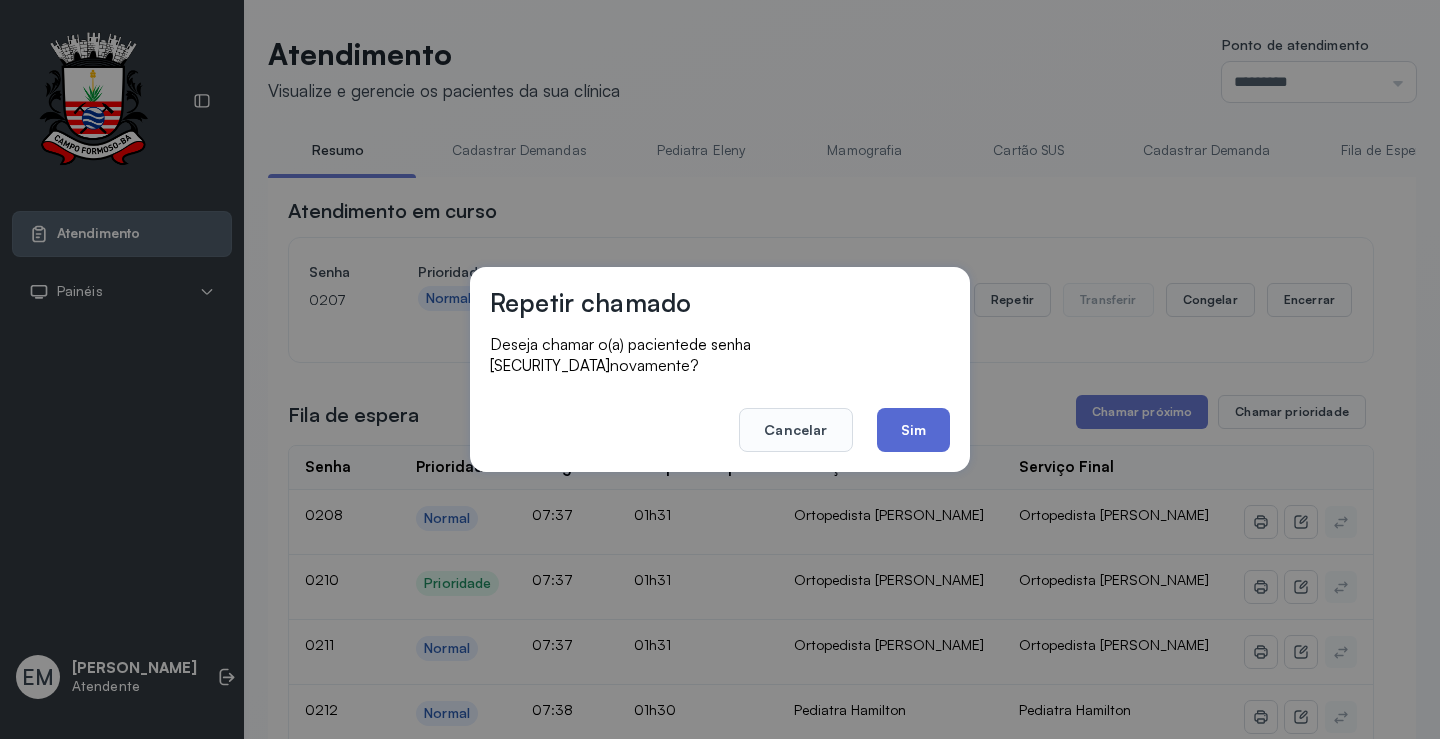 click on "Sim" 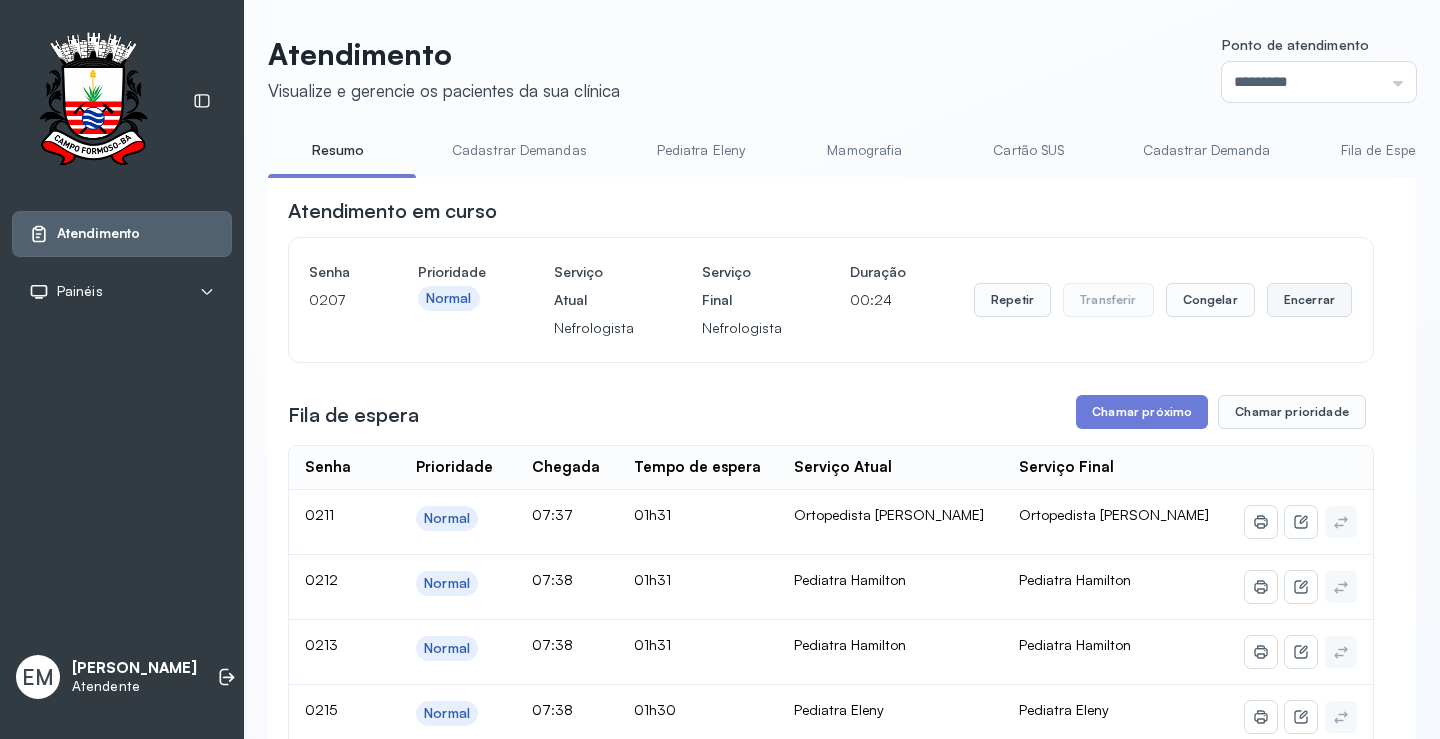 click on "Encerrar" at bounding box center (1309, 300) 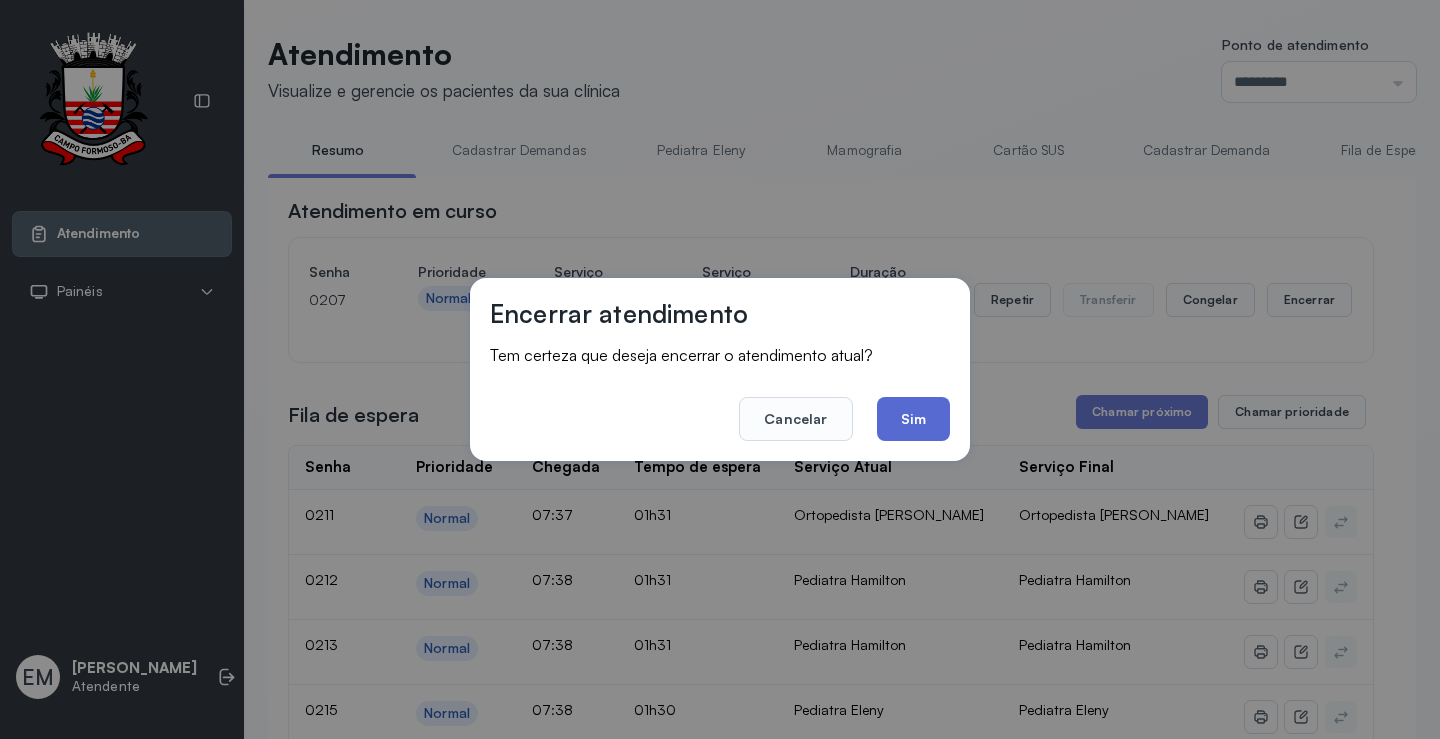 click on "Sim" 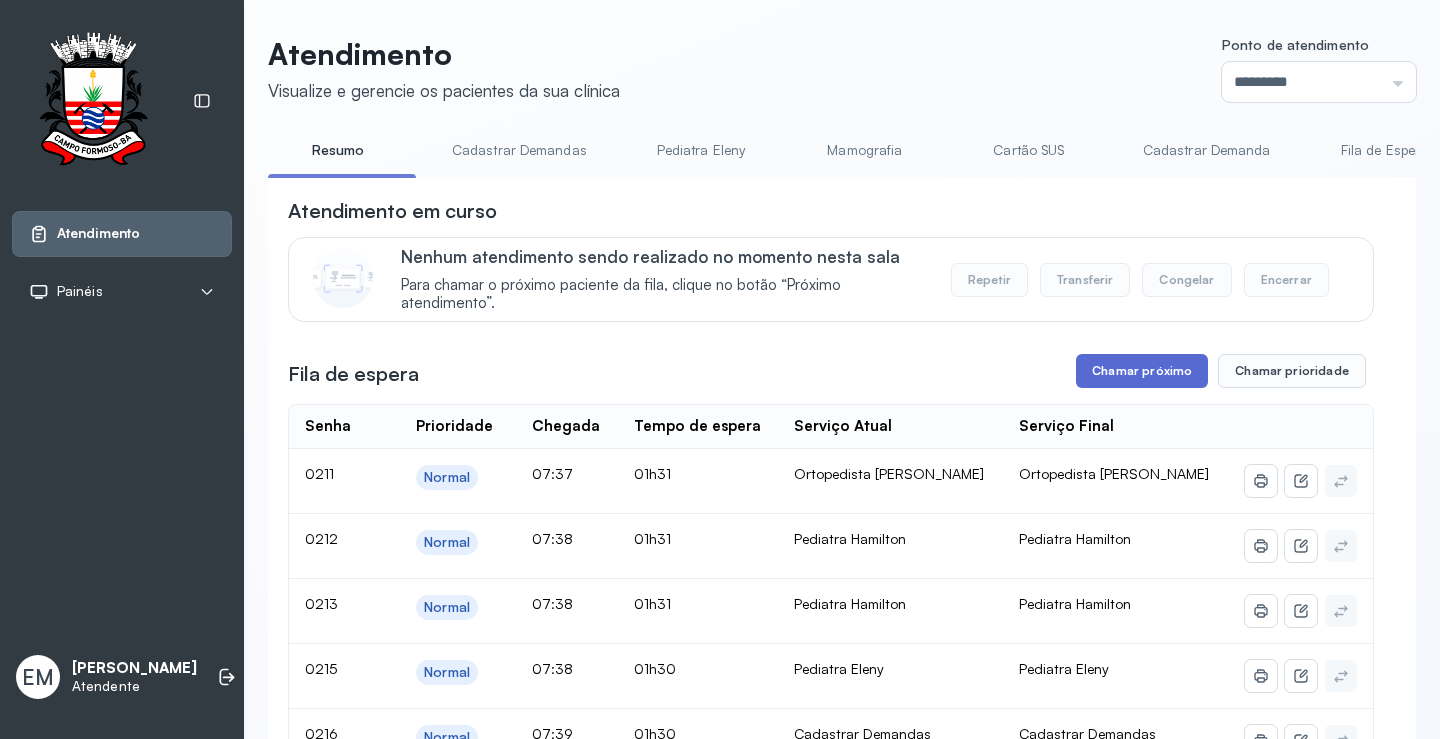 click on "Chamar próximo" at bounding box center [1142, 371] 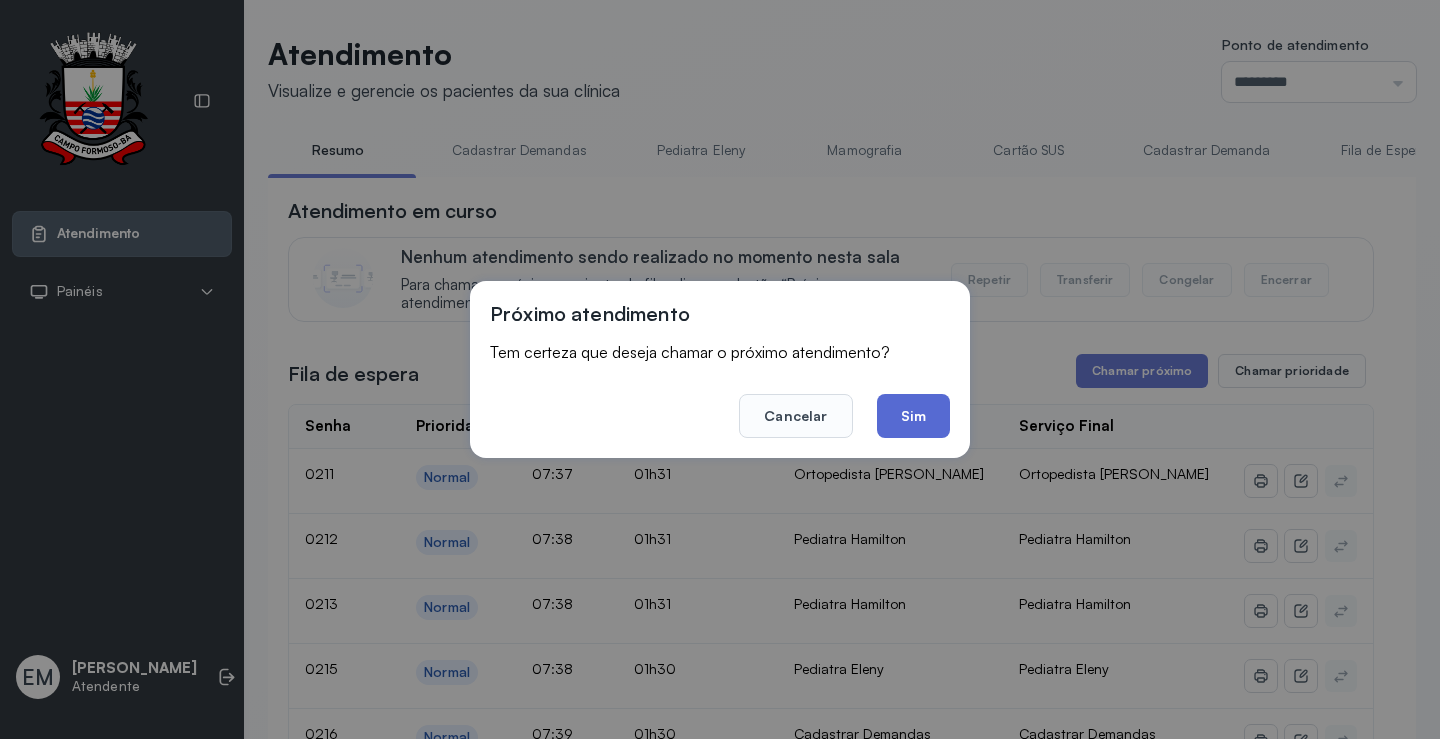 click on "Sim" 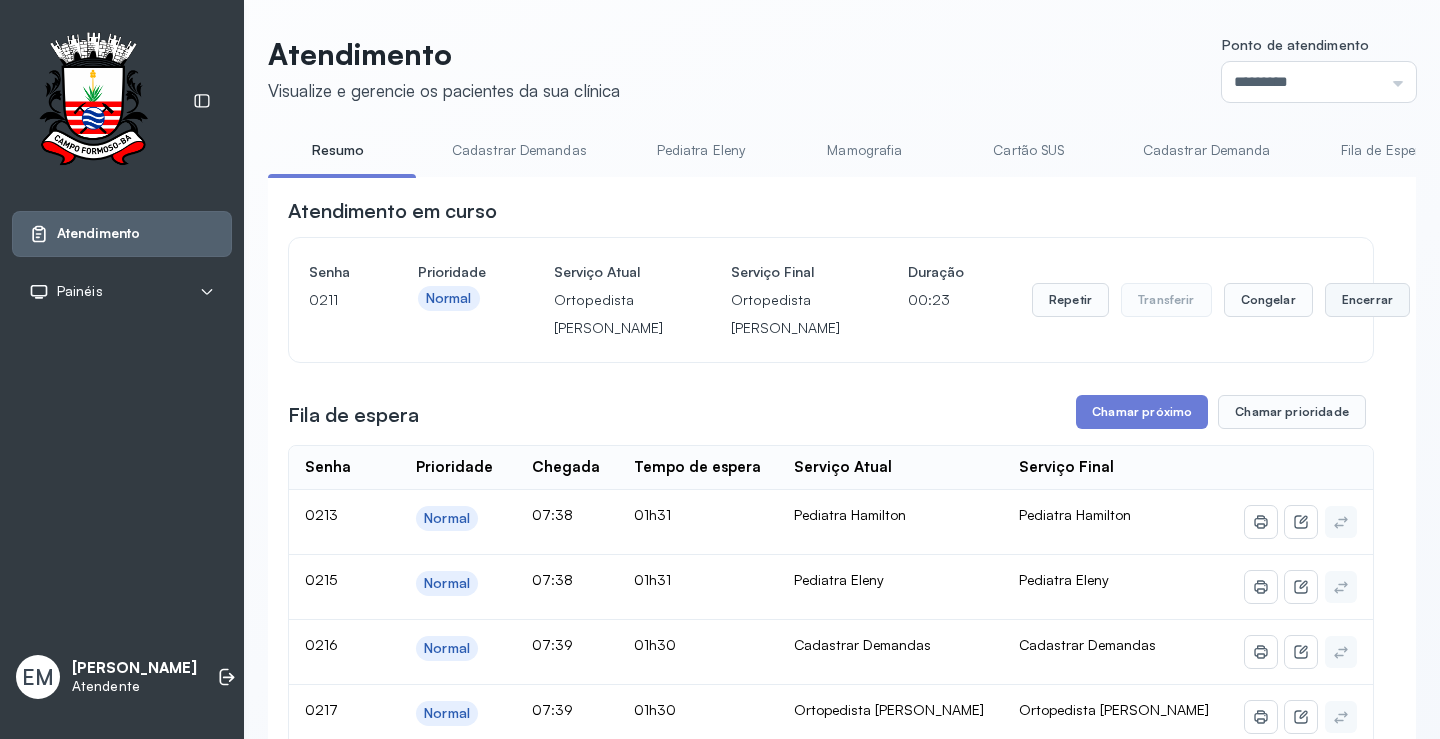 click on "Encerrar" at bounding box center (1367, 300) 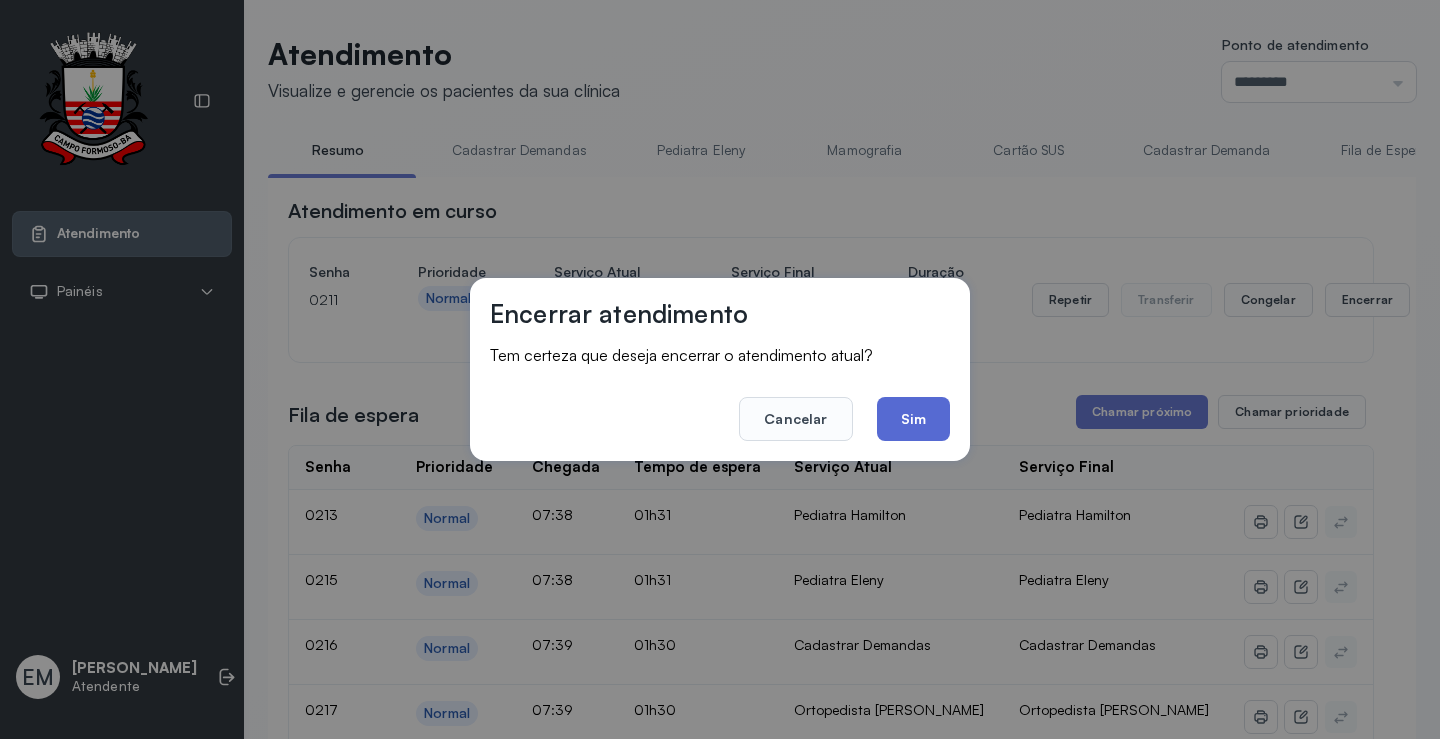 click on "Sim" 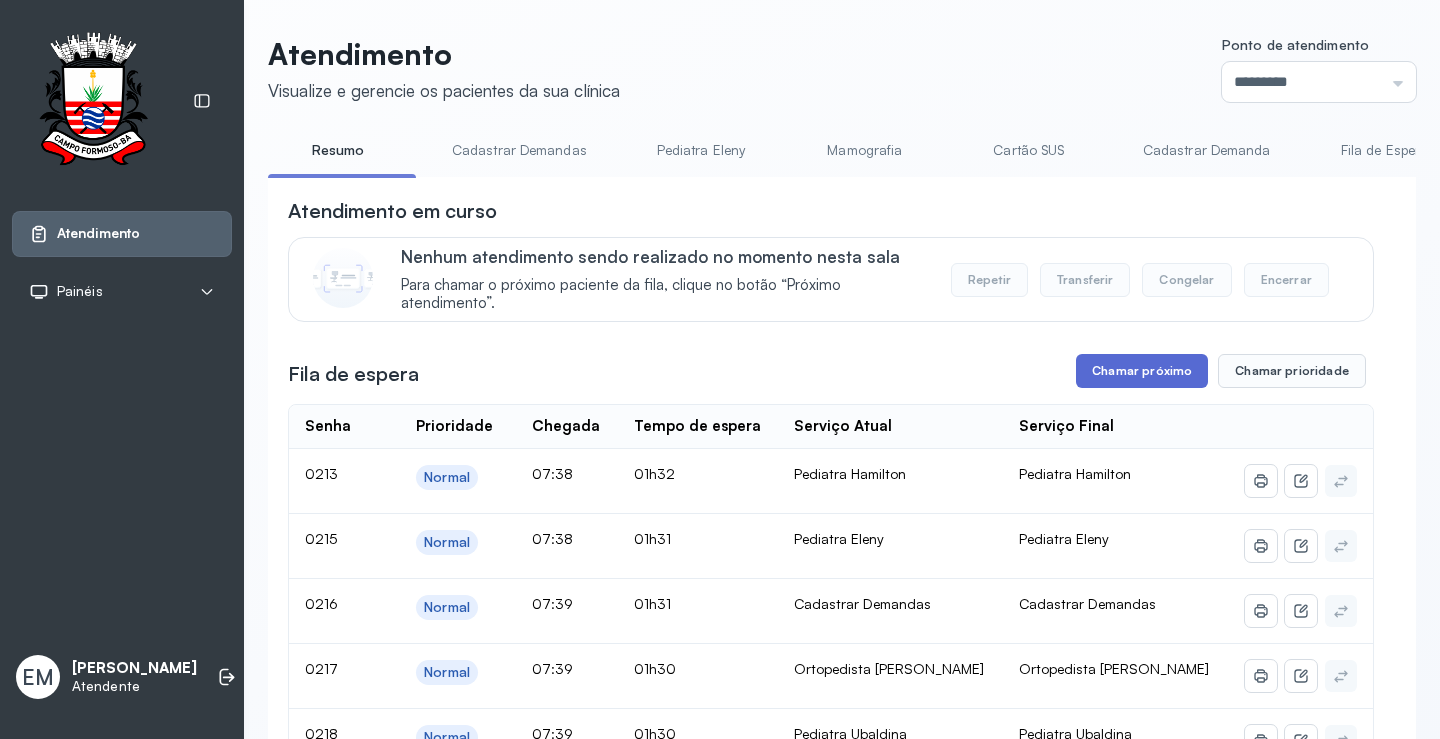 click on "Chamar próximo" at bounding box center (1142, 371) 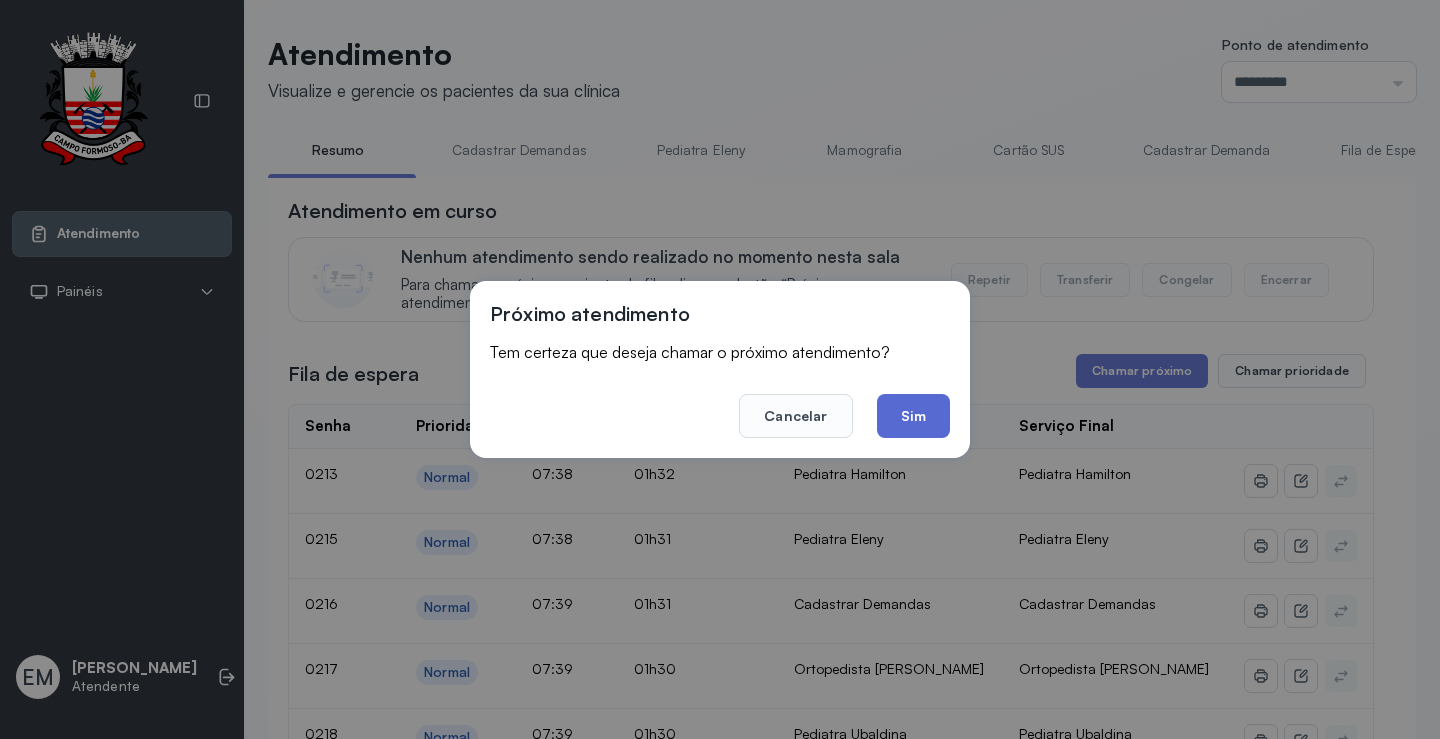 click on "Sim" 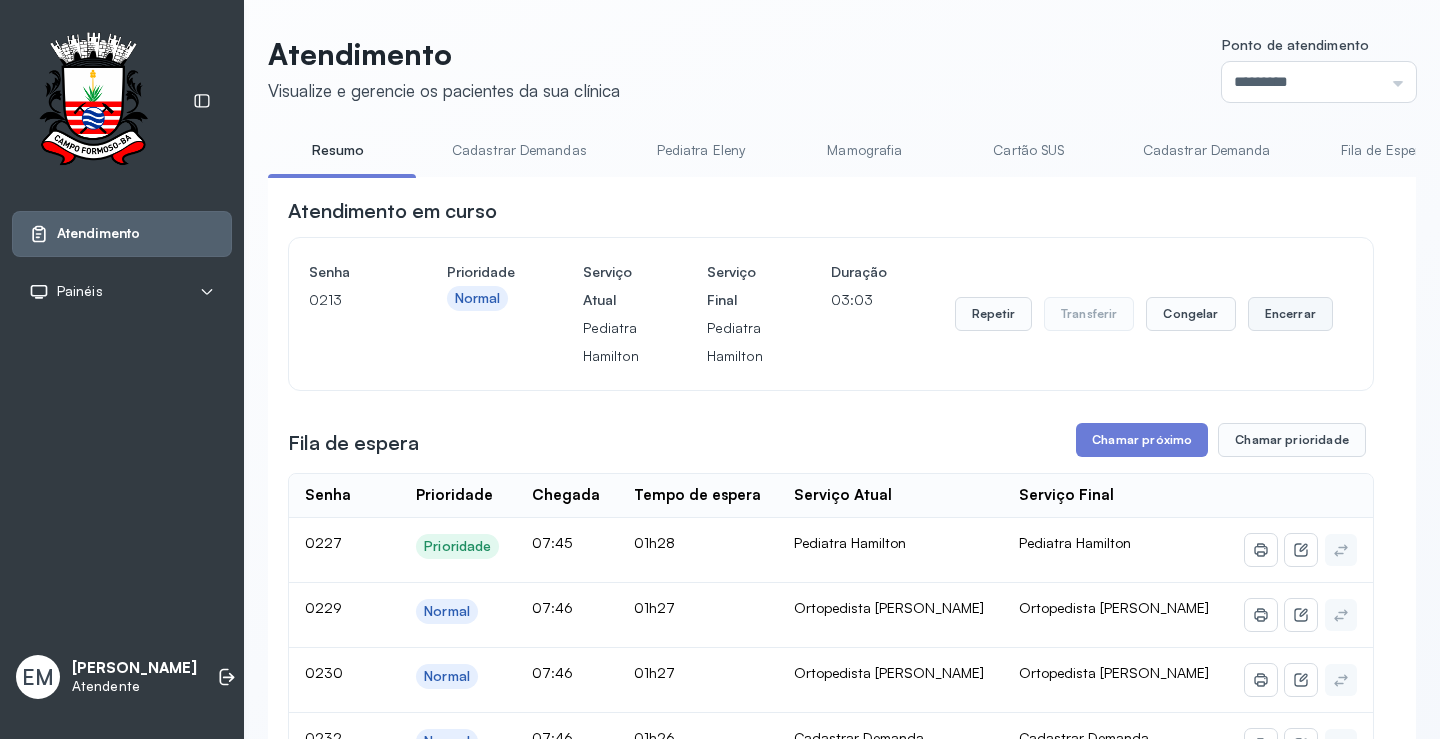 click on "Encerrar" at bounding box center (1290, 314) 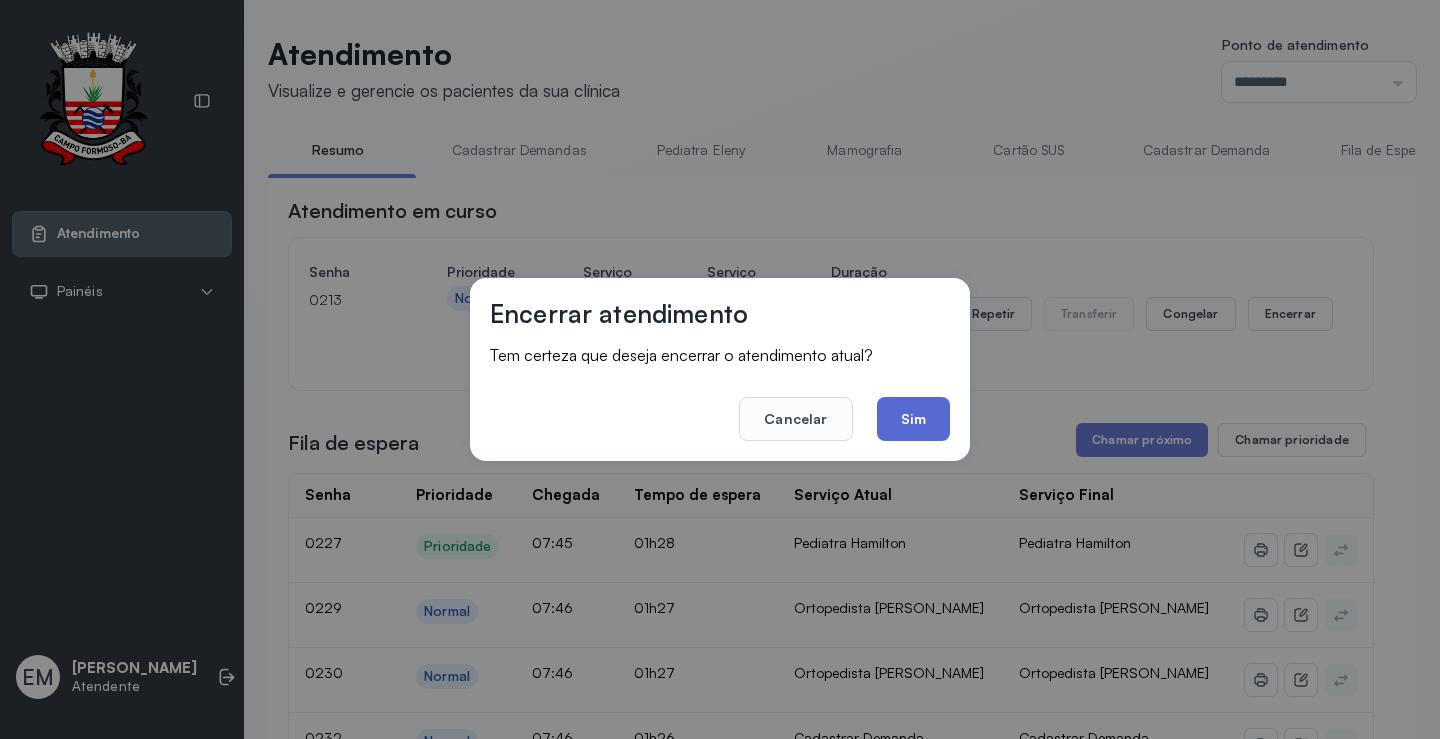 click on "Sim" 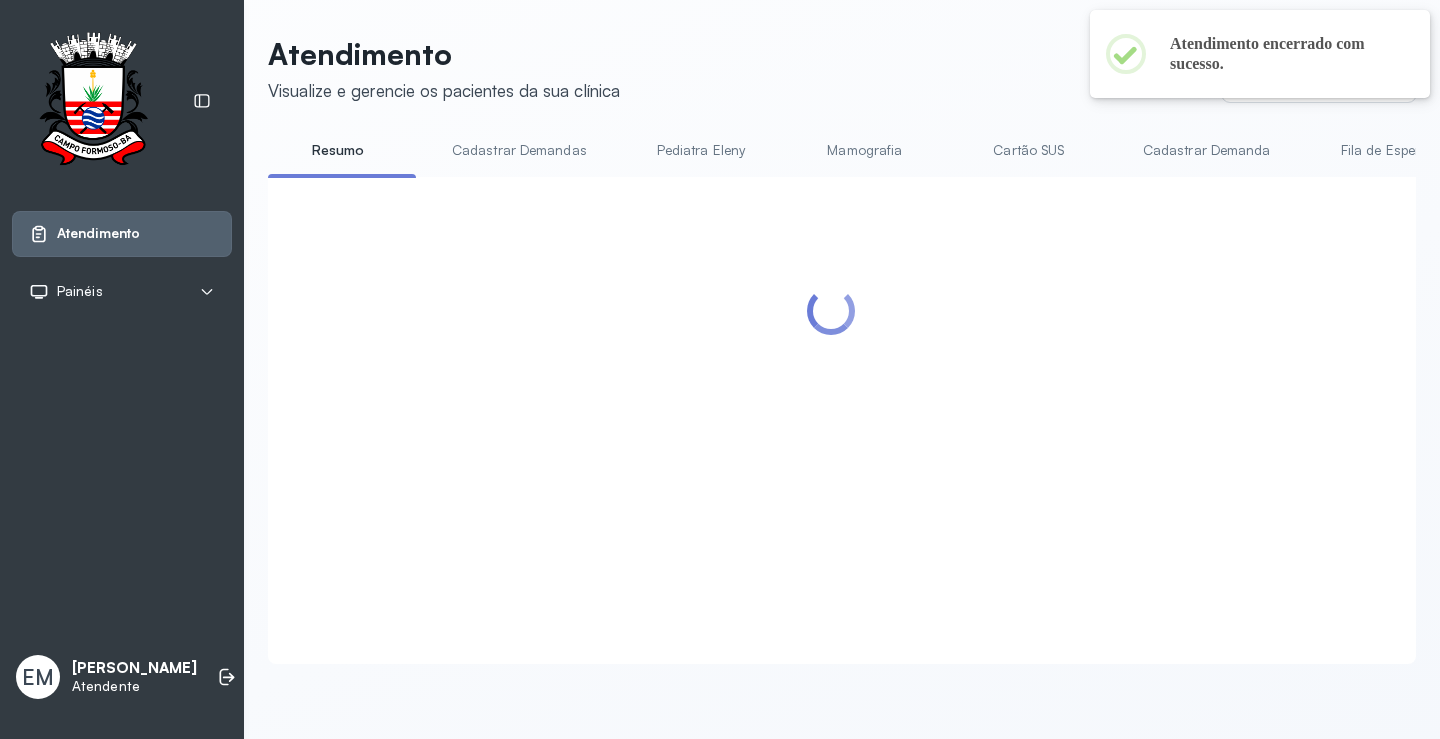 scroll, scrollTop: 1, scrollLeft: 0, axis: vertical 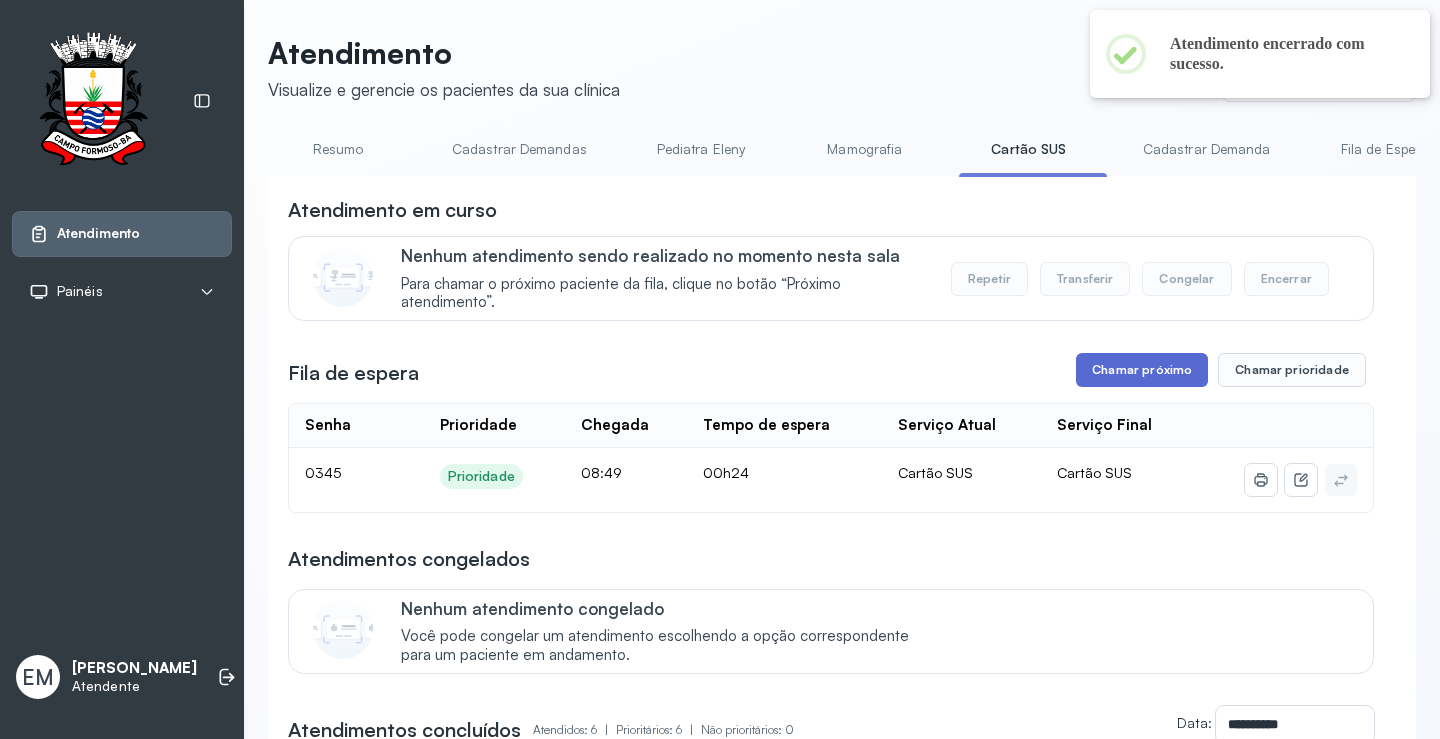 click on "Chamar próximo" at bounding box center (1142, 370) 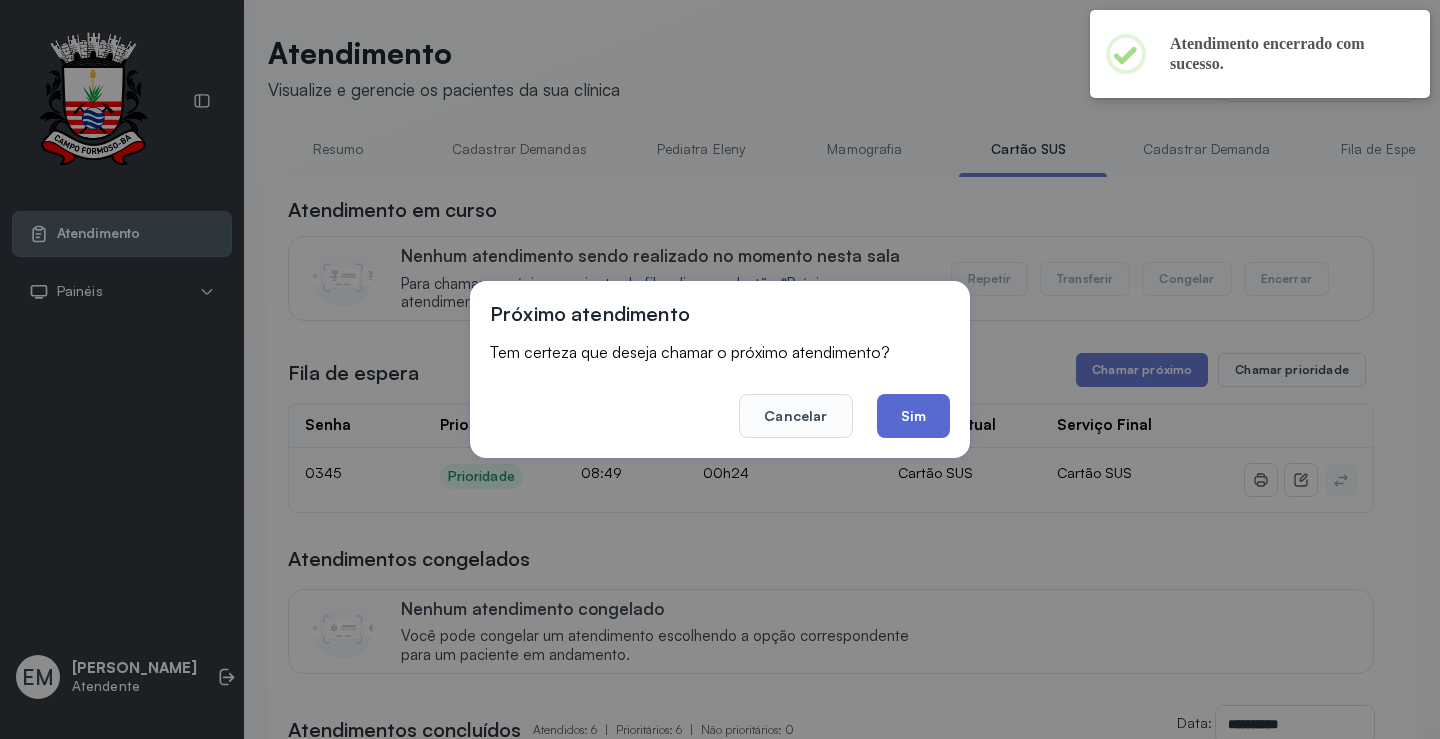 click on "Sim" 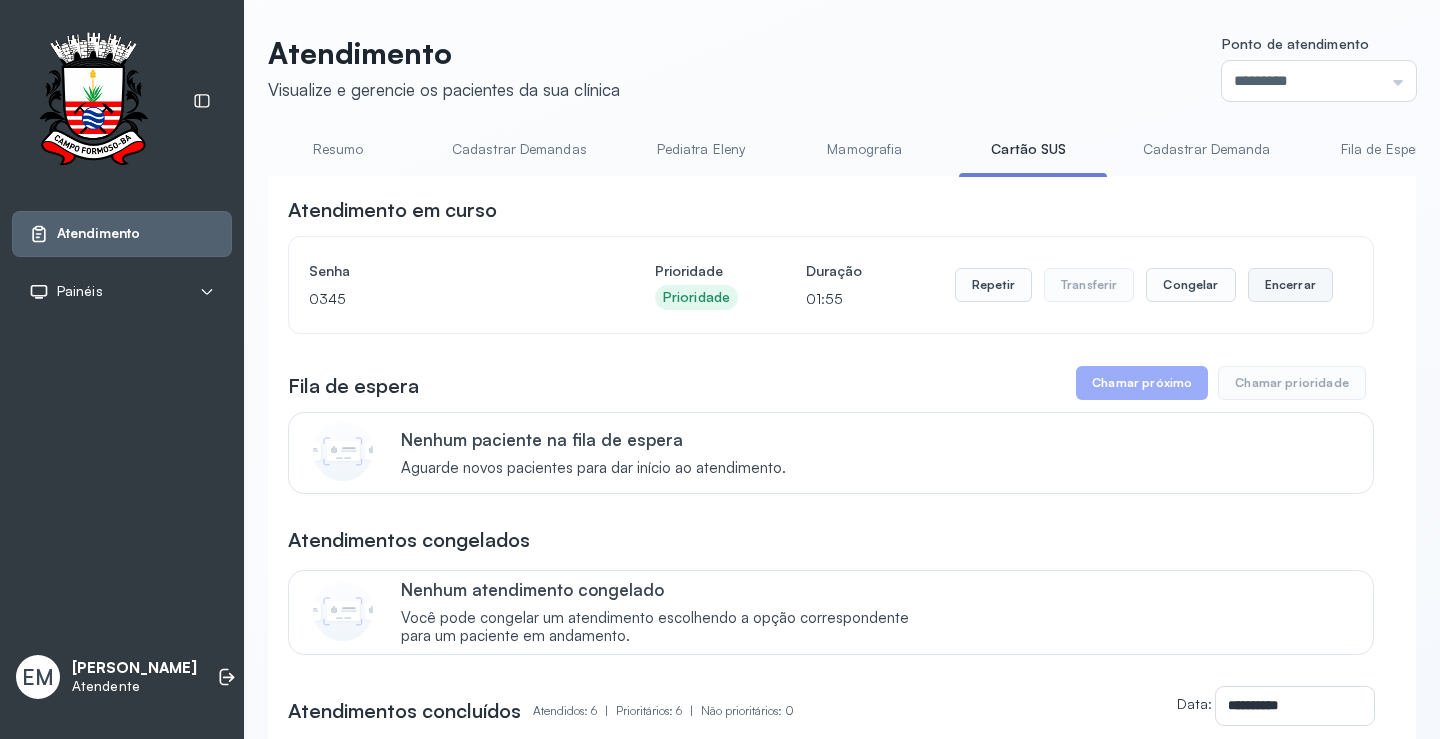 click on "Encerrar" at bounding box center (1290, 285) 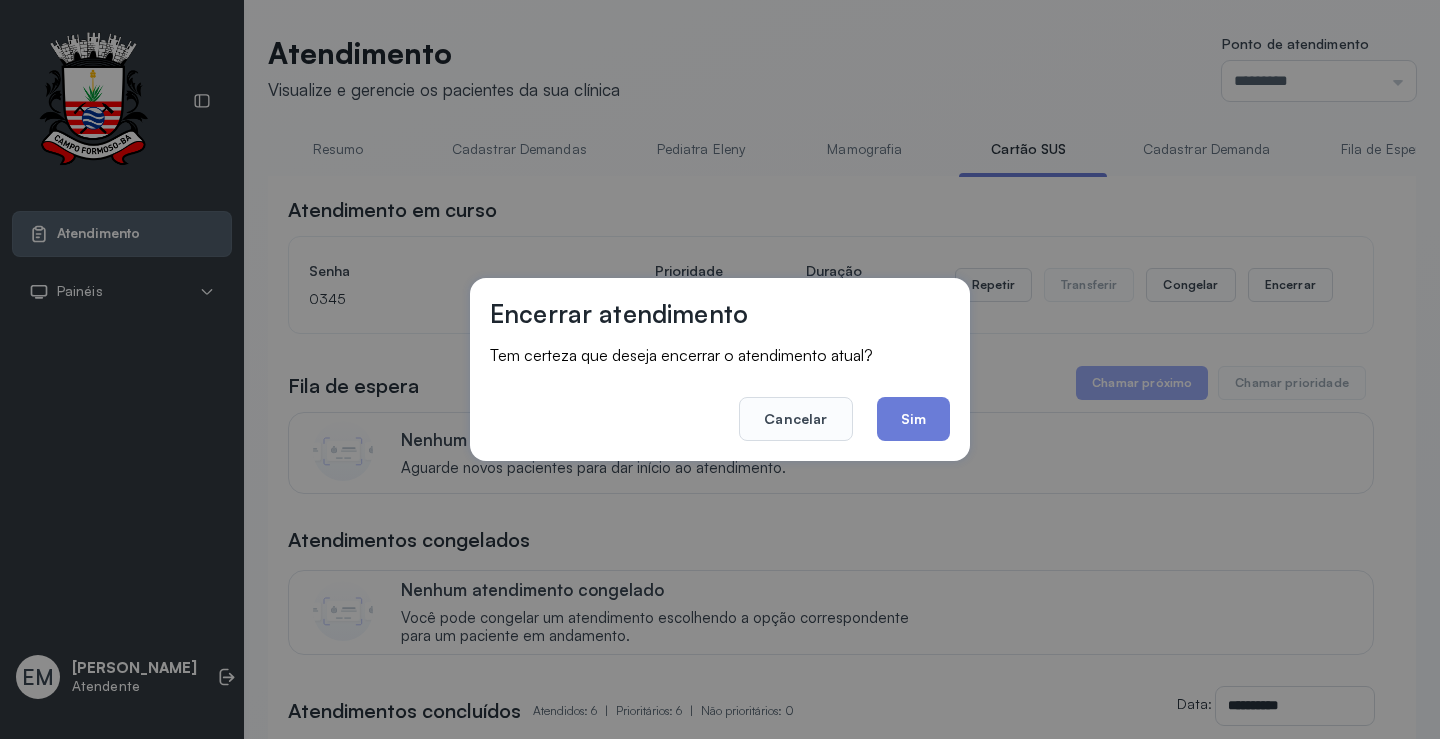 click on "Sim" 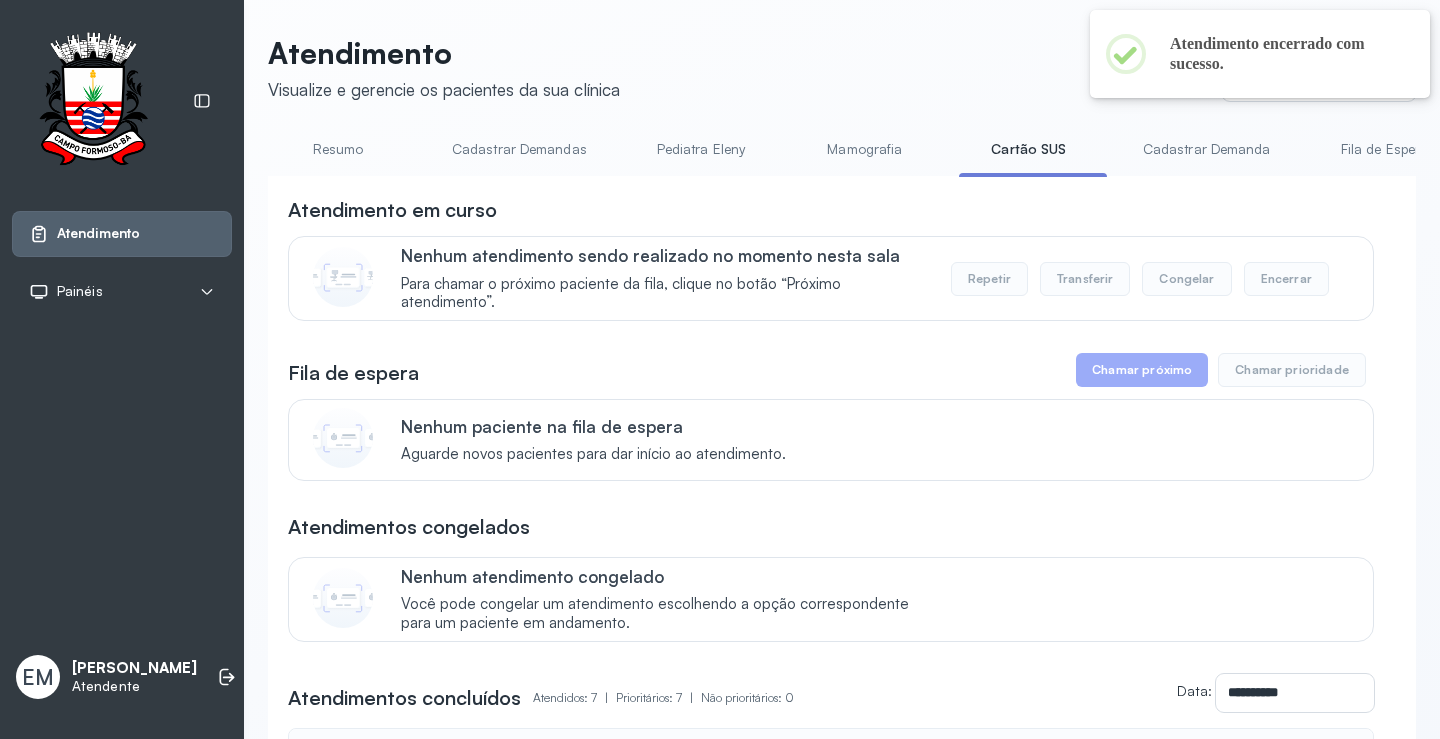 click on "Resumo" at bounding box center (338, 149) 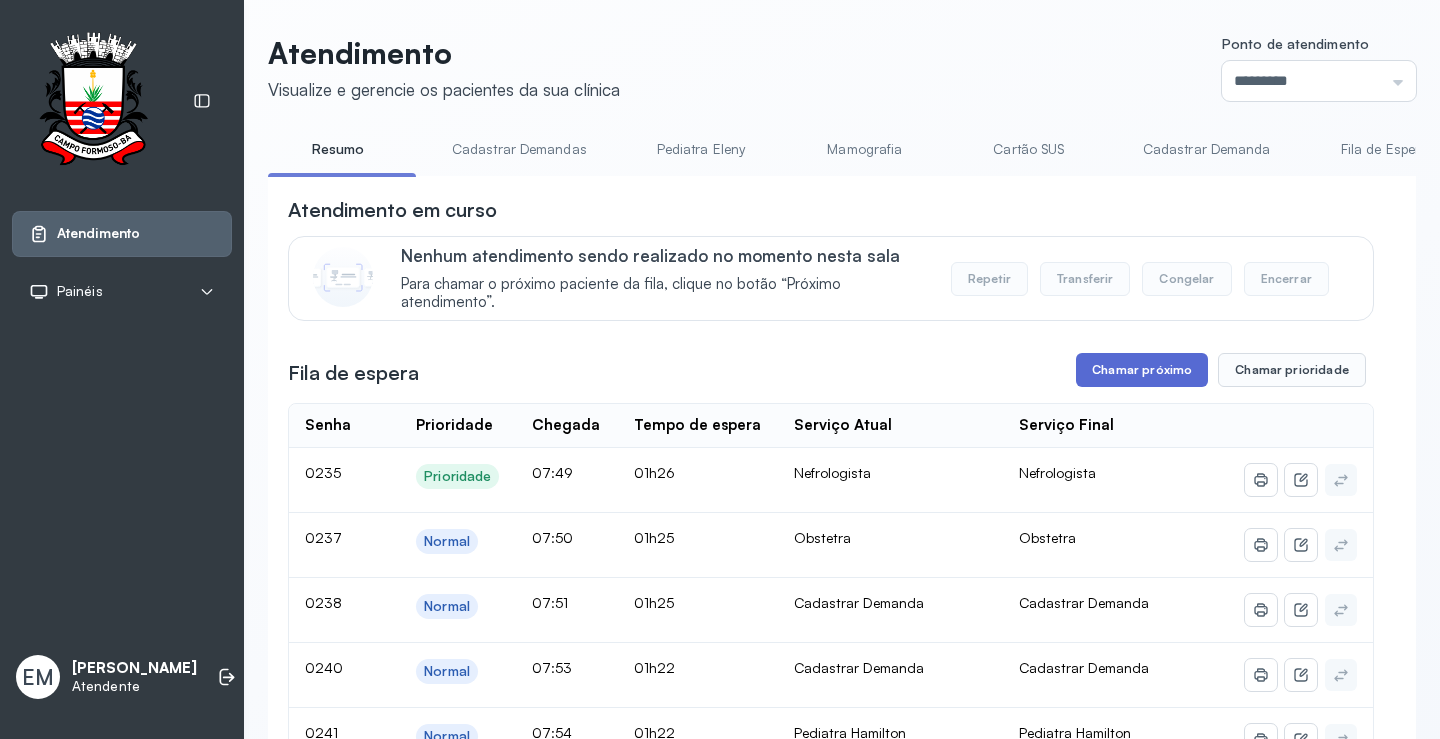 click on "Chamar próximo" at bounding box center (1142, 370) 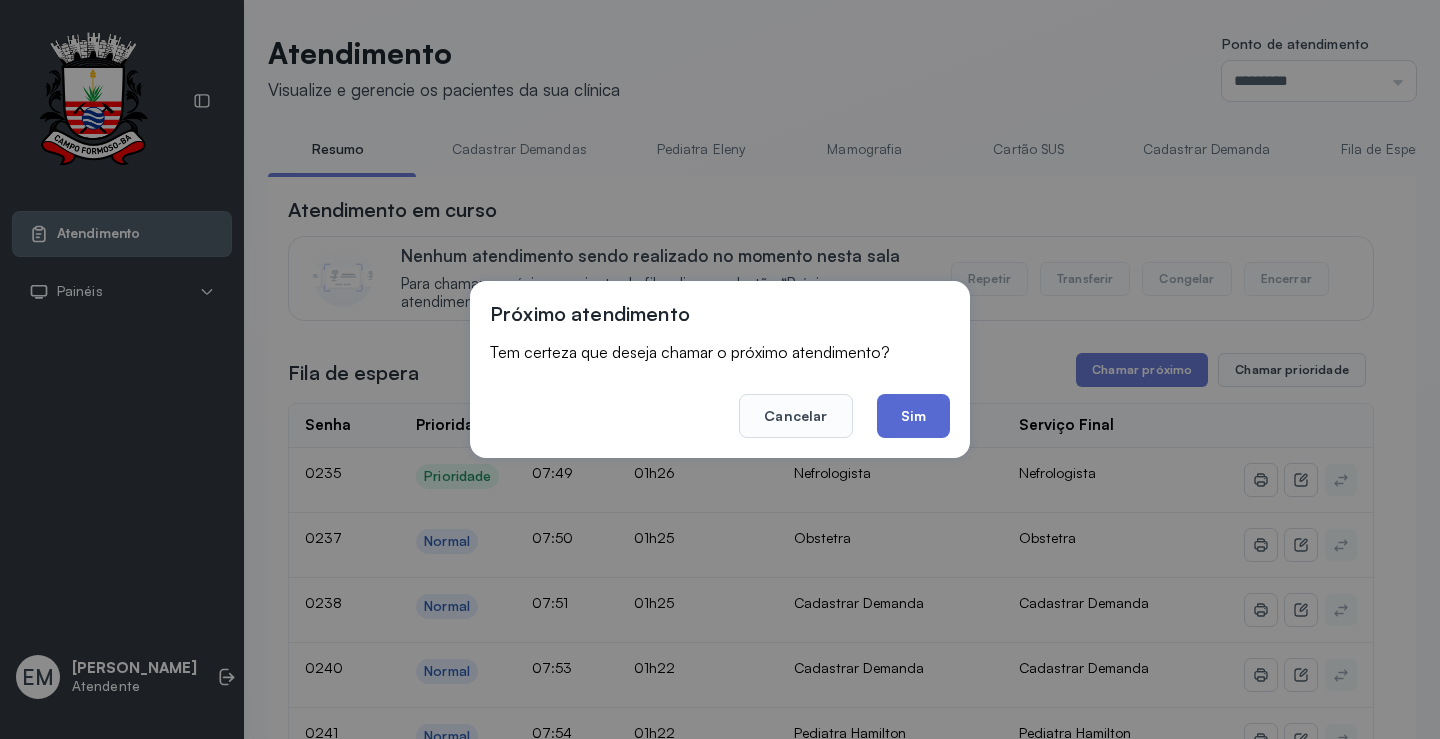 click on "Sim" 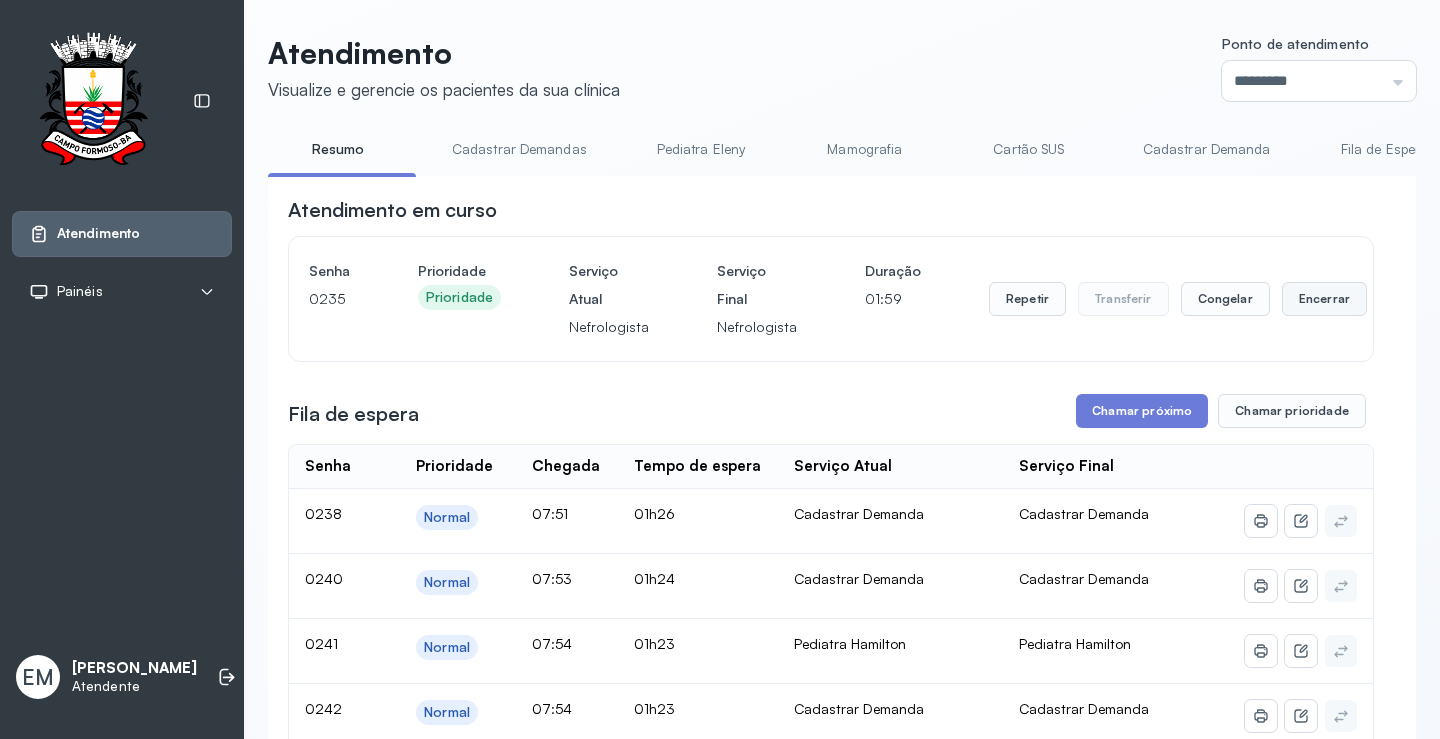 click on "Encerrar" at bounding box center [1324, 299] 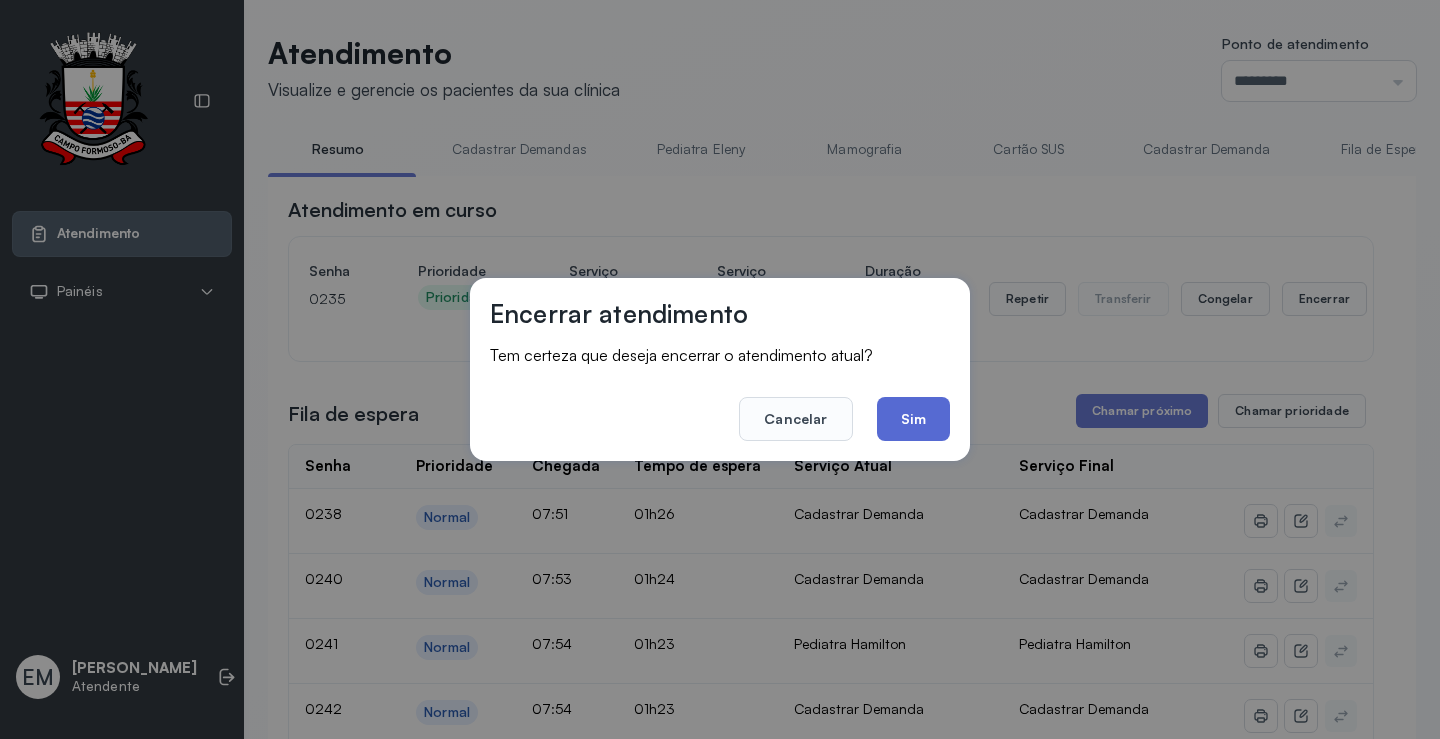 click on "Sim" 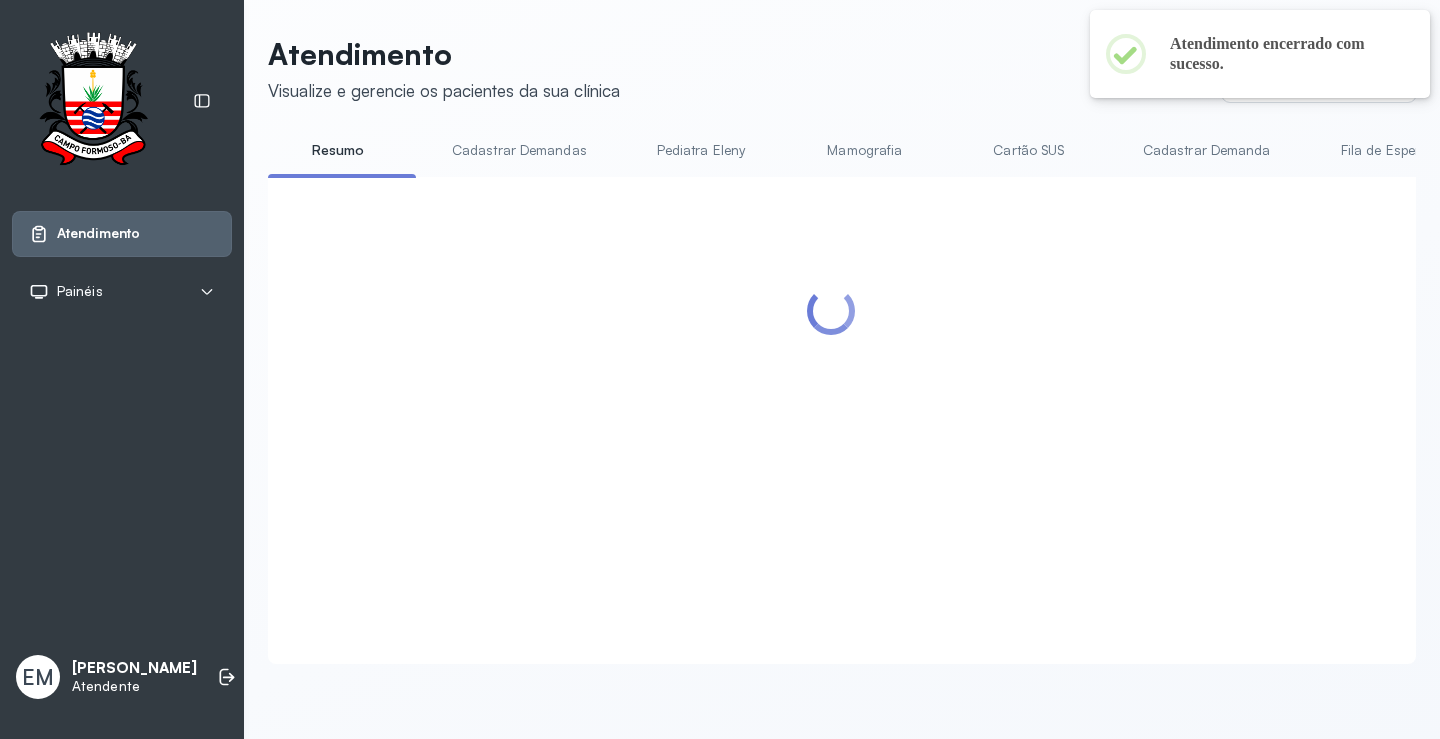 click on "Cartão SUS" at bounding box center [1029, 150] 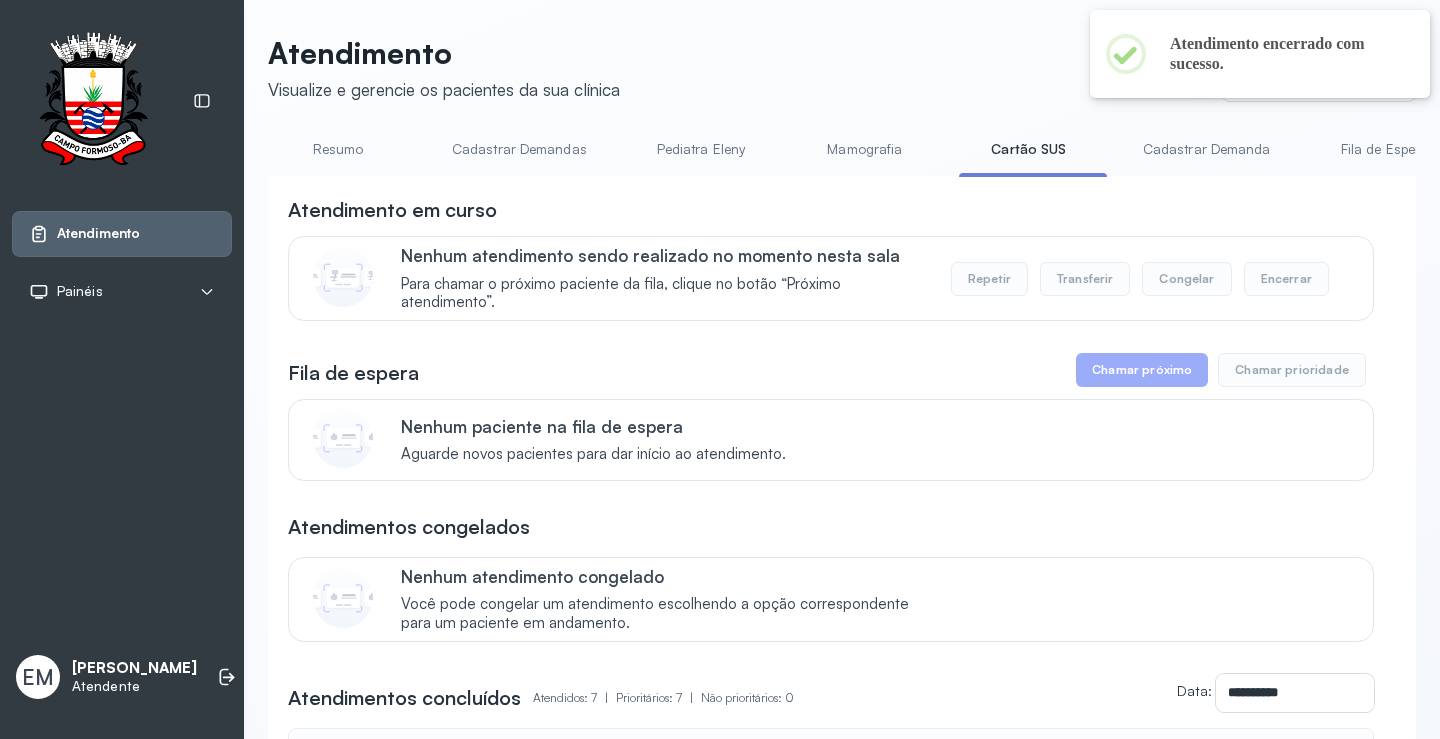 click on "Resumo" at bounding box center [338, 149] 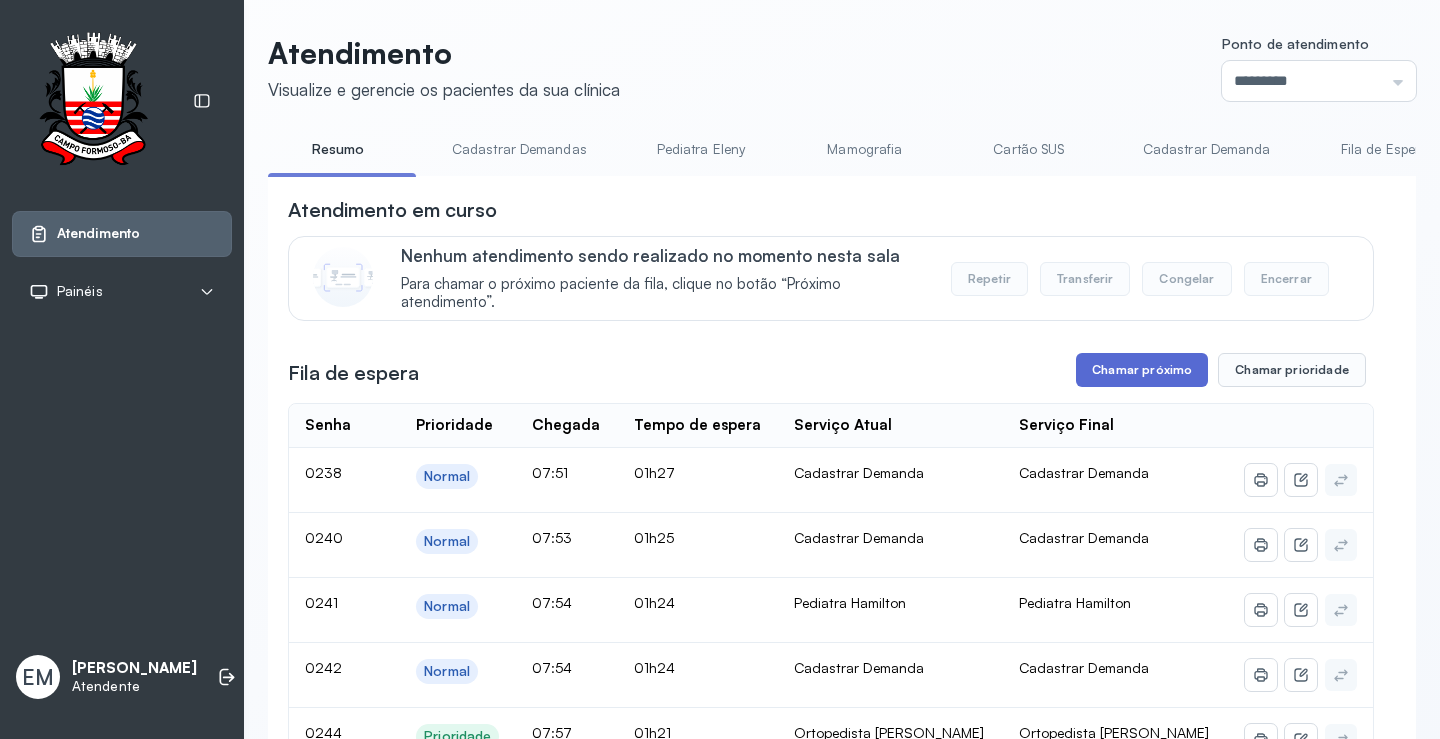 click on "Chamar próximo" at bounding box center (1142, 370) 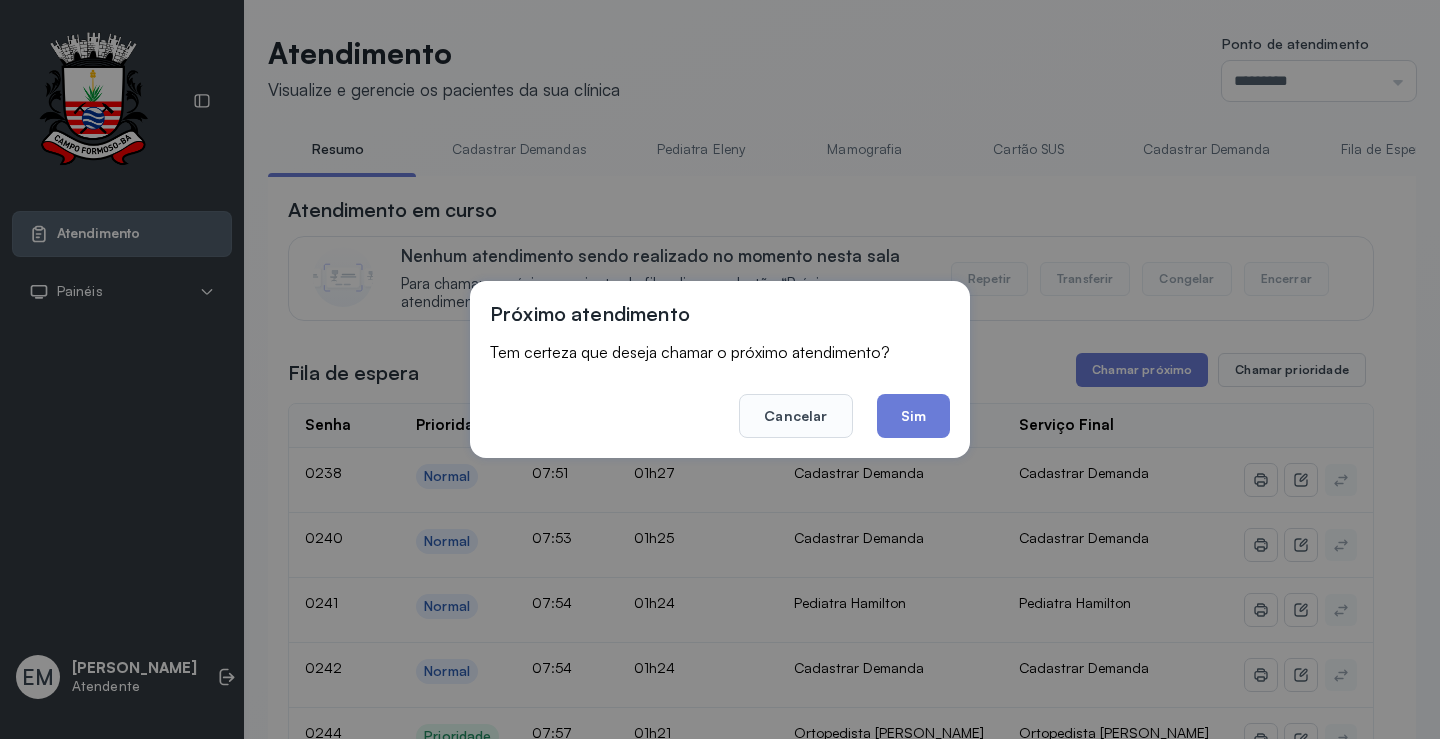 click on "Próximo atendimento Tem certeza que deseja chamar o próximo atendimento? Cancelar Sim" at bounding box center (720, 369) 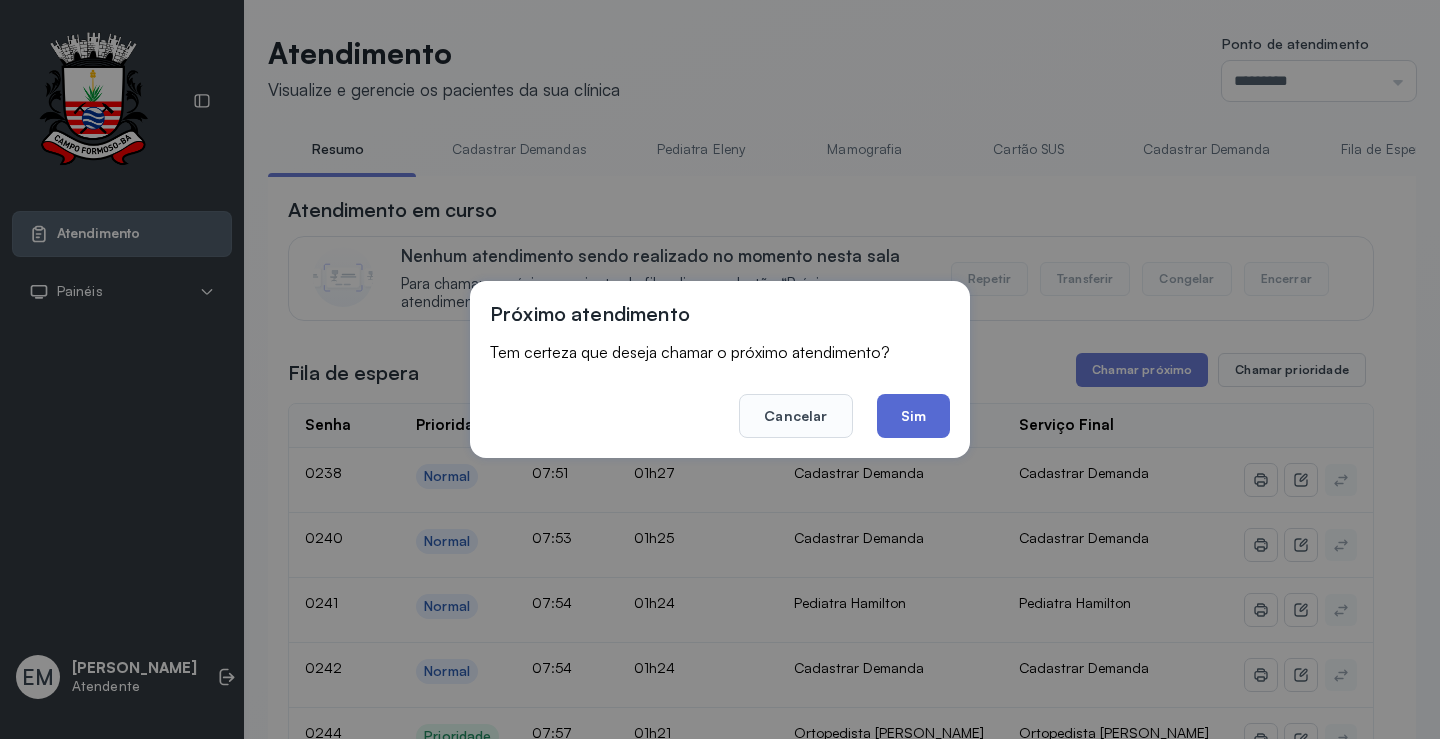 click on "Sim" 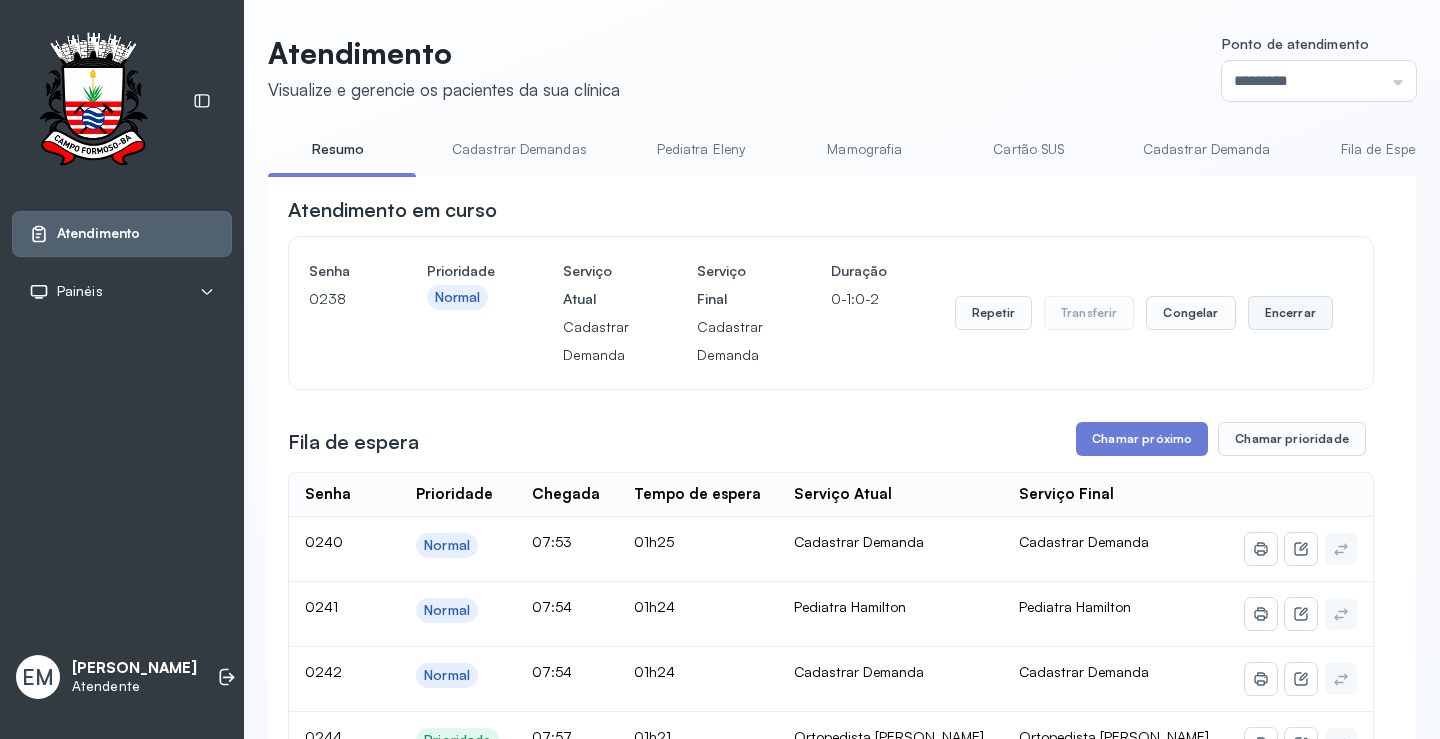 click on "Encerrar" at bounding box center (1290, 313) 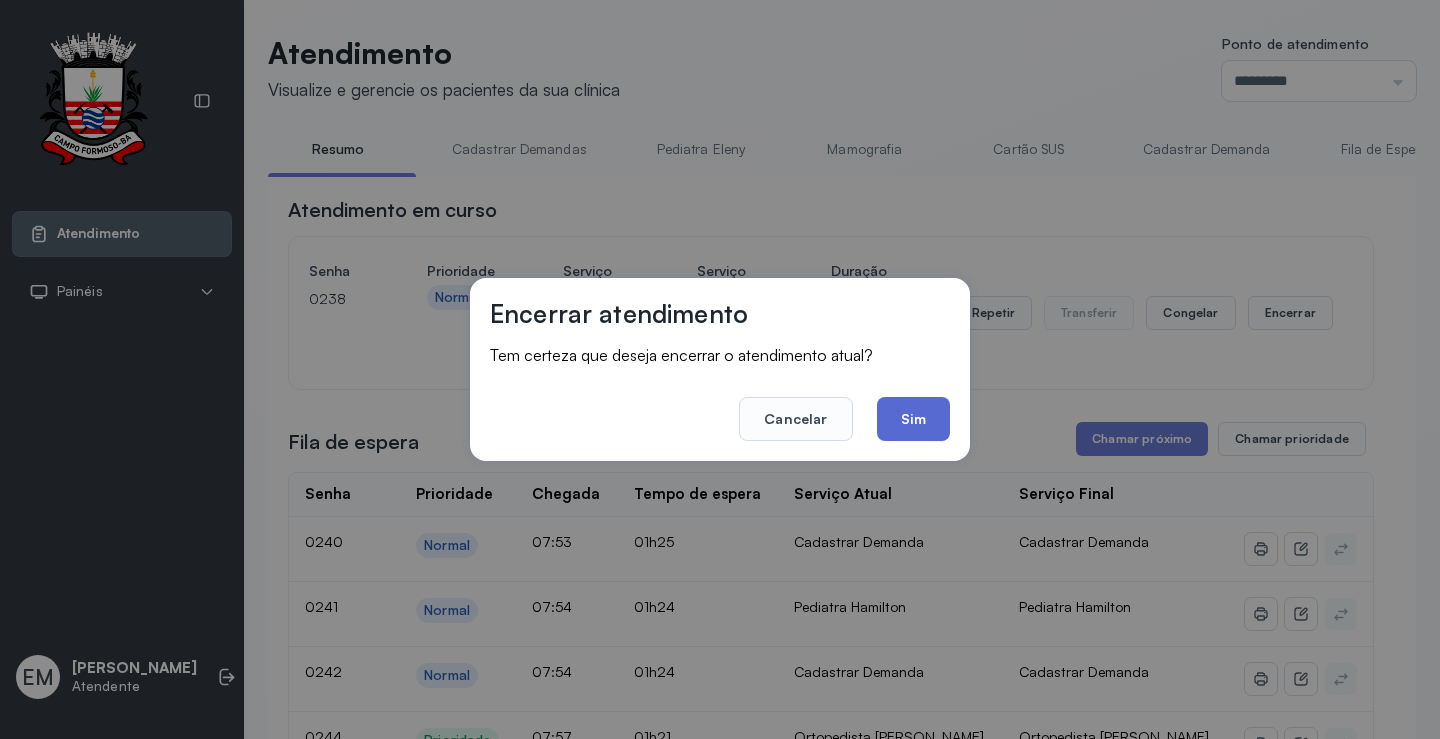 click on "Sim" 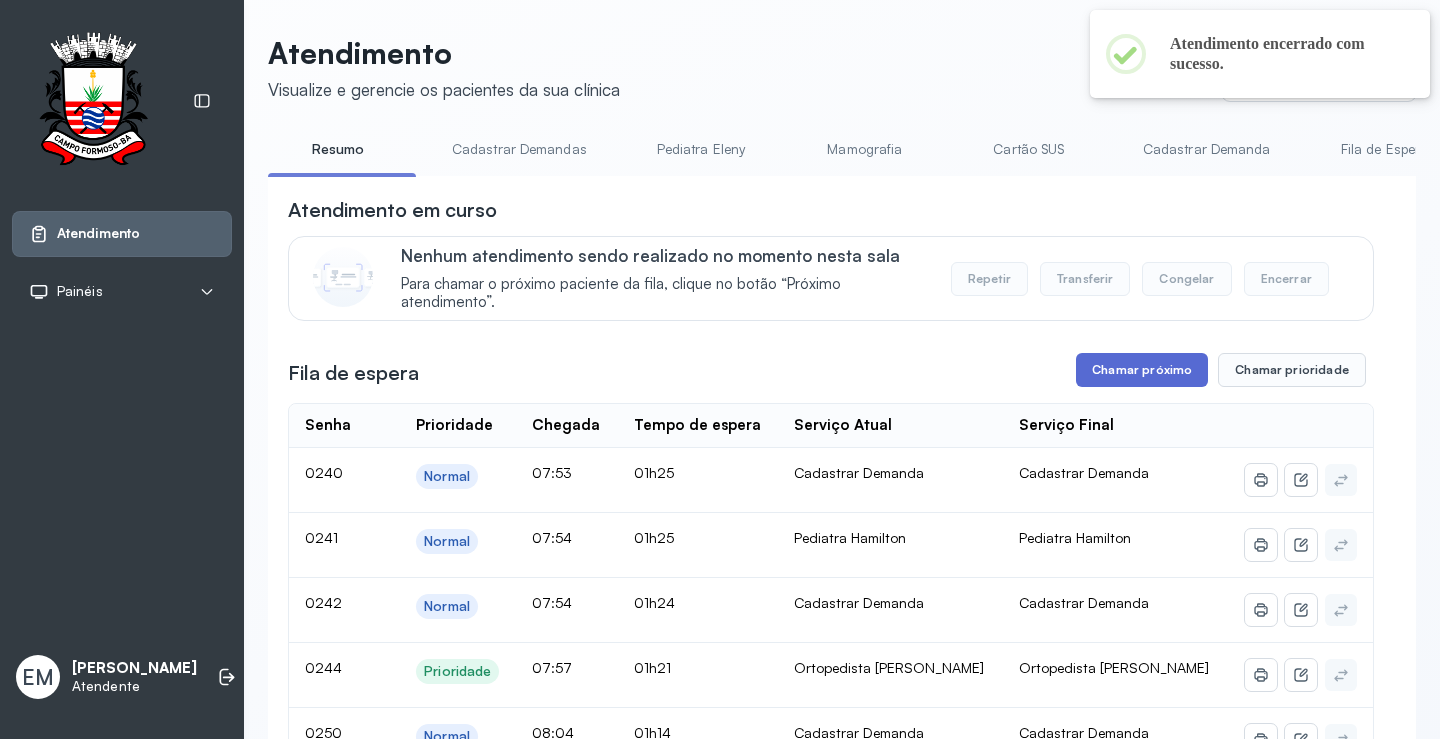 click on "Chamar próximo" at bounding box center [1142, 370] 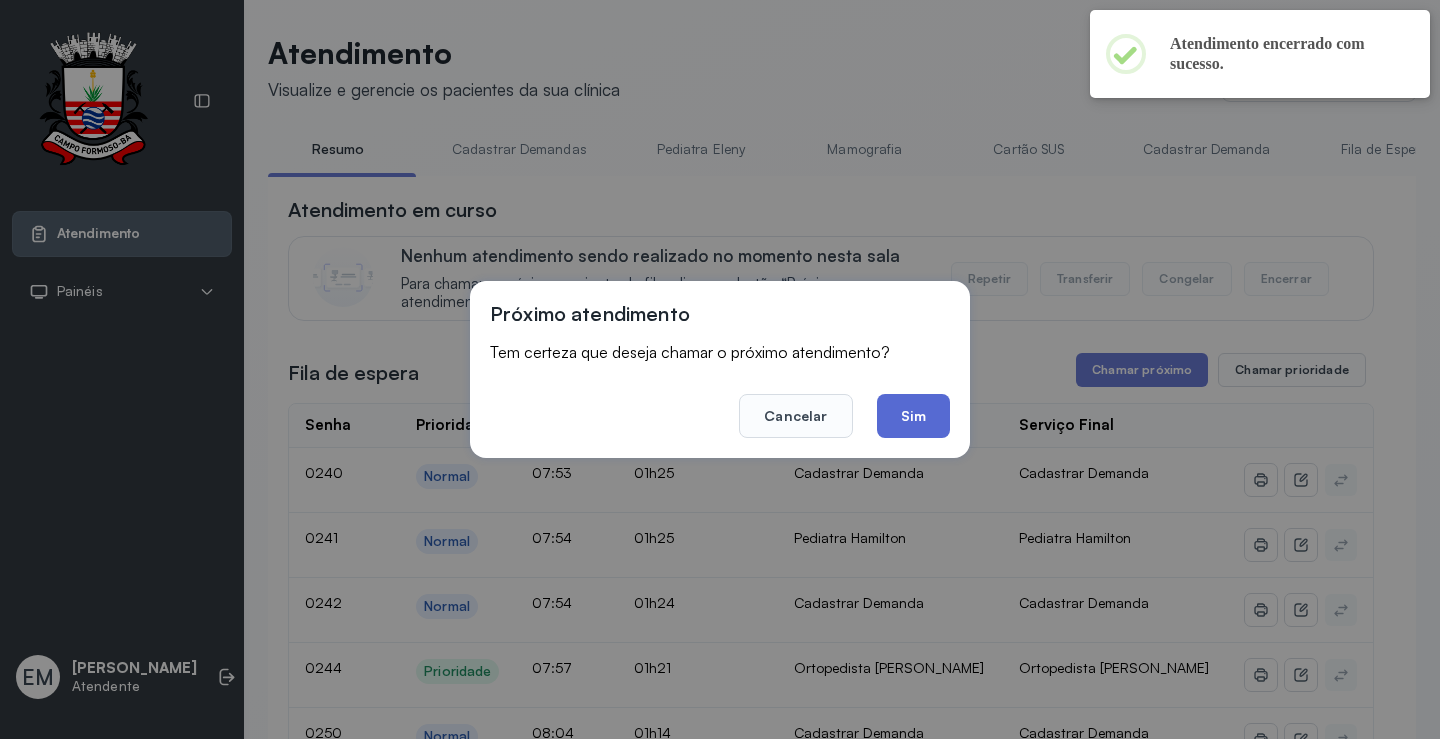 click on "Sim" 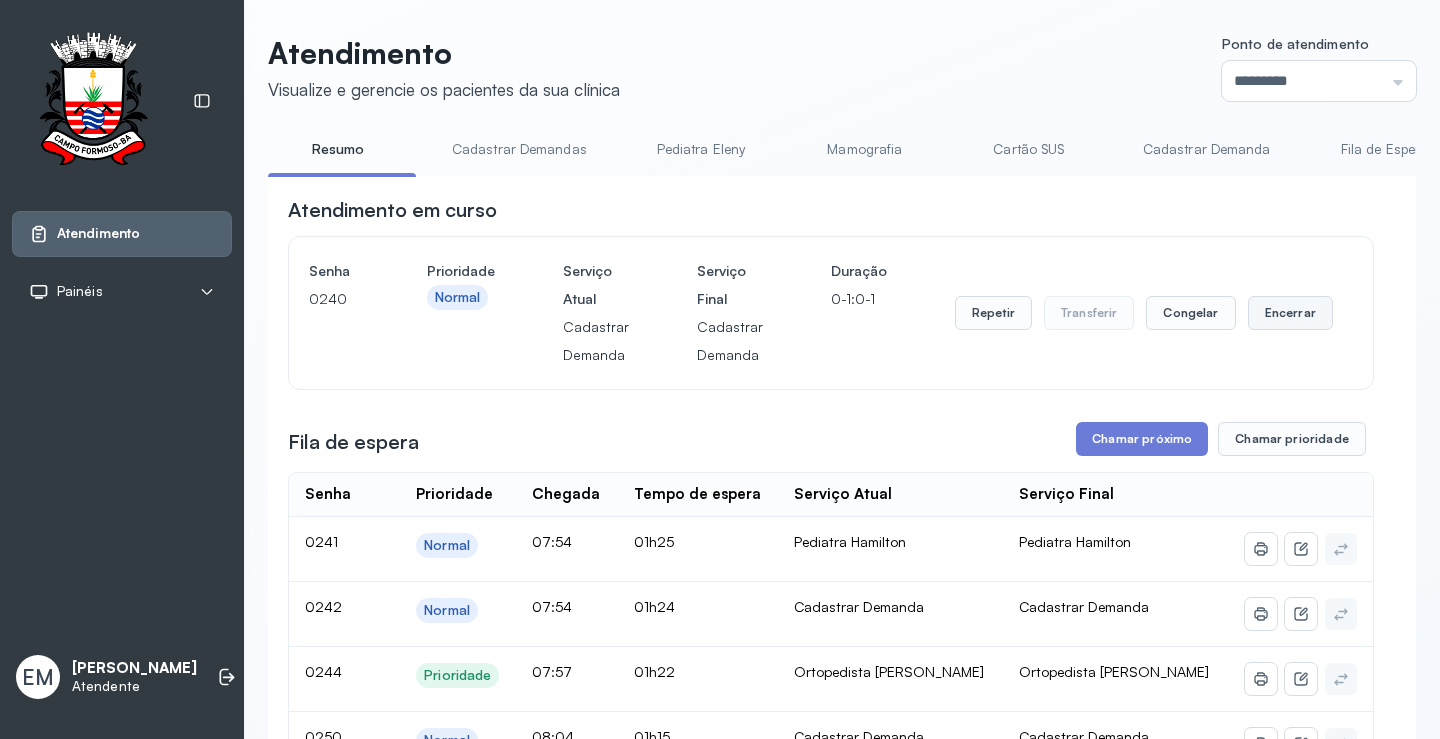 click on "Encerrar" at bounding box center (1290, 313) 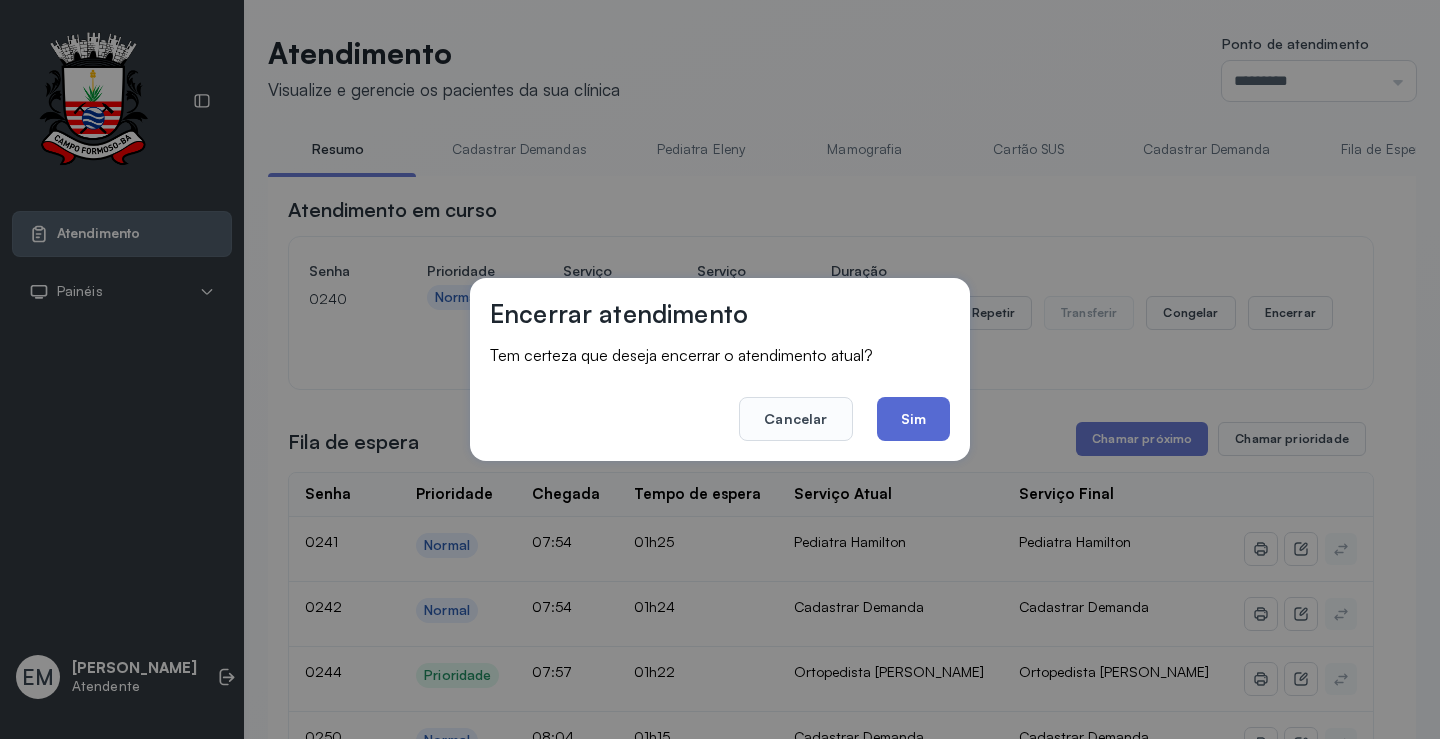click on "Sim" 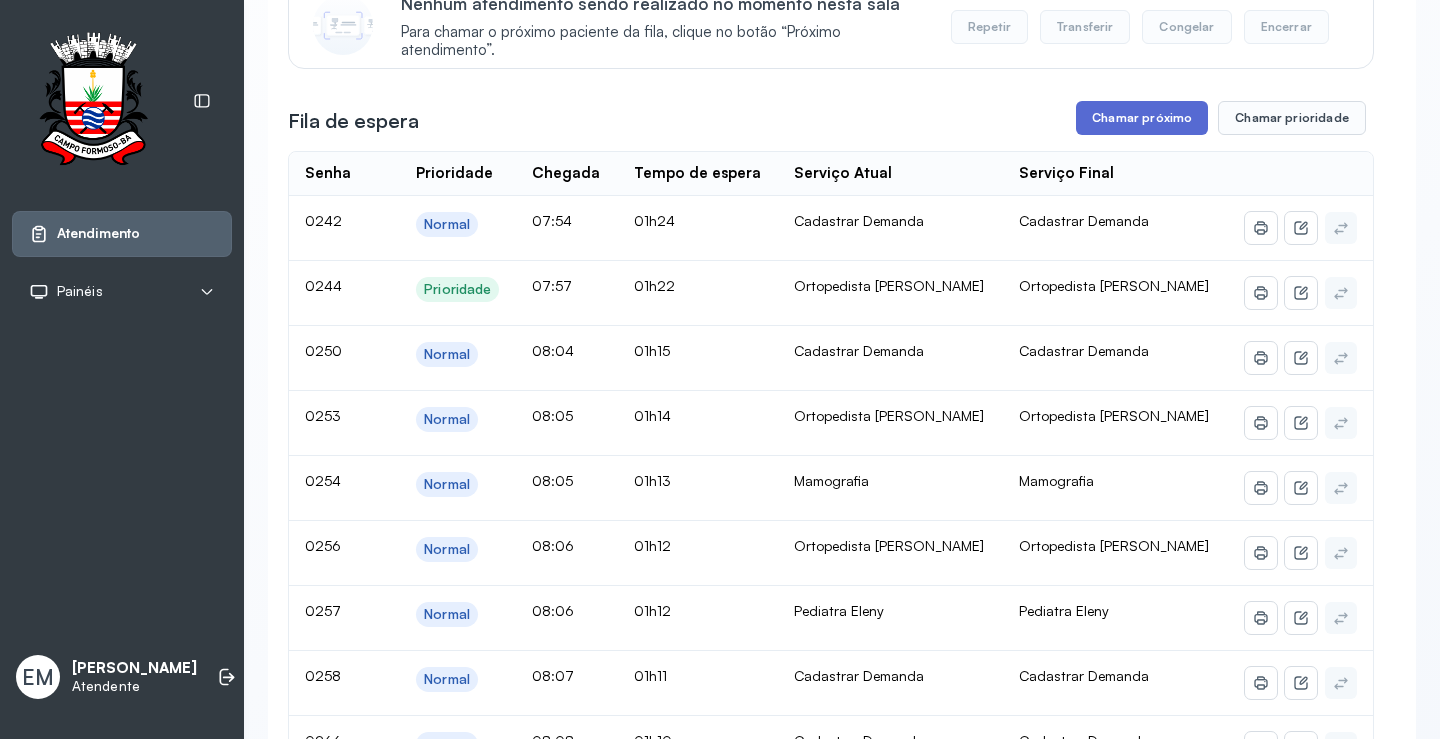 scroll, scrollTop: 0, scrollLeft: 0, axis: both 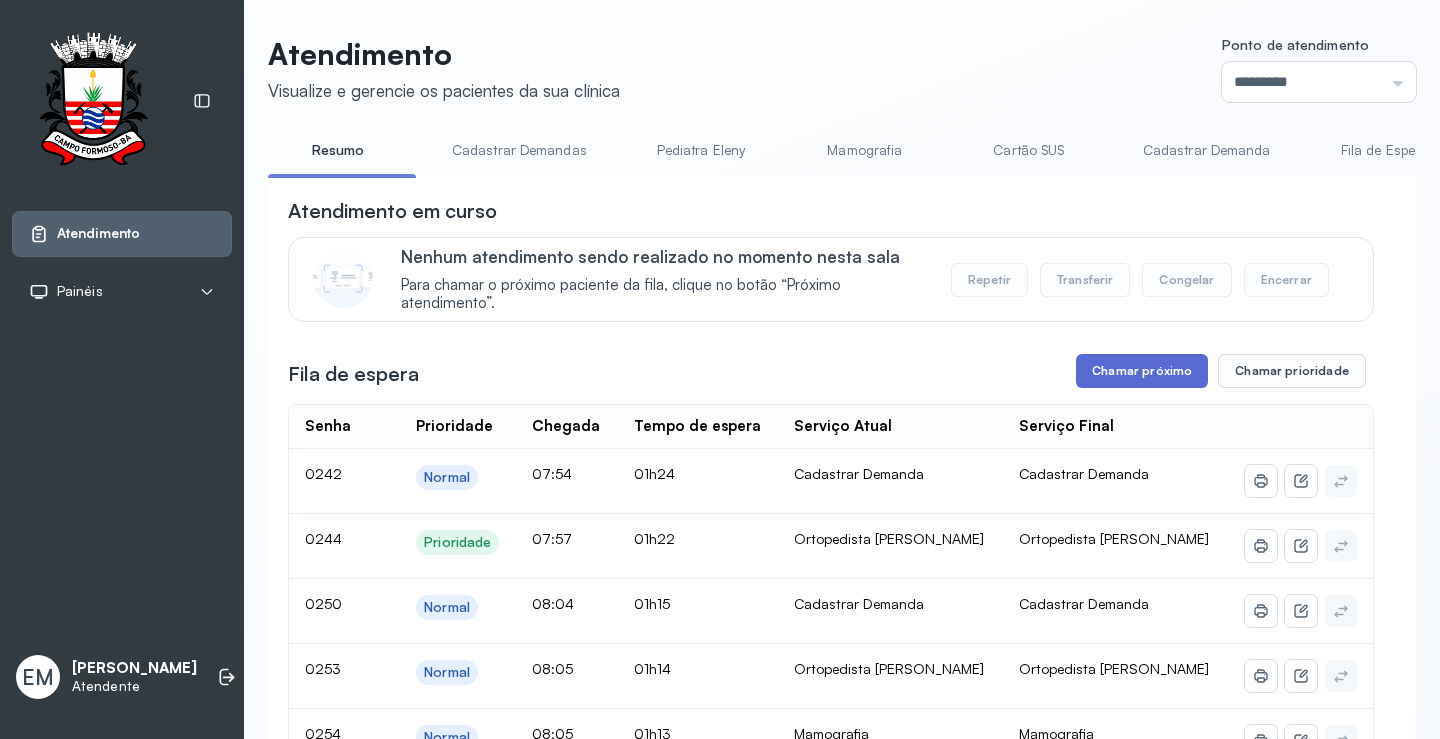 click on "Chamar próximo" at bounding box center (1142, 371) 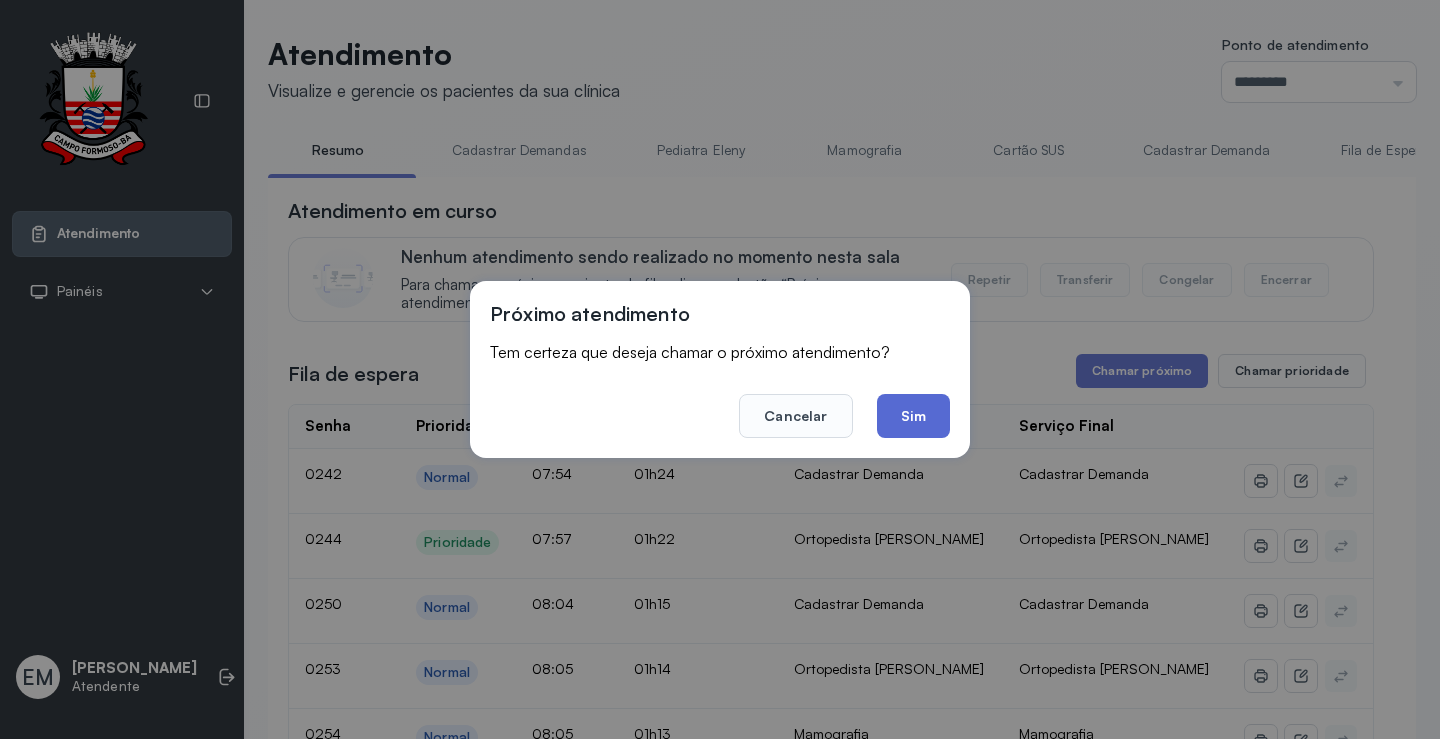 click on "Sim" 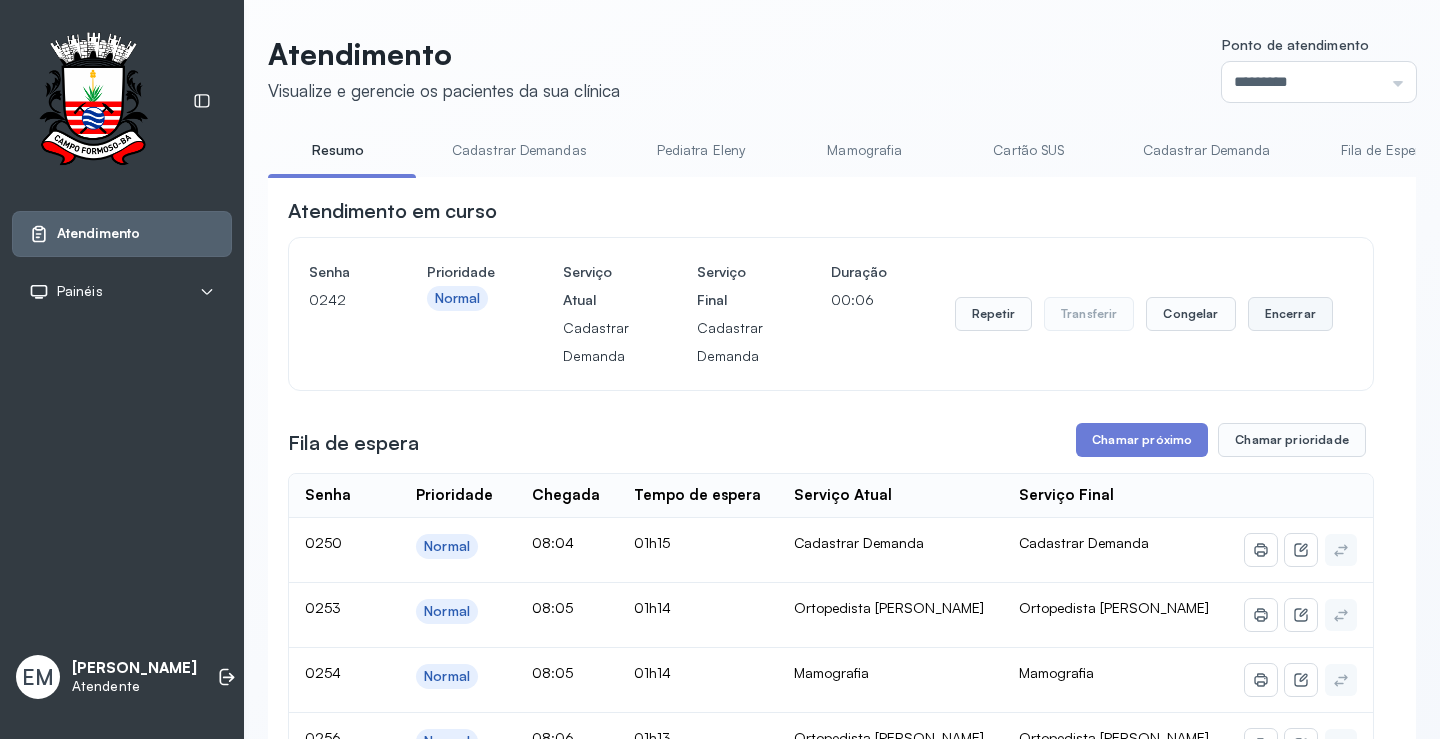 click on "Encerrar" at bounding box center [1290, 314] 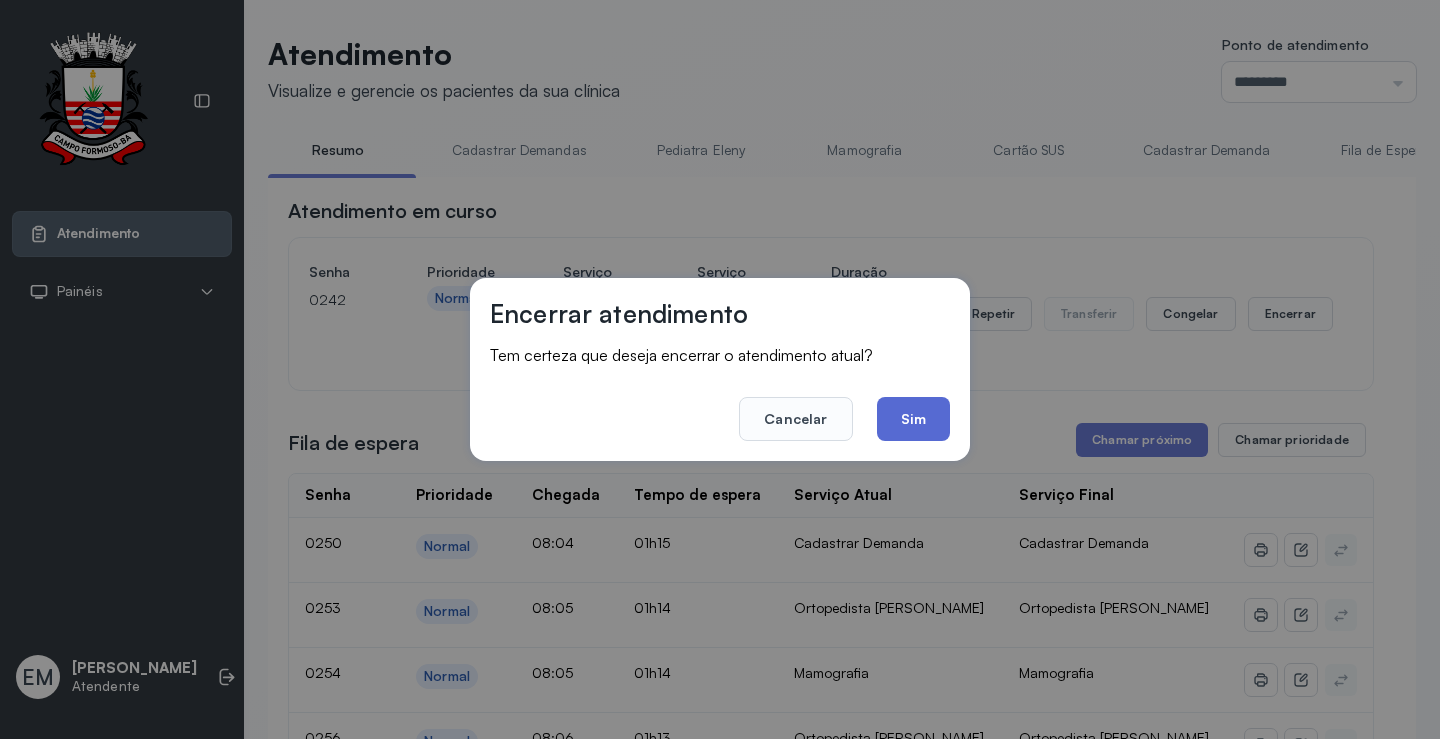 click on "Sim" 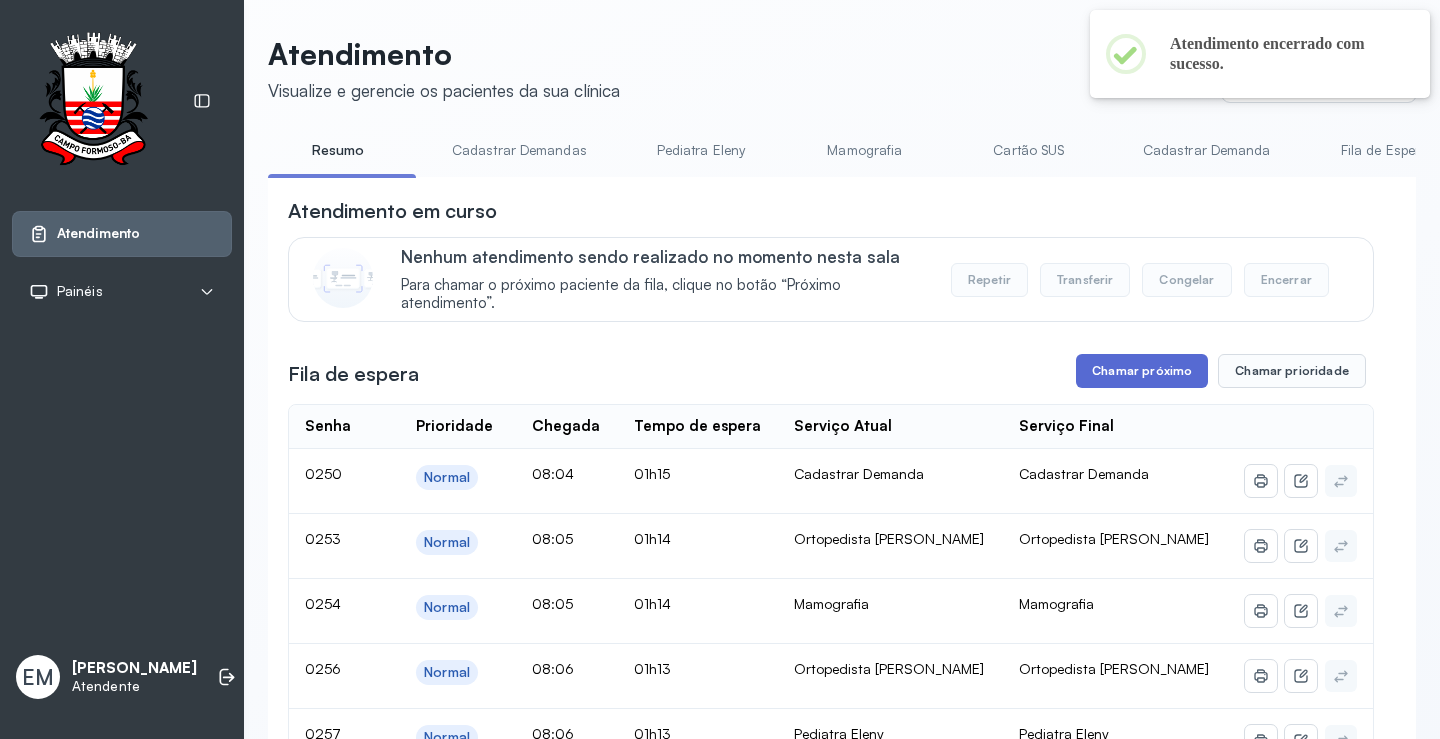 click on "Chamar próximo" at bounding box center [1142, 371] 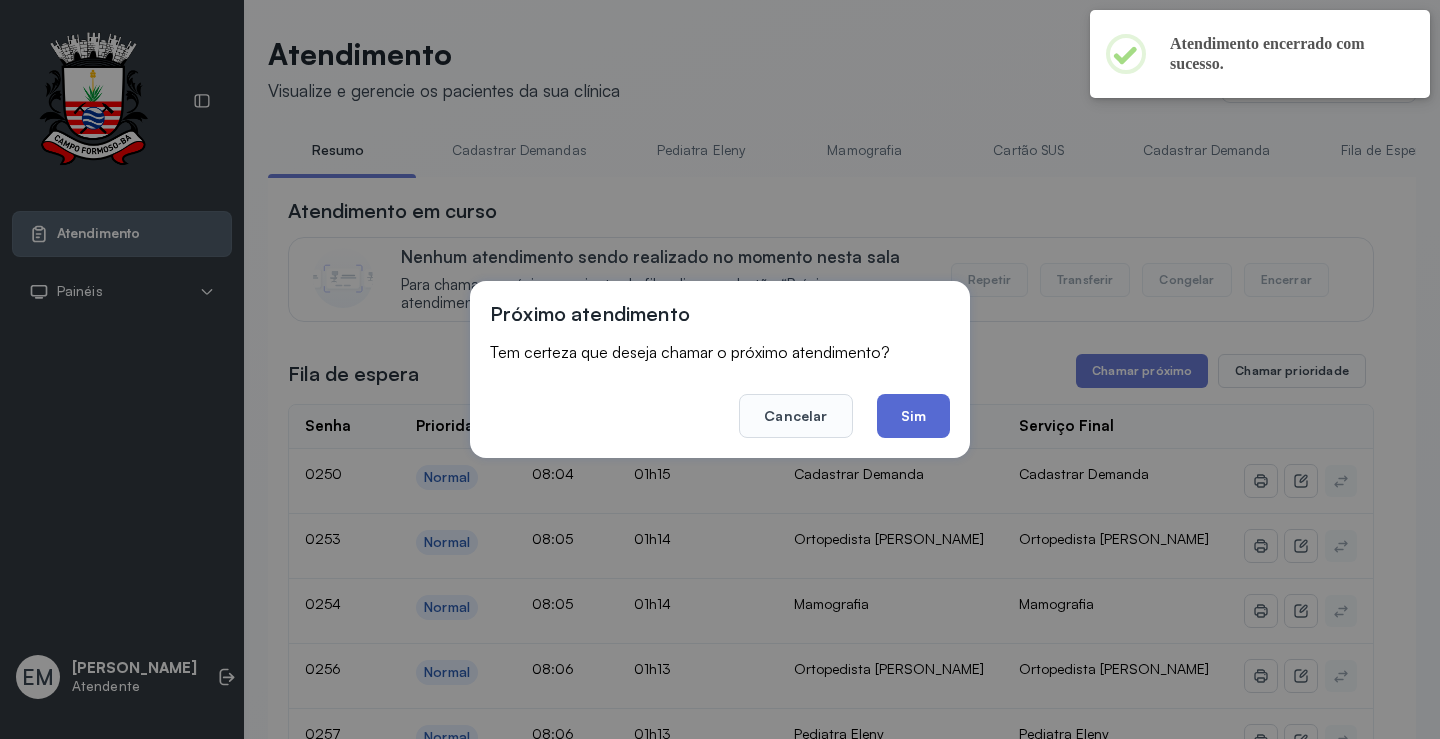 click on "Sim" 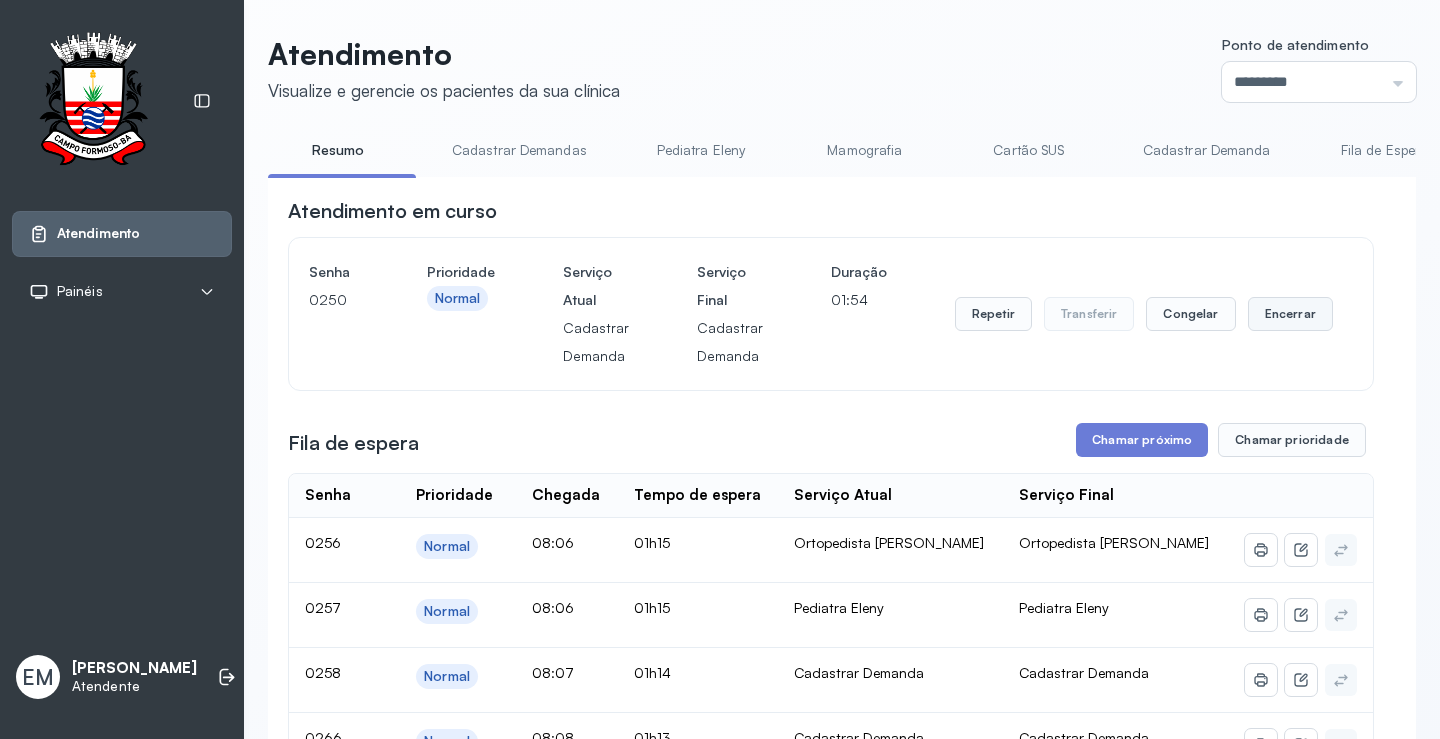 click on "Encerrar" at bounding box center [1290, 314] 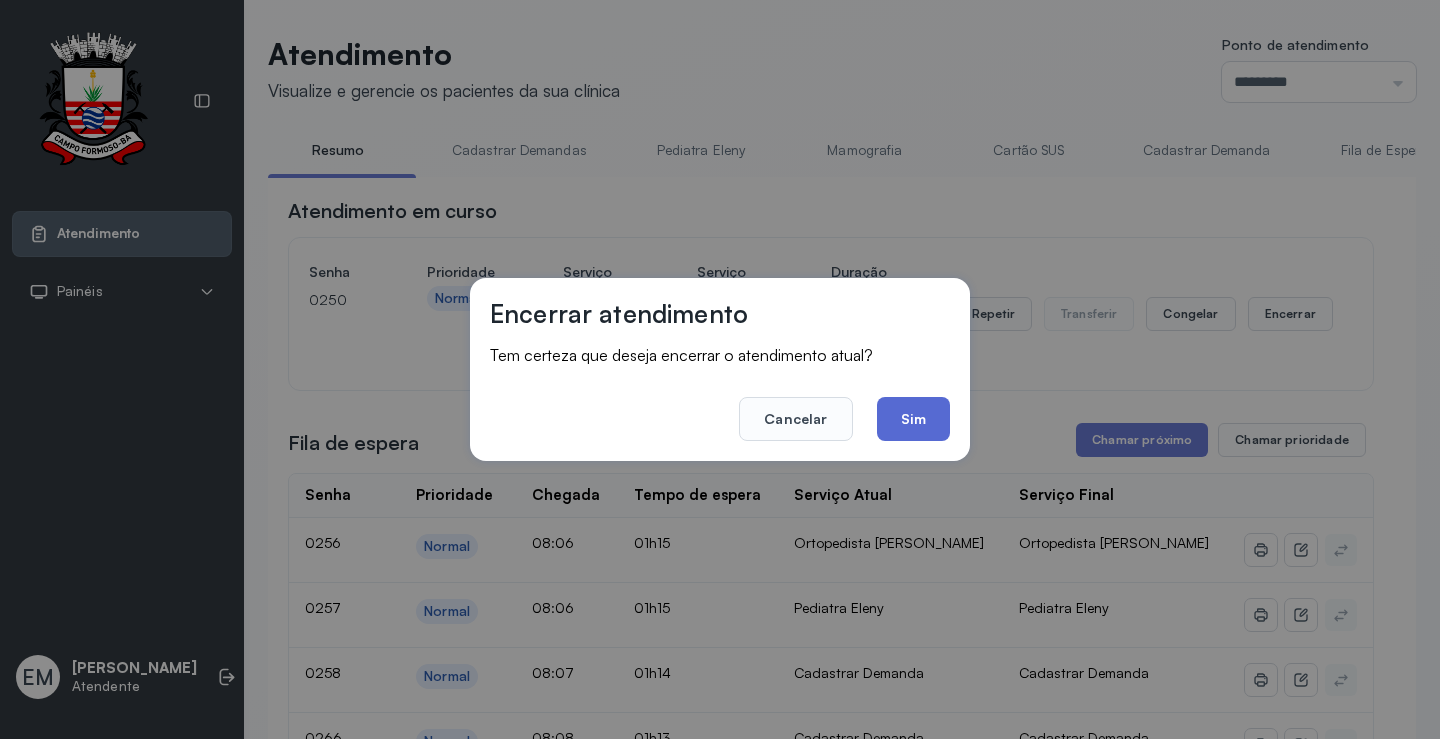 click on "Sim" 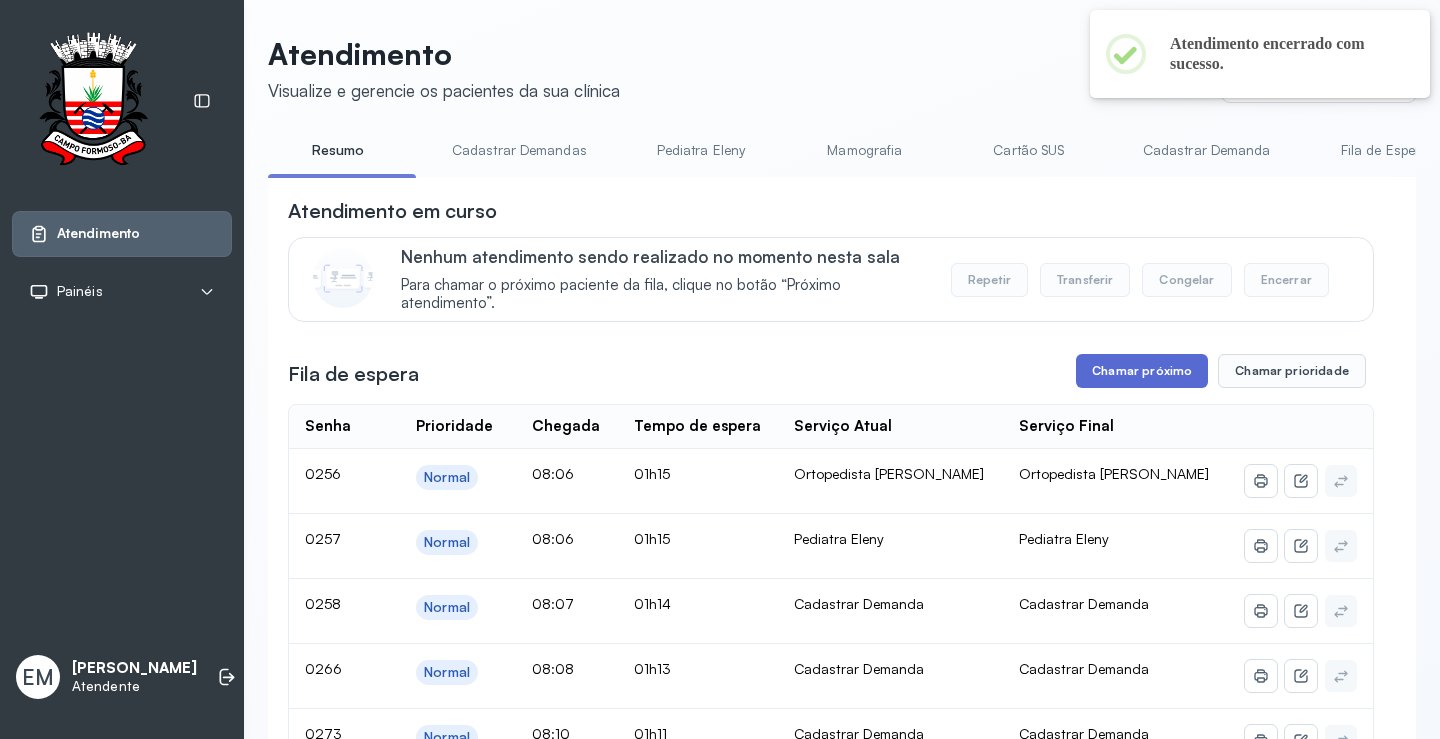 click on "Chamar próximo" at bounding box center [1142, 371] 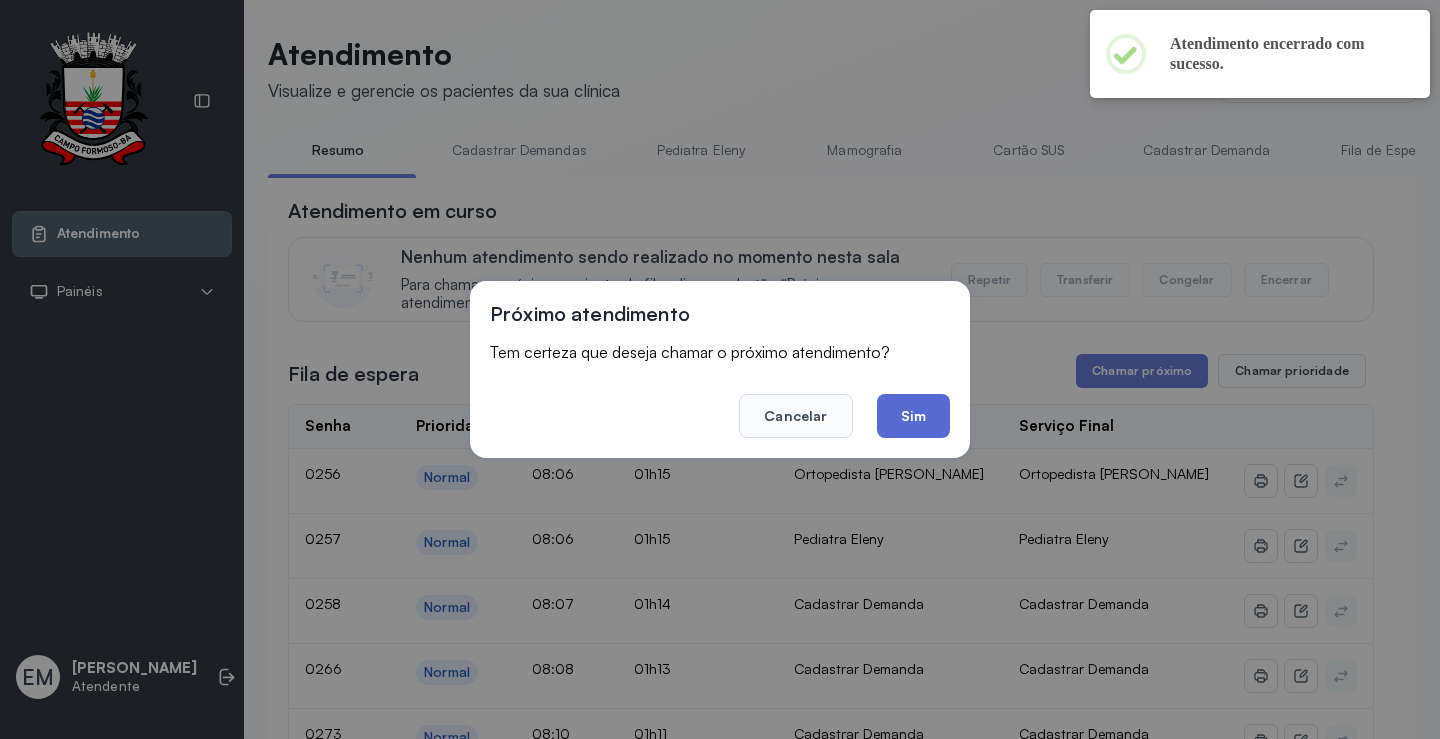 click on "Sim" 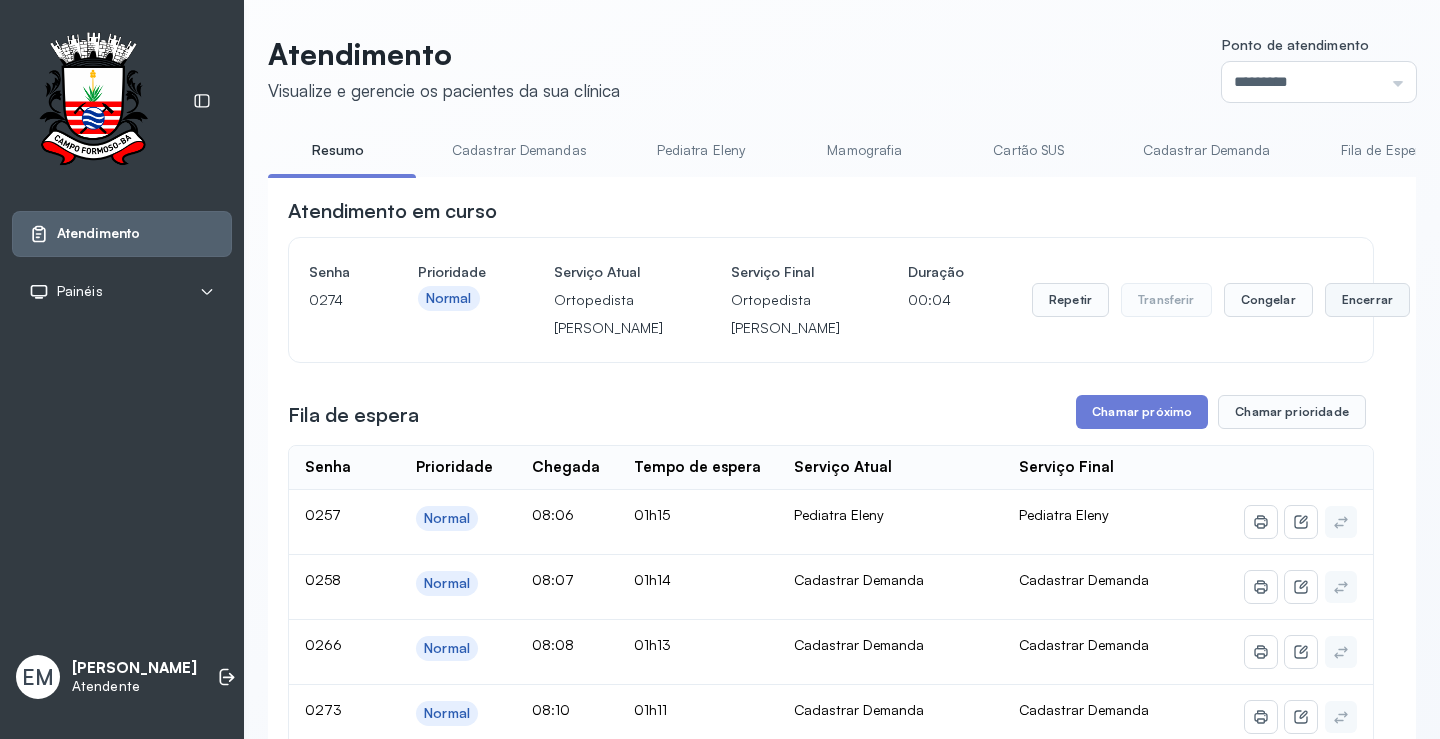 drag, startPoint x: 1288, startPoint y: 321, endPoint x: 1278, endPoint y: 324, distance: 10.440307 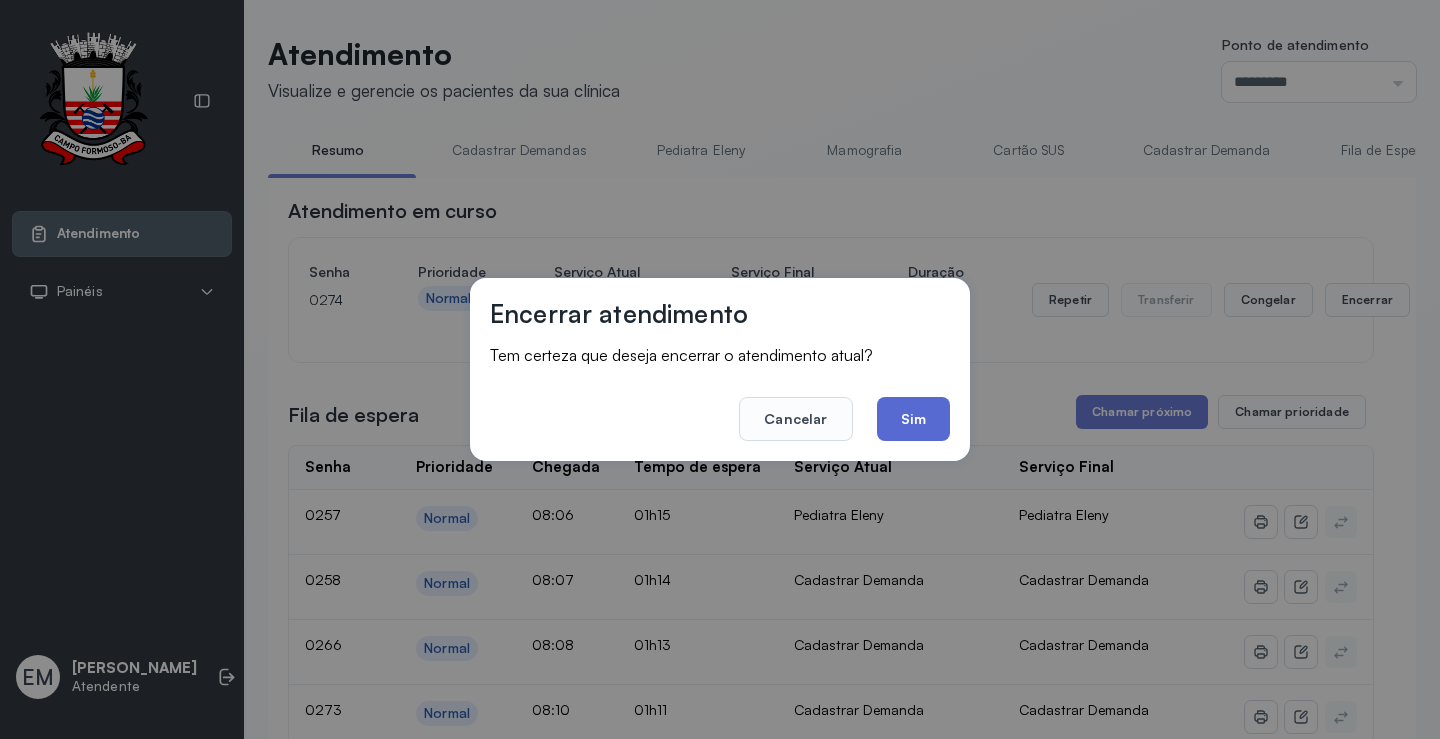click on "Sim" 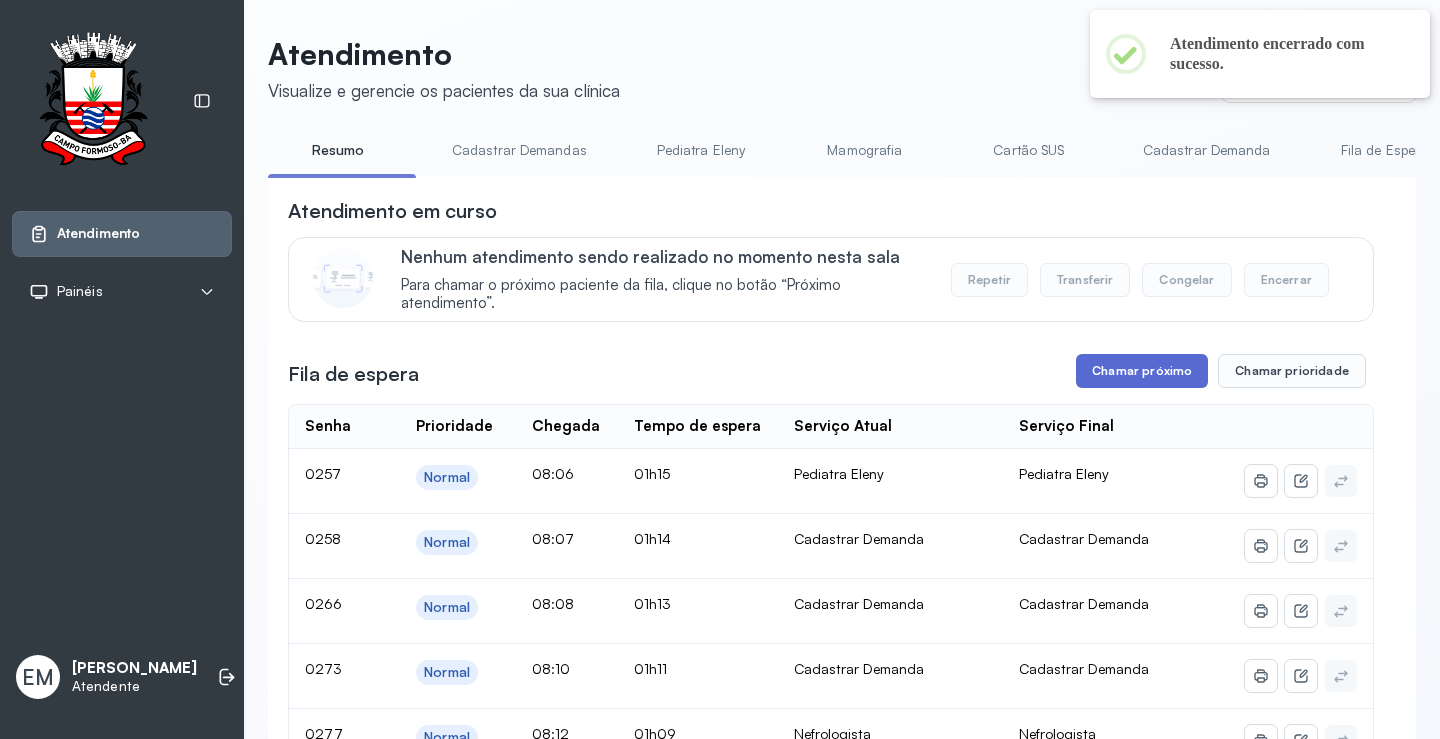 click on "Chamar próximo" at bounding box center (1142, 371) 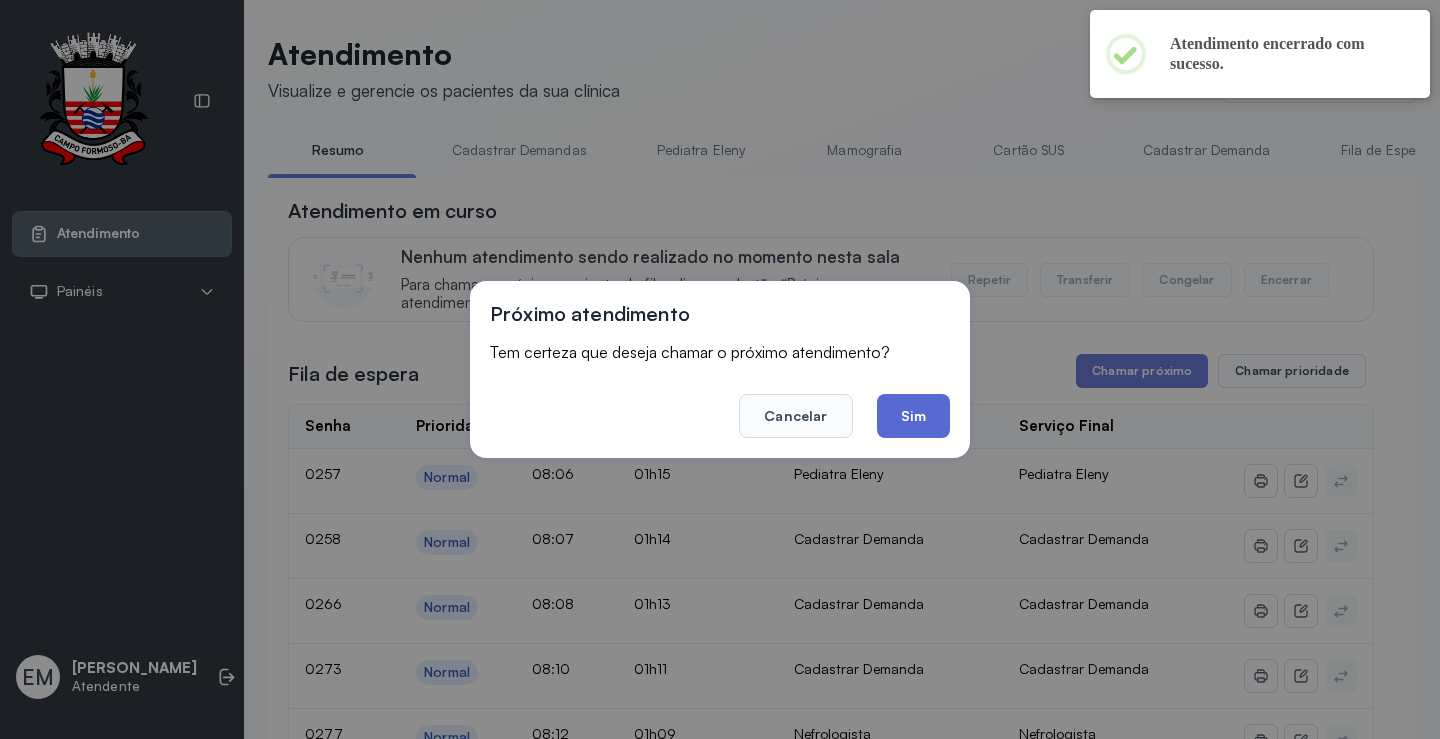 click on "Sim" 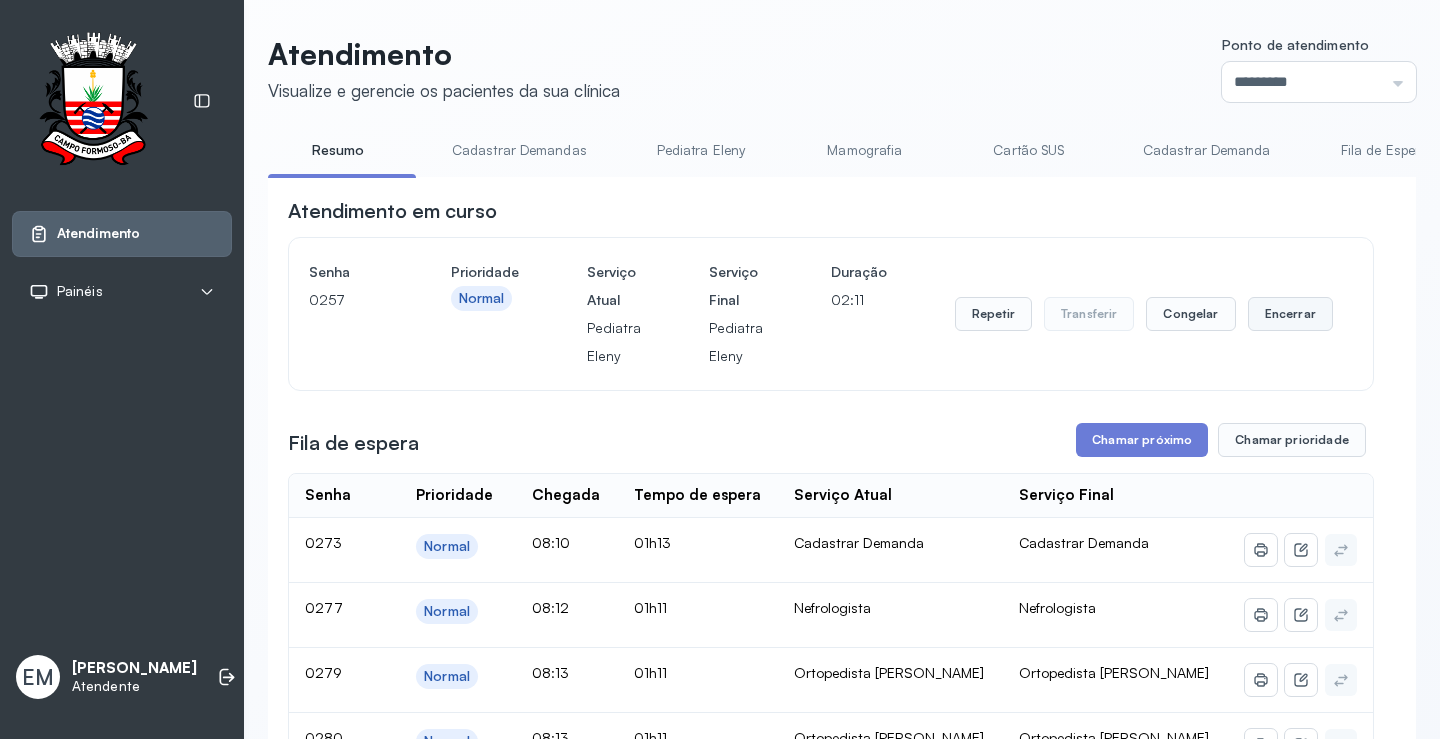 click on "Encerrar" at bounding box center (1290, 314) 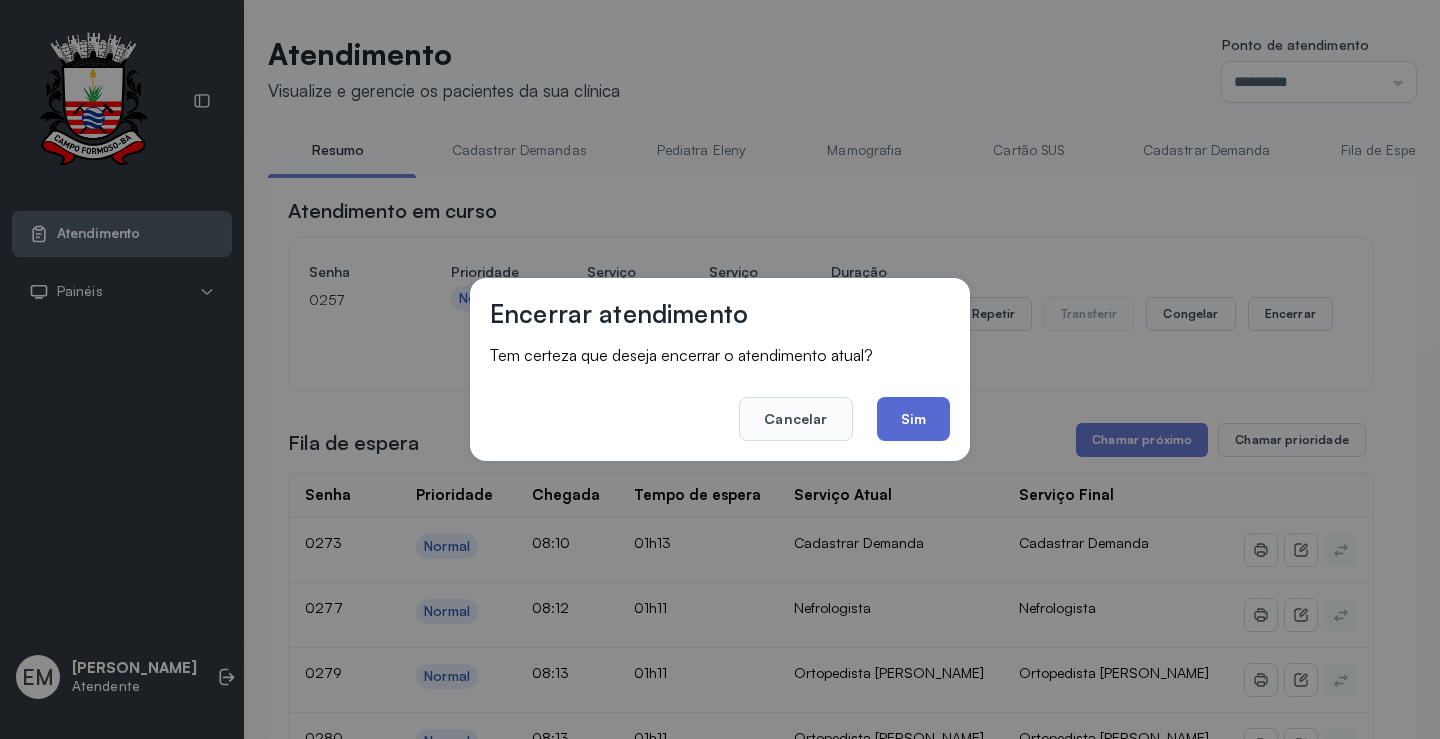click on "Sim" 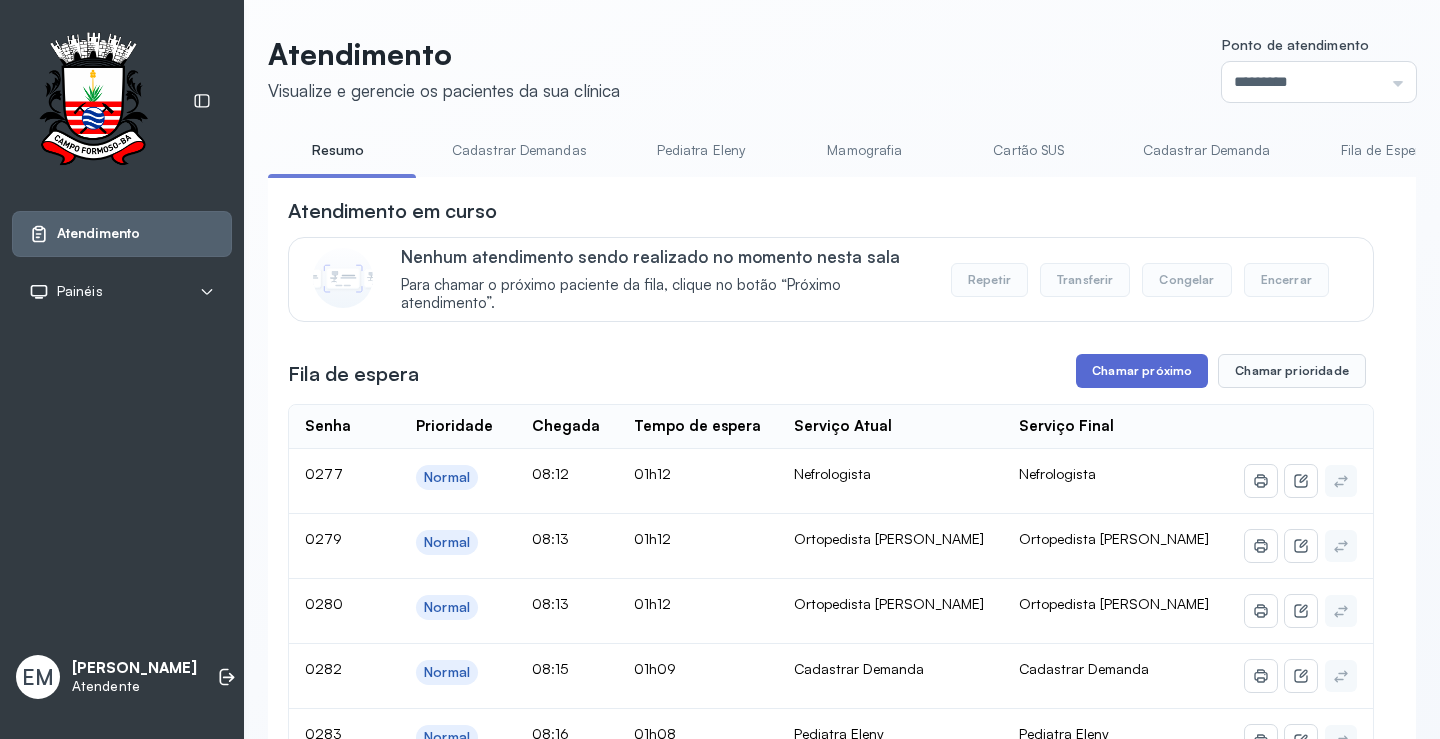 click on "Chamar próximo" at bounding box center [1142, 371] 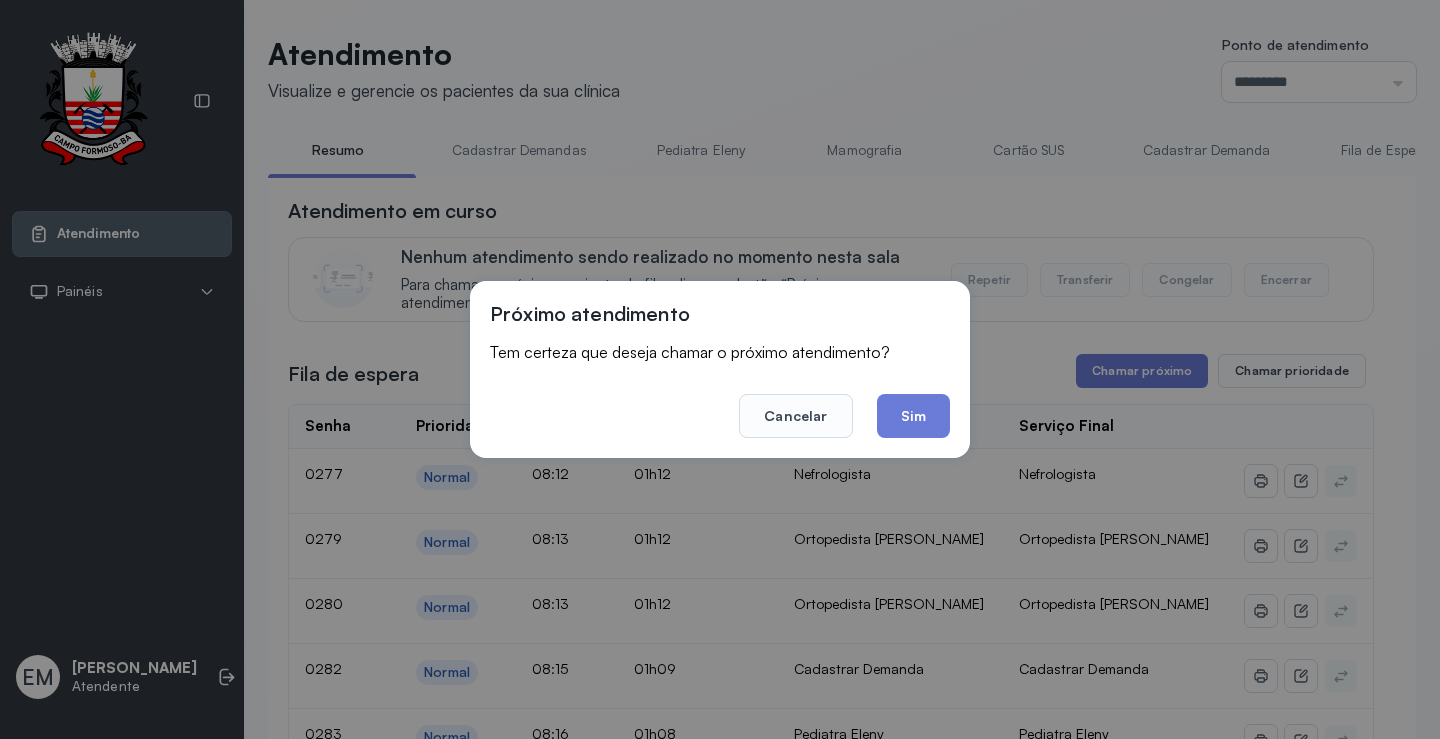 click on "Cancelar Sim" at bounding box center [720, 402] 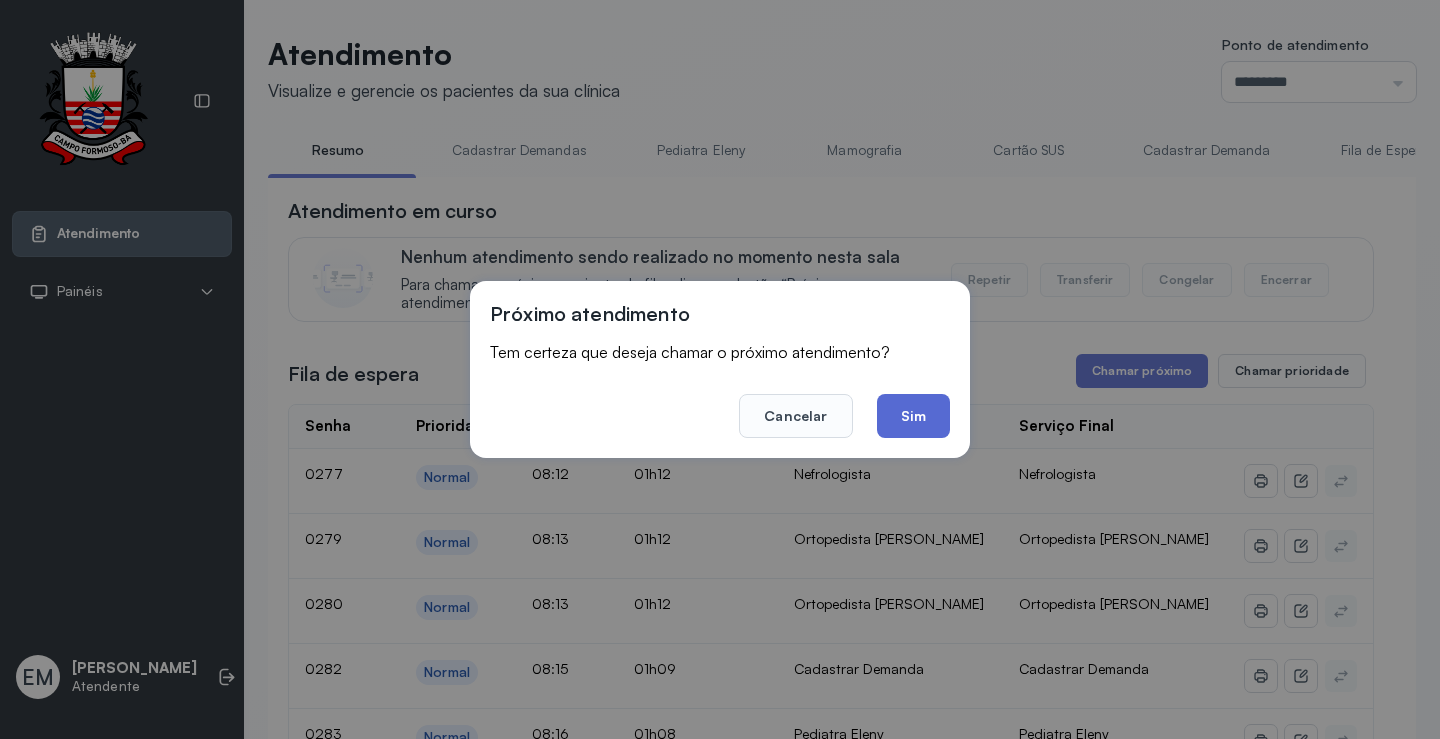 click on "Sim" 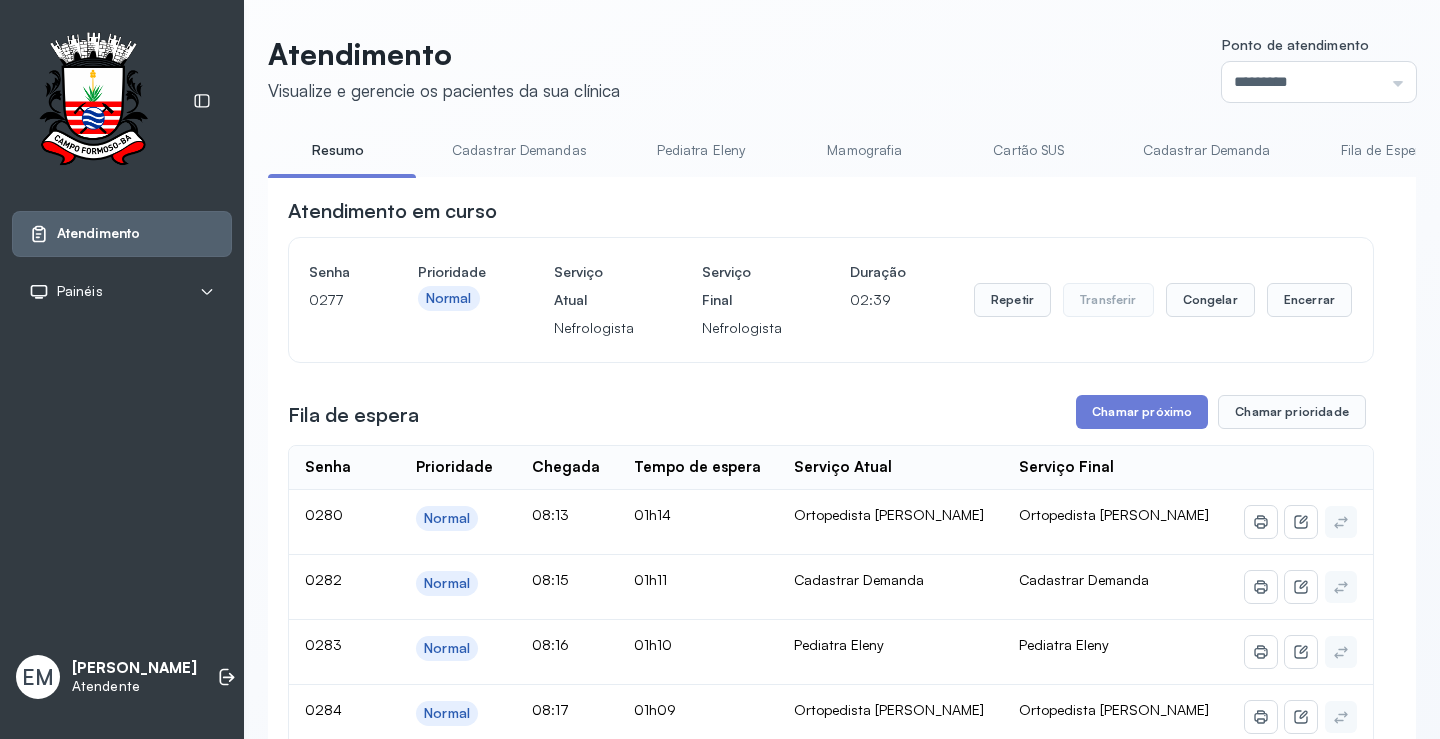 drag, startPoint x: 1271, startPoint y: 277, endPoint x: 1214, endPoint y: 323, distance: 73.24616 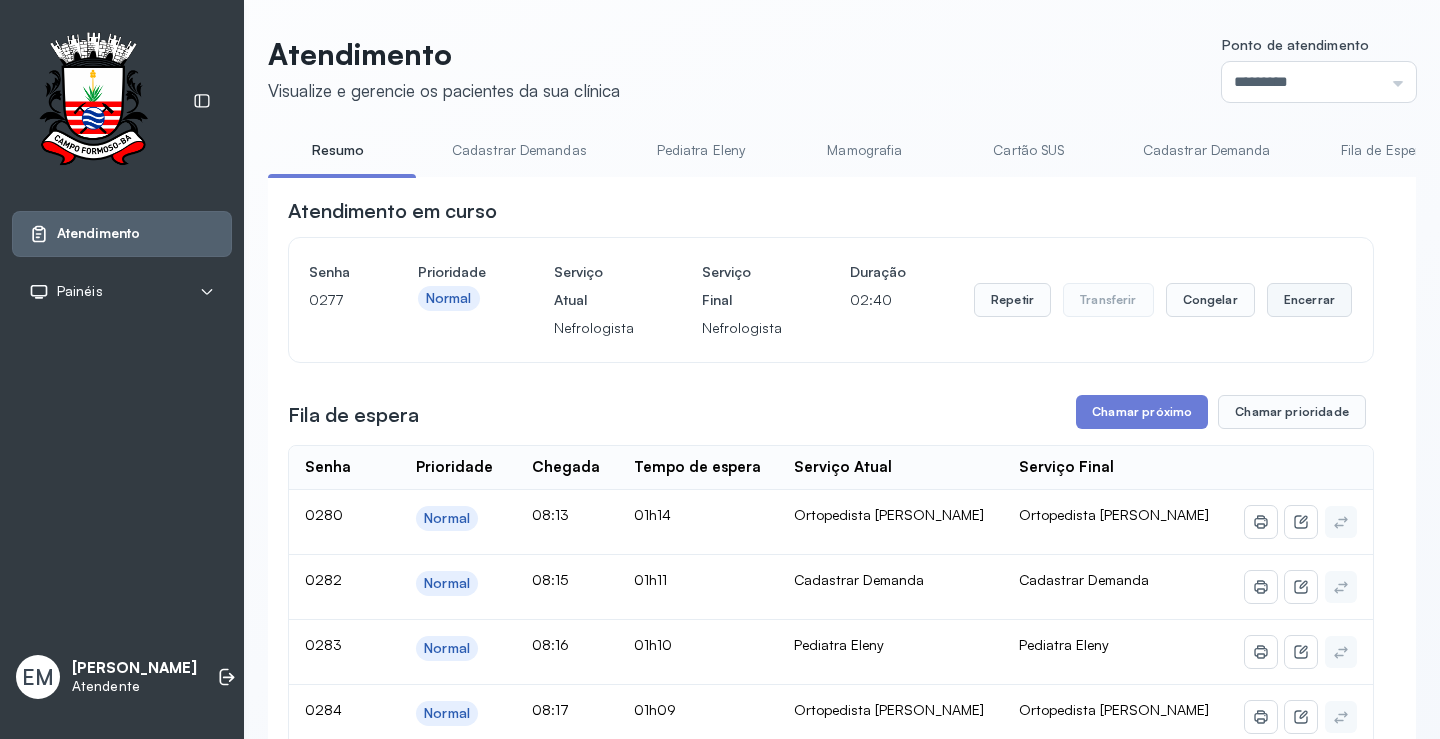 click on "Encerrar" at bounding box center [1309, 300] 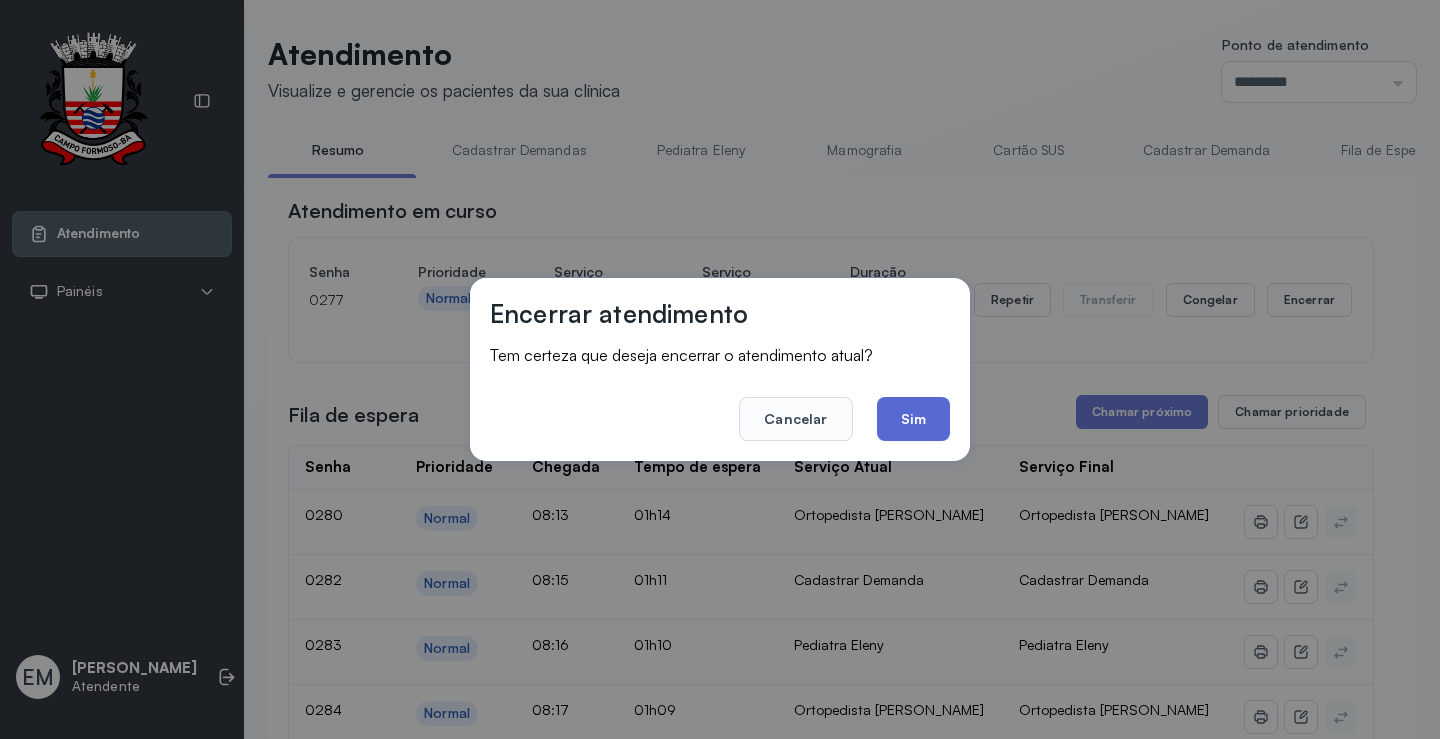 click on "Sim" 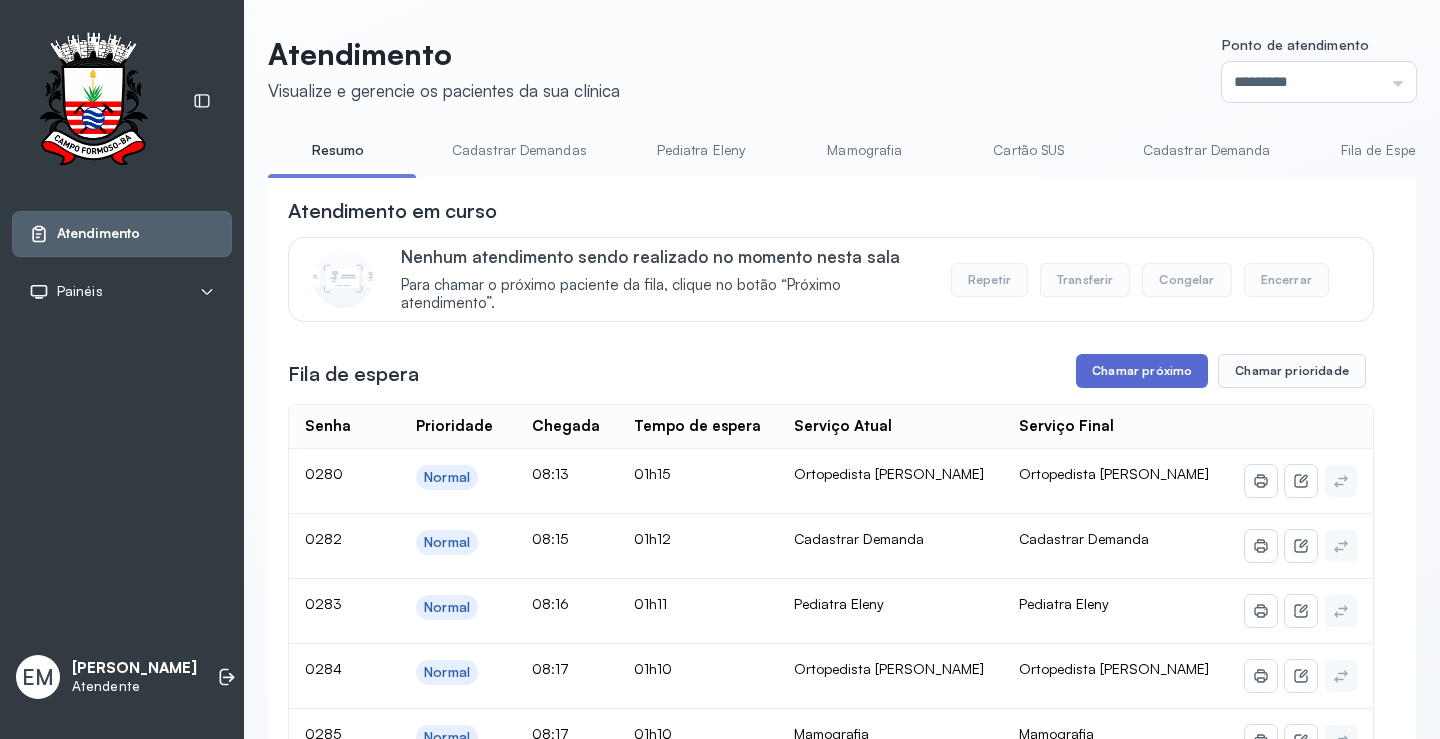 click on "Chamar próximo" at bounding box center (1142, 371) 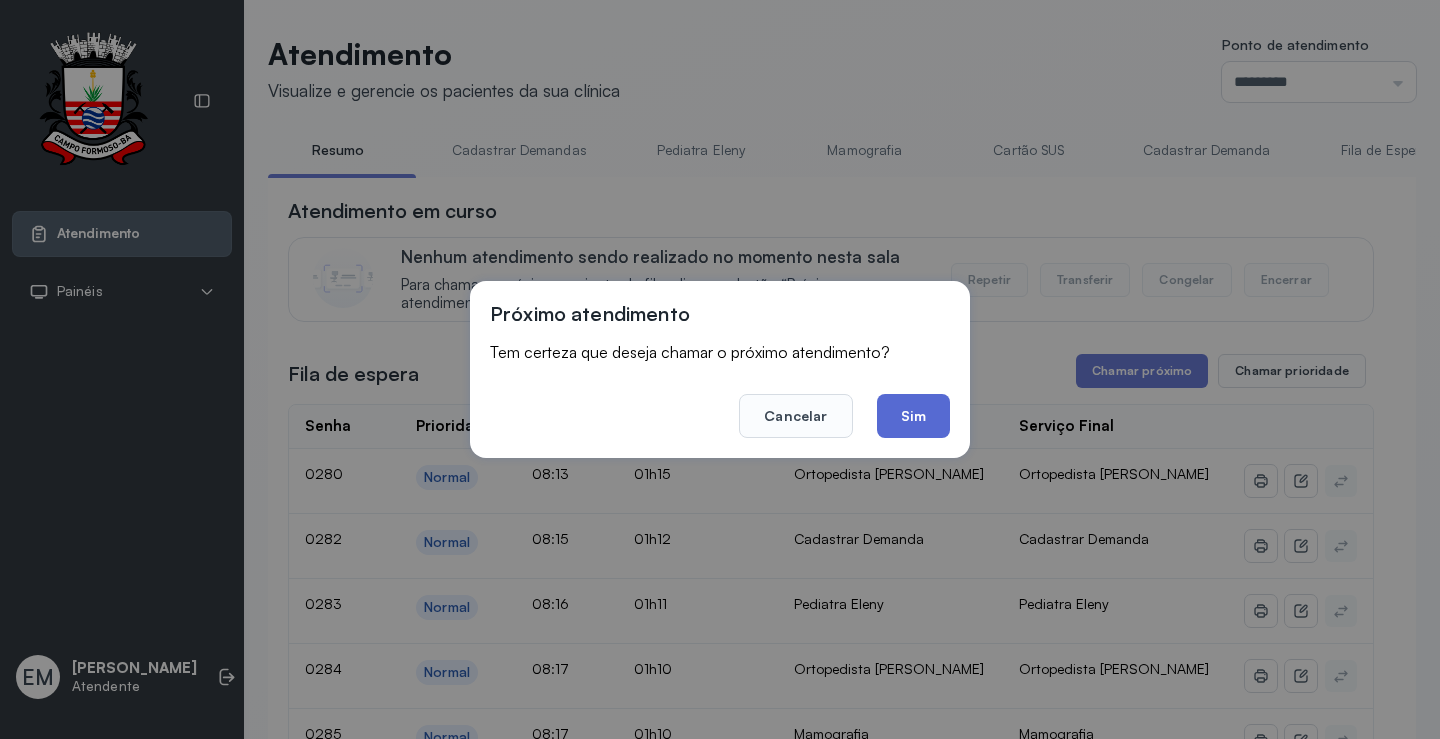 click on "Sim" 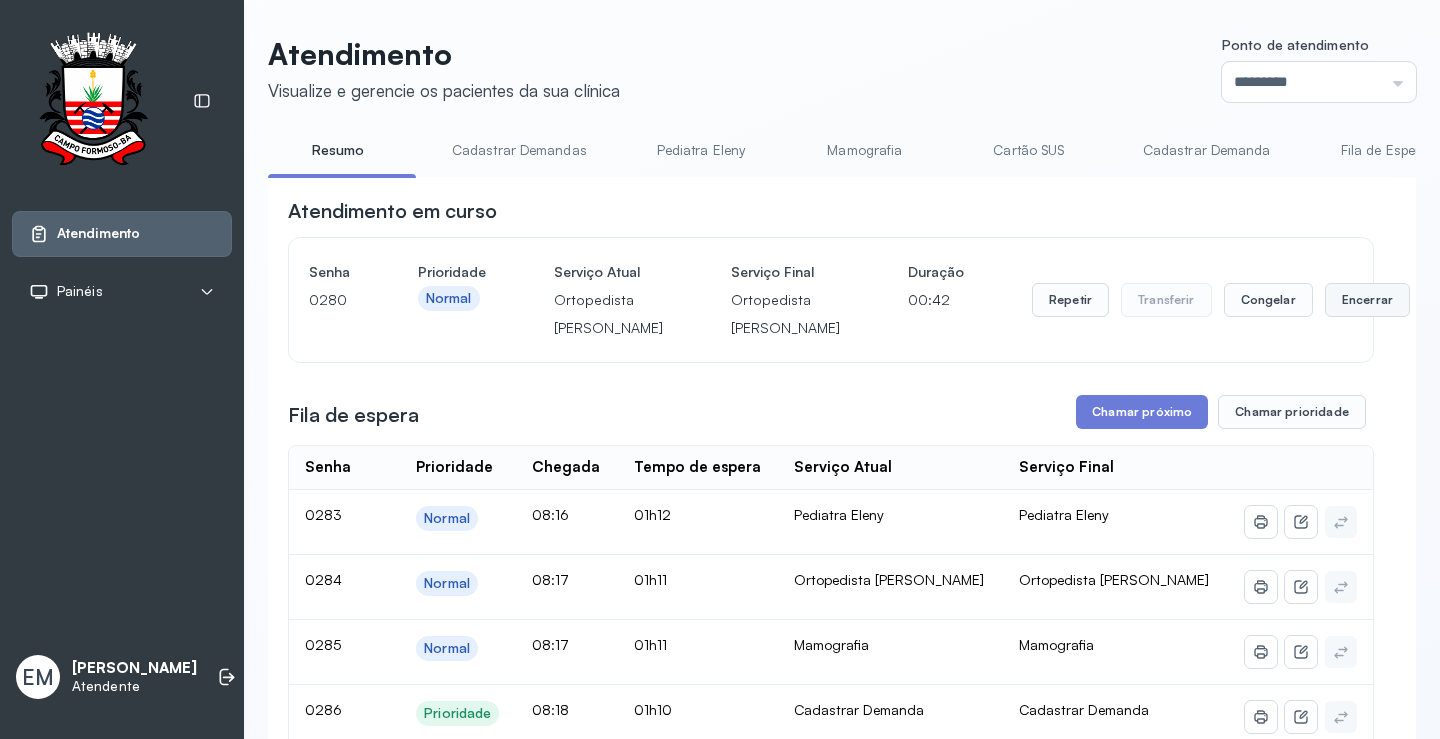click on "Encerrar" at bounding box center (1367, 300) 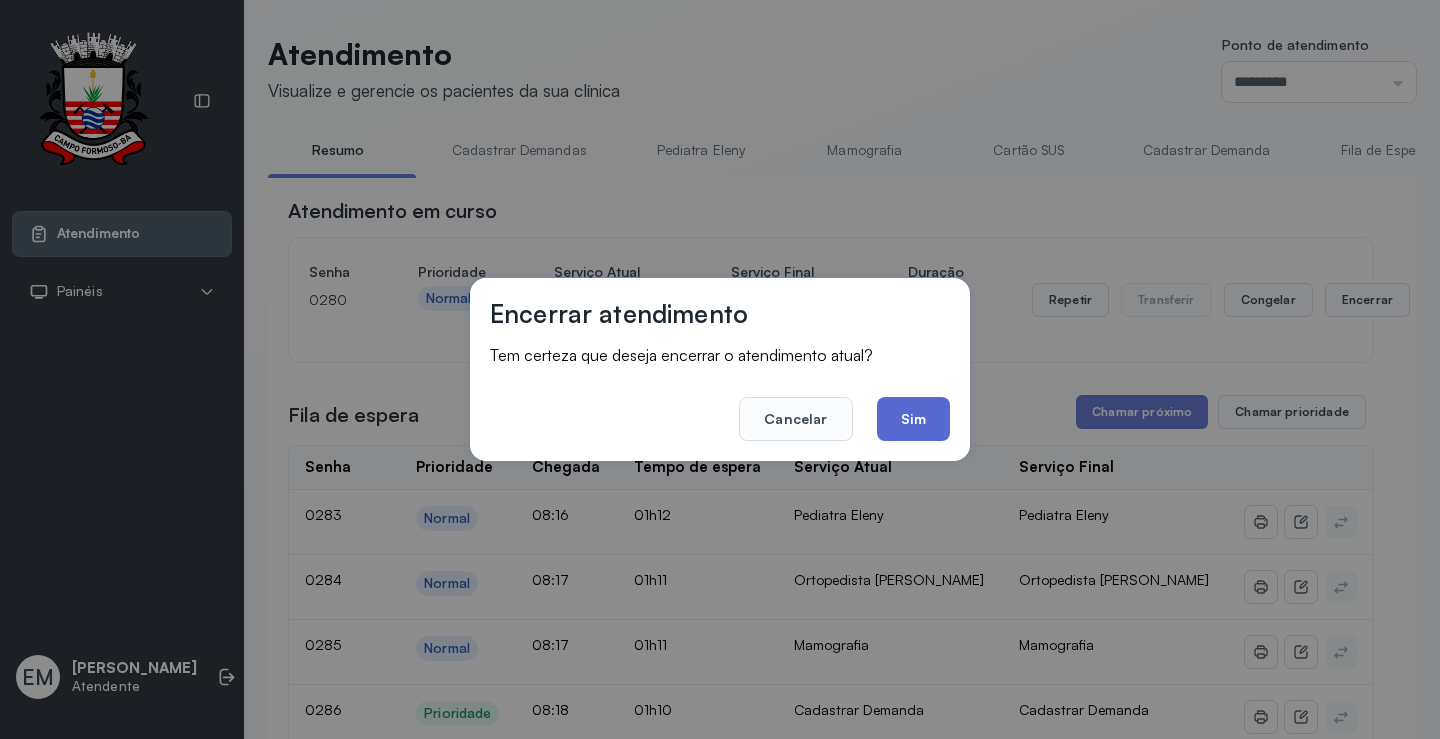 click on "Sim" 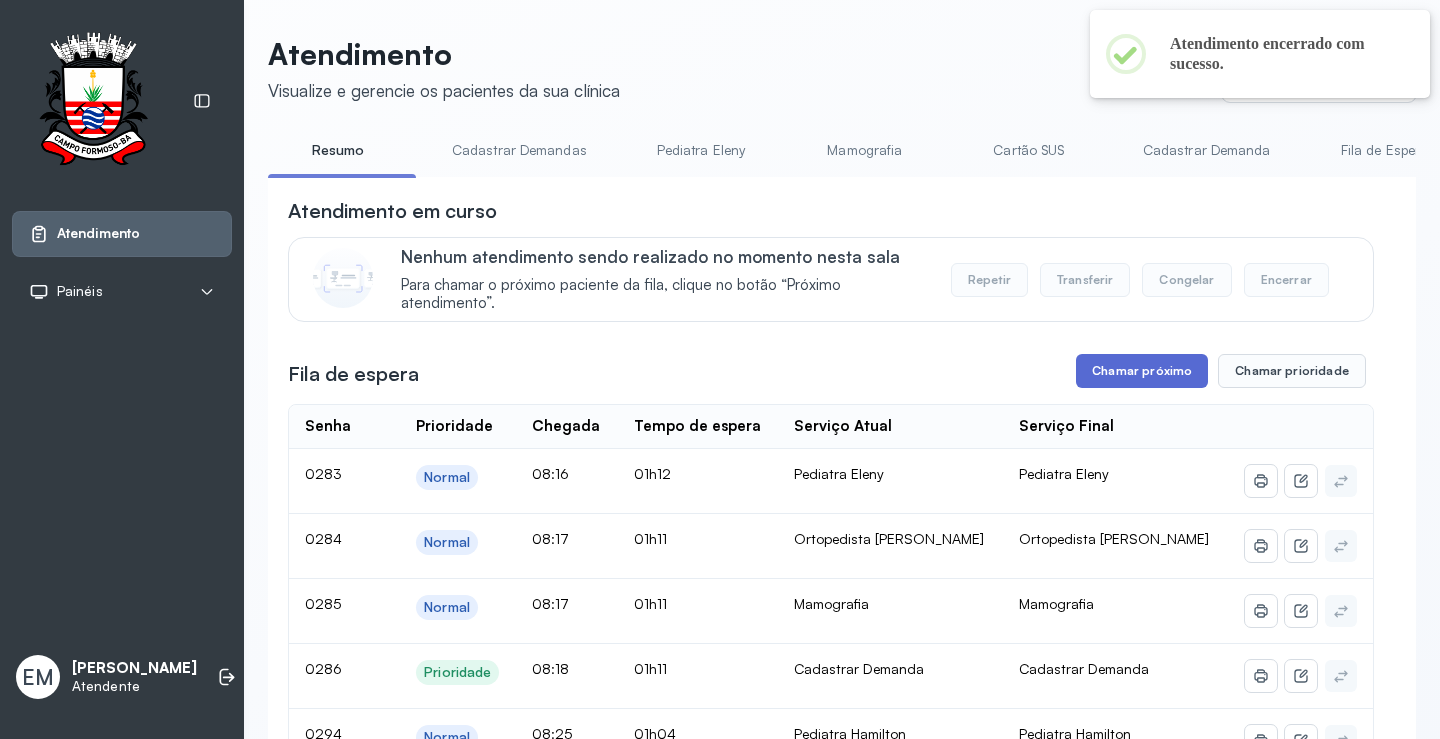 click on "Chamar próximo" at bounding box center (1142, 371) 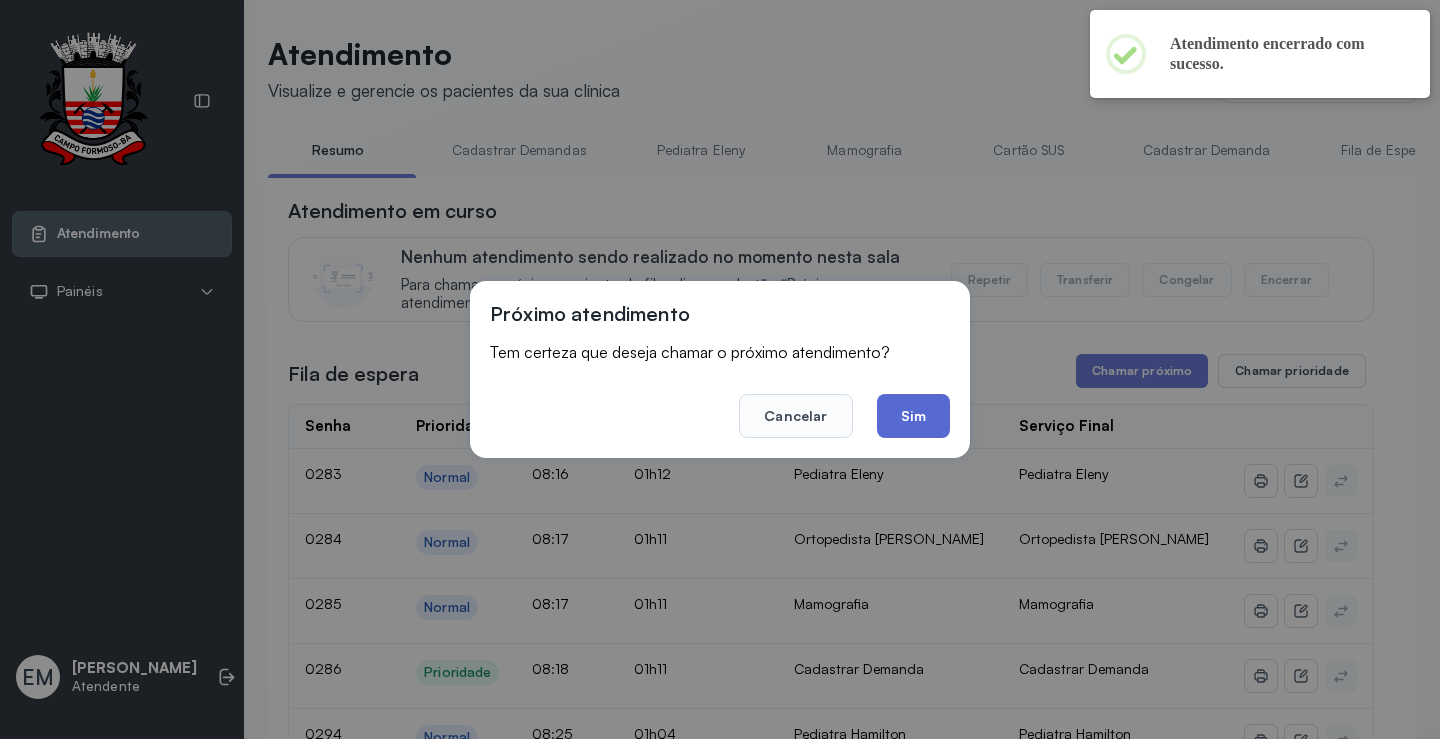 click on "Sim" 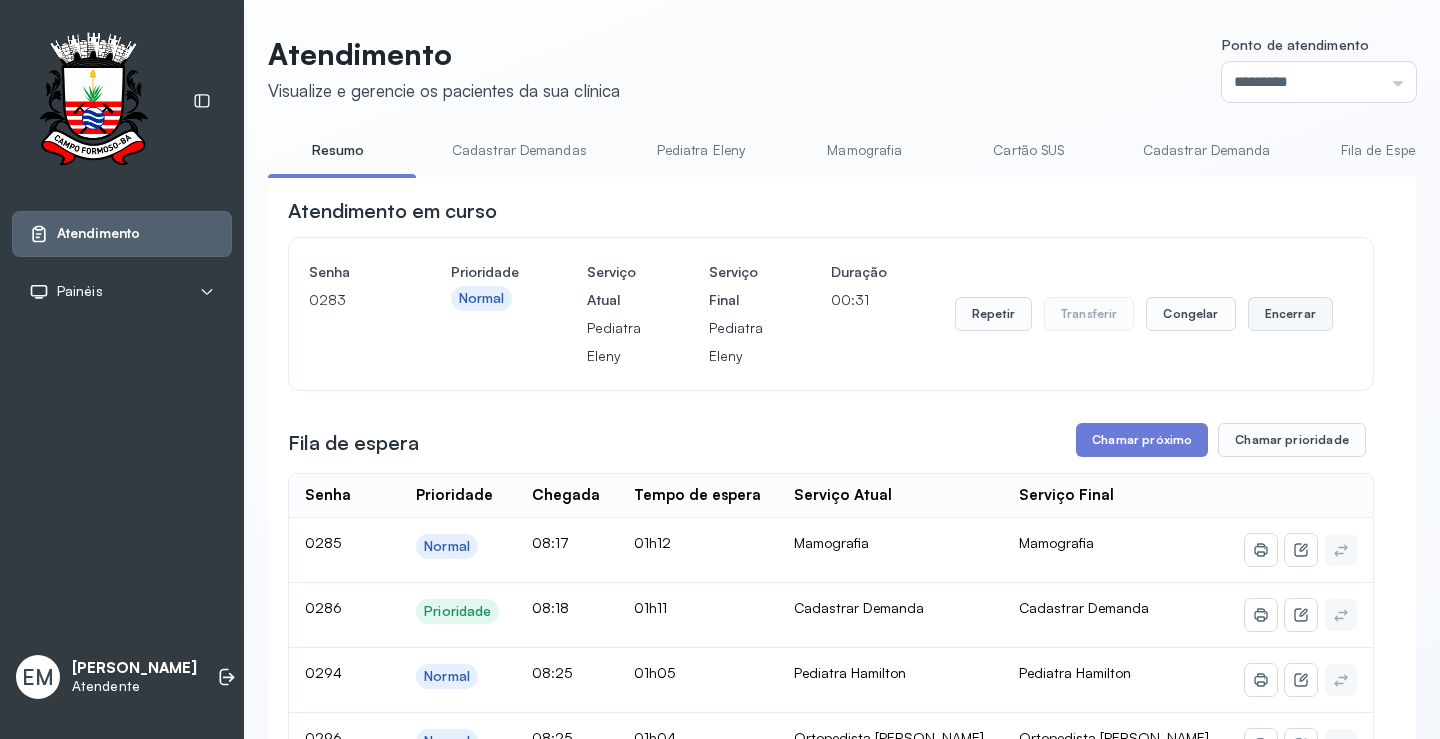 click on "Encerrar" at bounding box center [1290, 314] 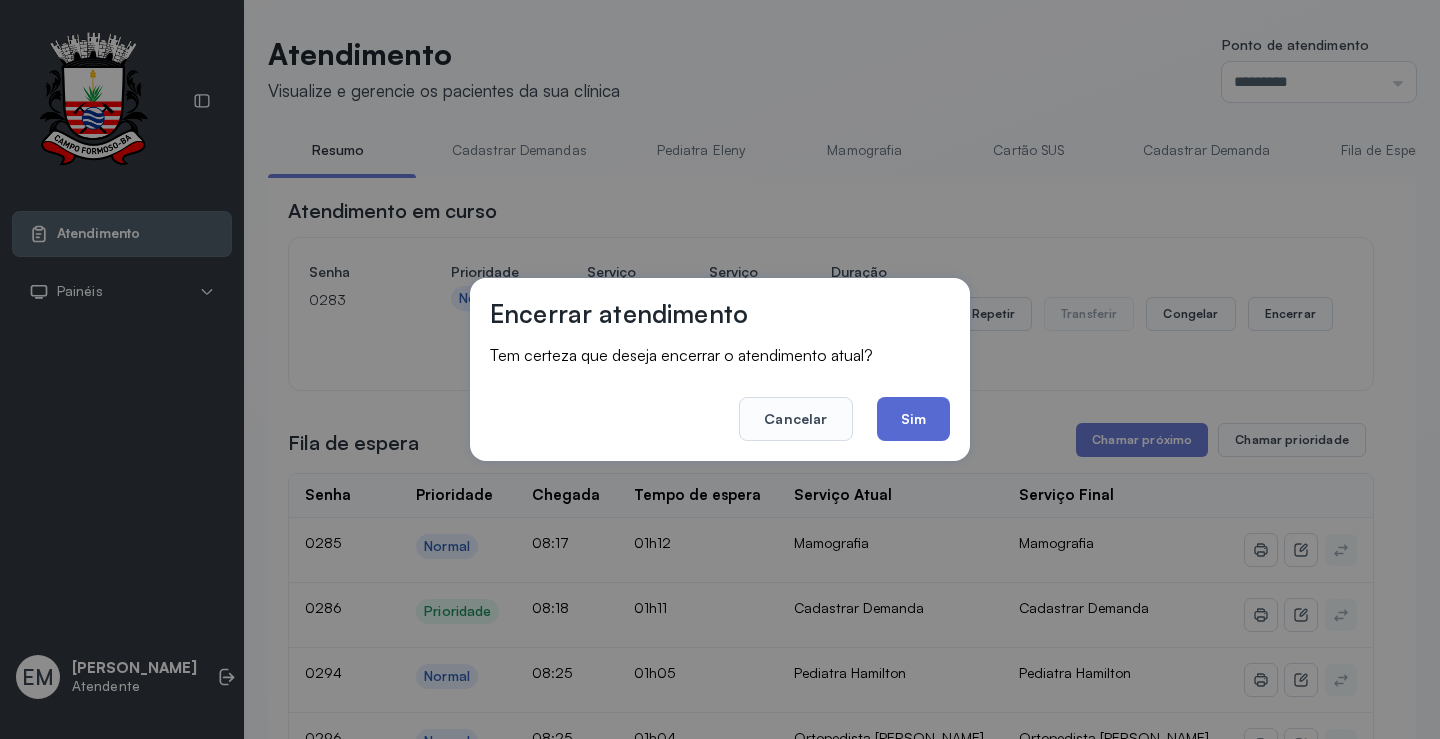 click on "Sim" 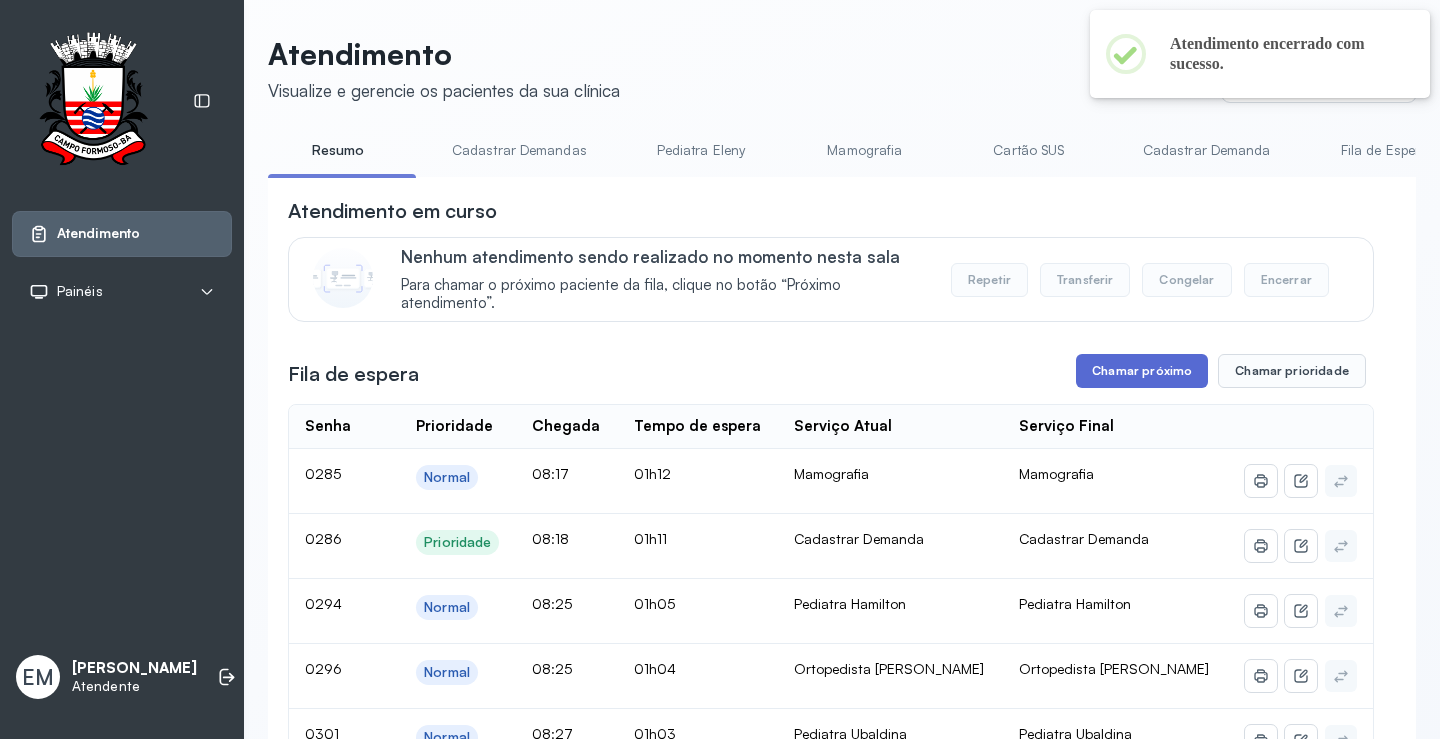 click on "Chamar próximo" at bounding box center (1142, 371) 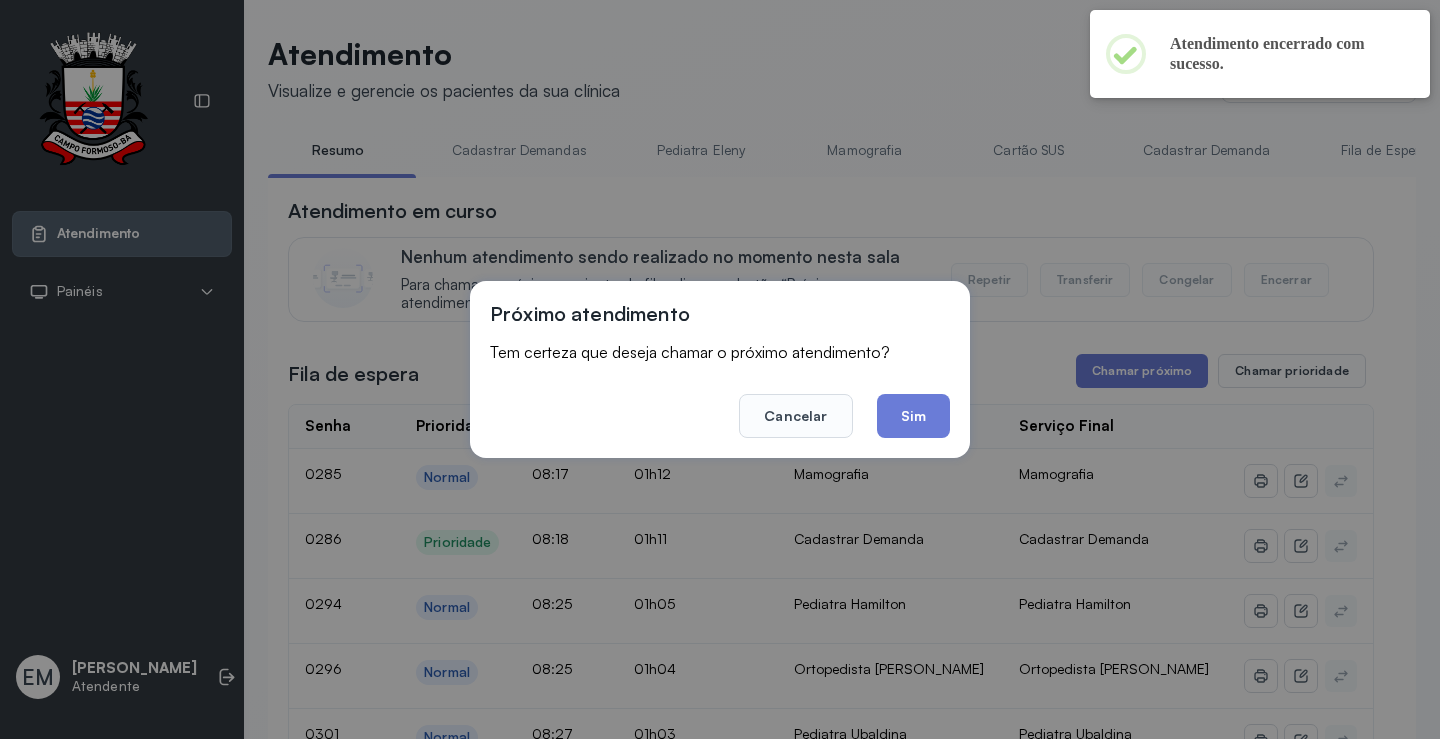 click on "Próximo atendimento Tem certeza que deseja chamar o próximo atendimento? Cancelar Sim" at bounding box center [720, 369] 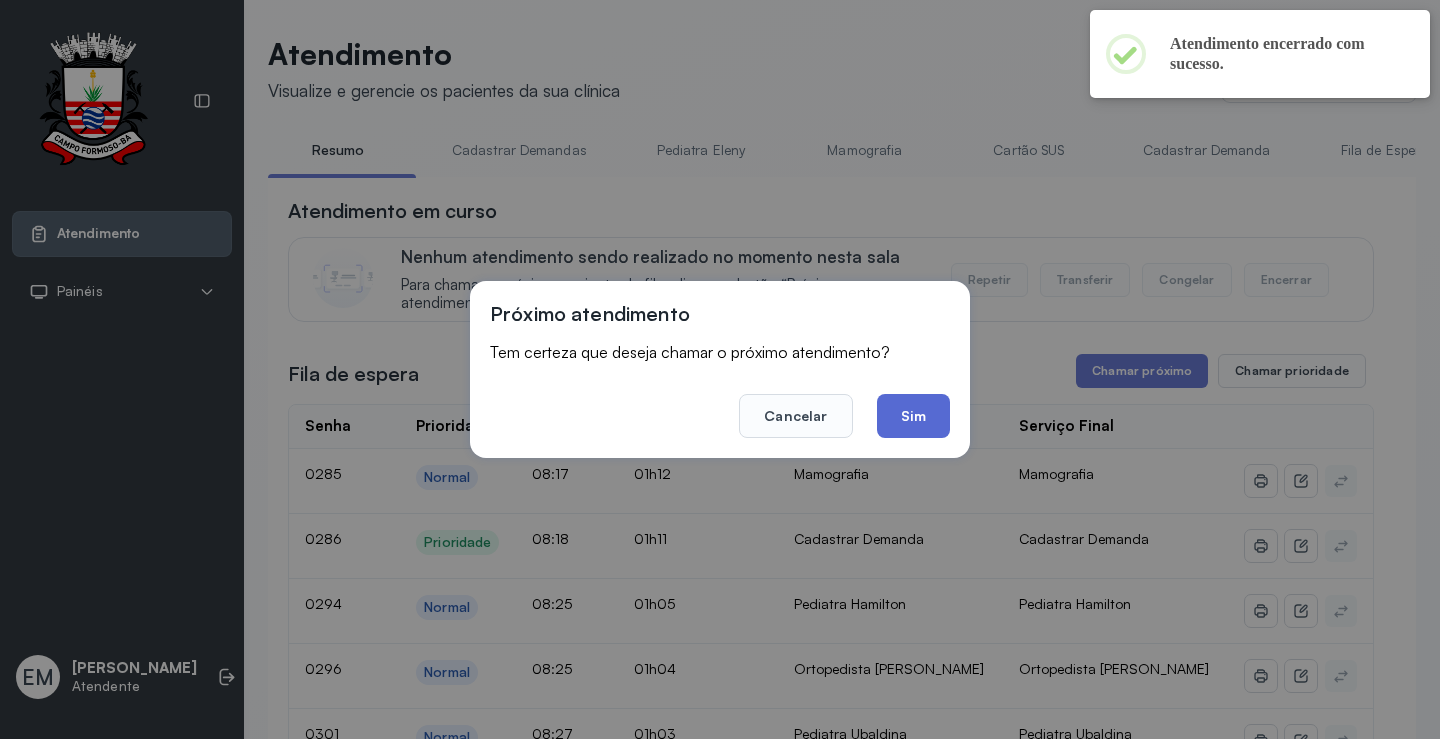 click on "Sim" 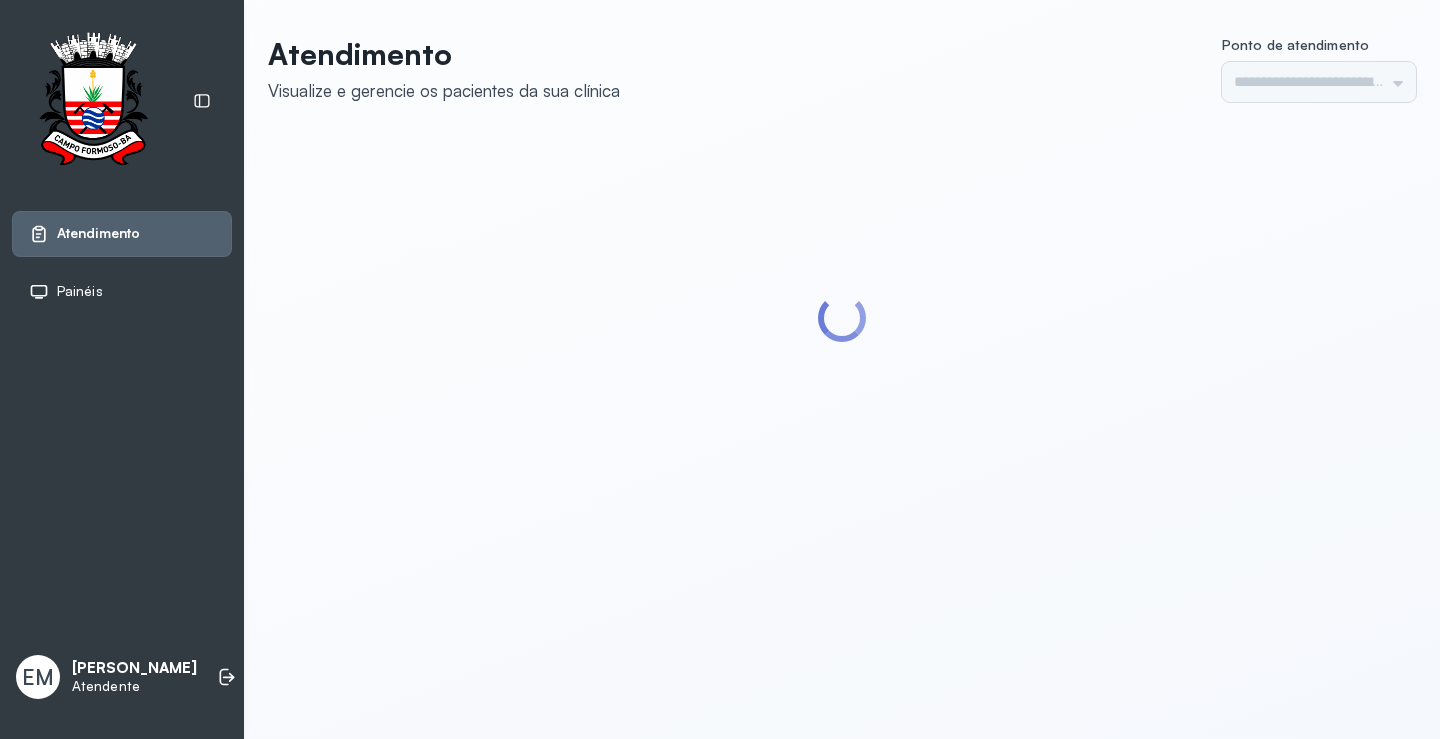 type on "*********" 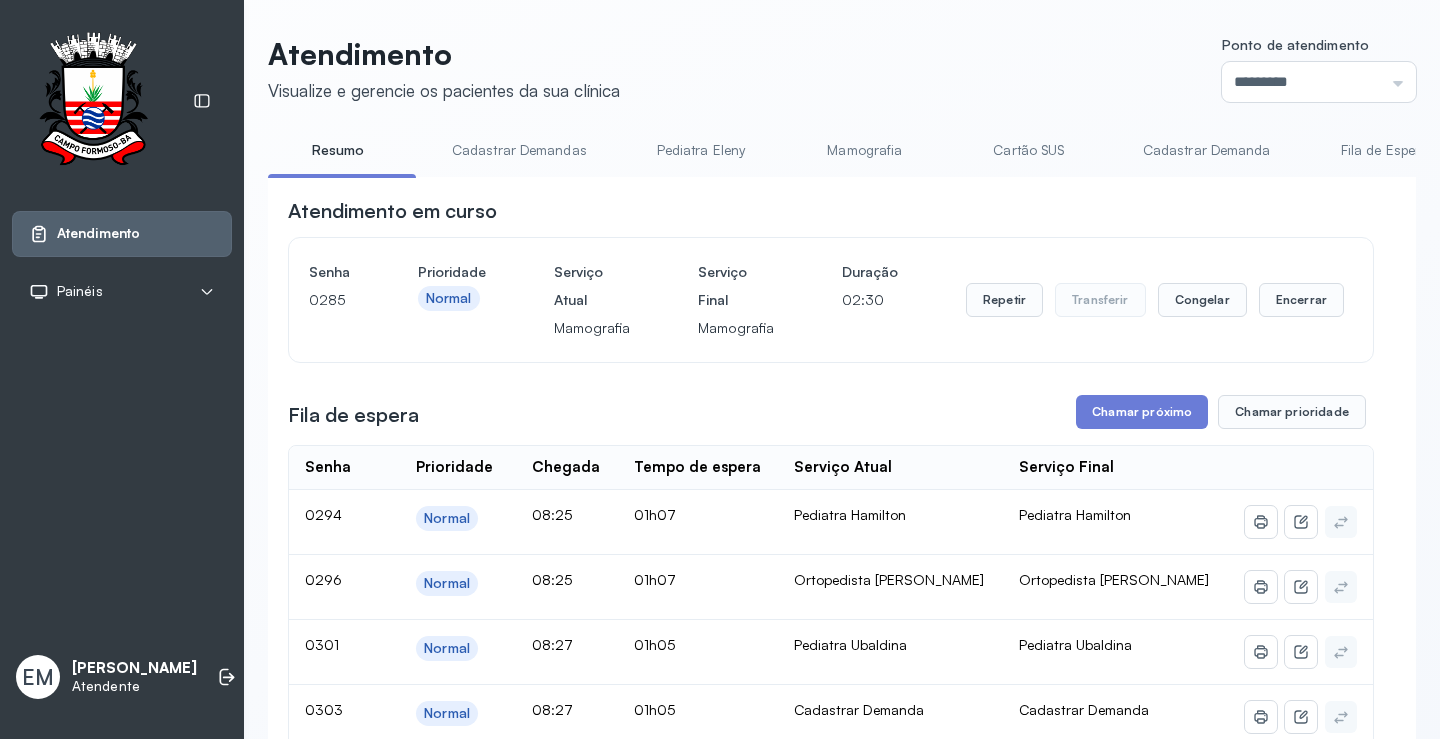 scroll, scrollTop: 0, scrollLeft: 0, axis: both 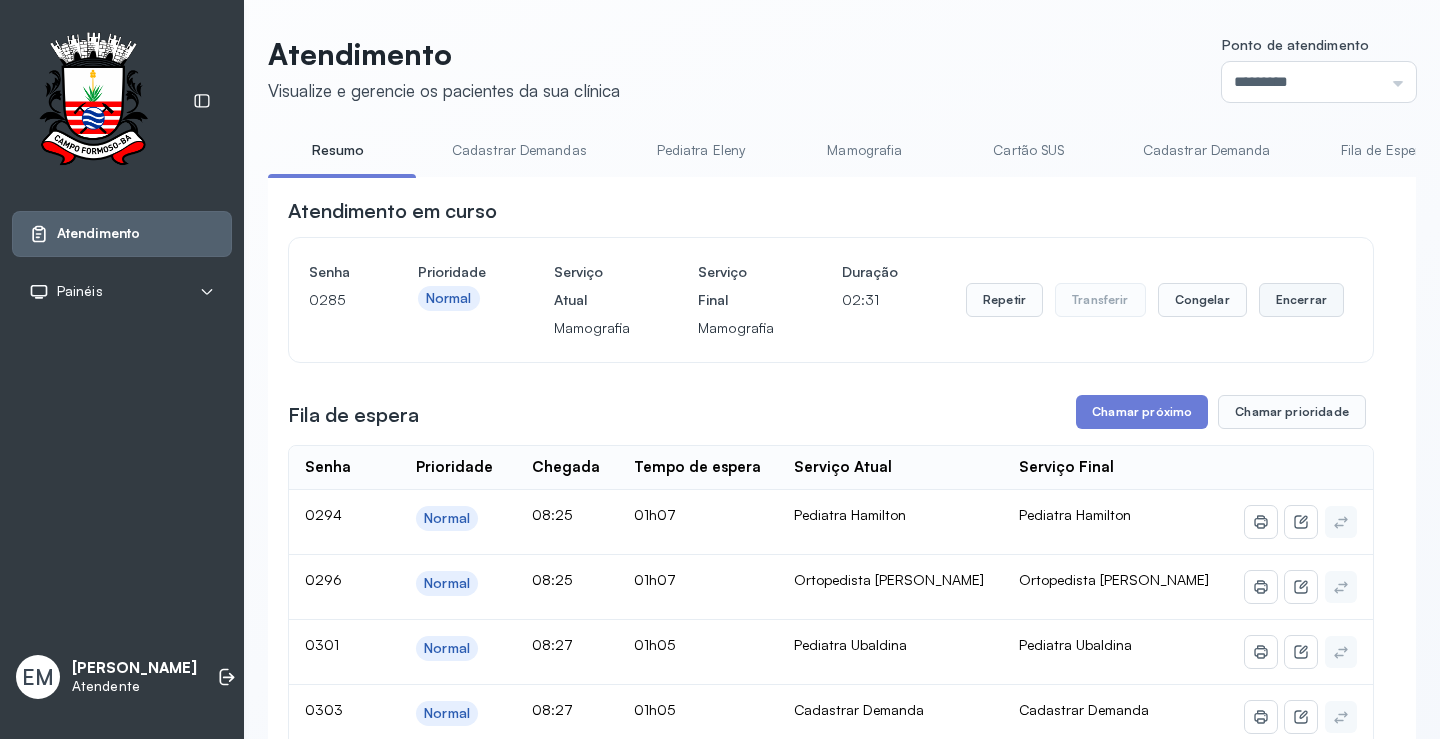 click on "Encerrar" at bounding box center (1301, 300) 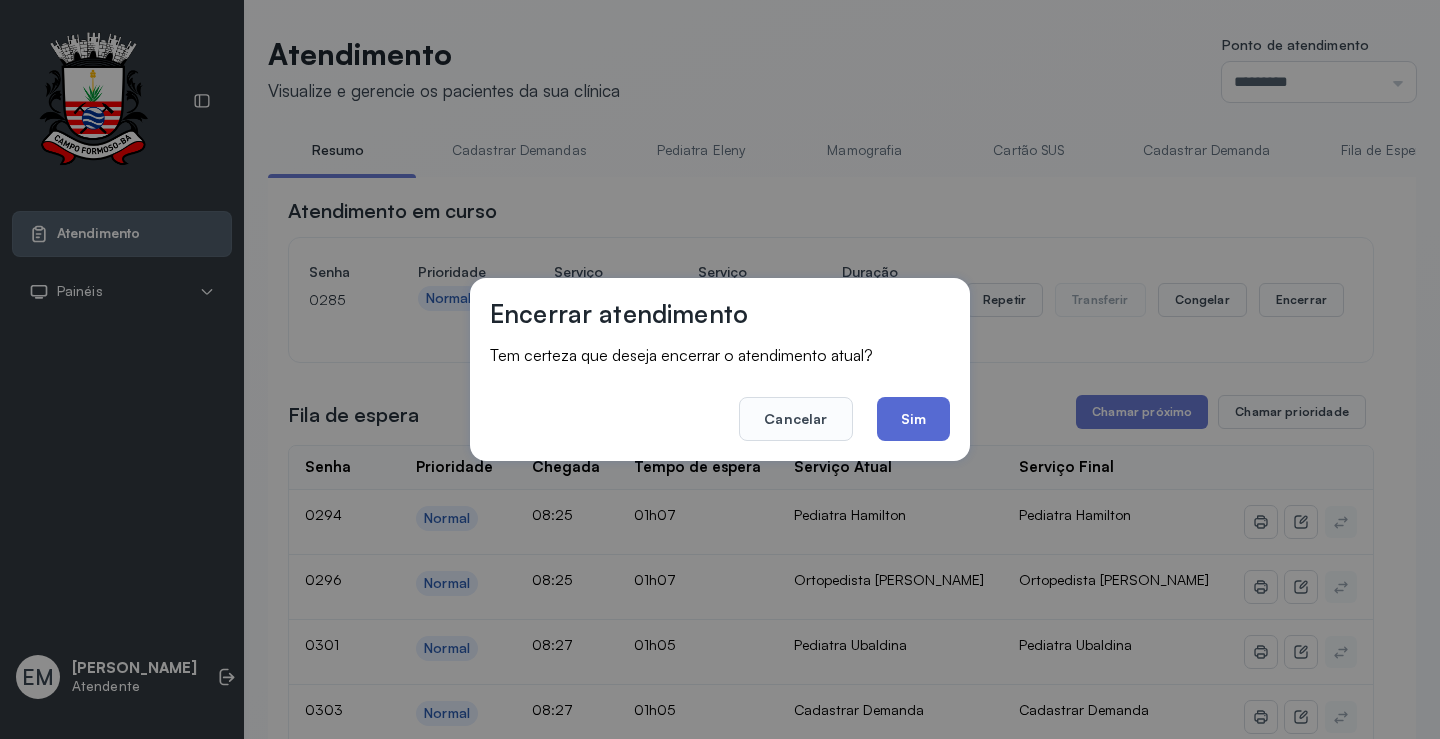 click on "Sim" 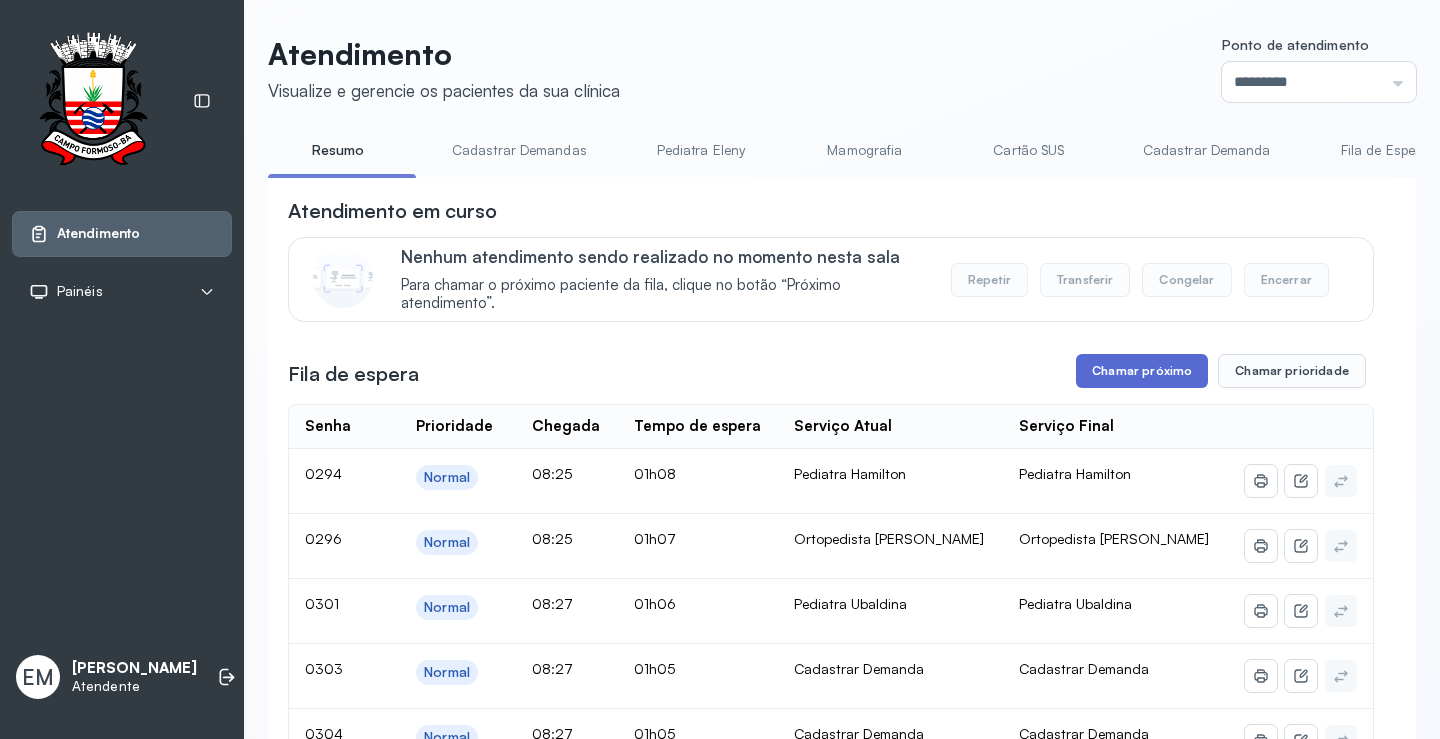 click on "Chamar próximo" at bounding box center (1142, 371) 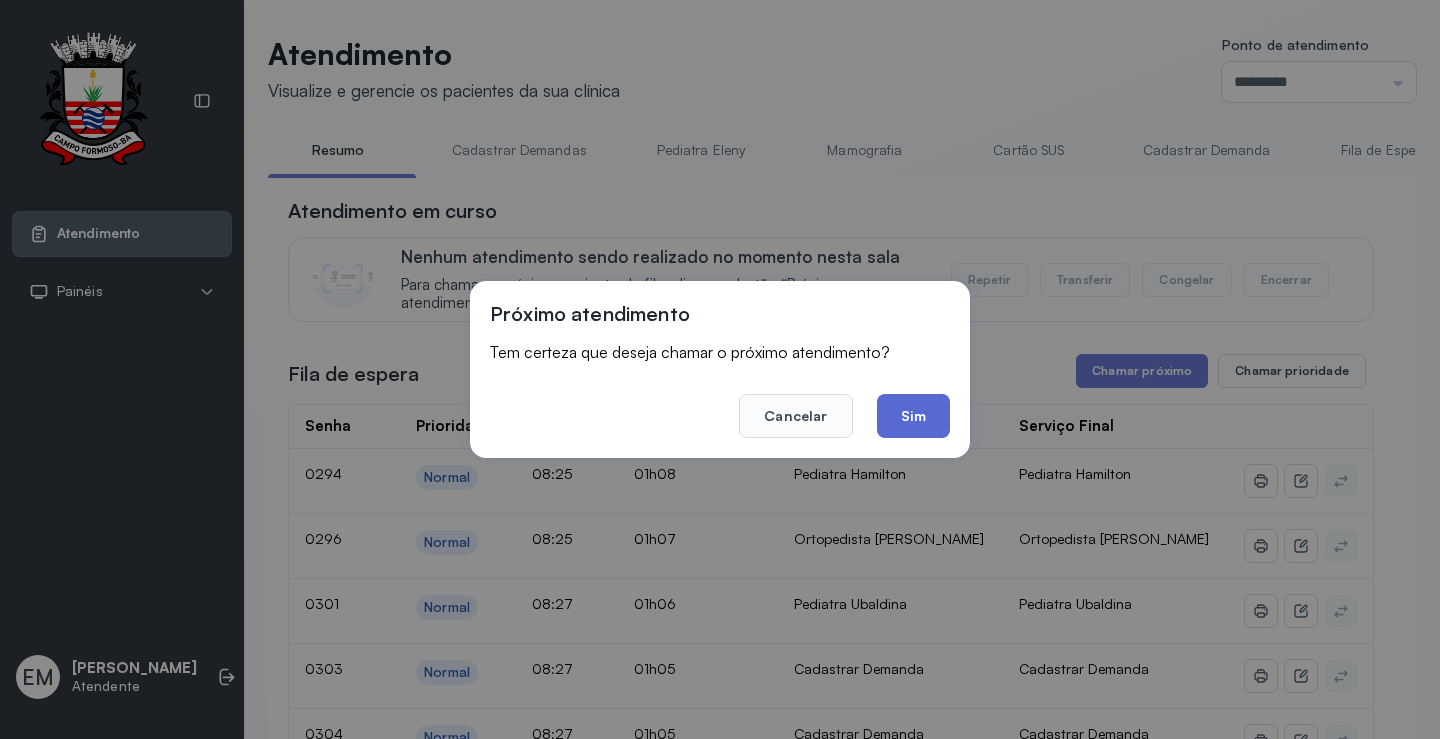 click on "Sim" 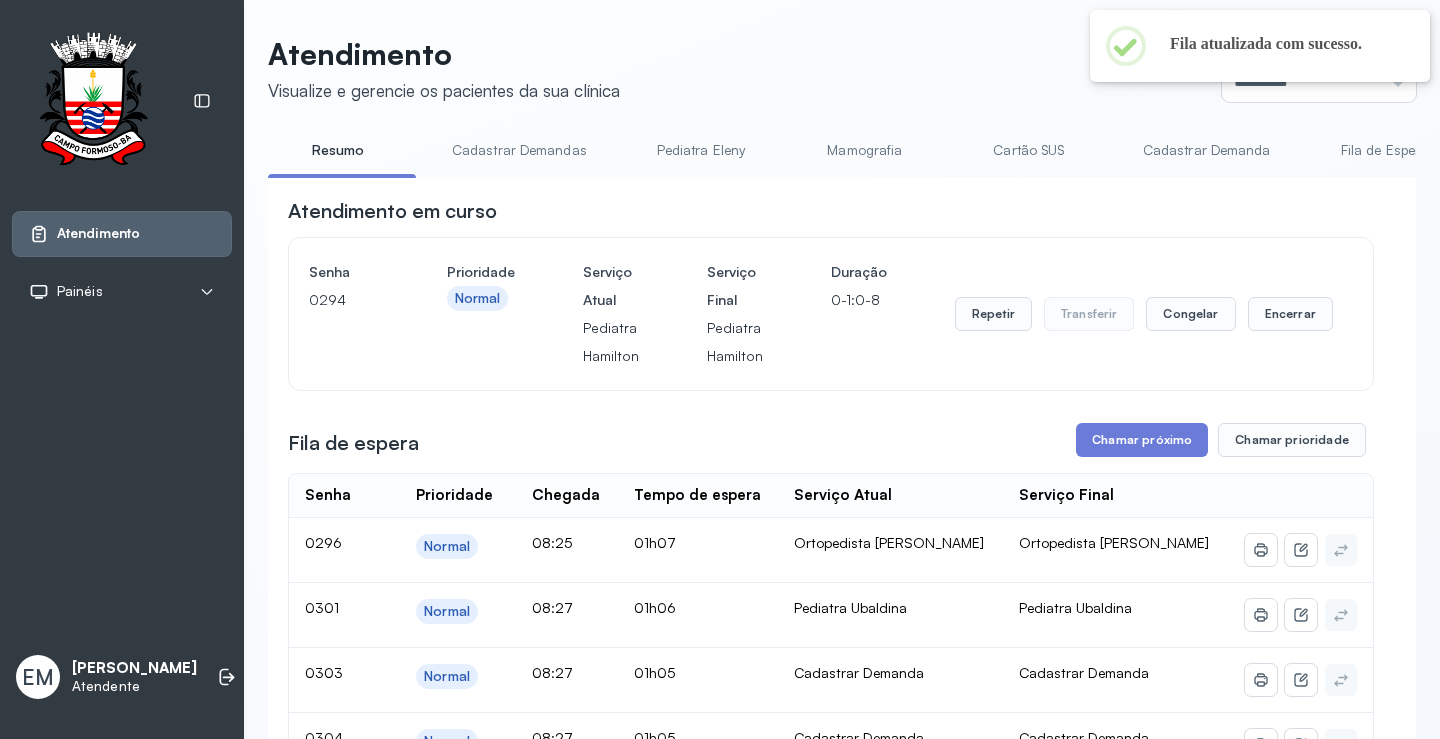 click on "Cartão SUS" at bounding box center (1029, 150) 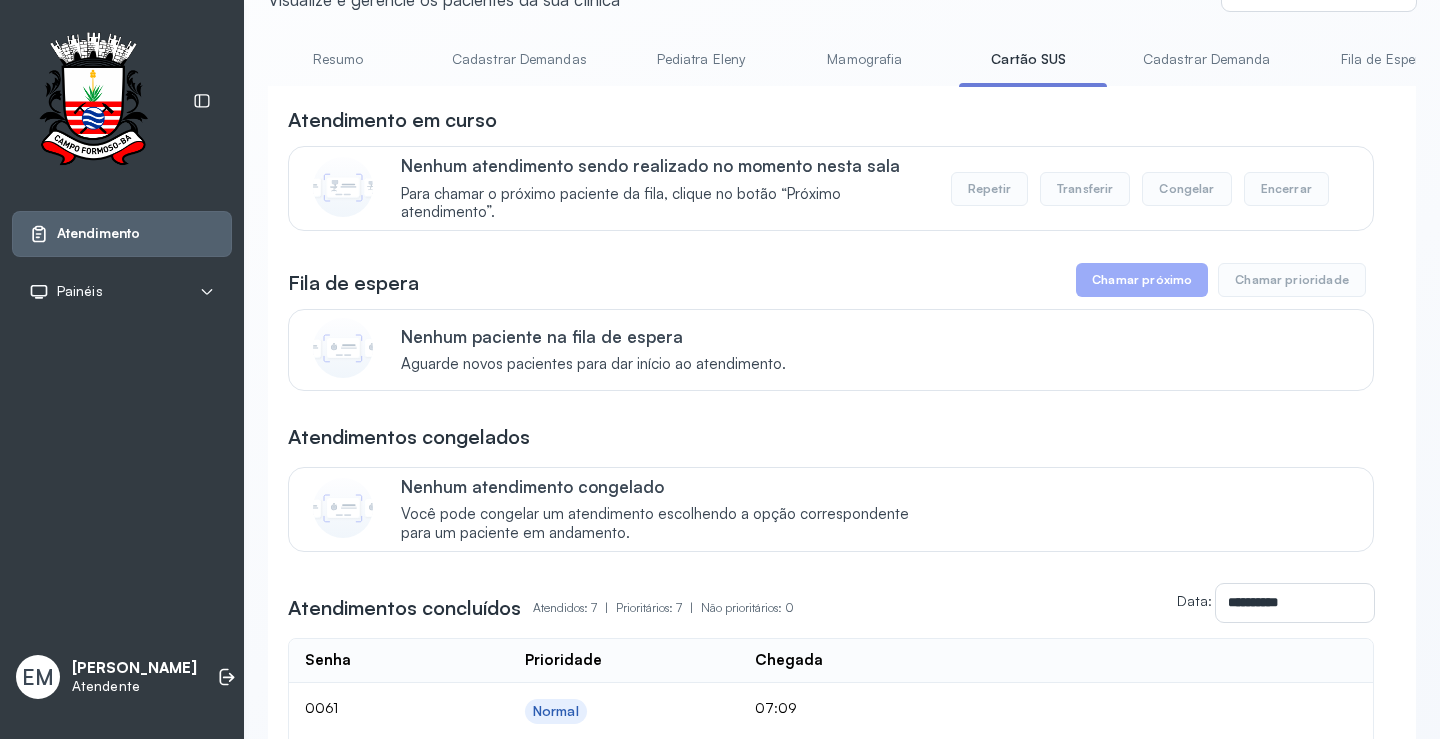 scroll, scrollTop: 0, scrollLeft: 0, axis: both 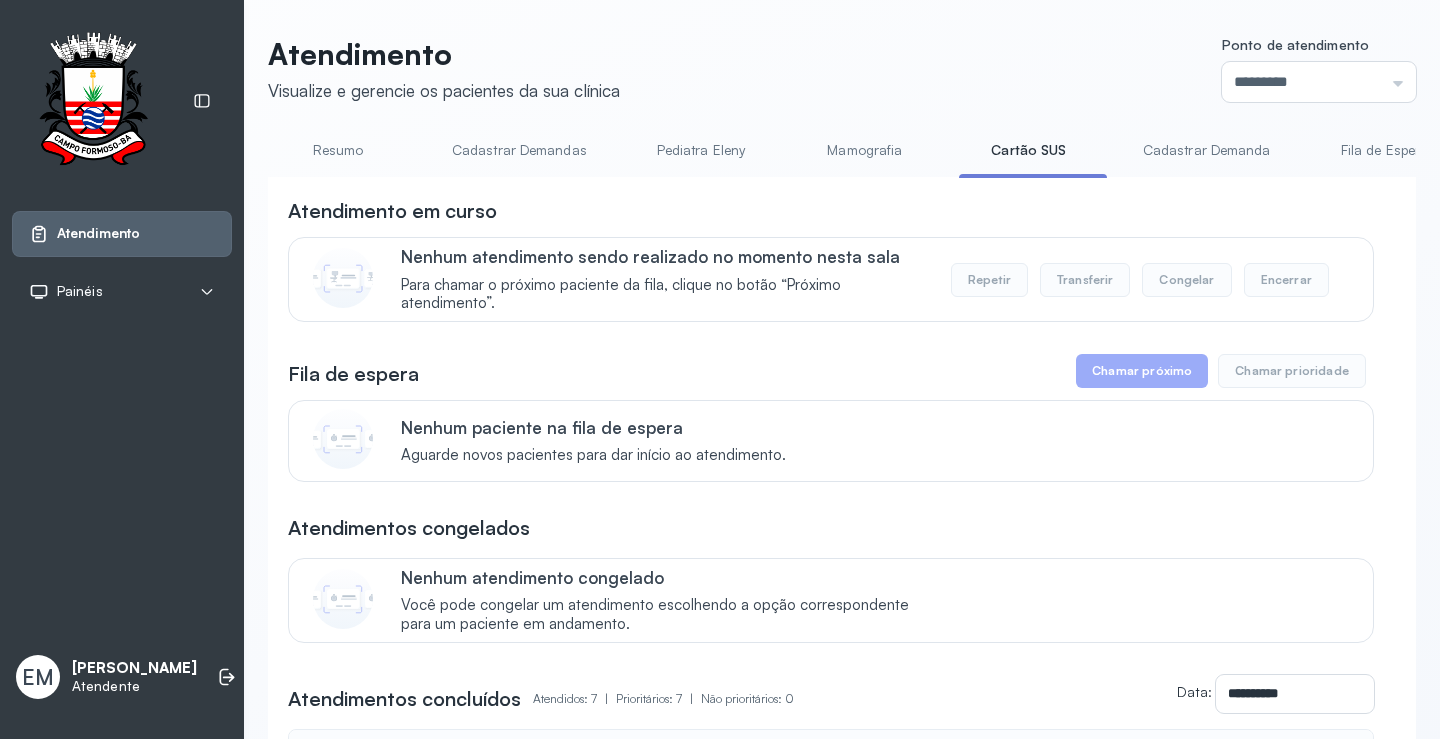click on "Resumo" at bounding box center (338, 150) 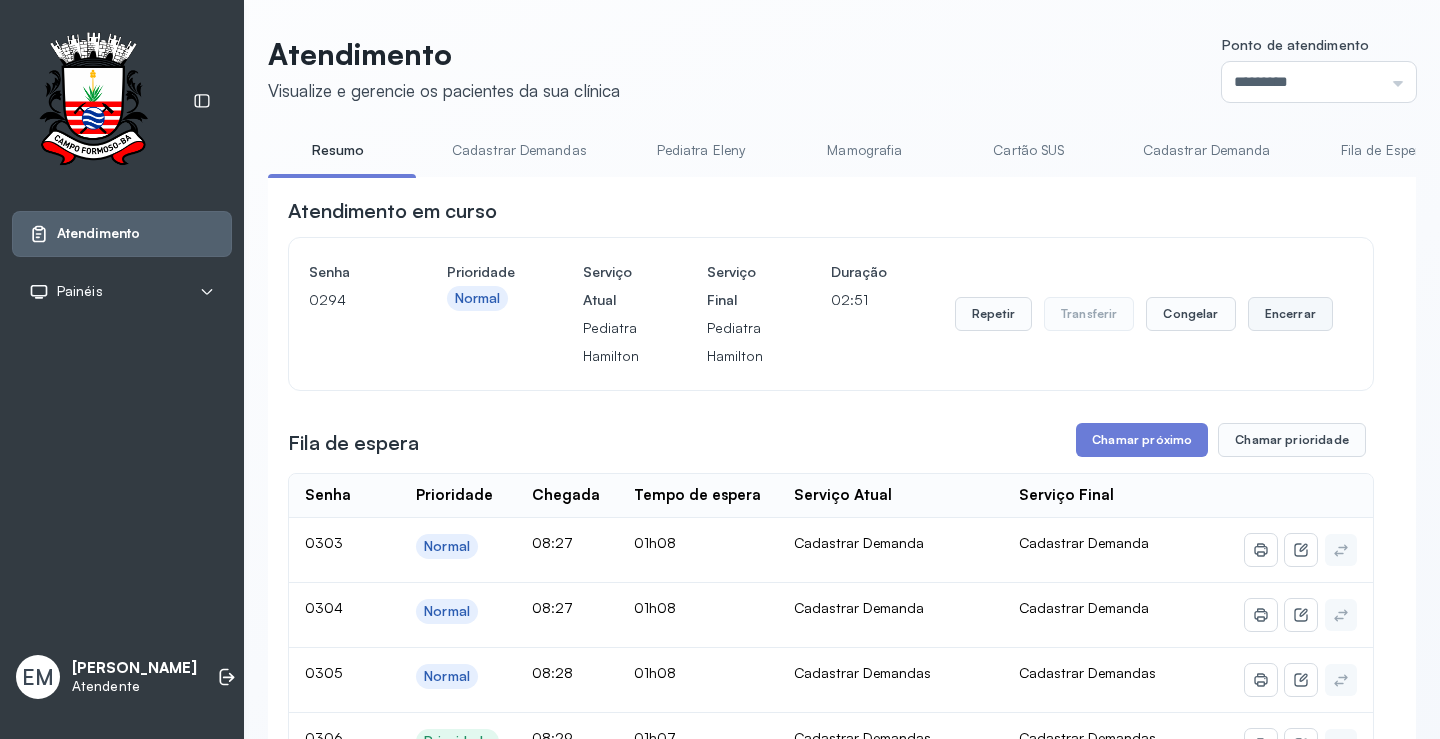 click on "Encerrar" at bounding box center (1290, 314) 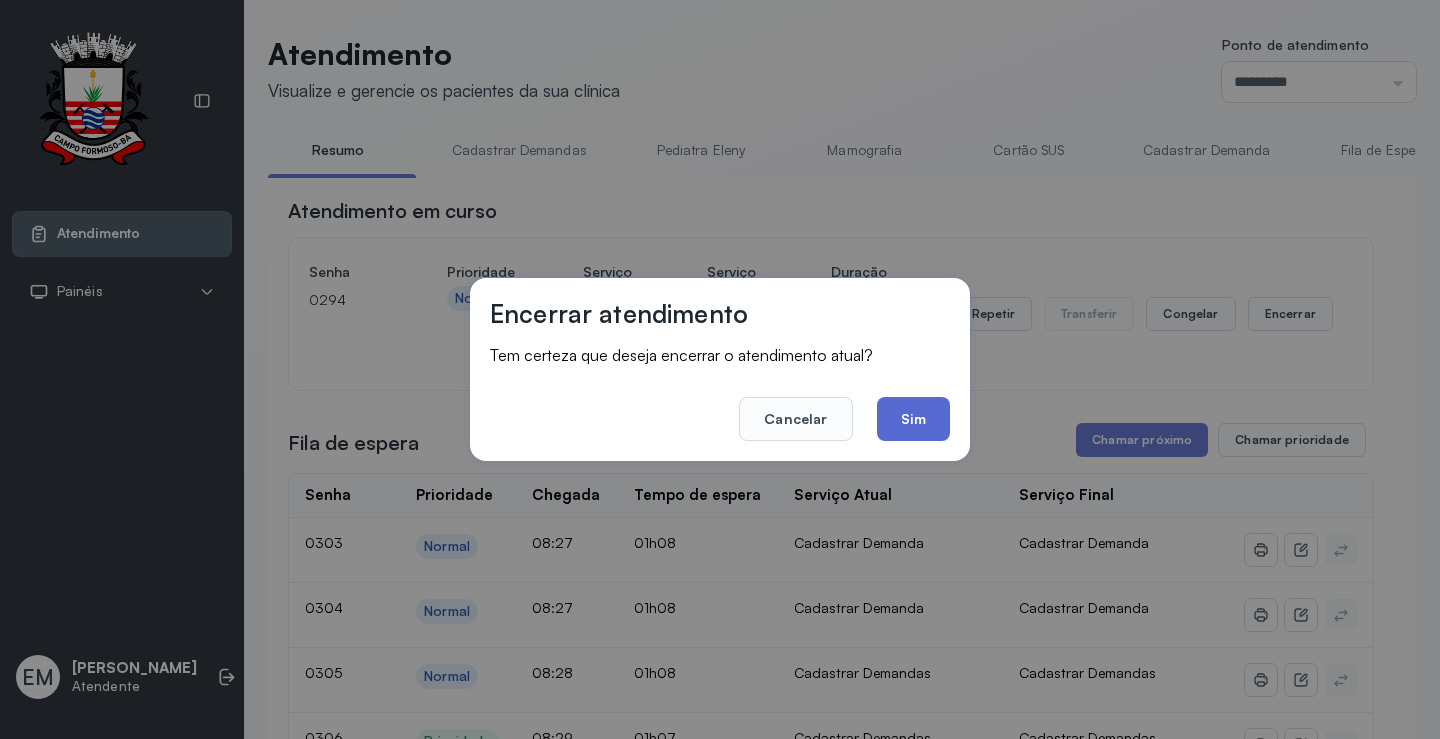 click on "Sim" 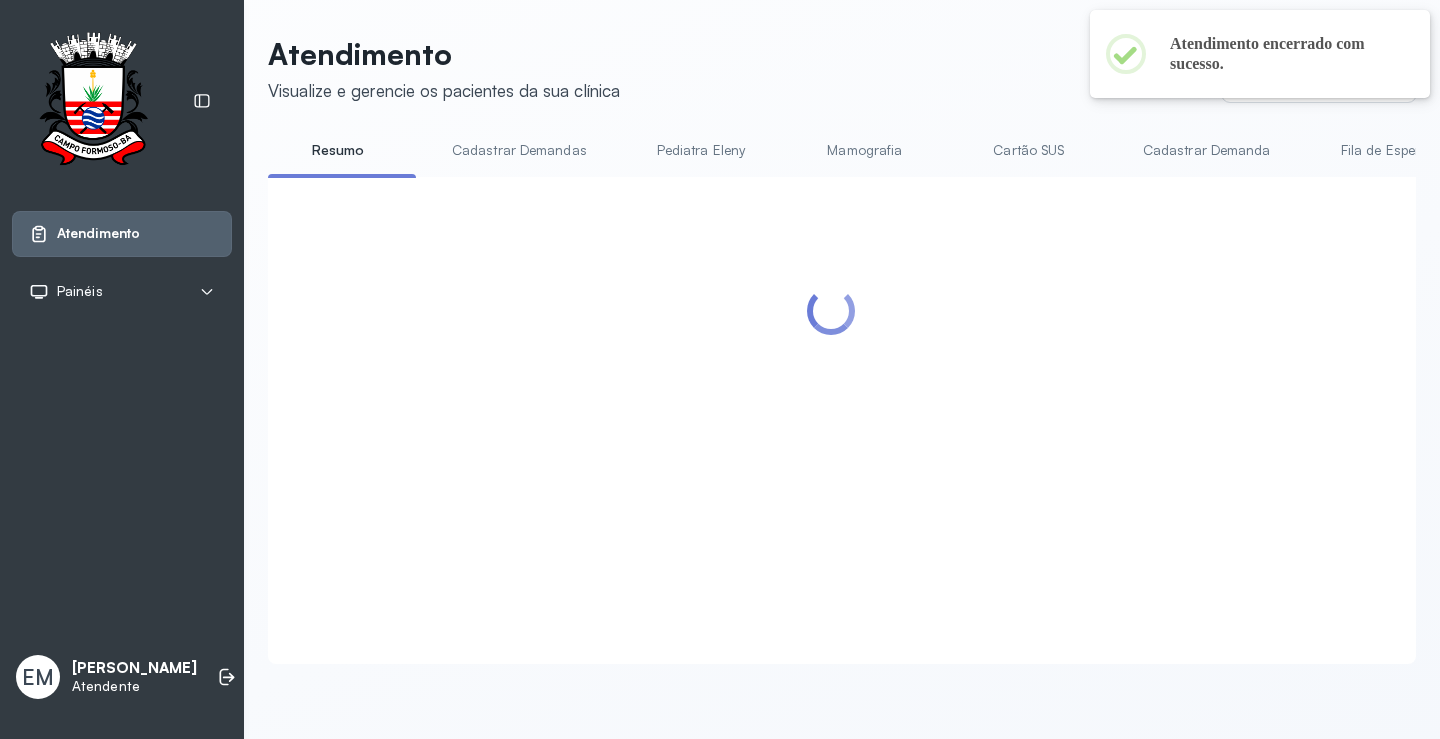 click on "Cartão SUS" at bounding box center (1029, 150) 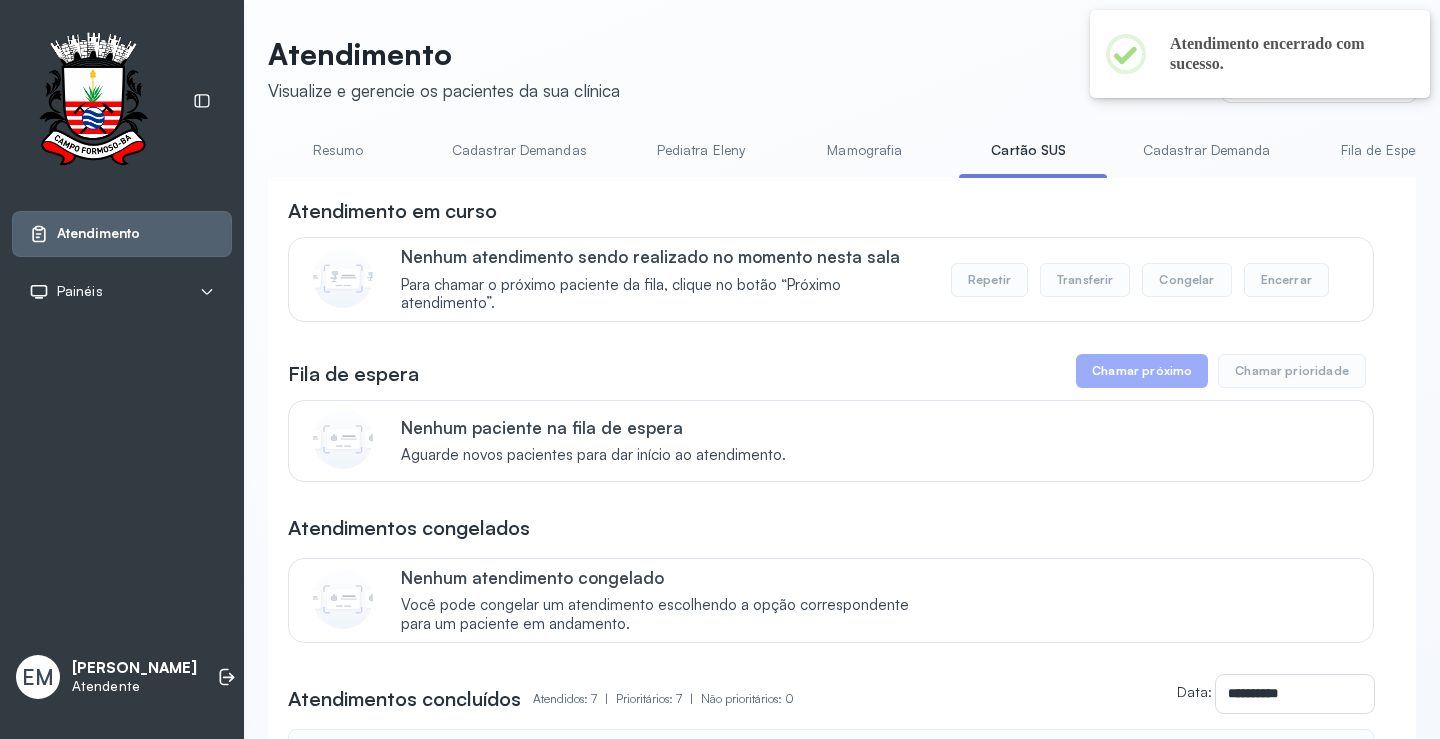 click on "Resumo" at bounding box center [338, 150] 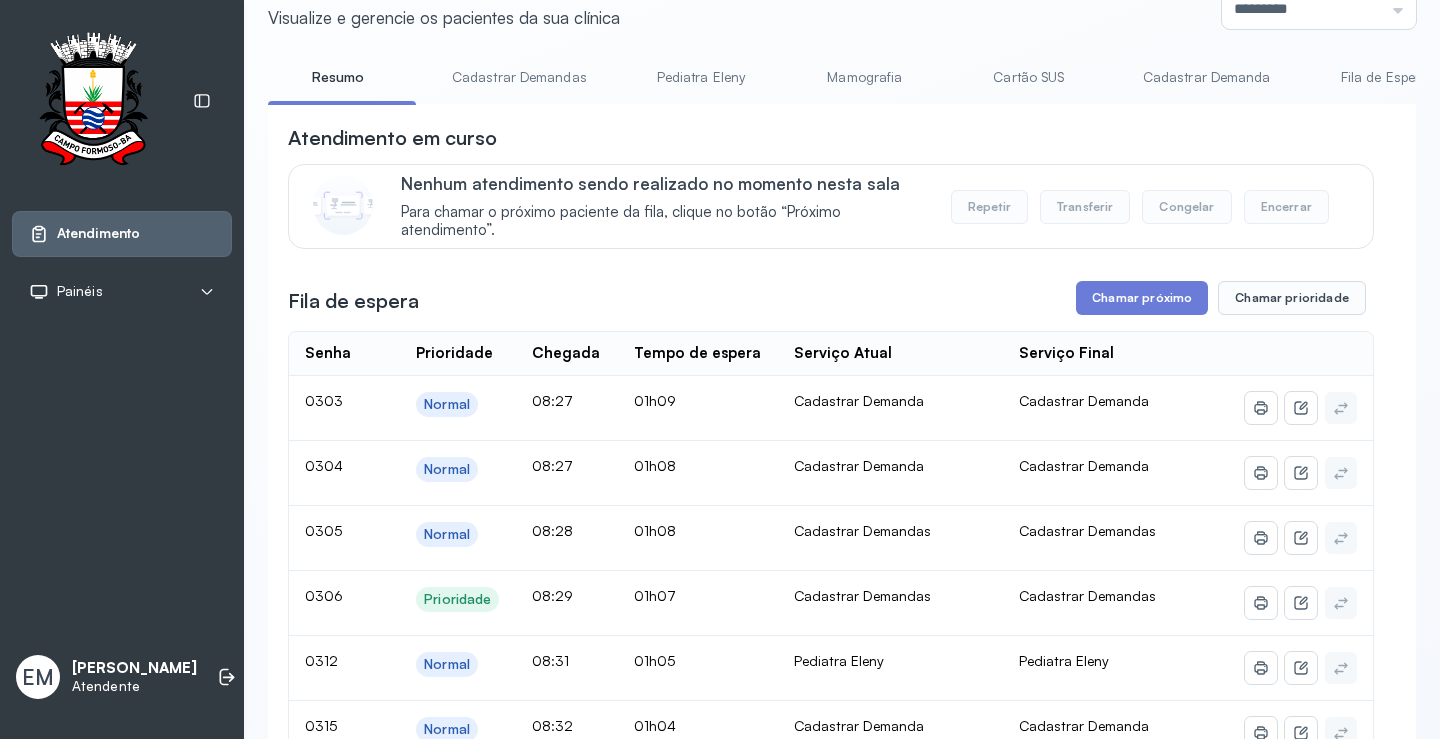 scroll, scrollTop: 0, scrollLeft: 0, axis: both 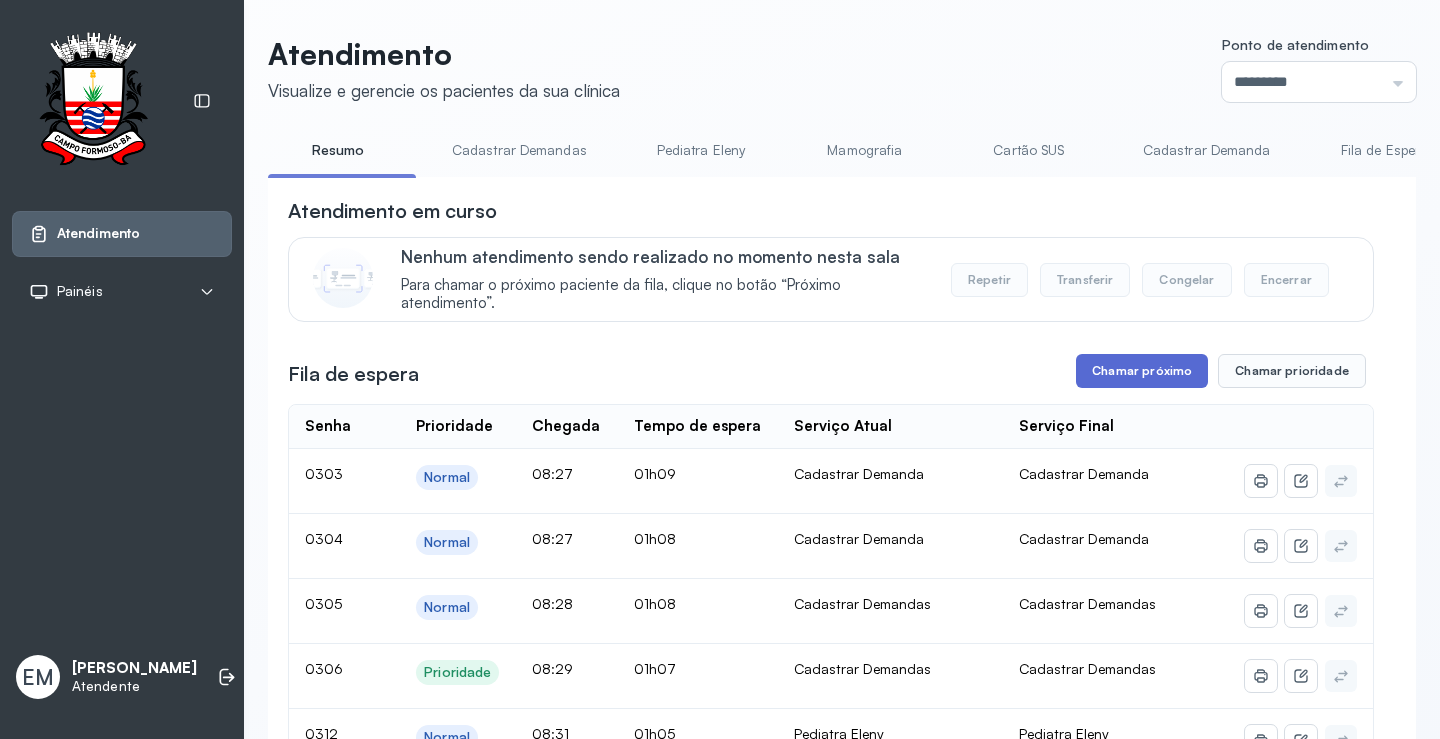 click on "Chamar próximo" at bounding box center (1142, 371) 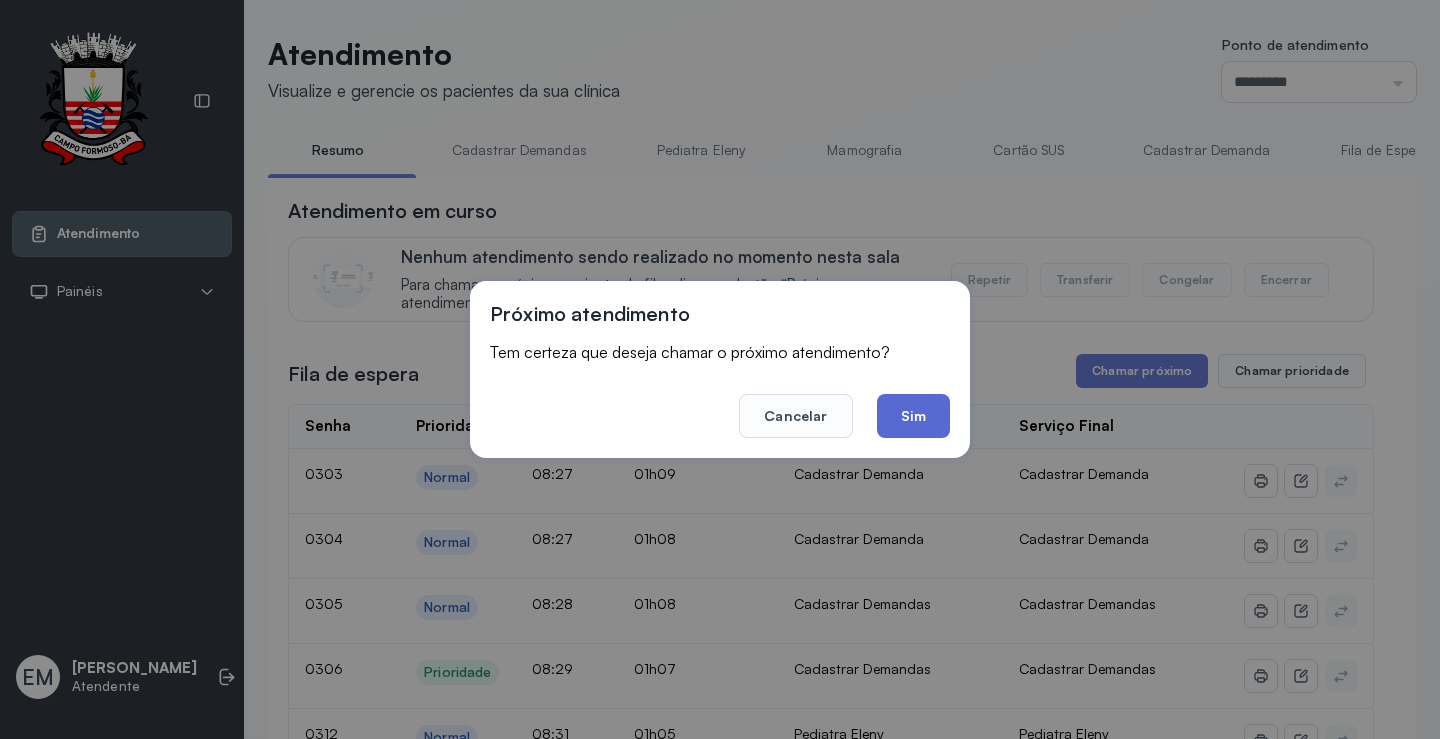 click on "Sim" 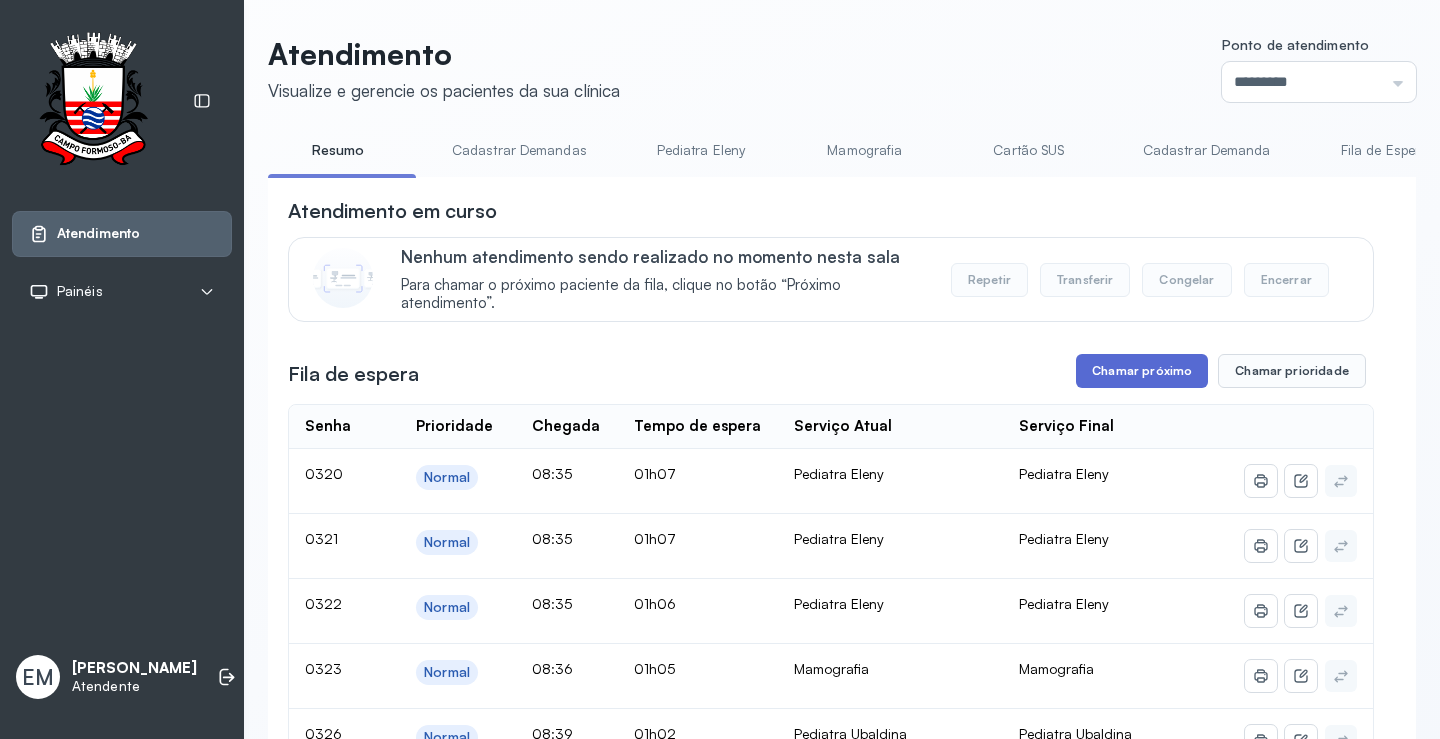click on "Chamar próximo" at bounding box center [1142, 371] 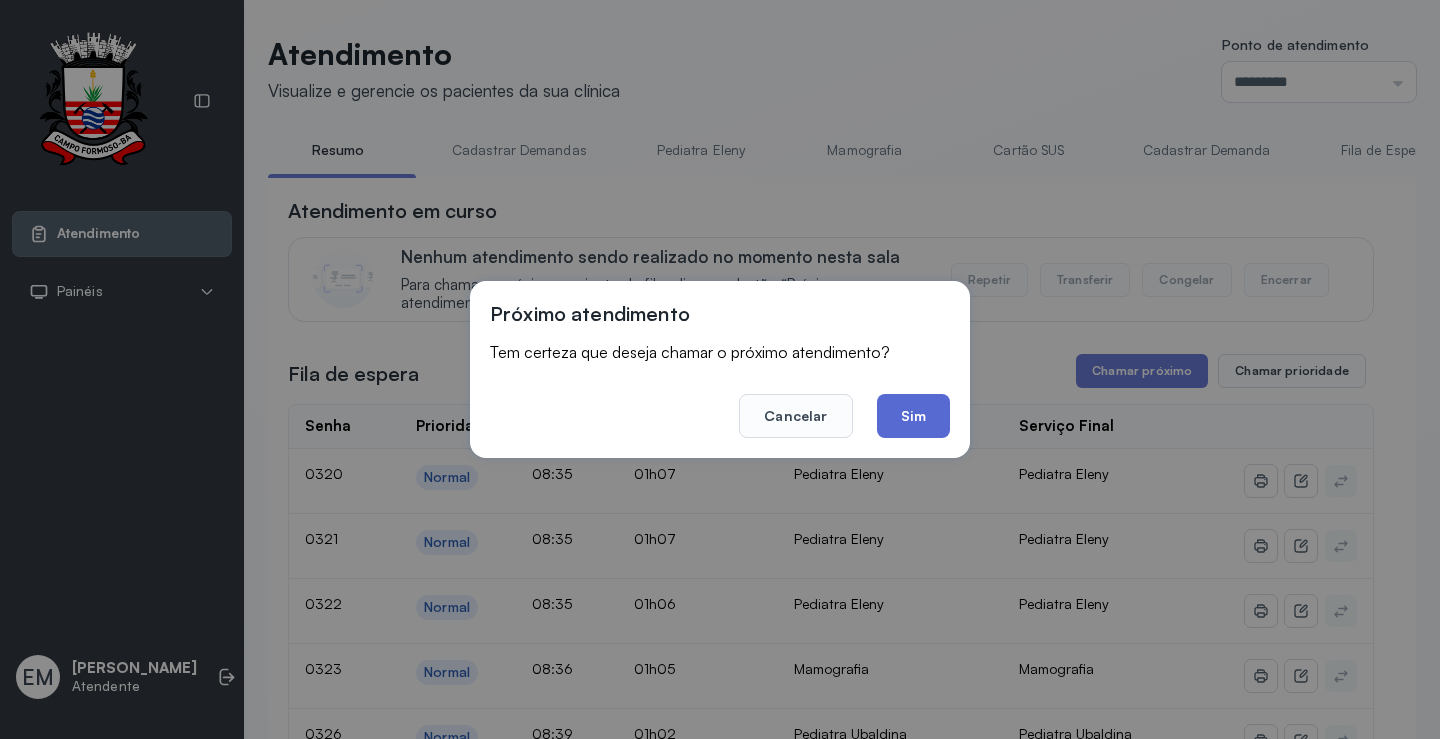 click on "Sim" 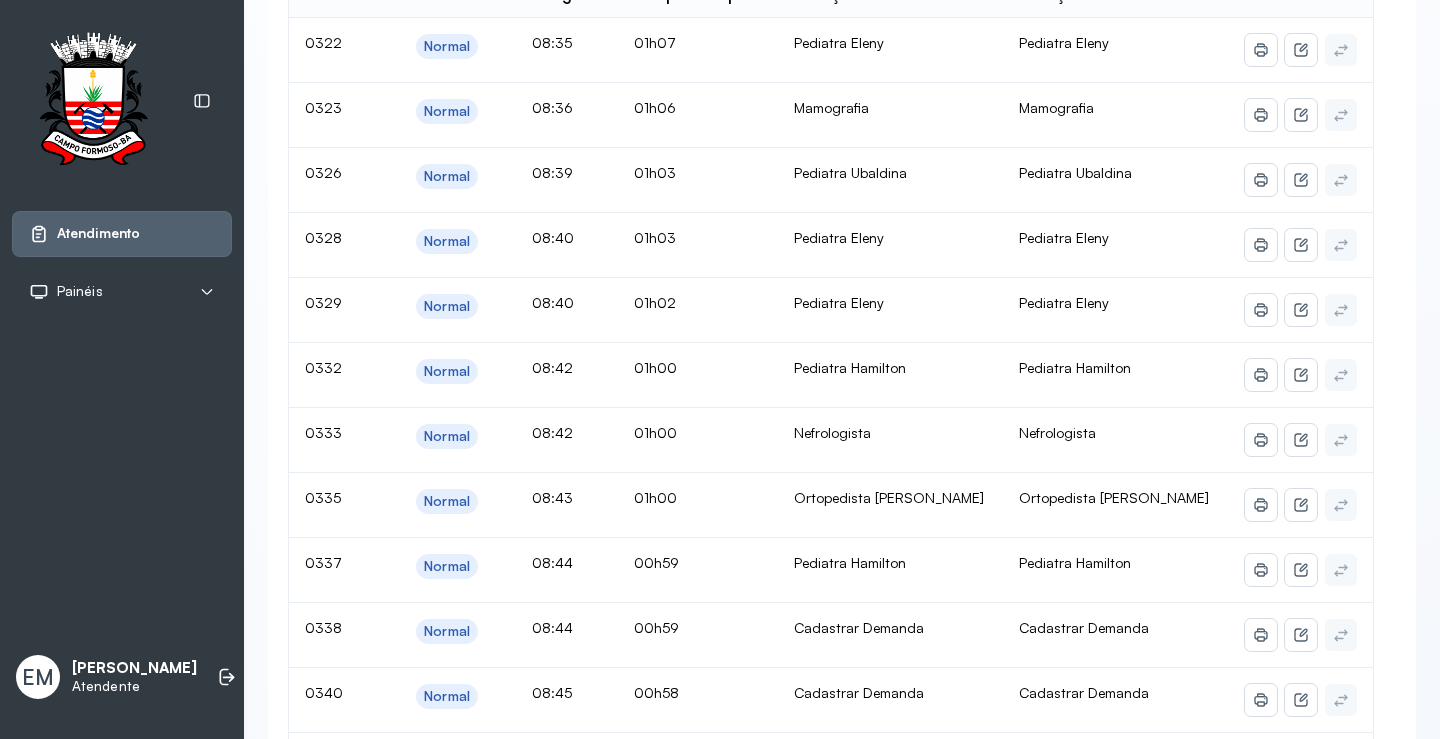 scroll, scrollTop: 0, scrollLeft: 0, axis: both 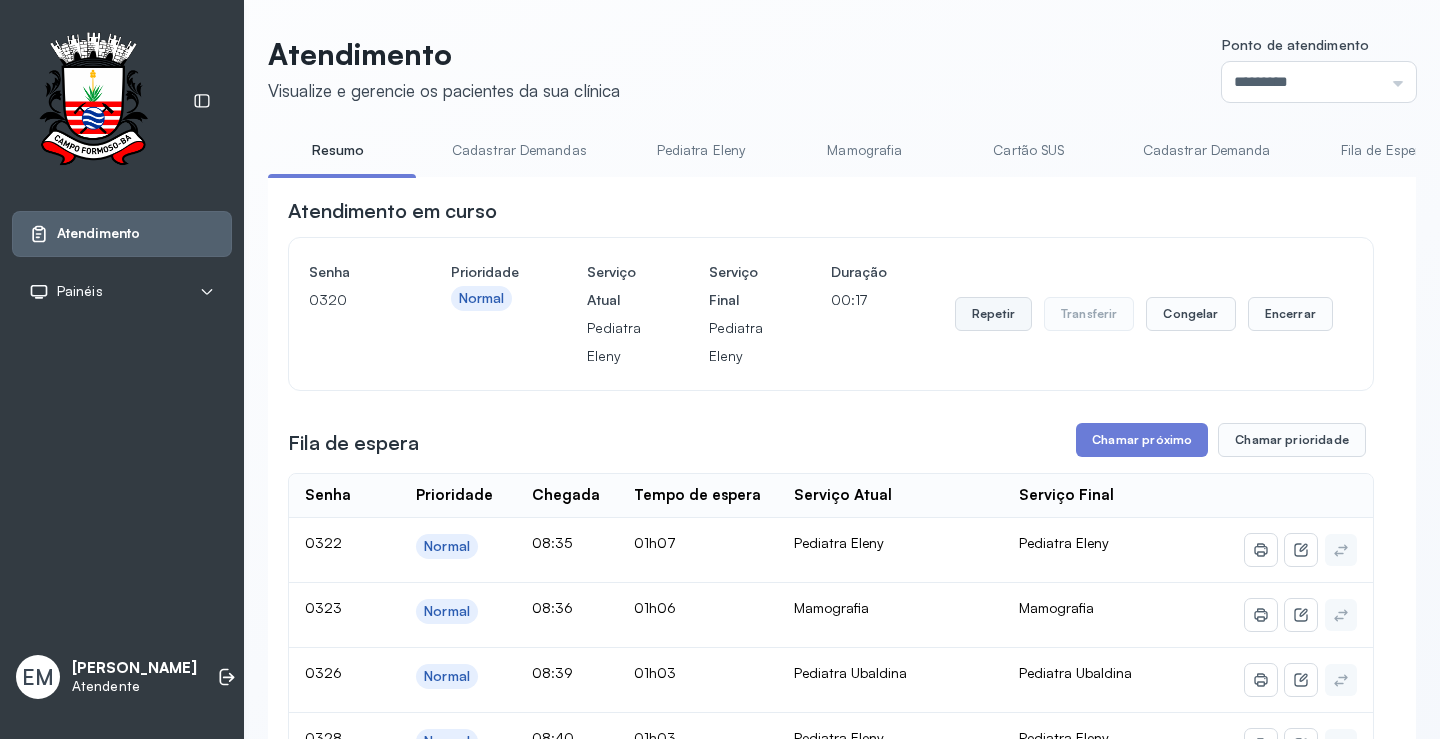 click on "Repetir" at bounding box center (993, 314) 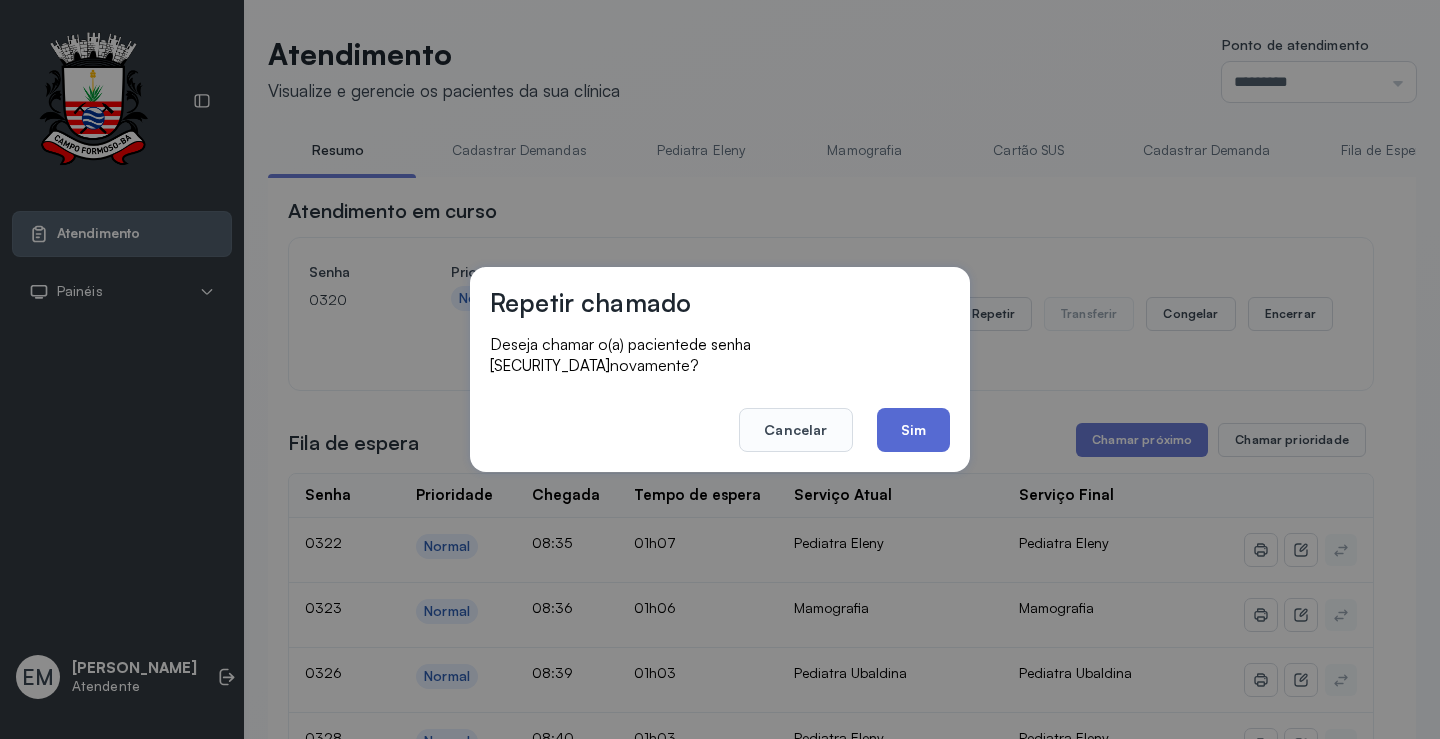 click on "Sim" 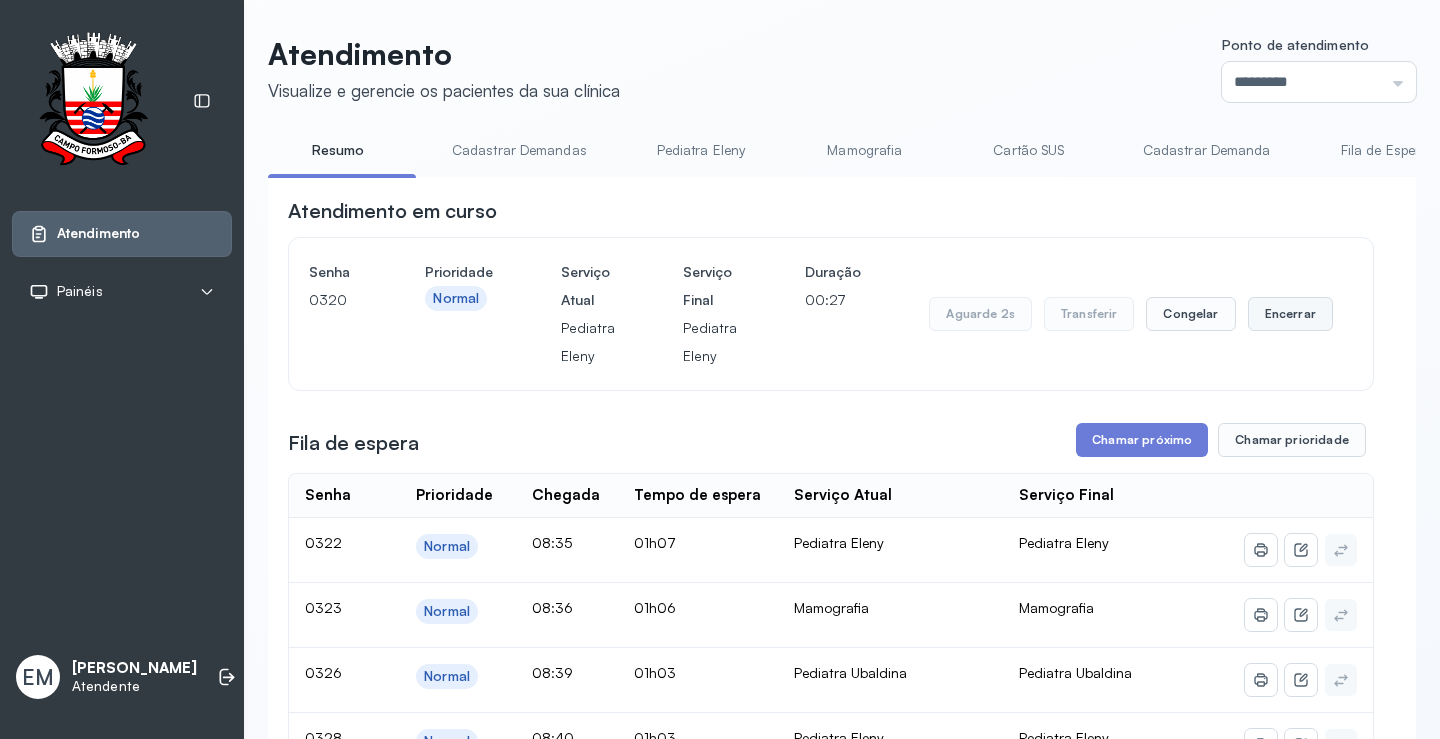 click on "Encerrar" at bounding box center [1290, 314] 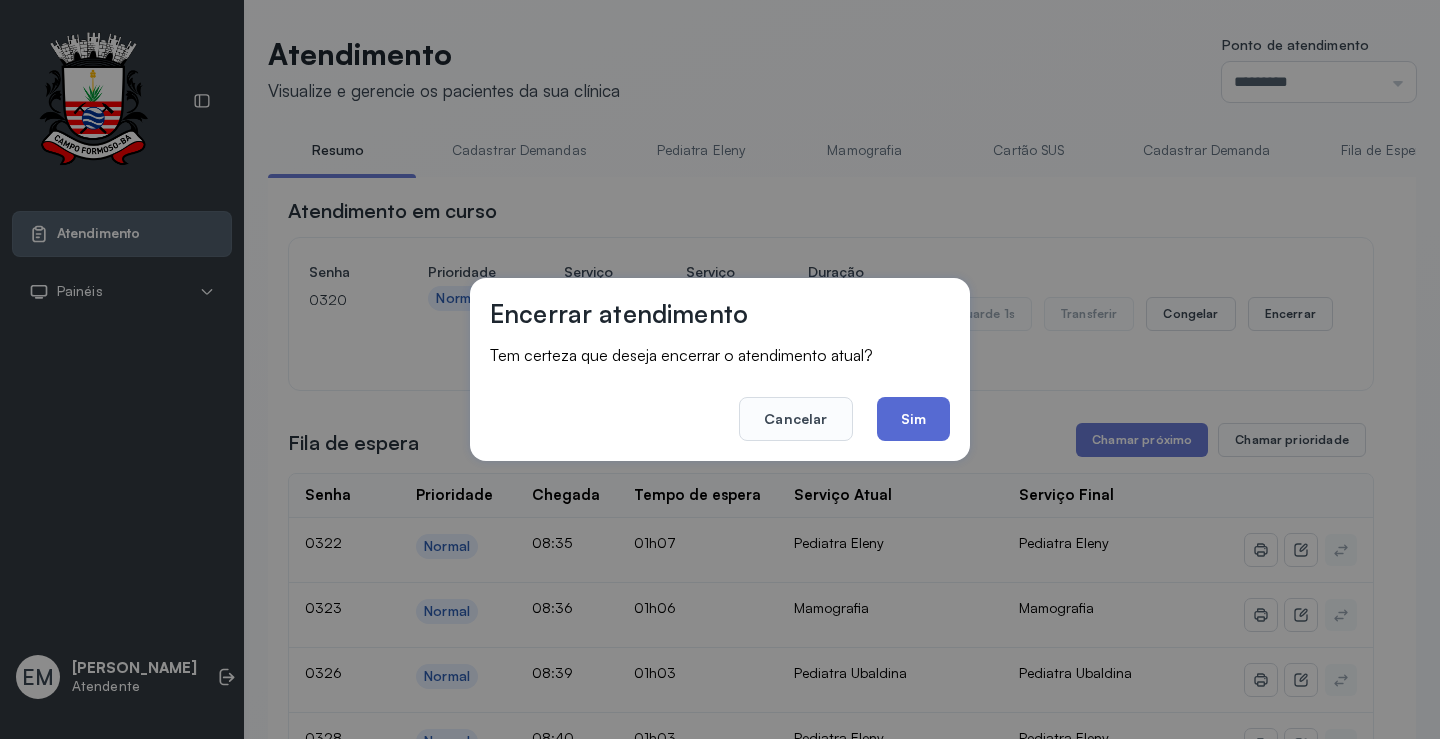 click on "Sim" 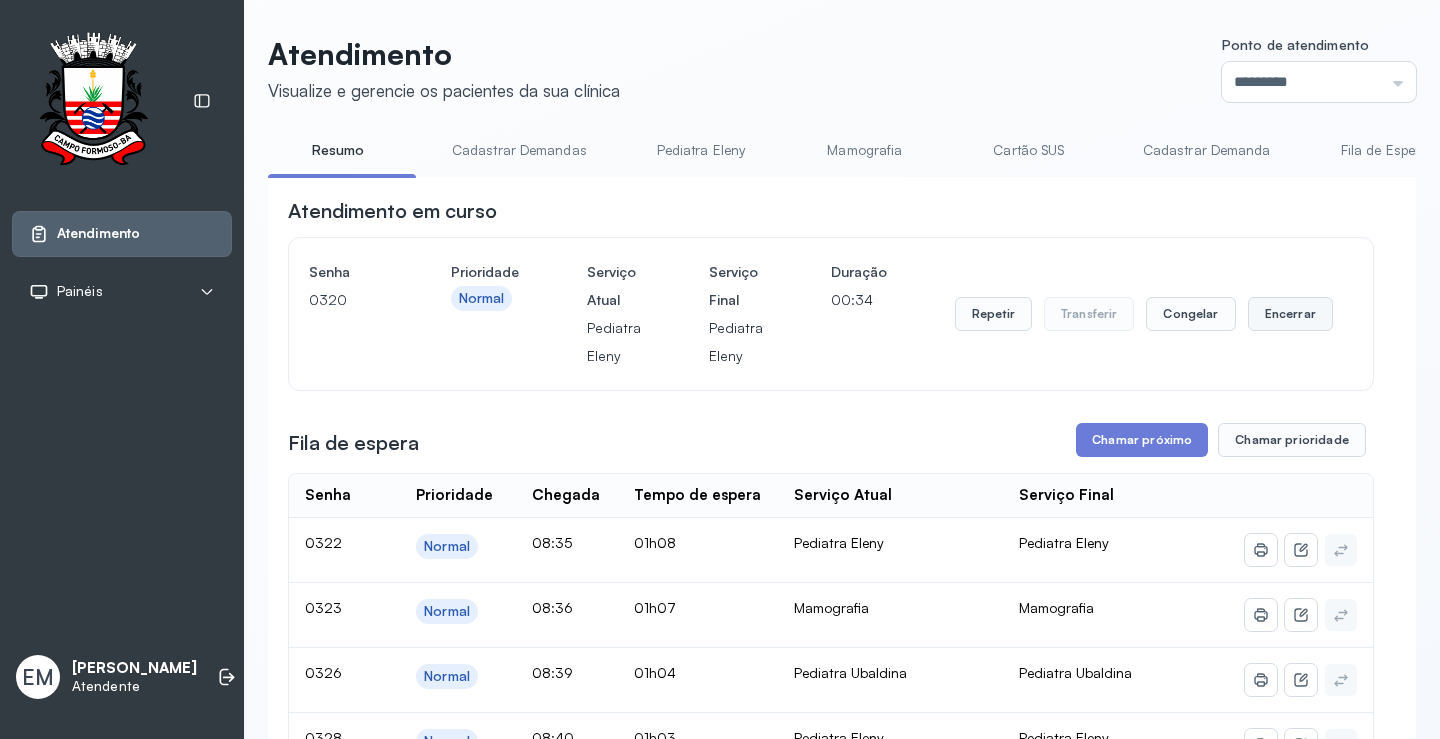 click on "Encerrar" at bounding box center (1290, 314) 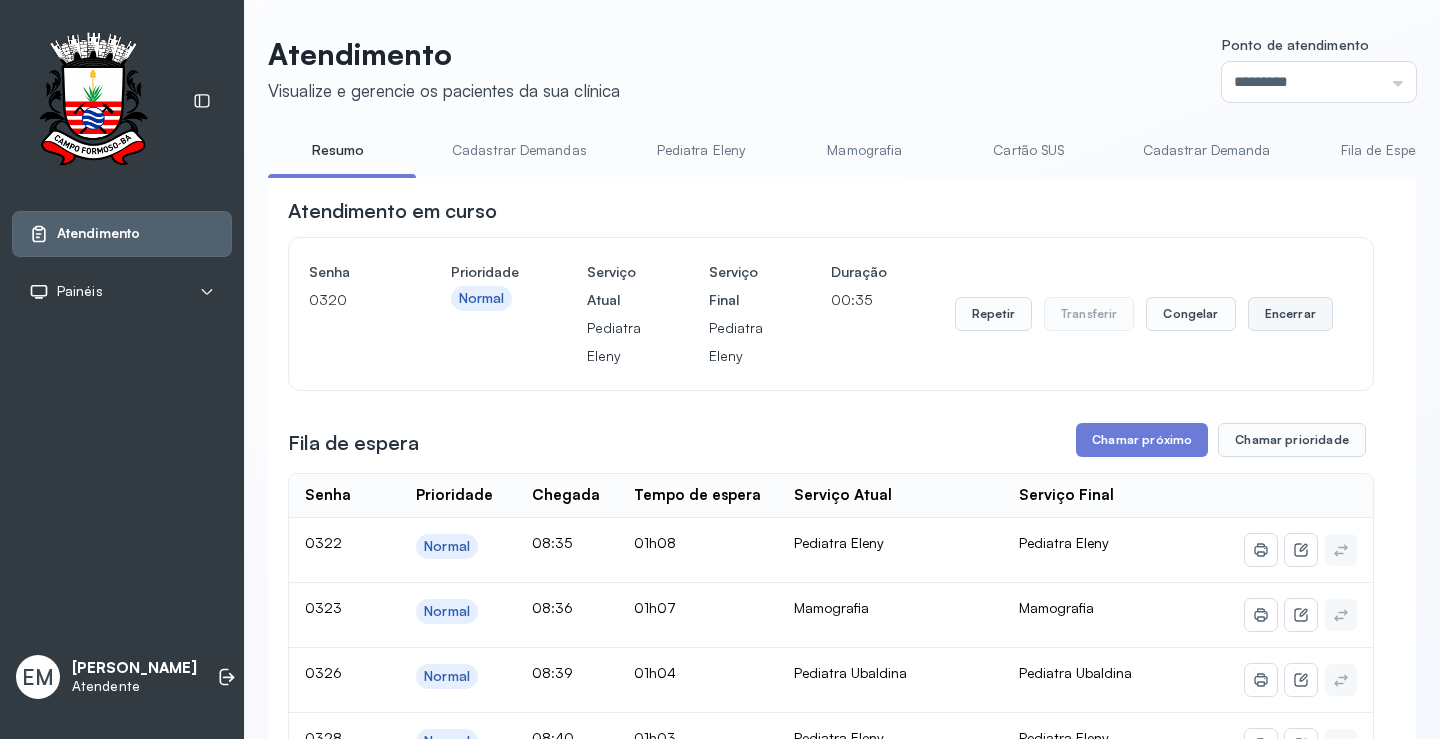 click on "Encerrar" at bounding box center [1290, 314] 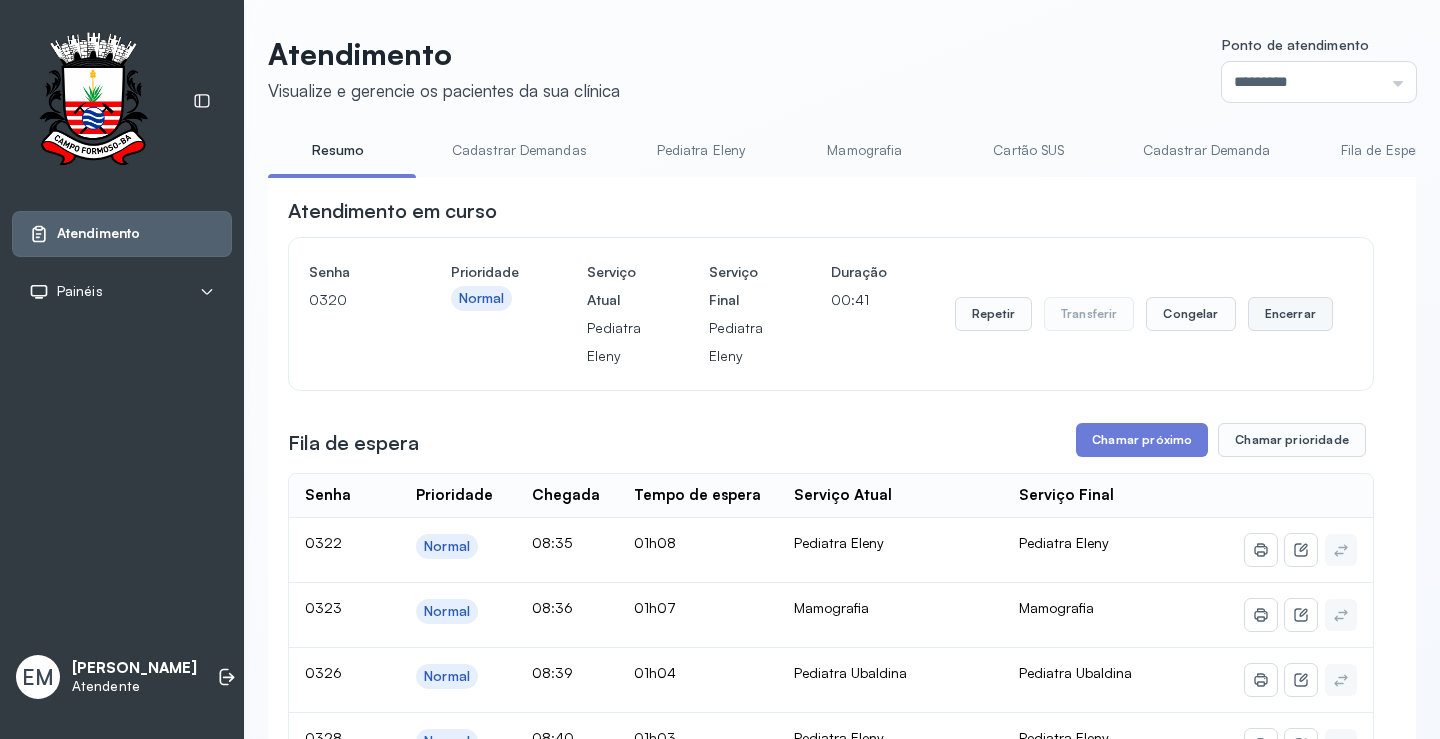 click on "Encerrar" at bounding box center (1290, 314) 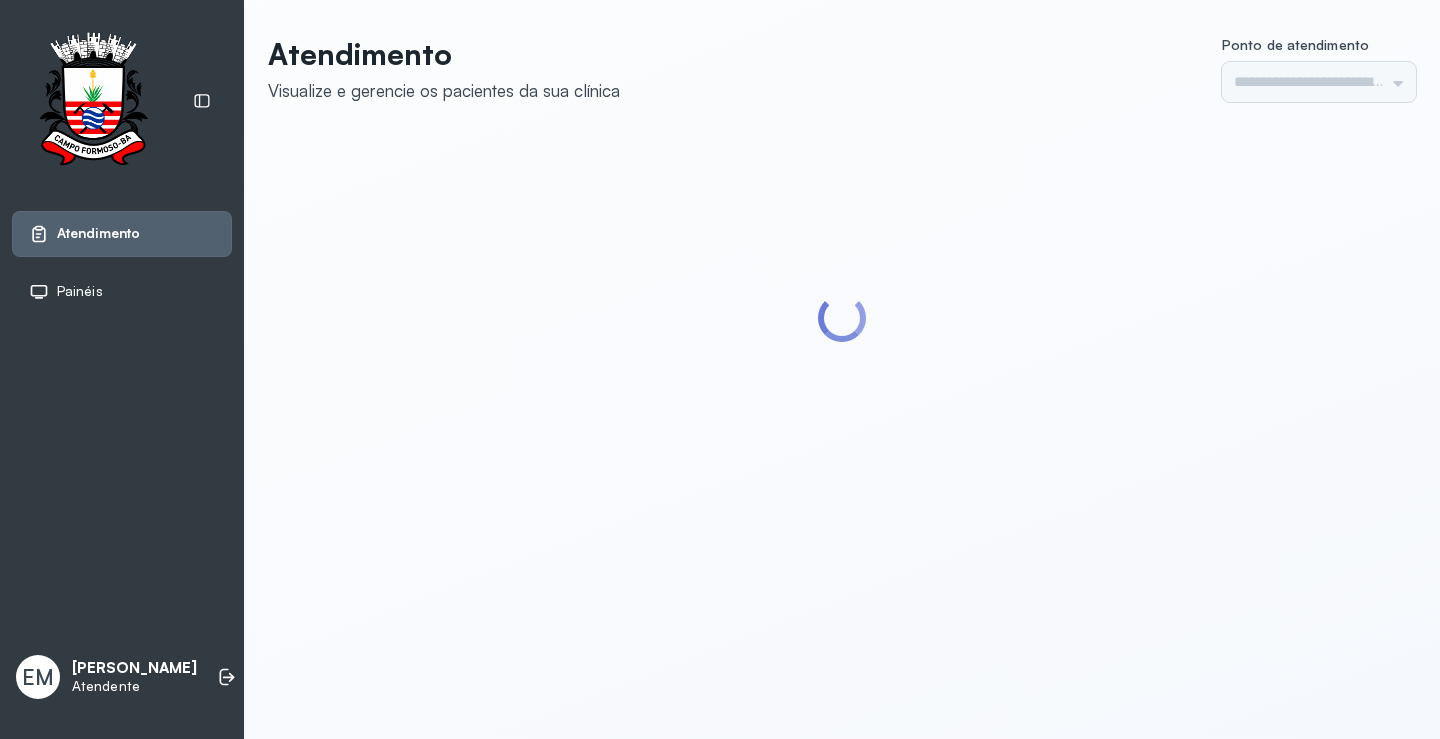 scroll, scrollTop: 0, scrollLeft: 0, axis: both 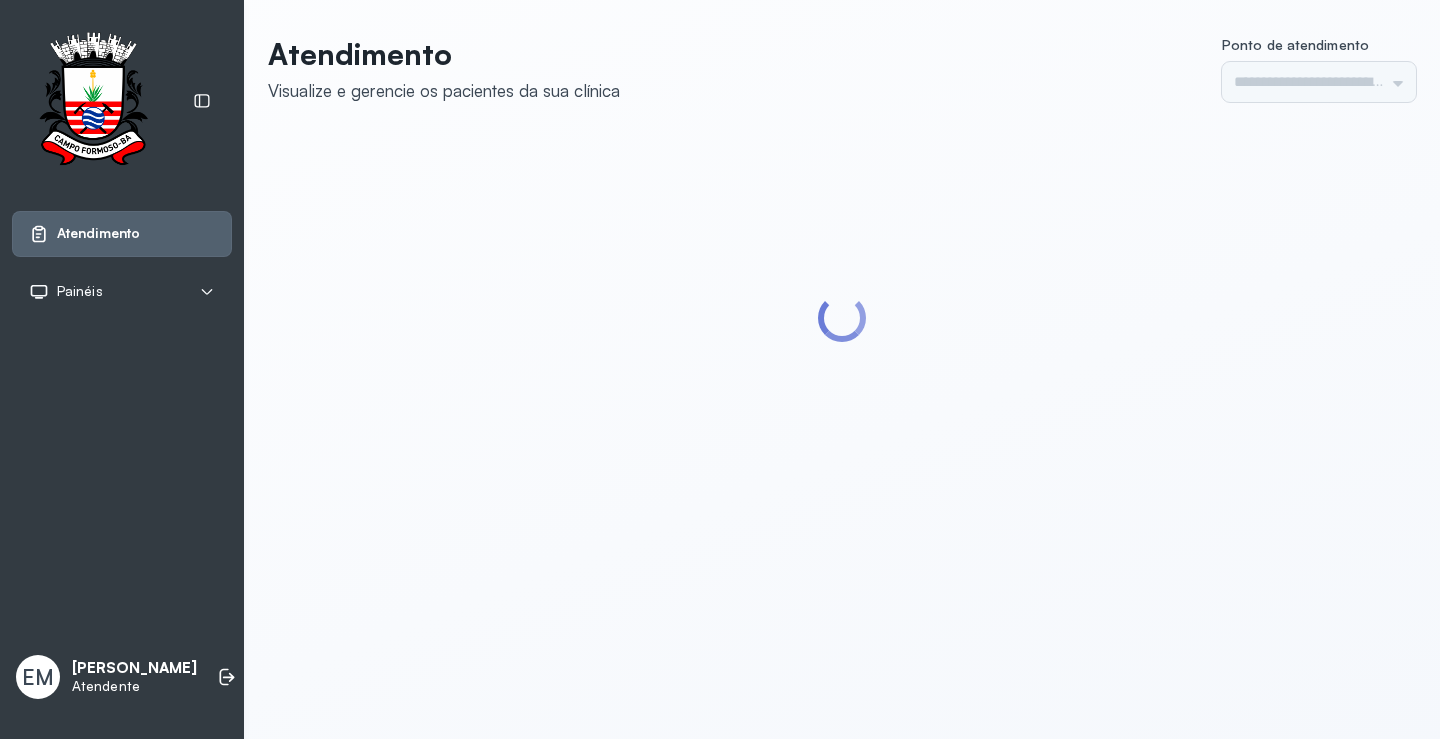 type on "*********" 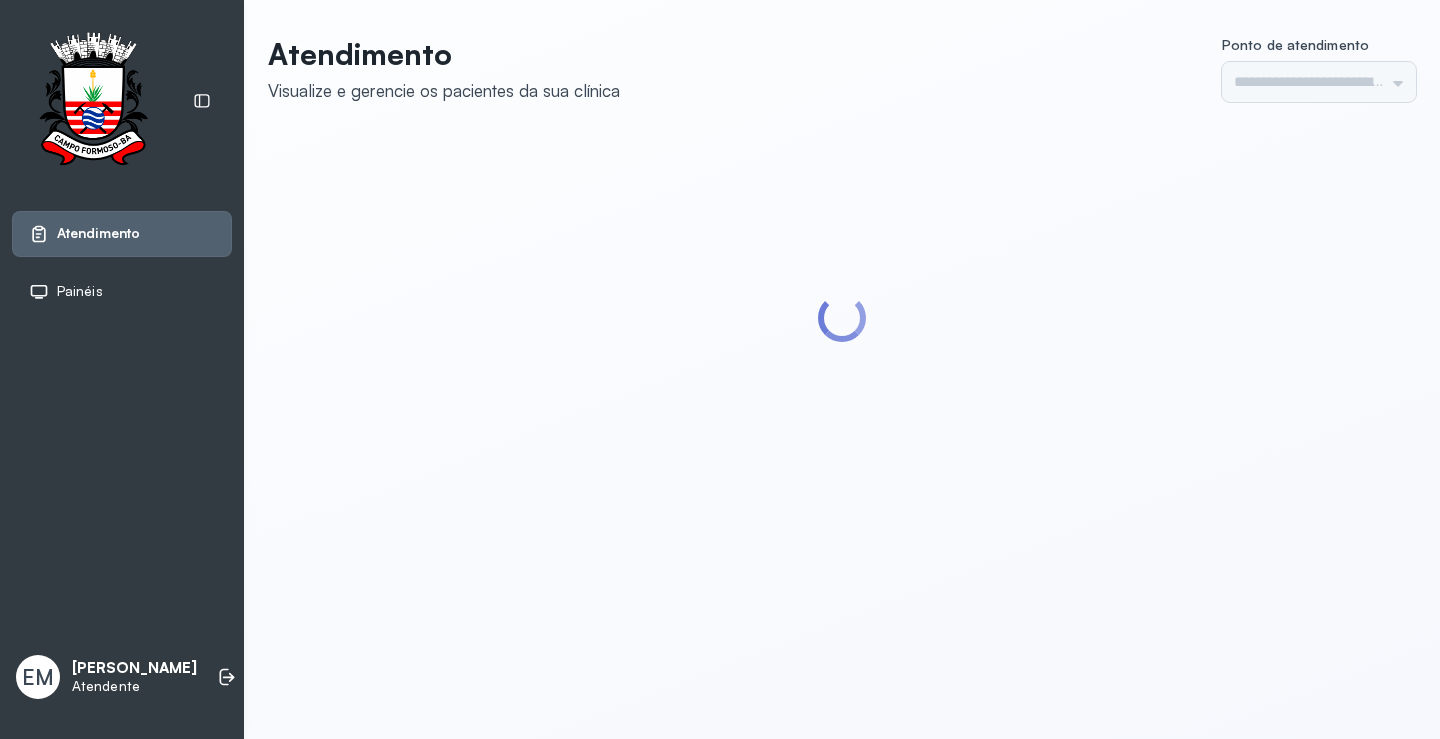 scroll, scrollTop: 0, scrollLeft: 0, axis: both 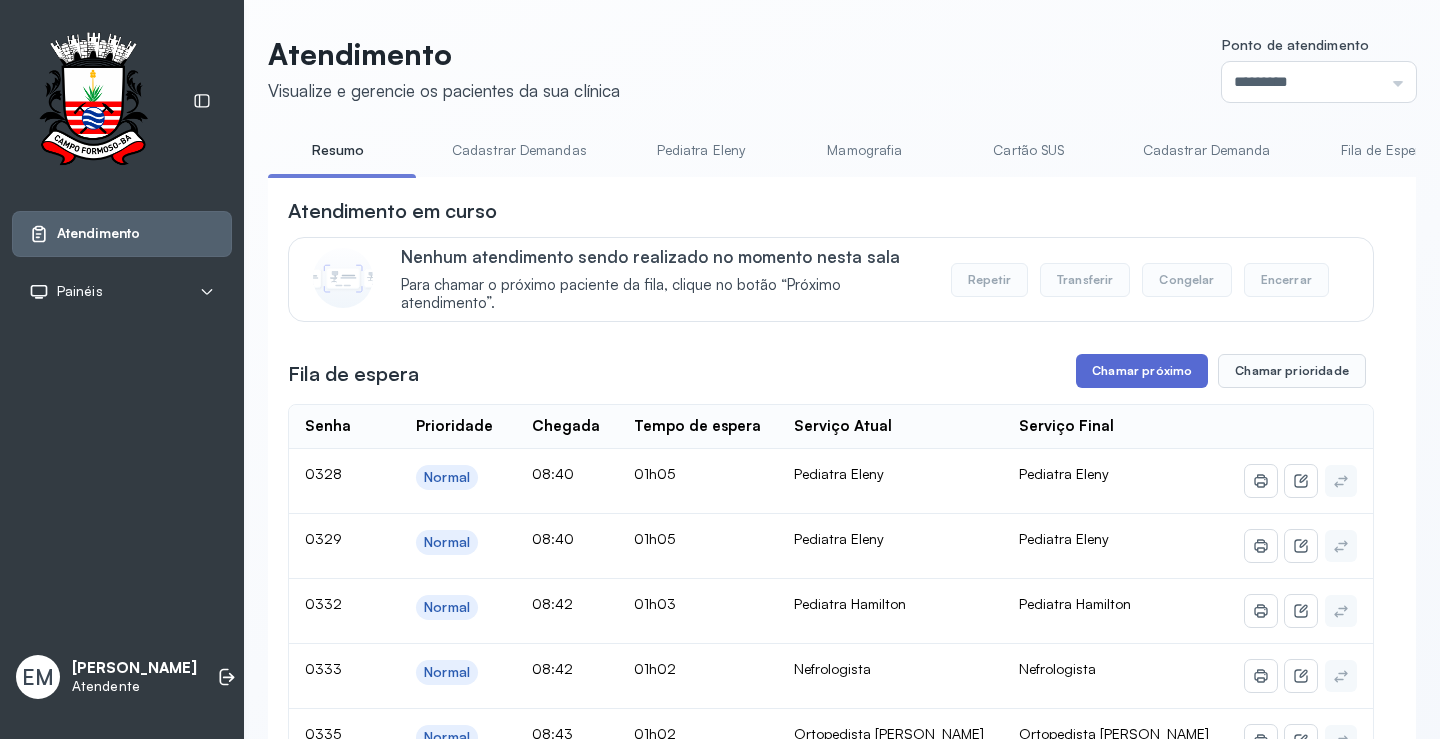 click on "Chamar próximo" at bounding box center [1142, 371] 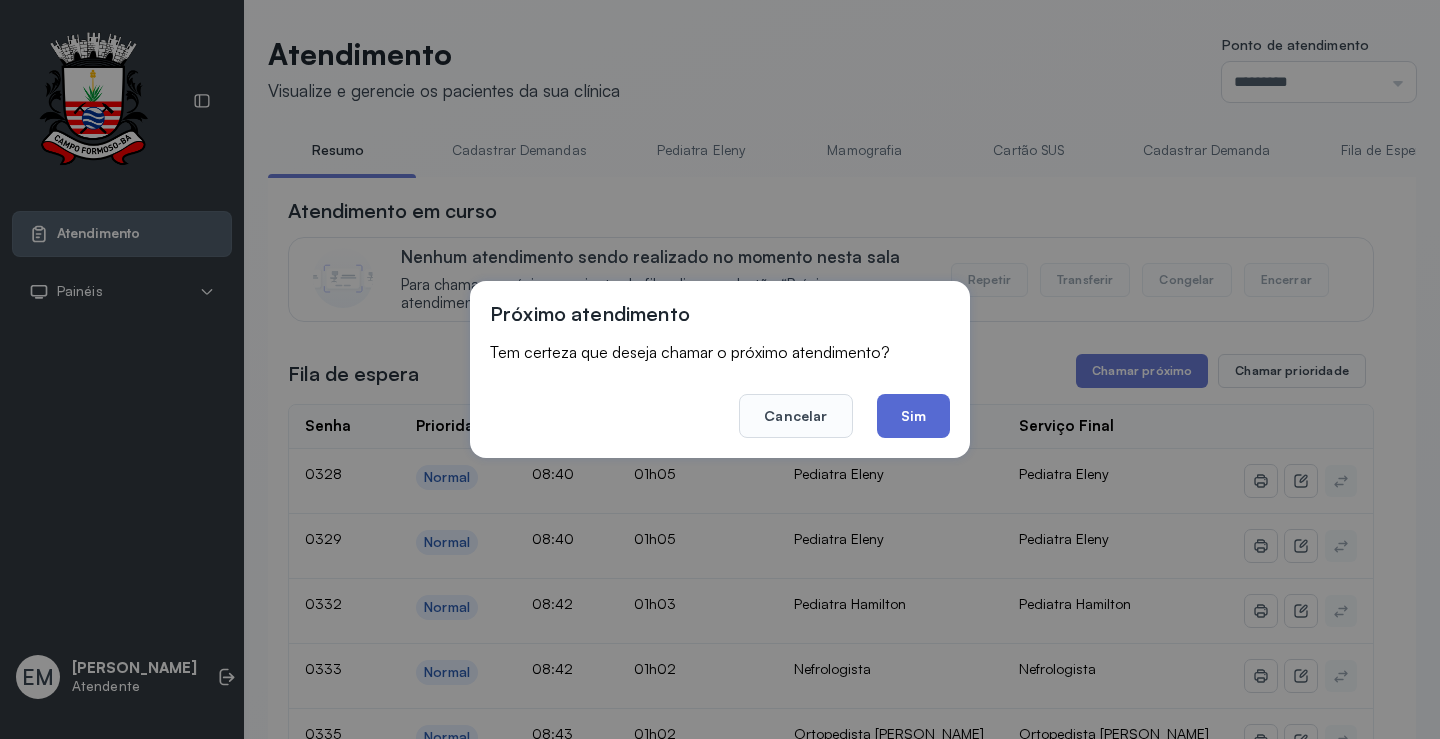 click on "Sim" 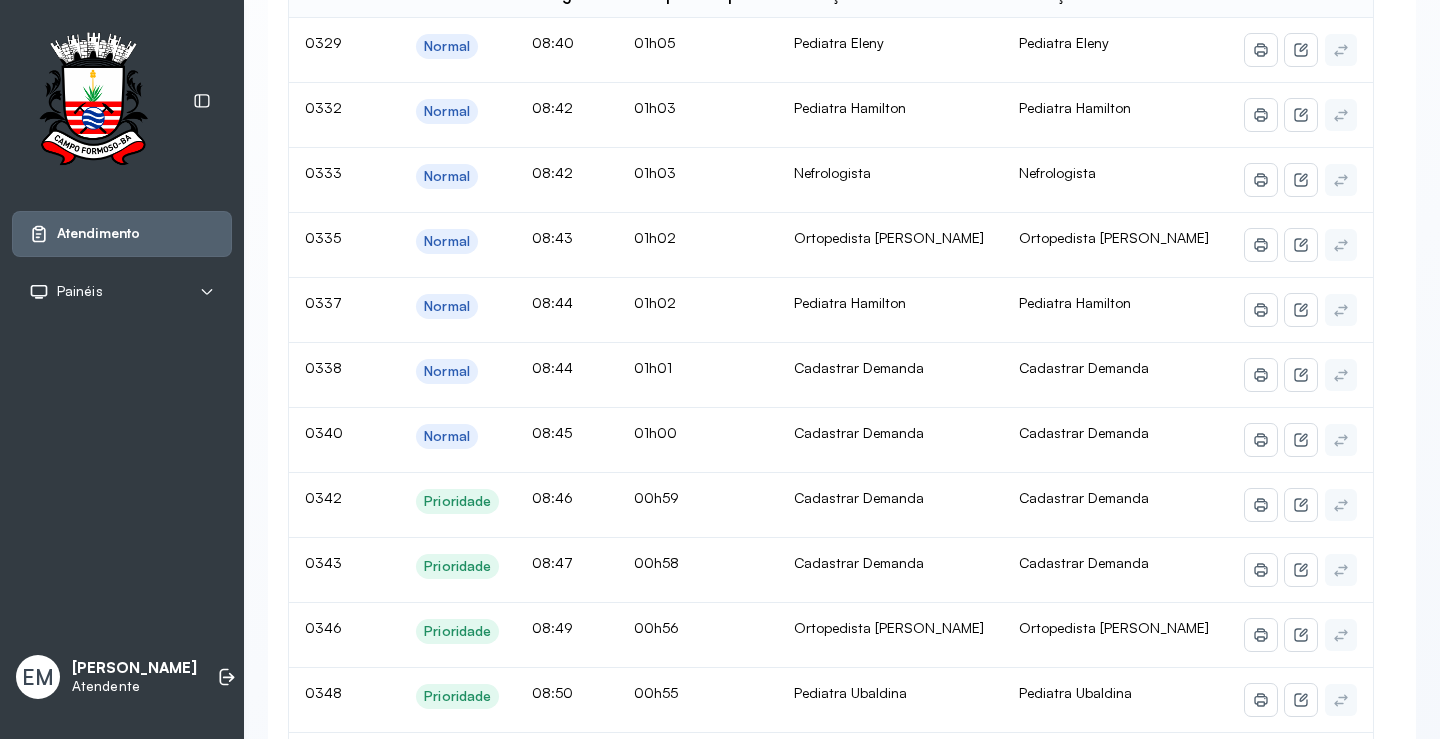 scroll, scrollTop: 300, scrollLeft: 0, axis: vertical 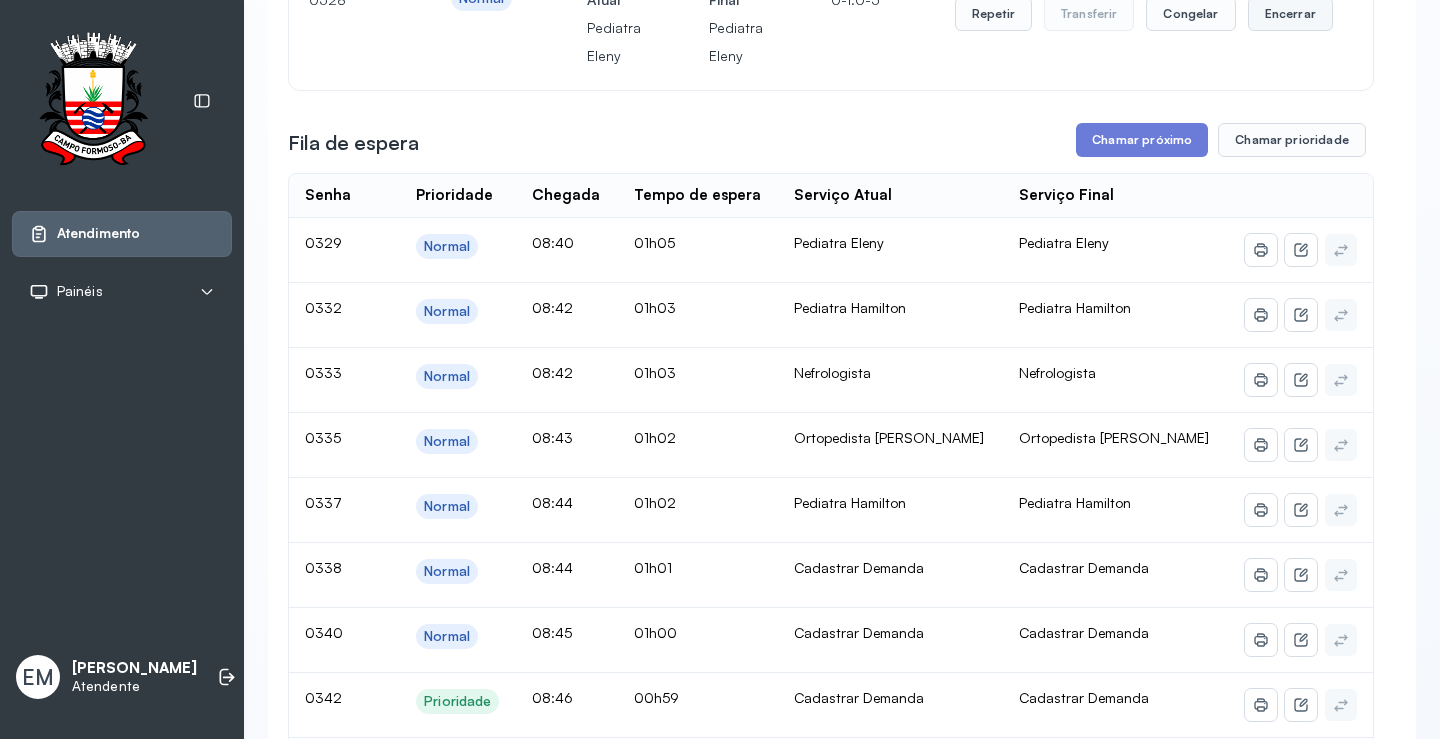 click on "Encerrar" at bounding box center (1290, 14) 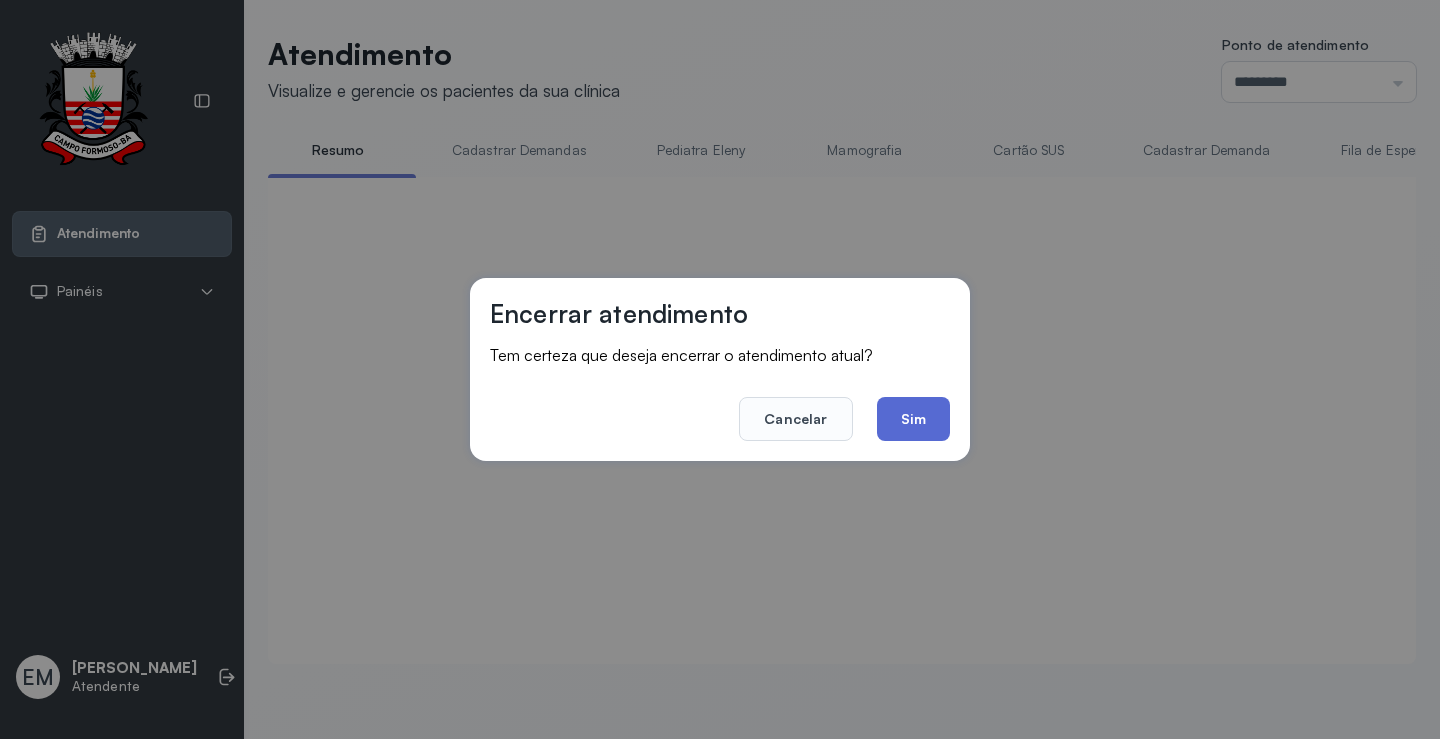 scroll, scrollTop: 1, scrollLeft: 0, axis: vertical 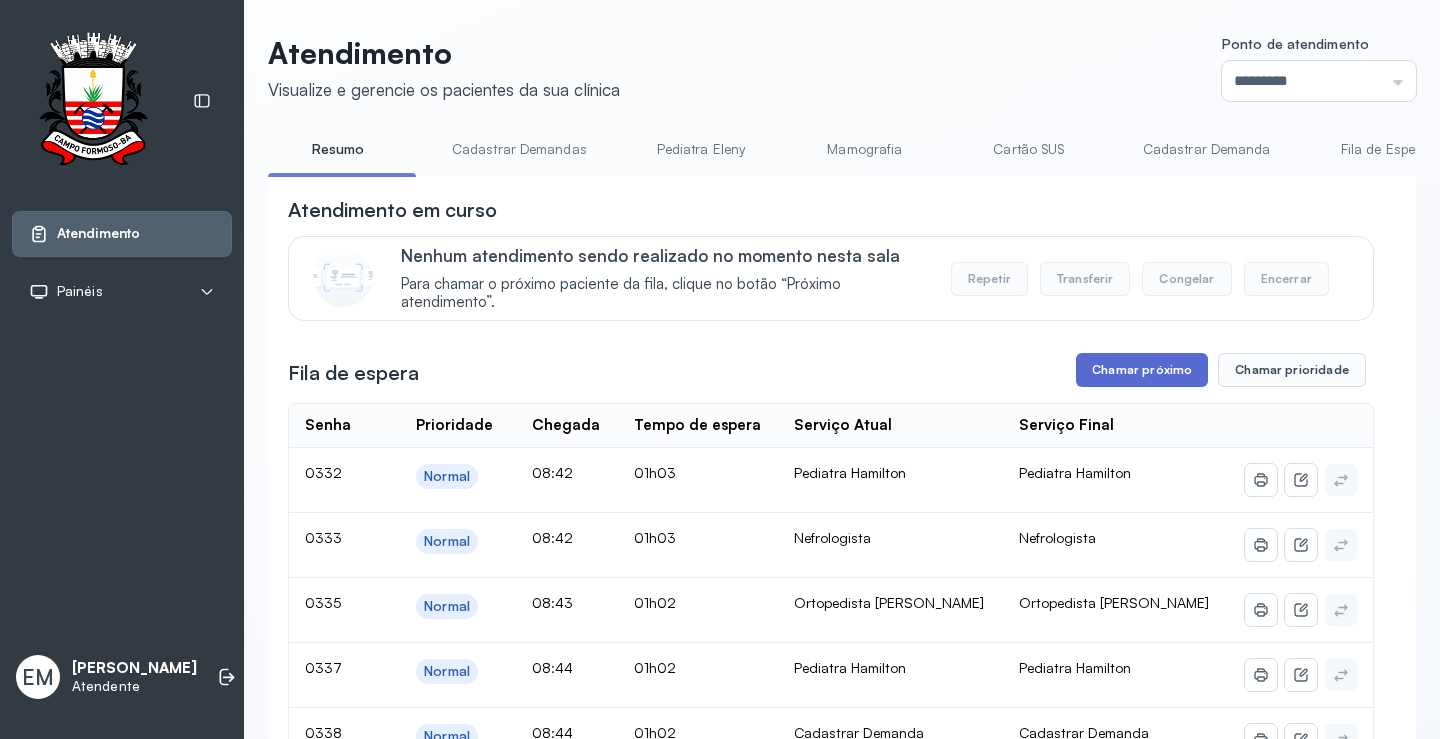 click on "Chamar próximo" at bounding box center (1142, 370) 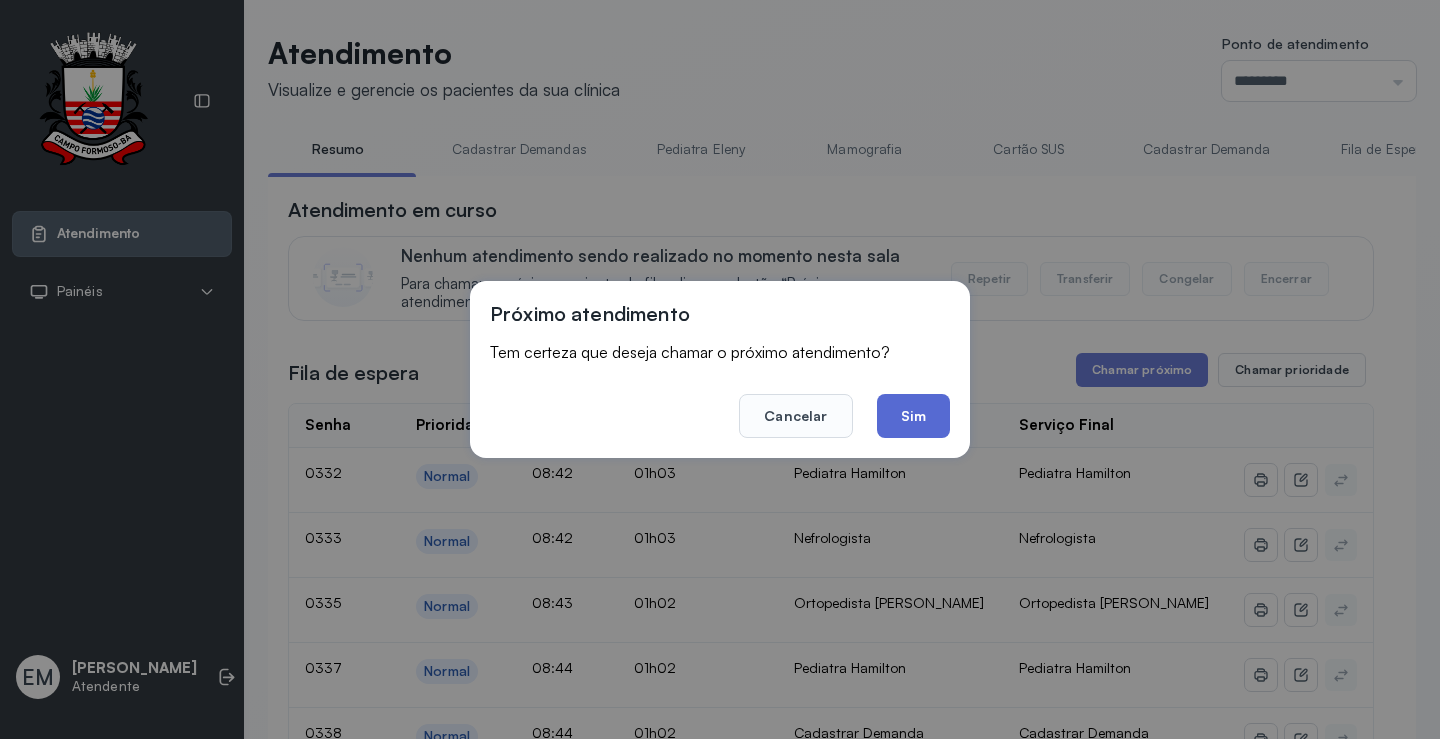 click on "Sim" 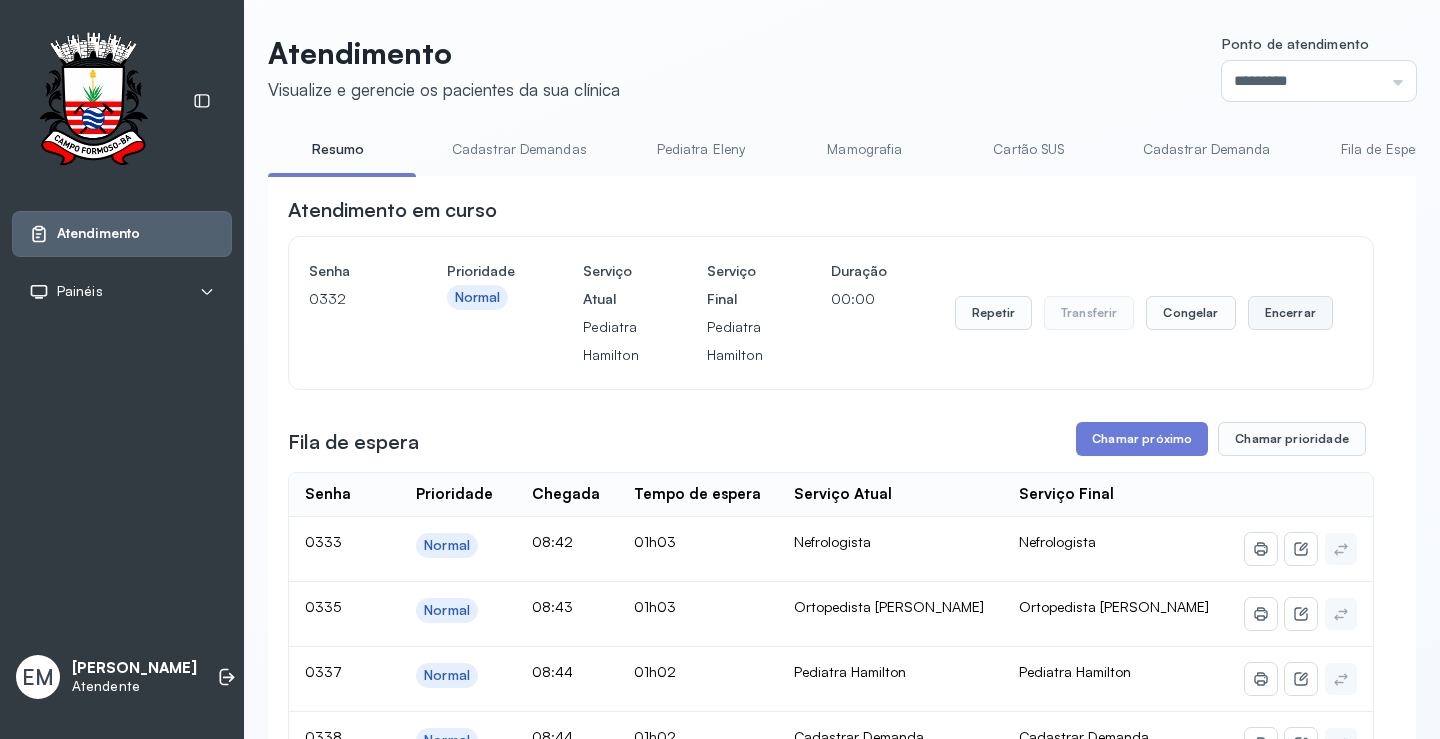 click on "Encerrar" at bounding box center [1290, 313] 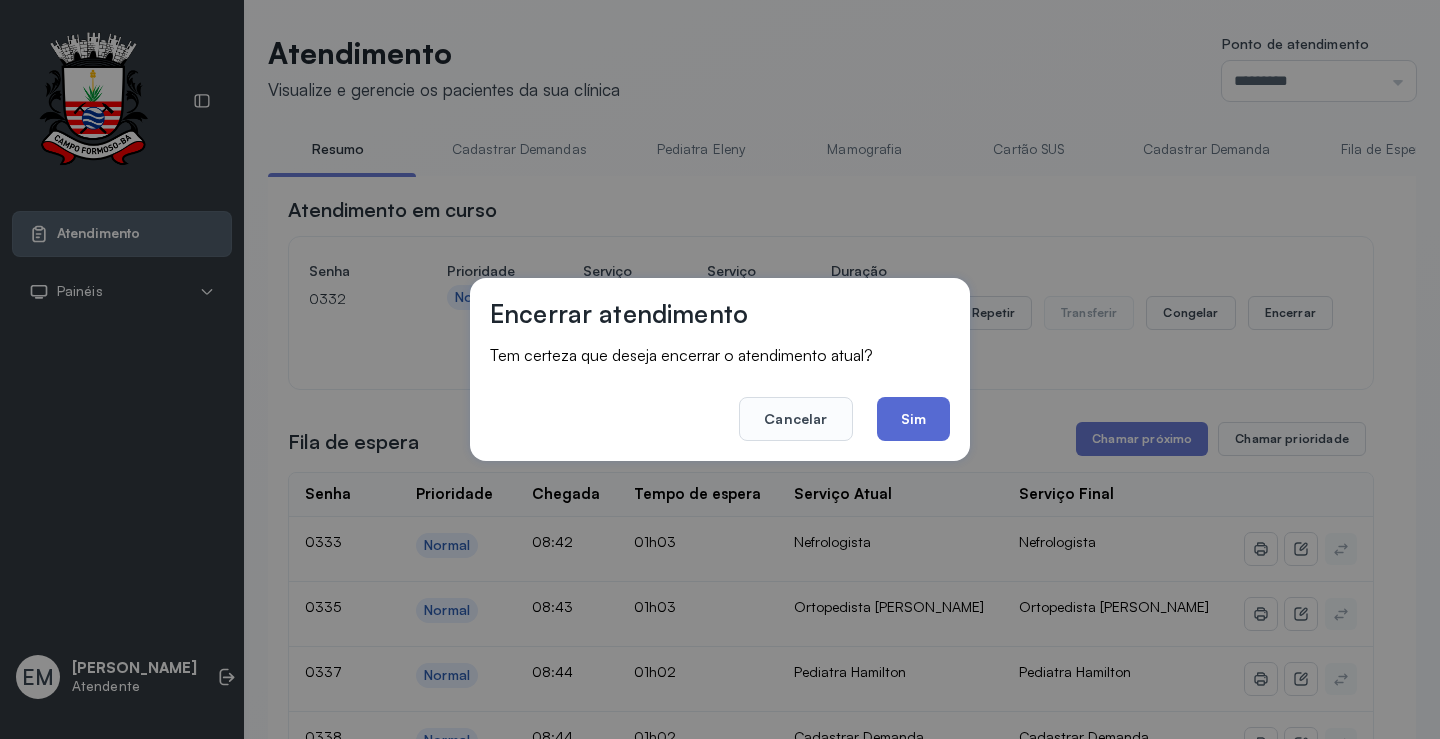 click on "Sim" 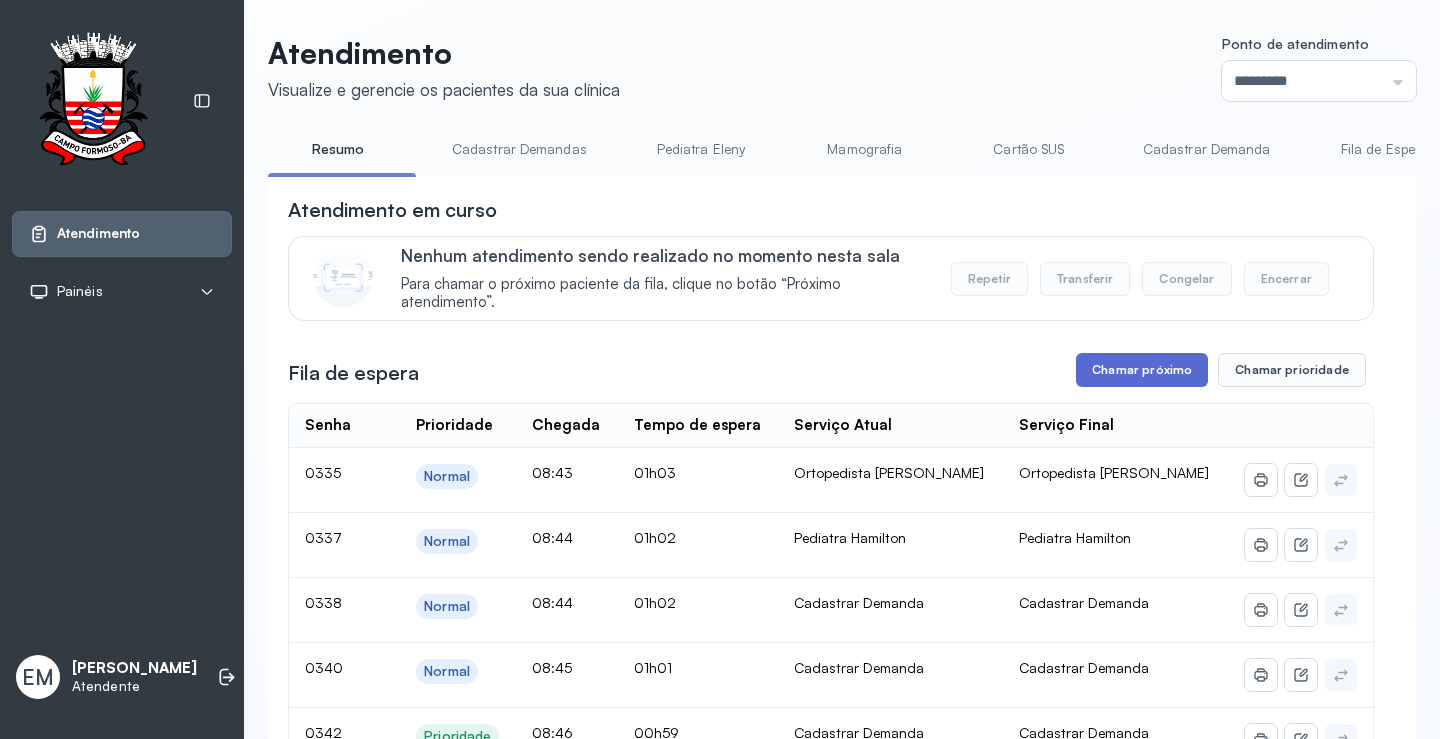 click on "Chamar próximo" at bounding box center (1142, 370) 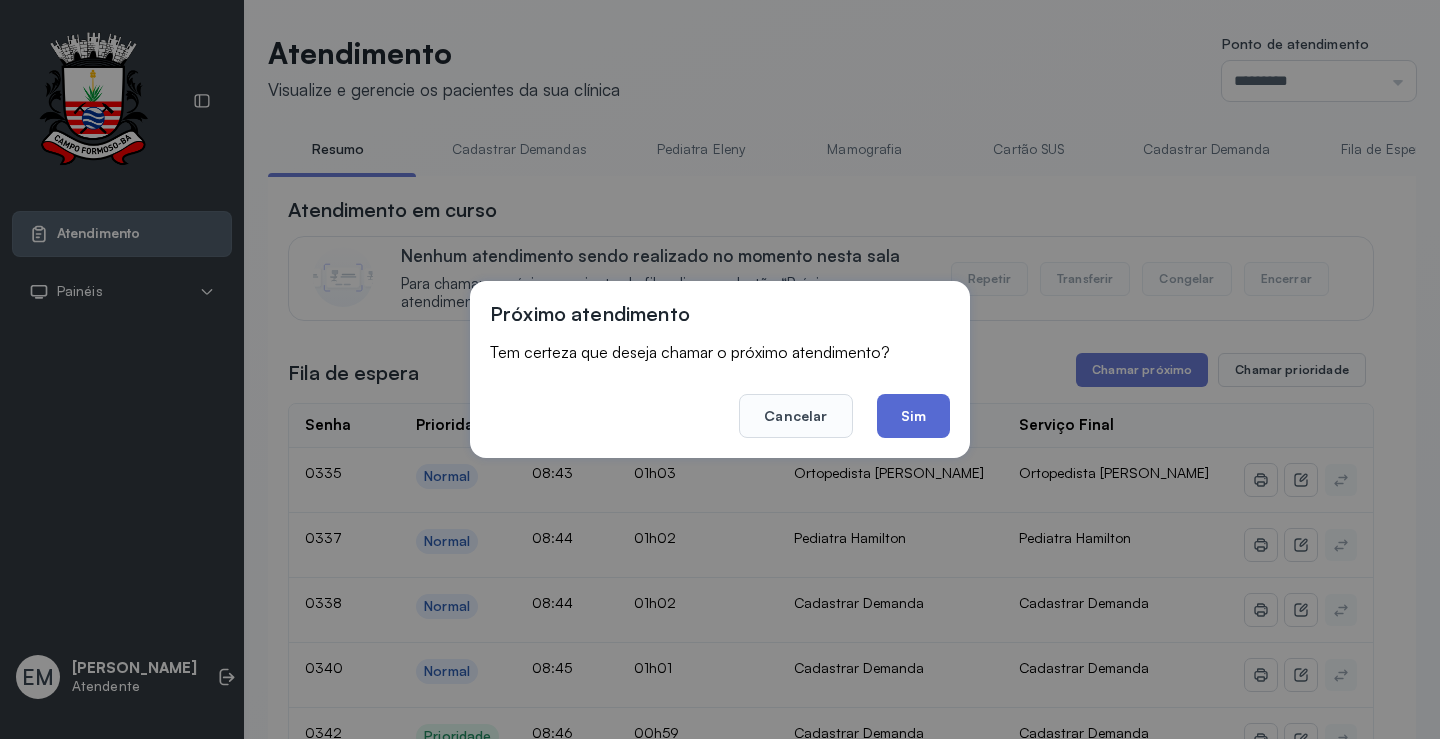 click on "Sim" 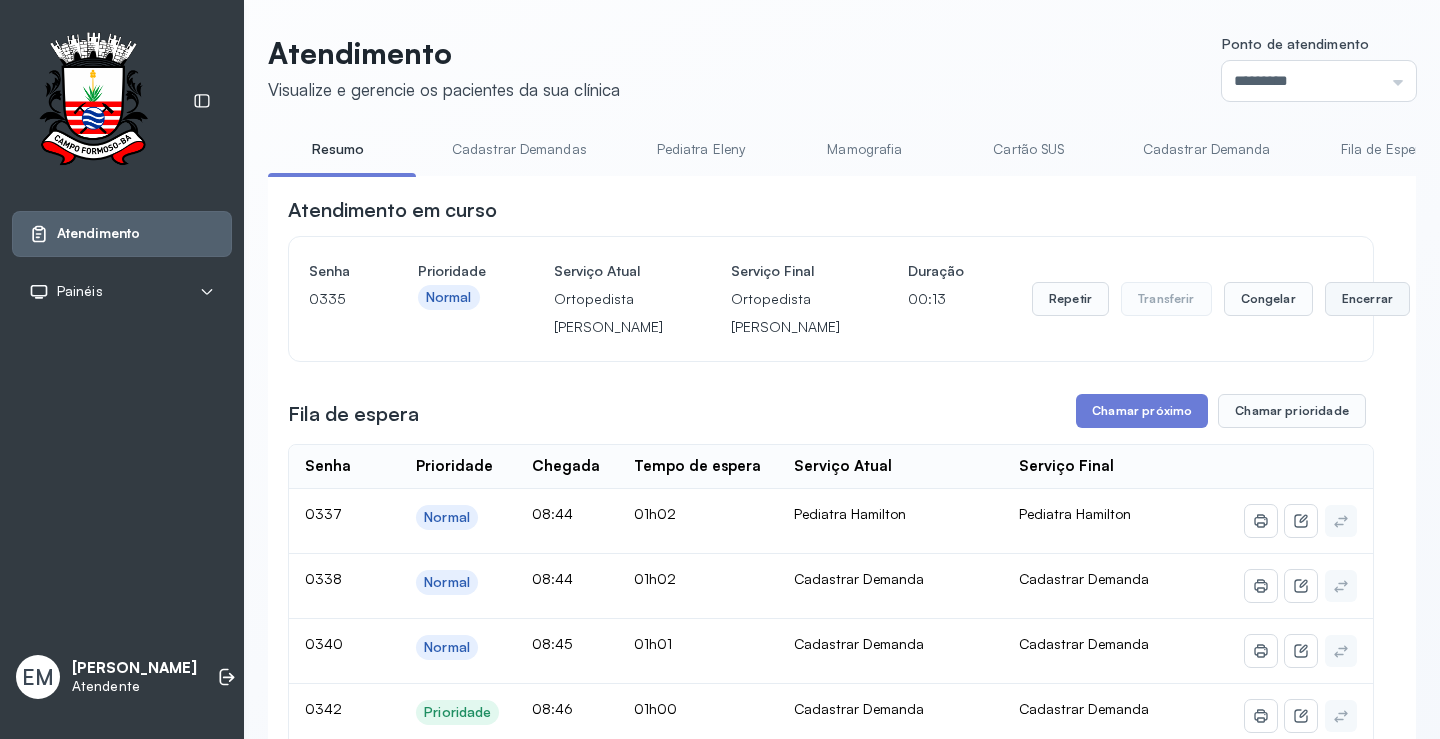 click on "Encerrar" at bounding box center [1367, 299] 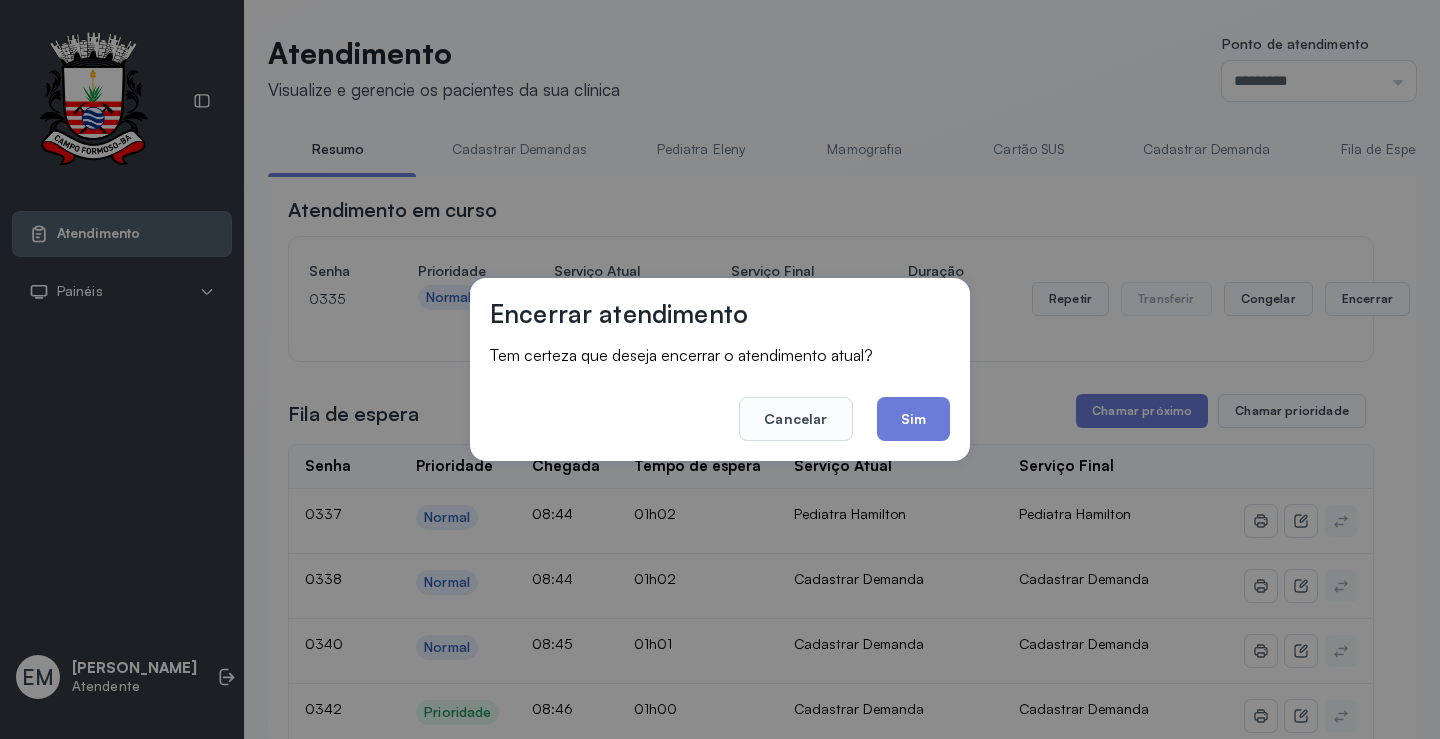 click on "Sim" 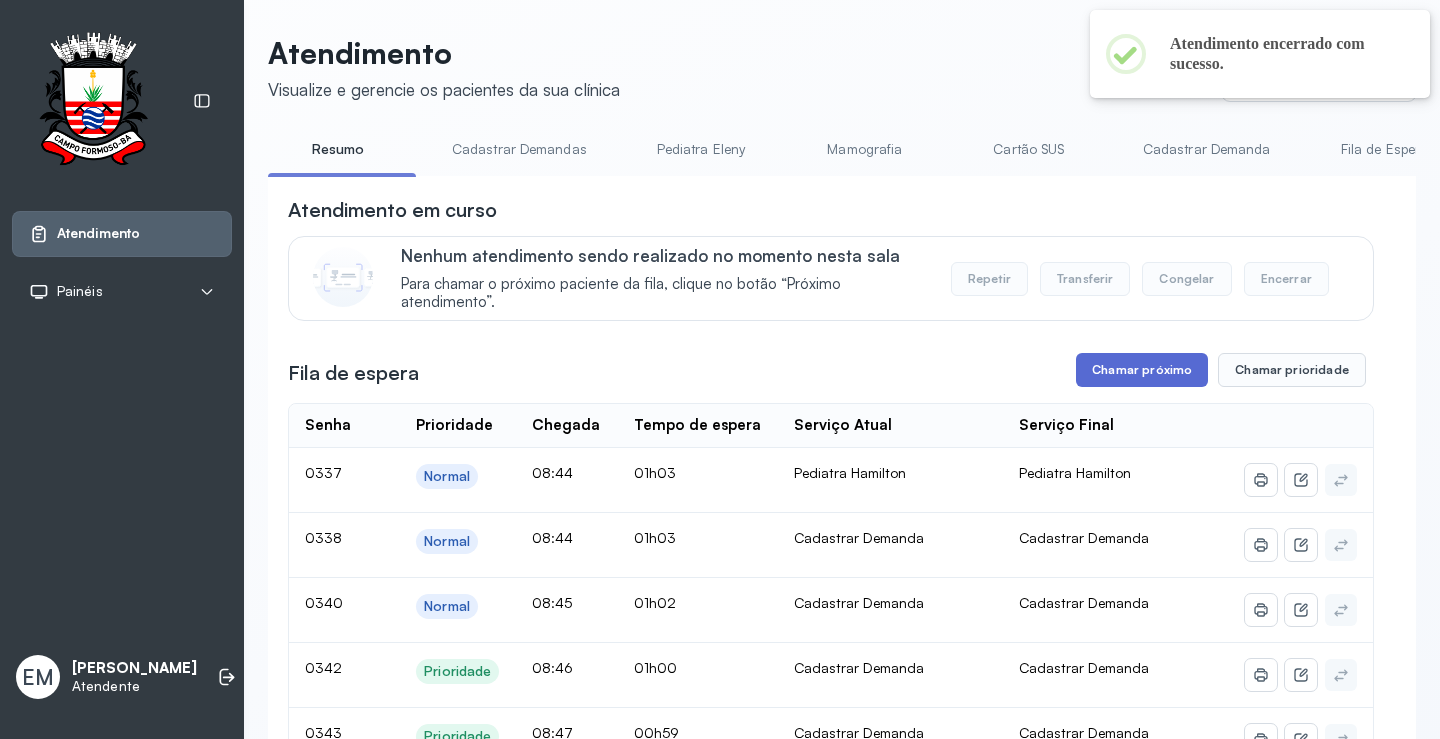 click on "Chamar próximo" at bounding box center (1142, 370) 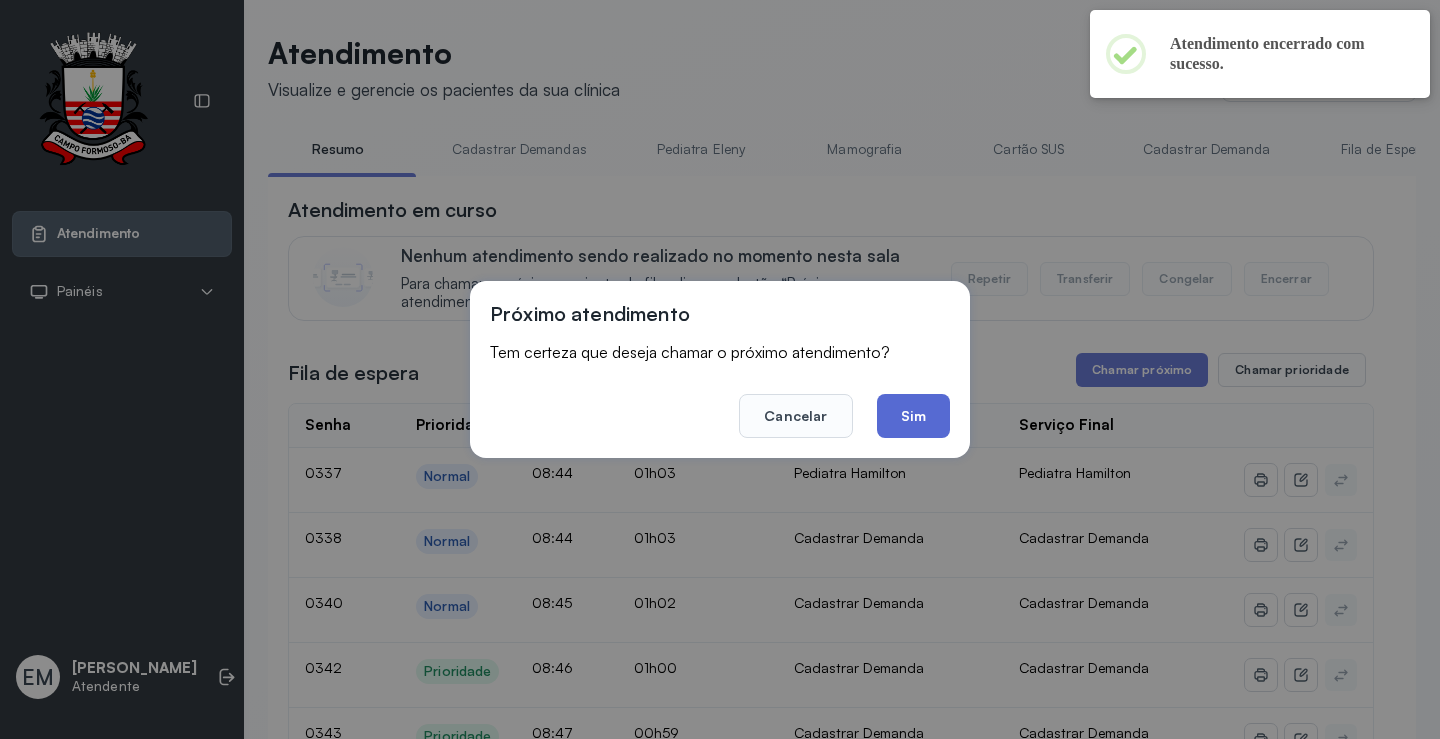 click on "Sim" 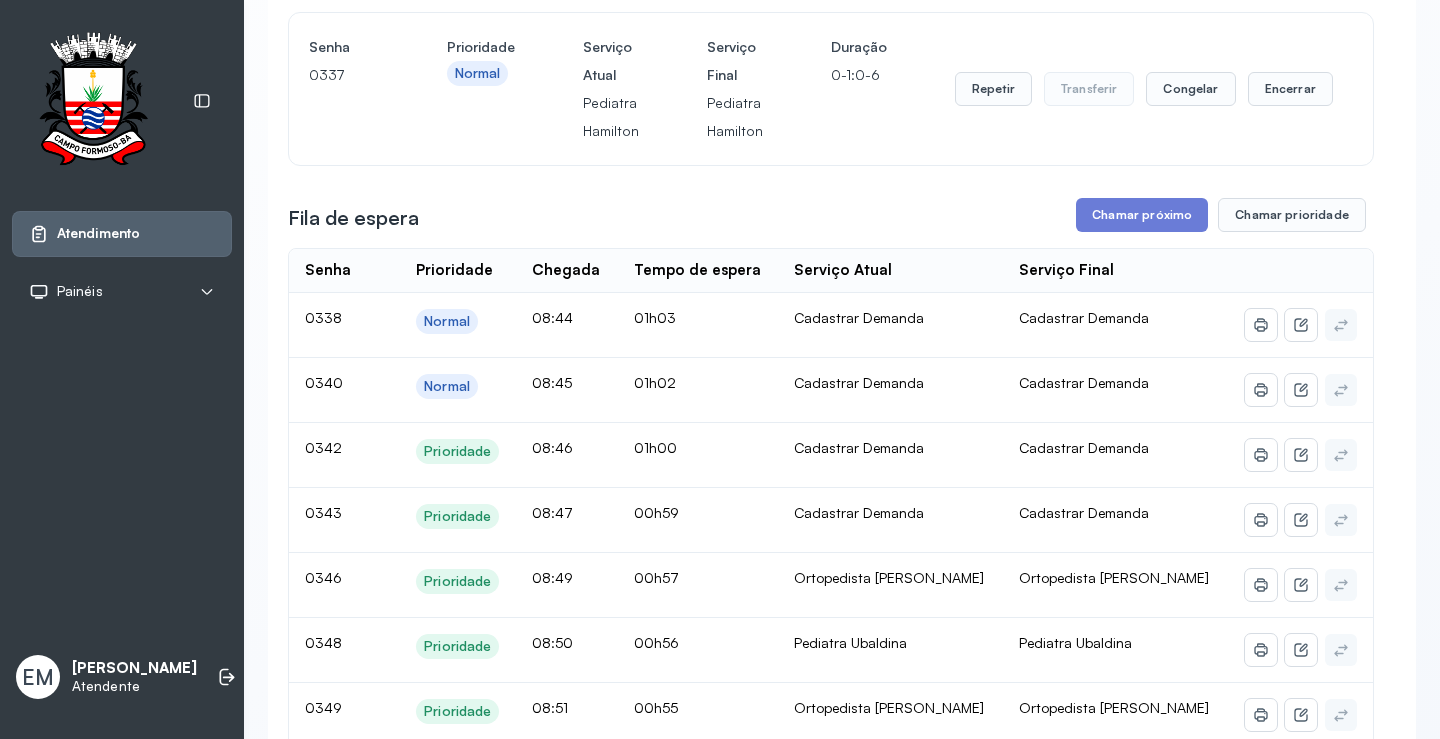 scroll, scrollTop: 201, scrollLeft: 0, axis: vertical 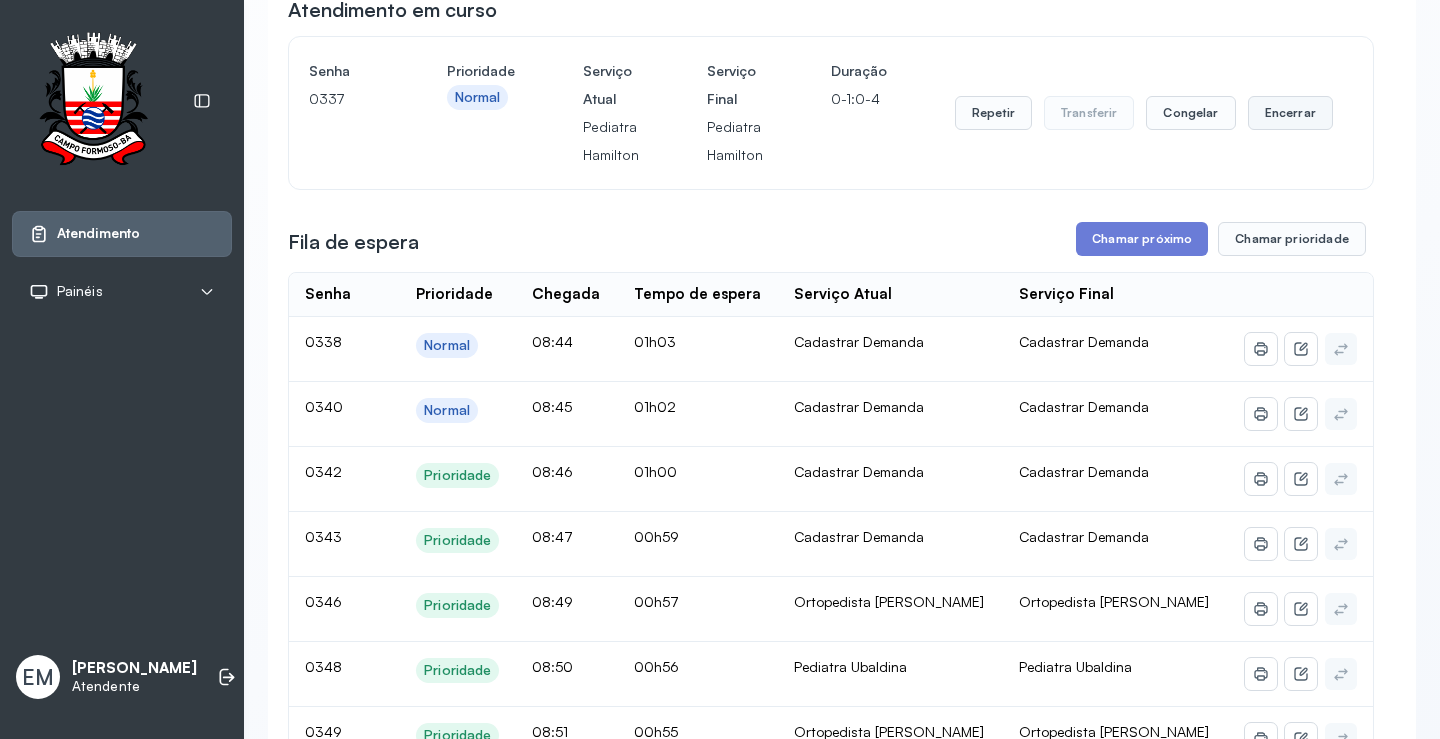 click on "Encerrar" at bounding box center (1290, 113) 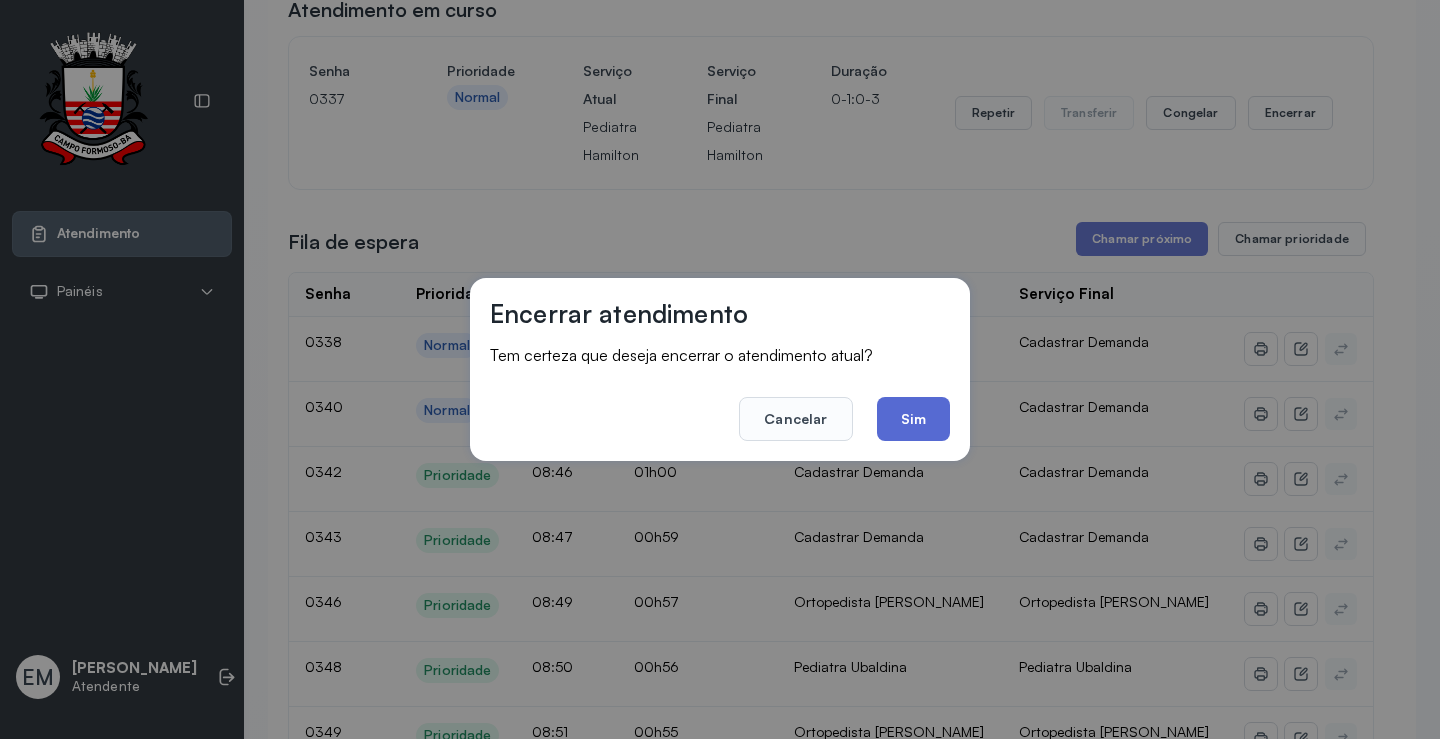 click on "Sim" 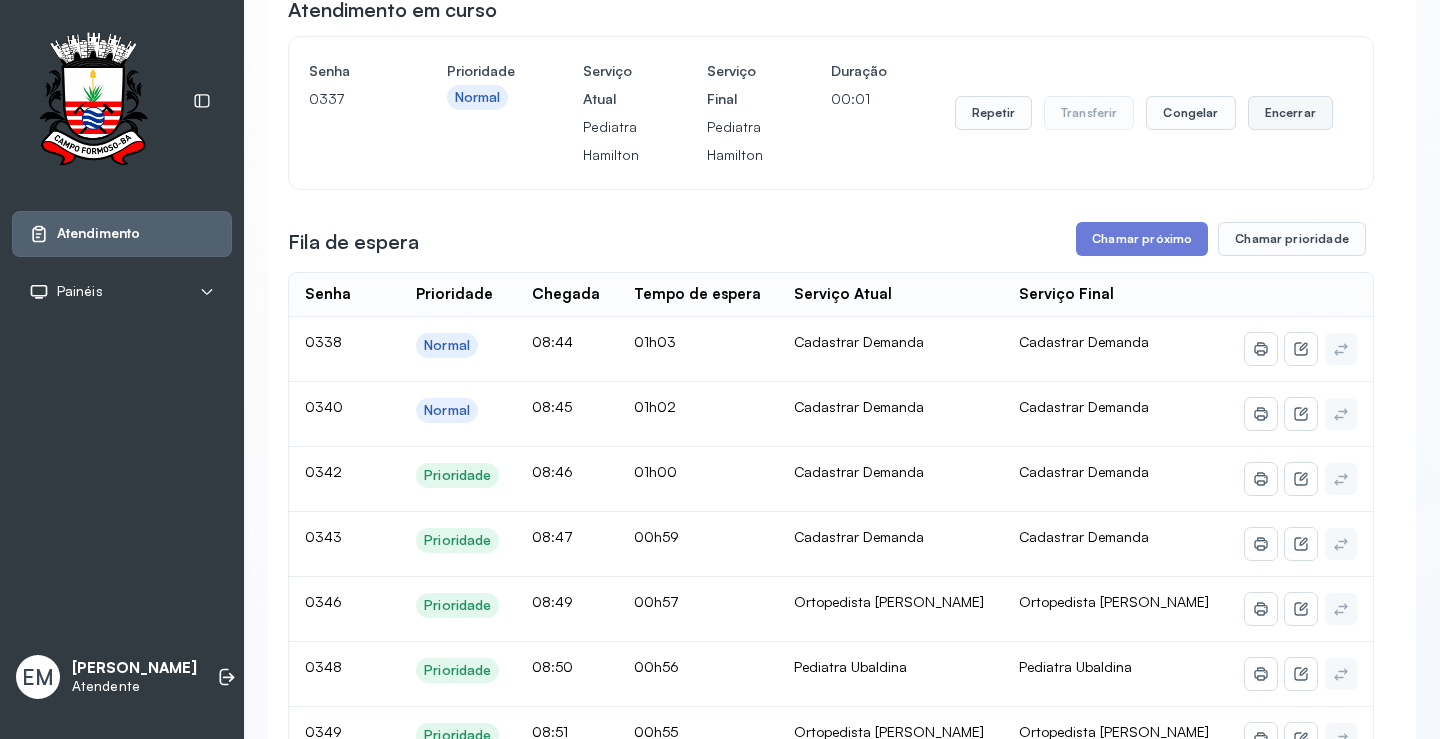 click on "Encerrar" at bounding box center (1290, 113) 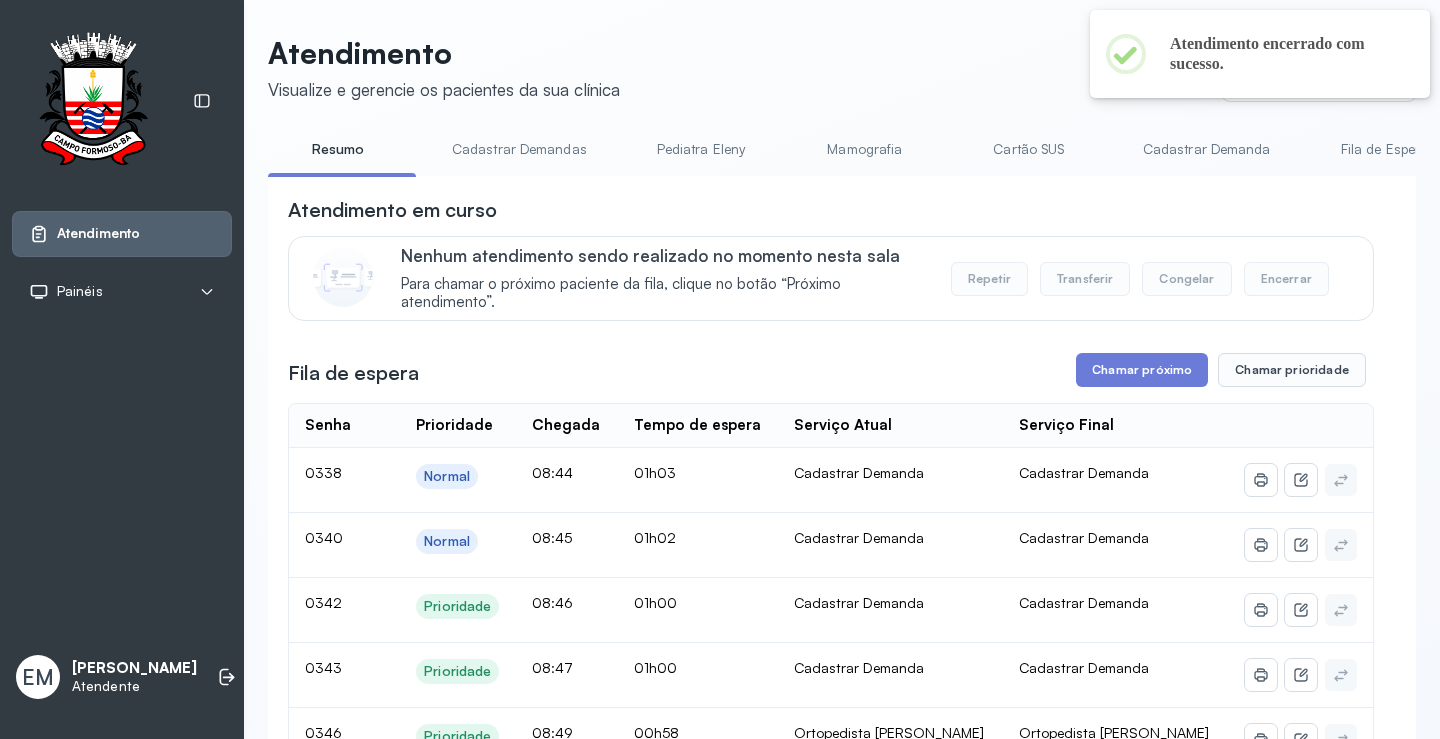 scroll, scrollTop: 201, scrollLeft: 0, axis: vertical 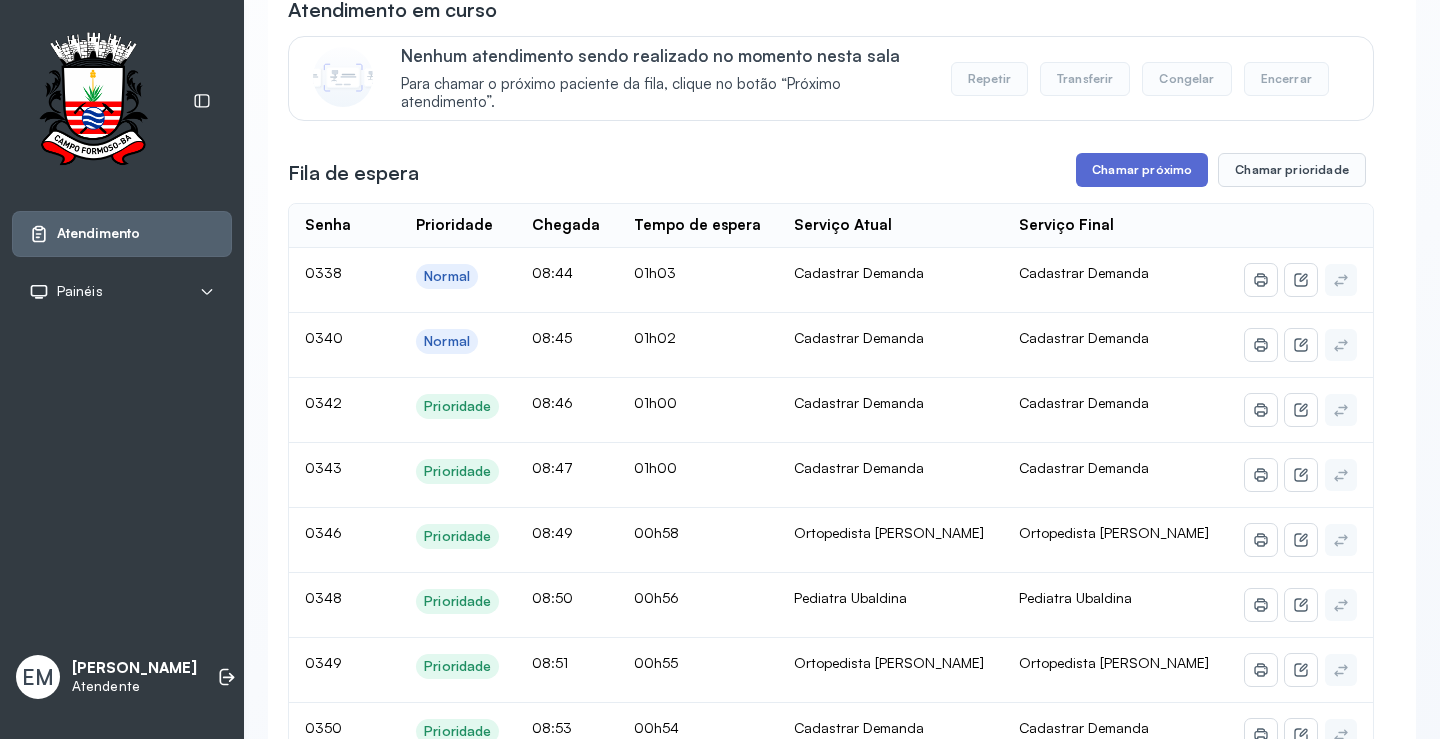 click on "Chamar próximo" at bounding box center (1142, 170) 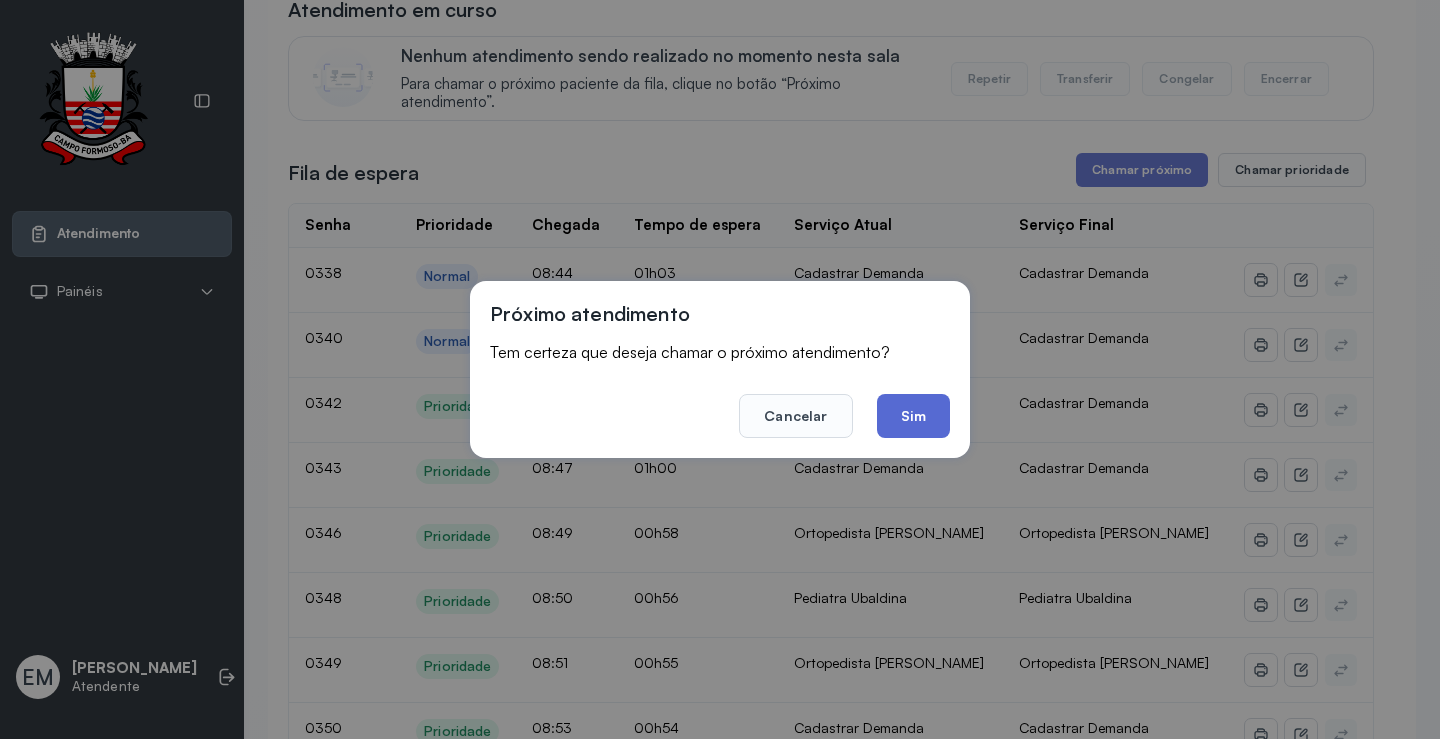 click on "Sim" 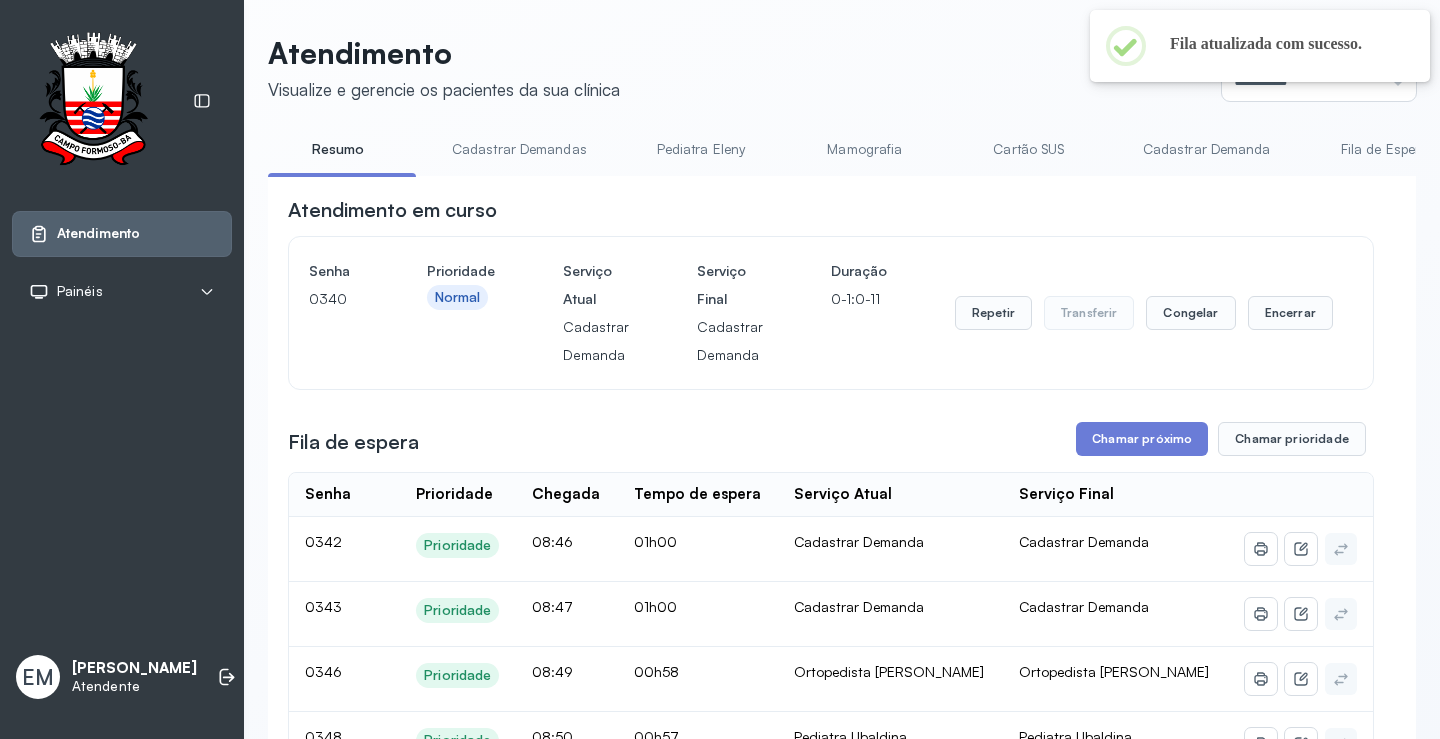 scroll, scrollTop: 201, scrollLeft: 0, axis: vertical 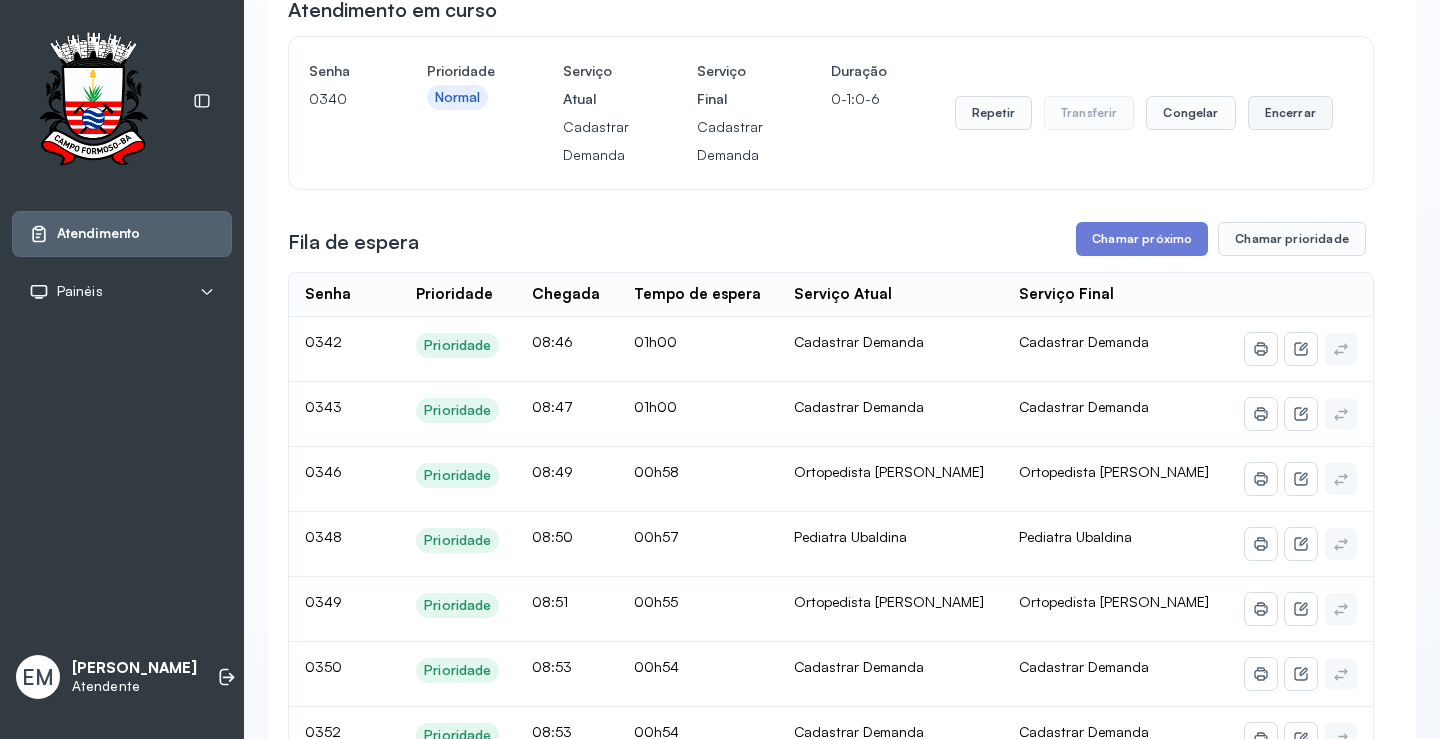 click on "Encerrar" at bounding box center (1290, 113) 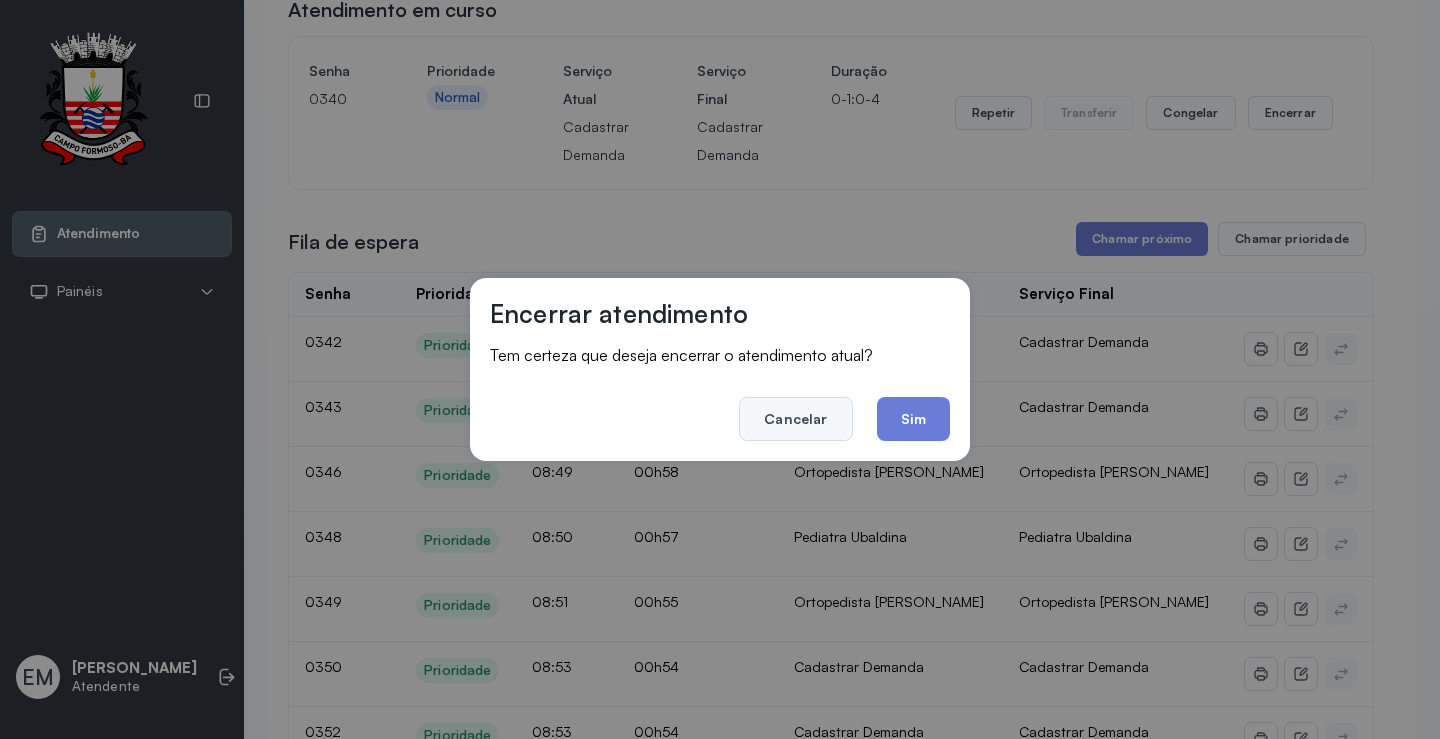 click on "Cancelar" 